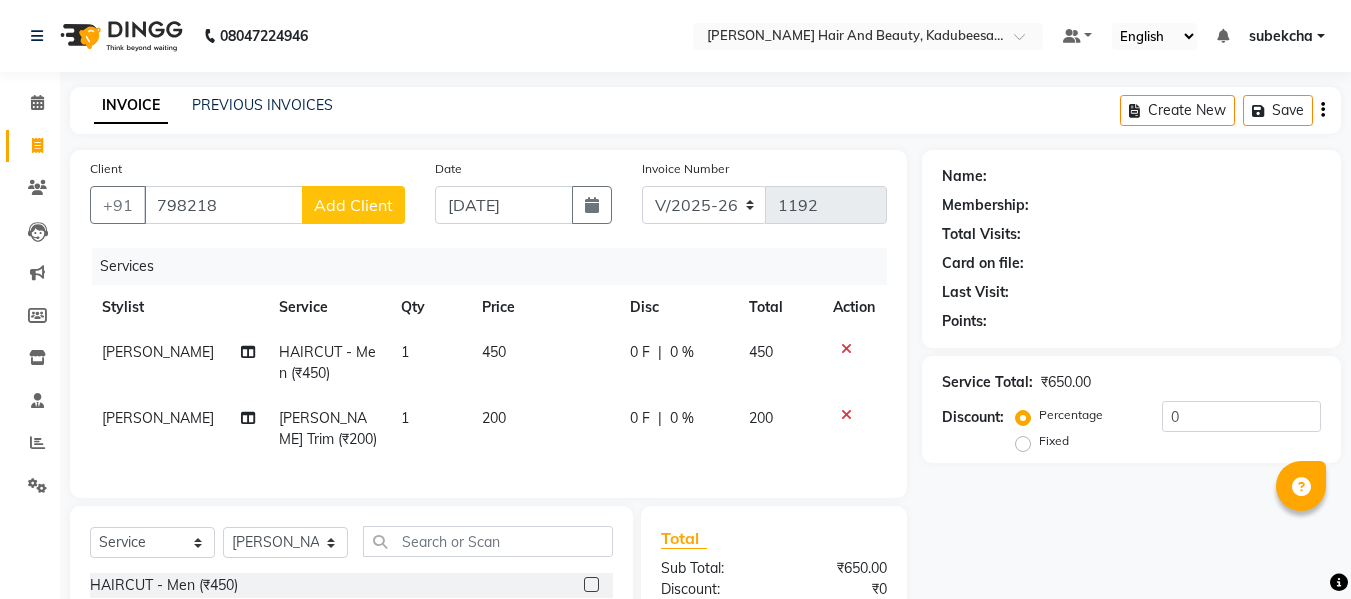 select on "7013" 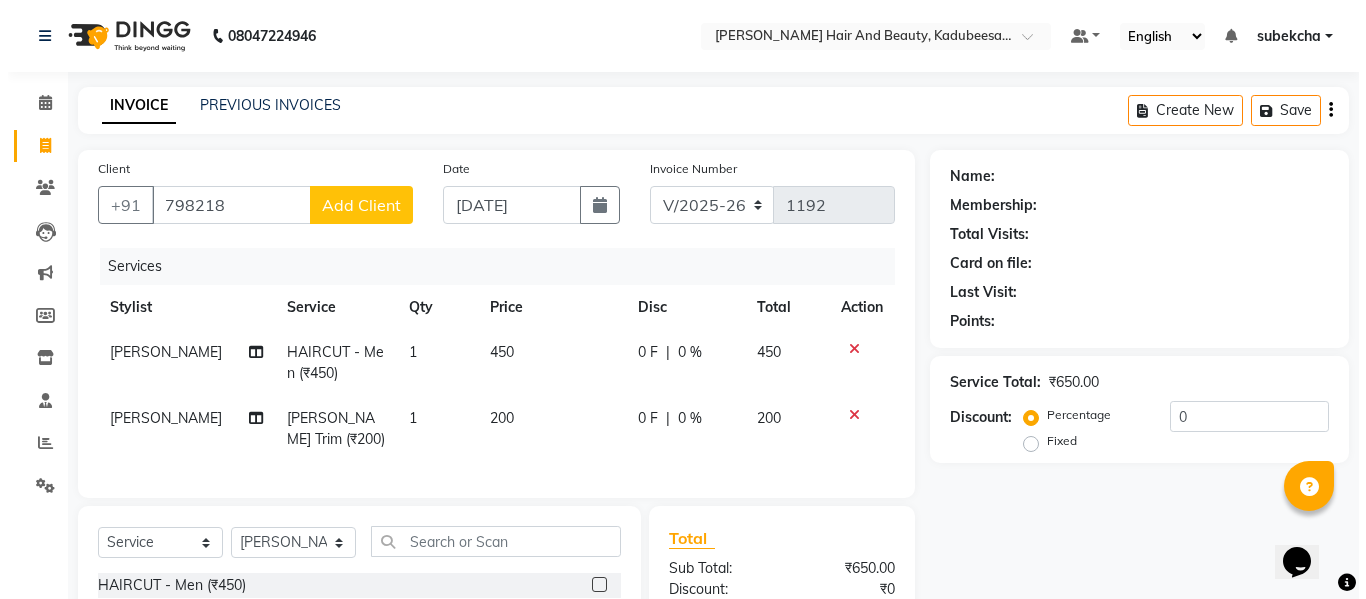 scroll, scrollTop: 0, scrollLeft: 0, axis: both 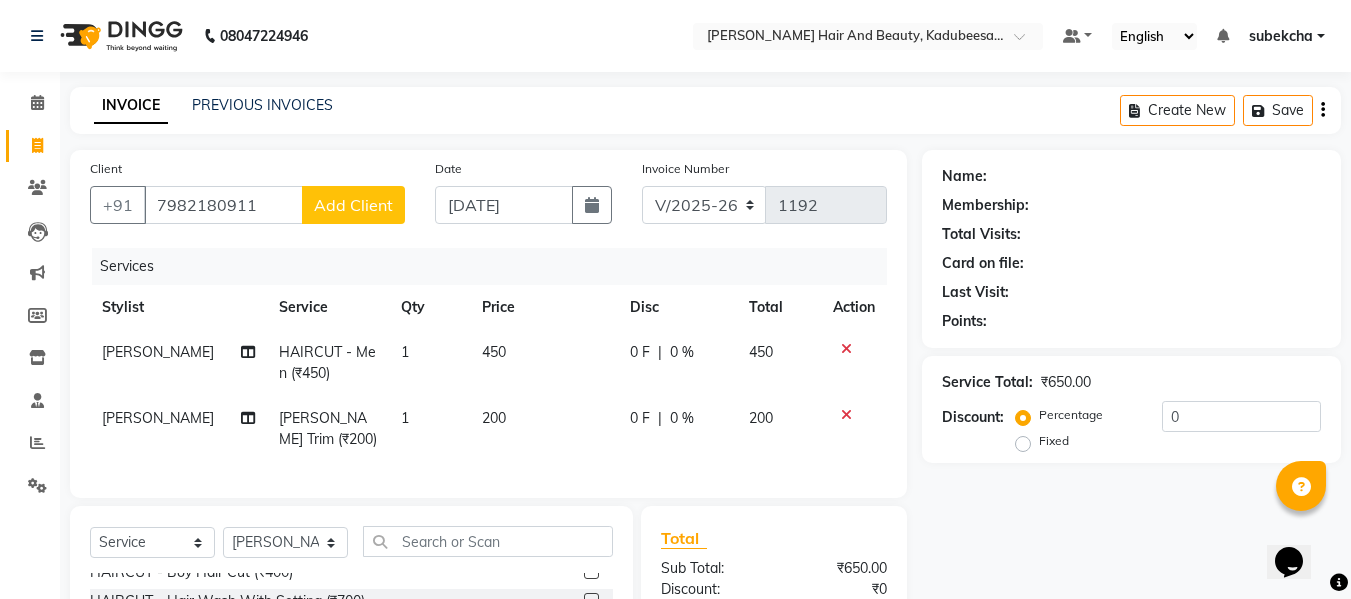 type on "7982180911" 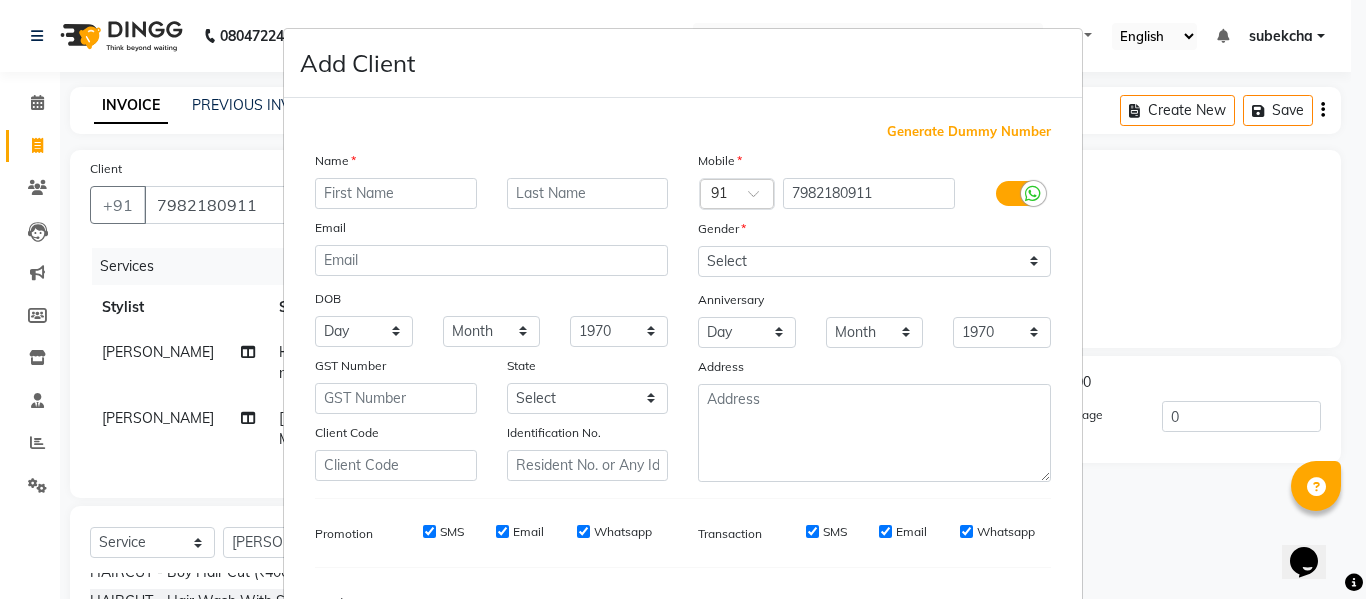 click at bounding box center (396, 193) 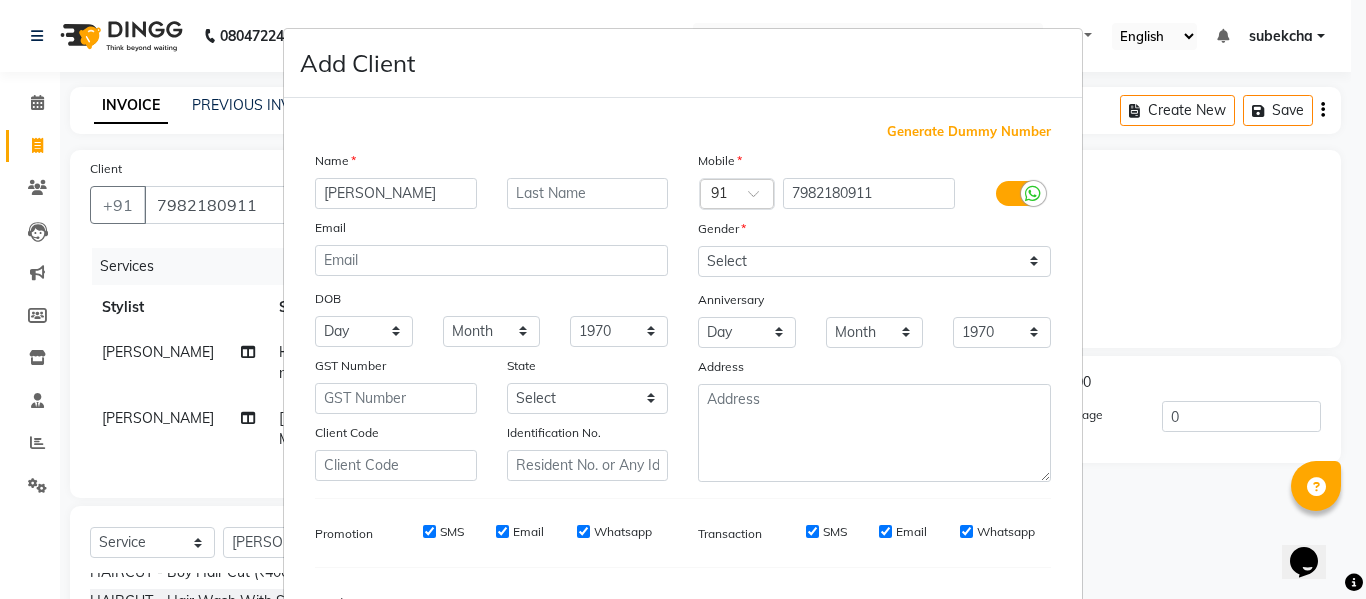 type on "[PERSON_NAME]" 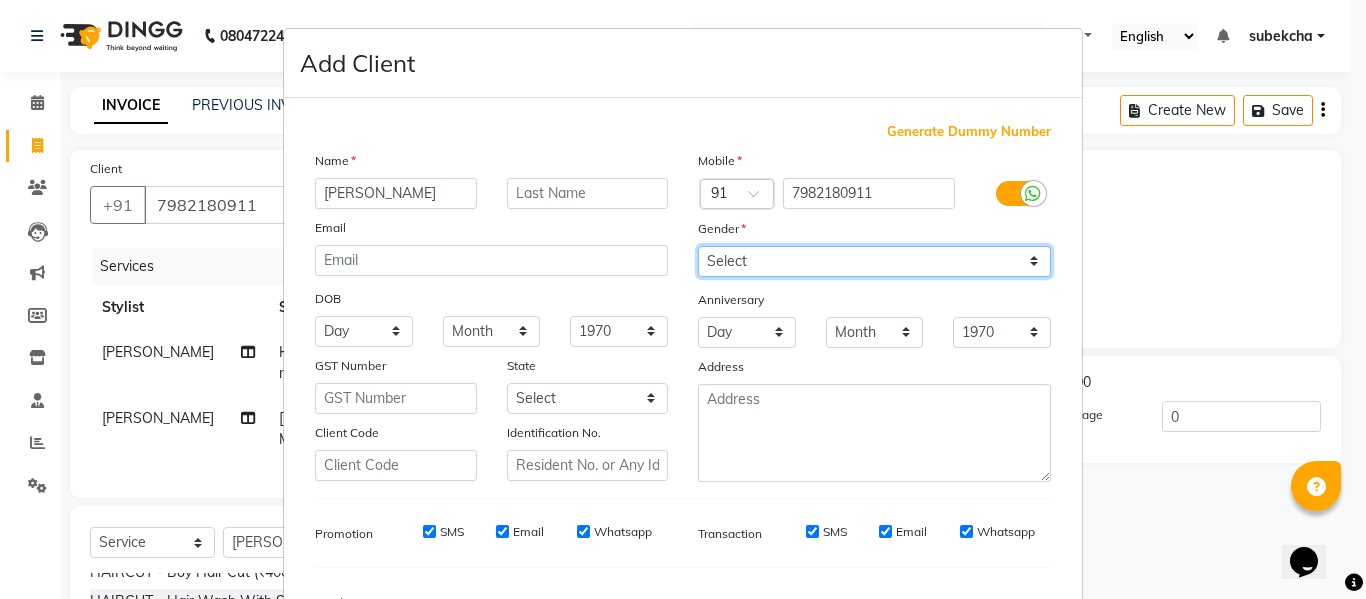 click on "Select [DEMOGRAPHIC_DATA] [DEMOGRAPHIC_DATA] Other Prefer Not To Say" at bounding box center (874, 261) 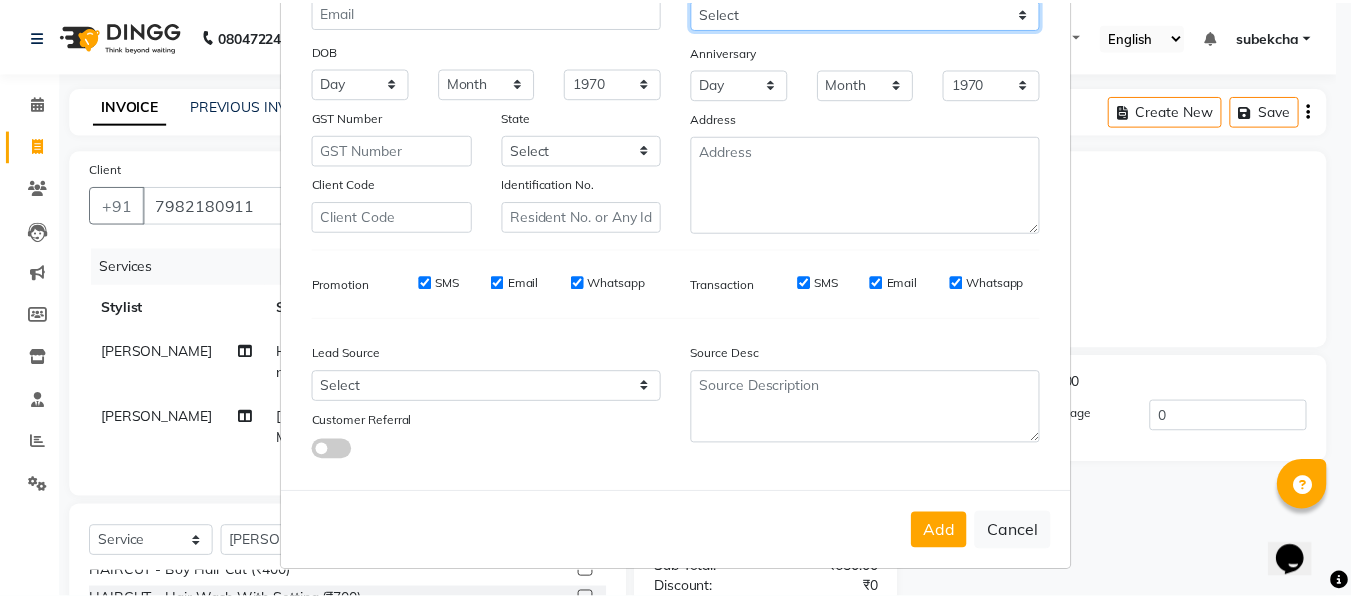 scroll, scrollTop: 250, scrollLeft: 0, axis: vertical 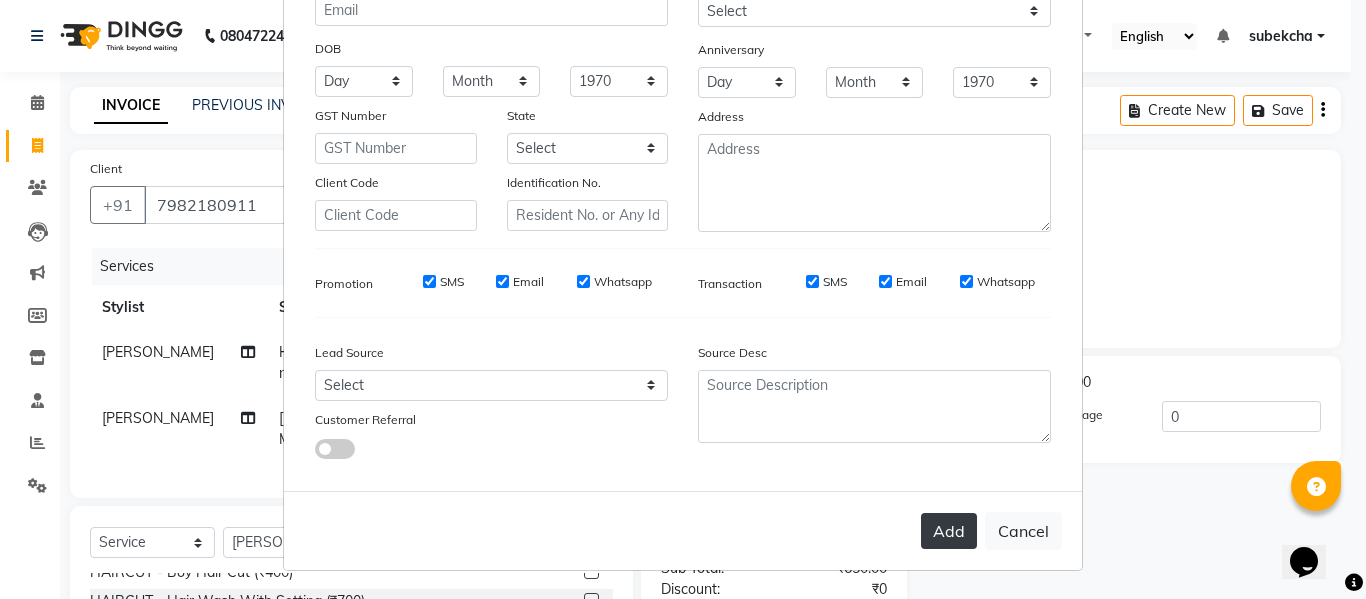 click on "Add" at bounding box center [949, 531] 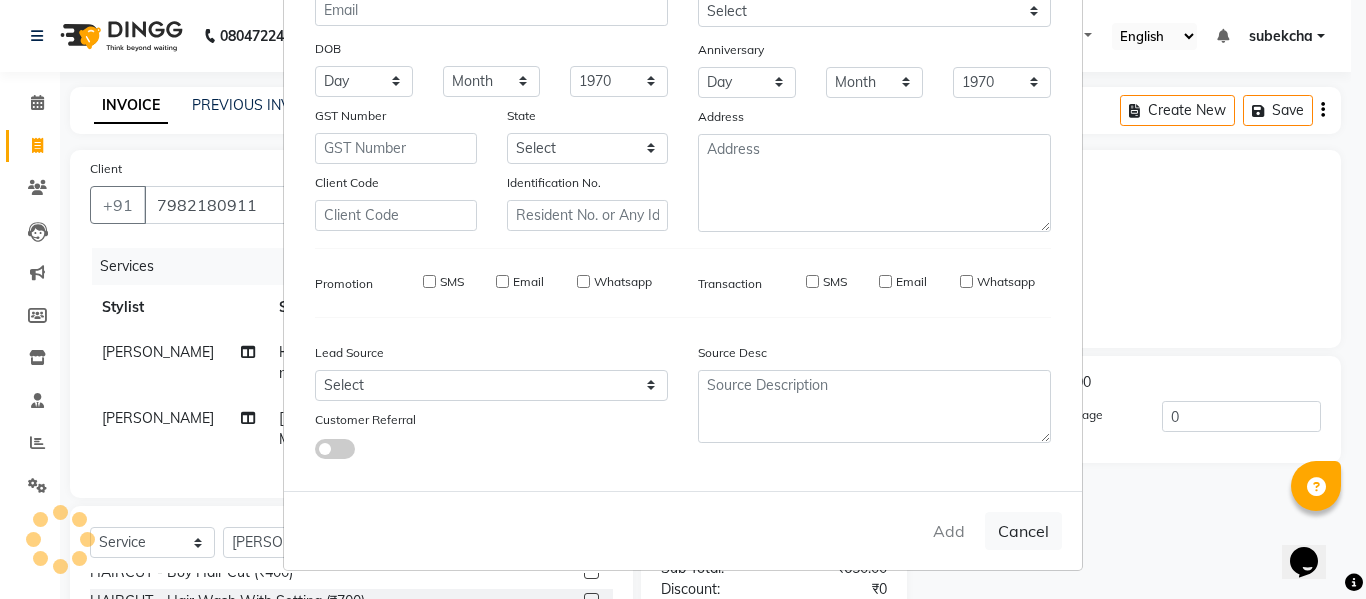 type 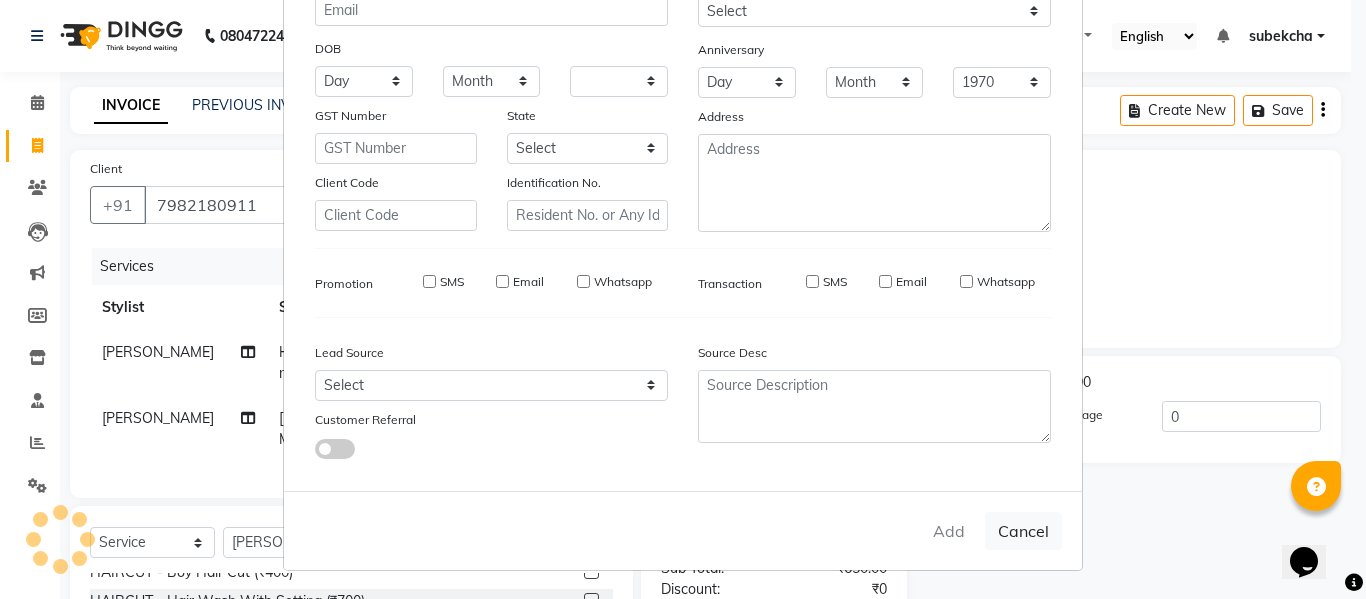 select 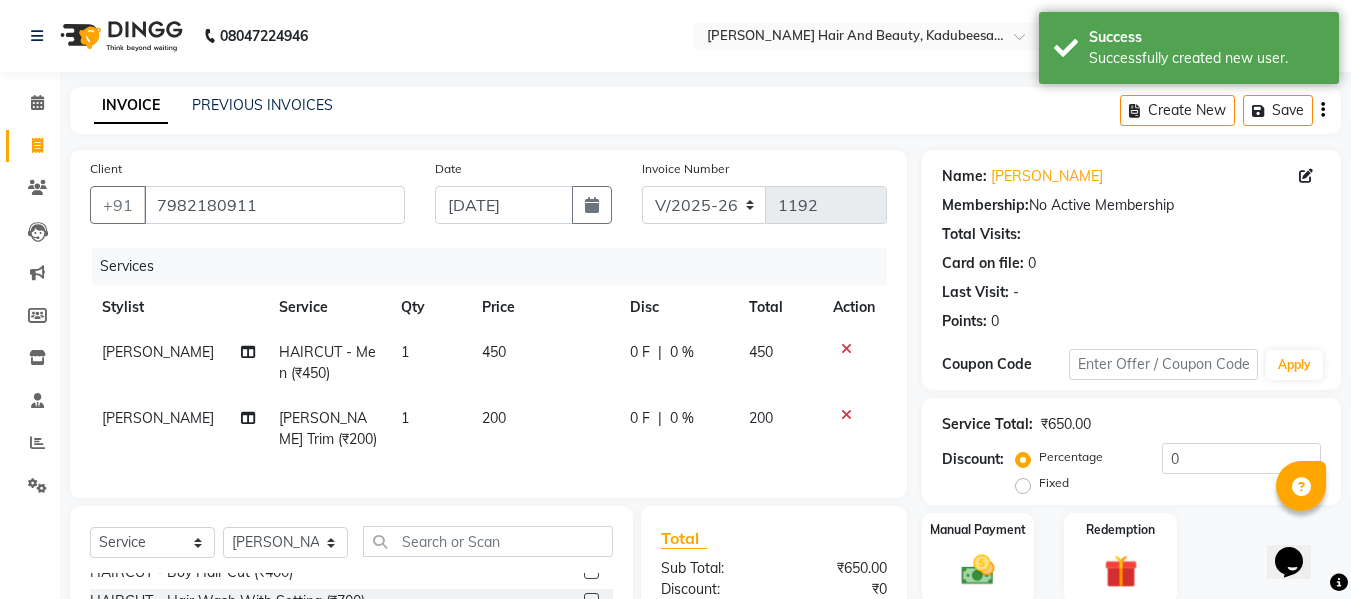 scroll, scrollTop: 247, scrollLeft: 0, axis: vertical 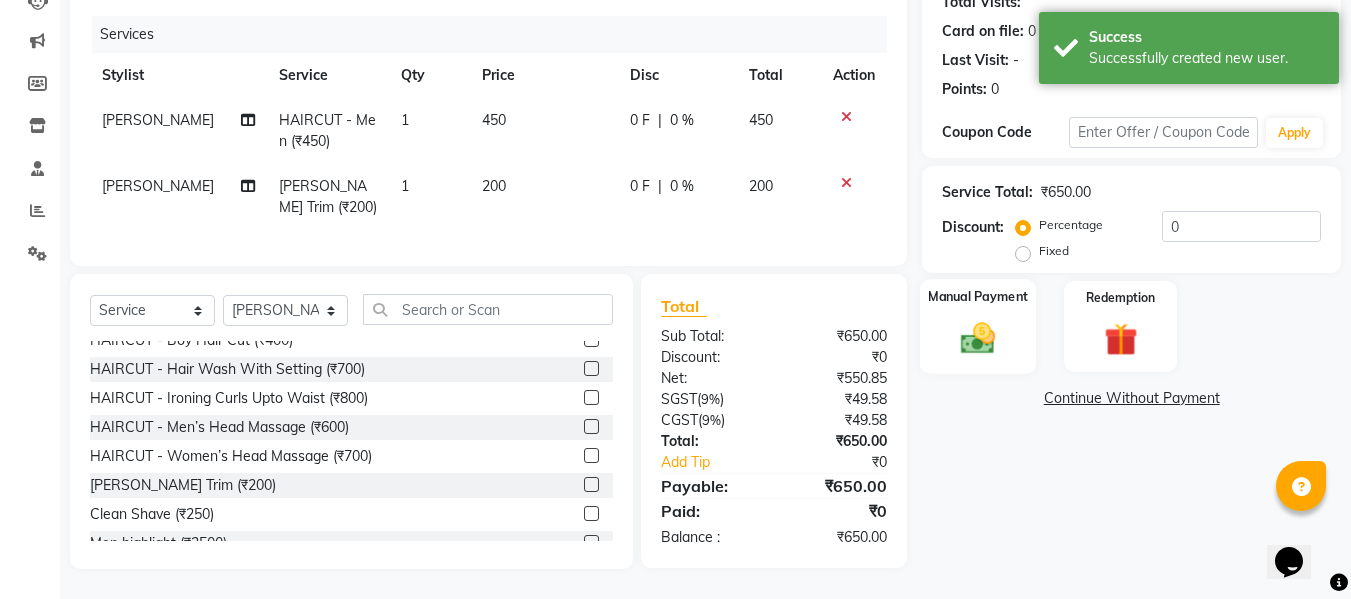 click on "Manual Payment" 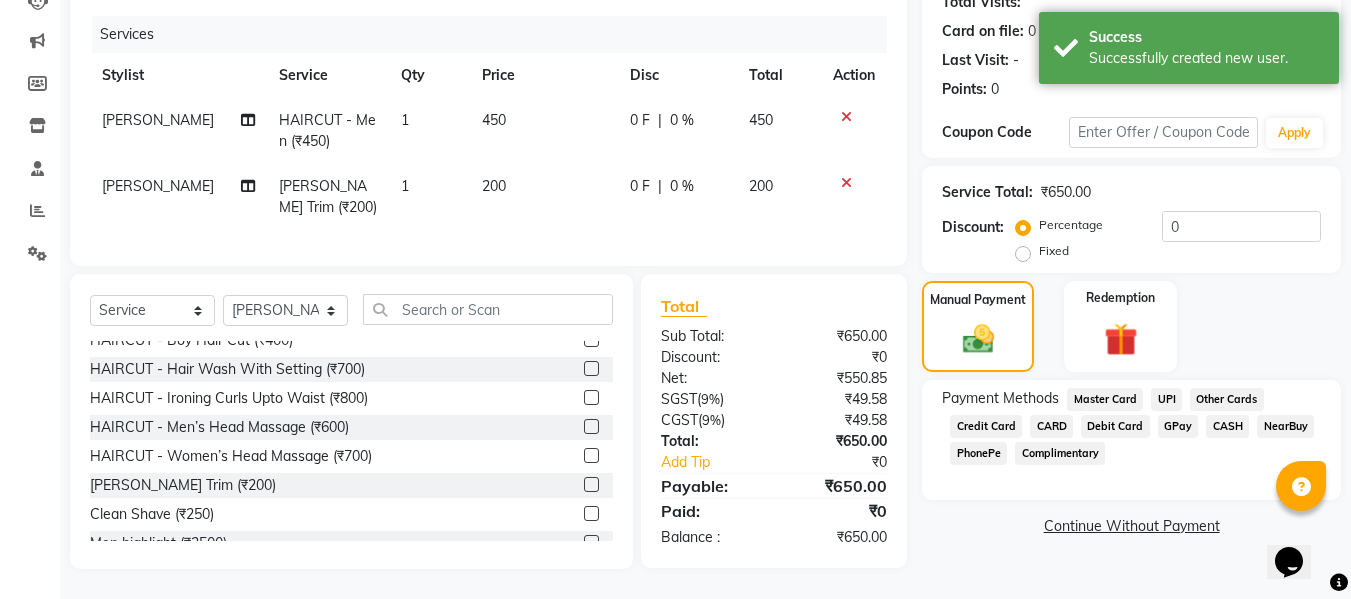 click on "GPay" 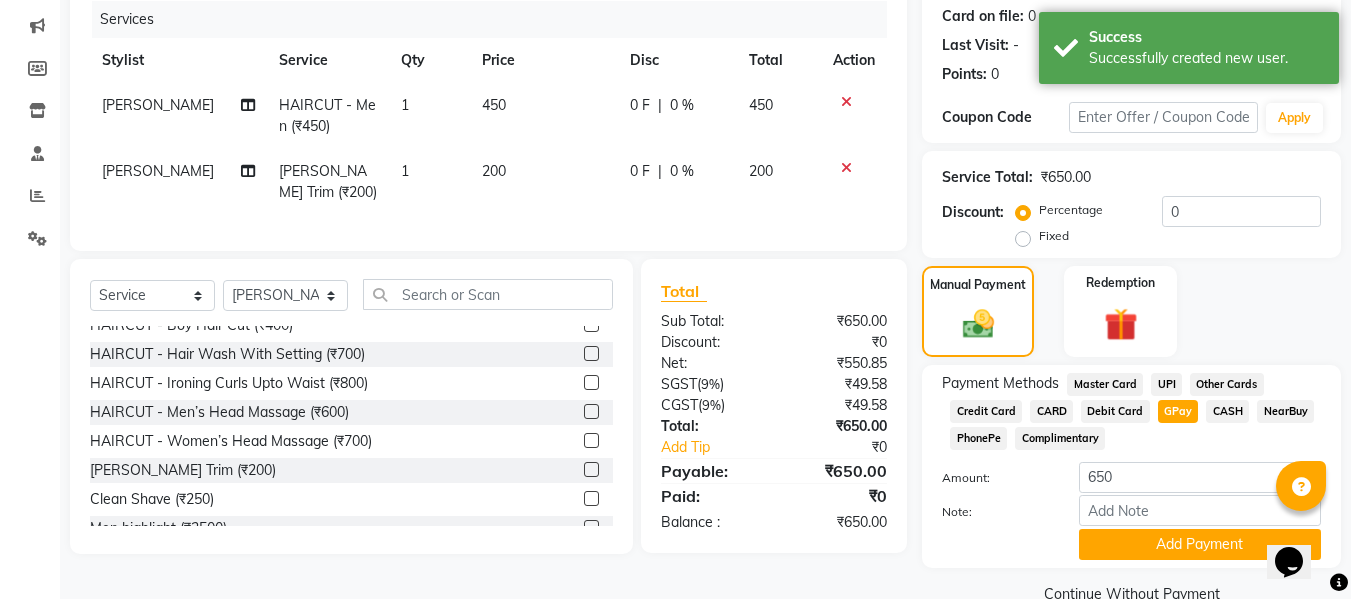 scroll, scrollTop: 287, scrollLeft: 0, axis: vertical 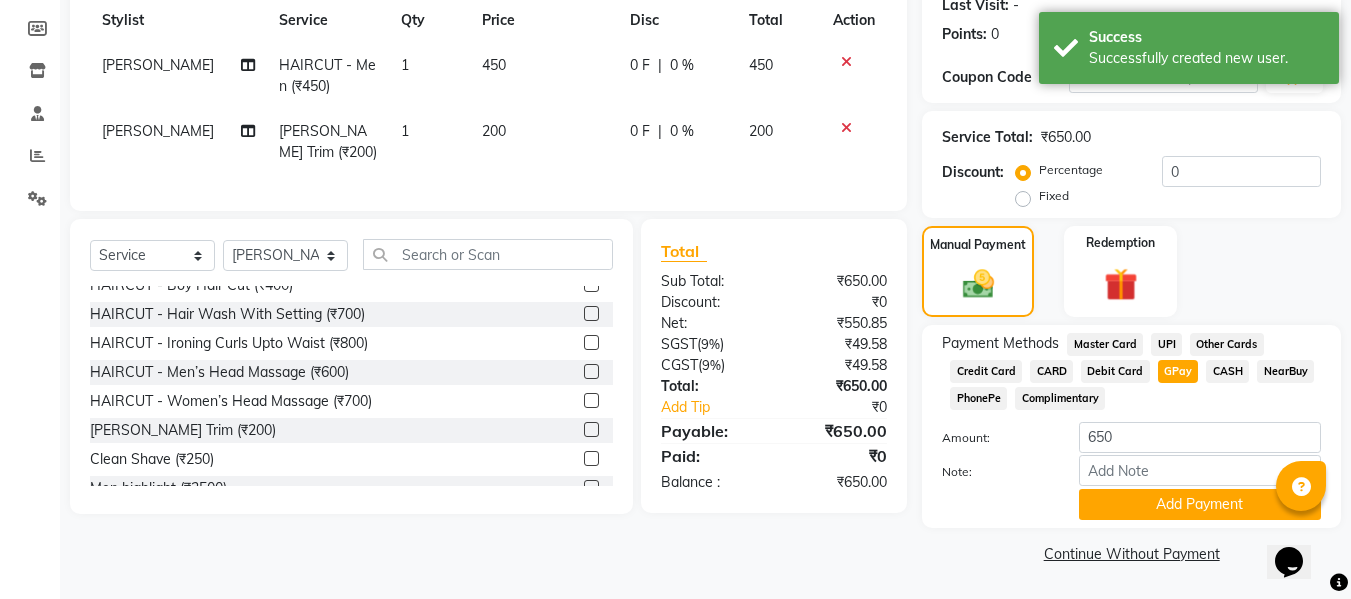 click on "Note:" 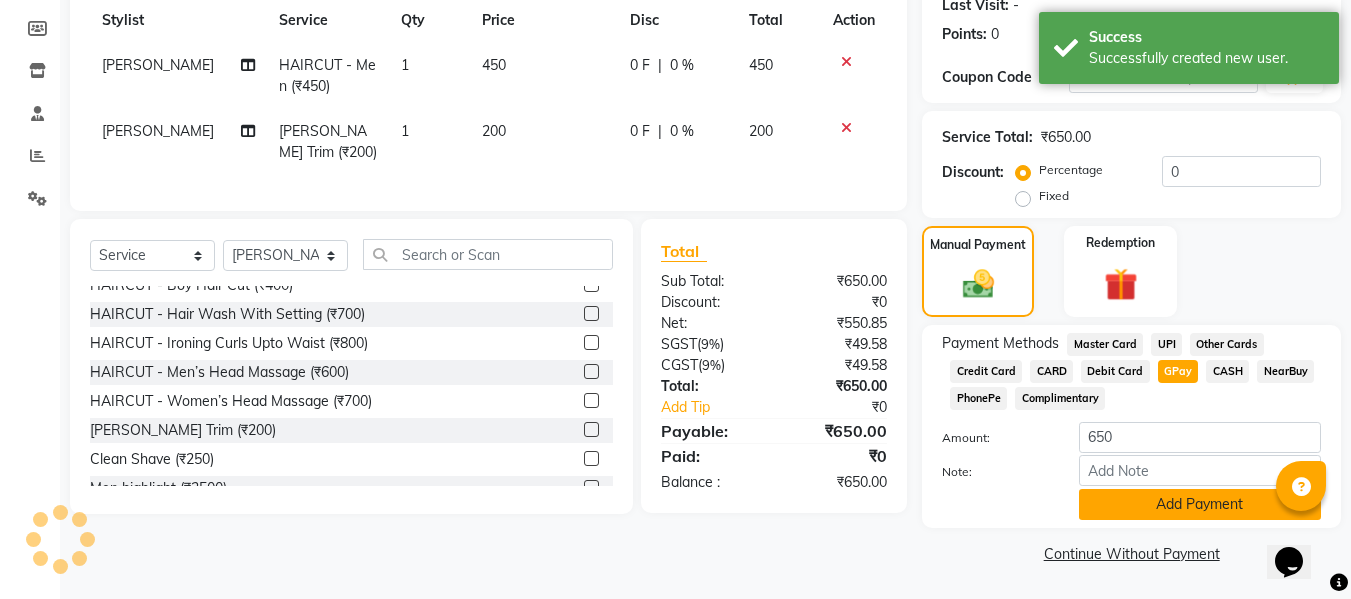 click on "Add Payment" 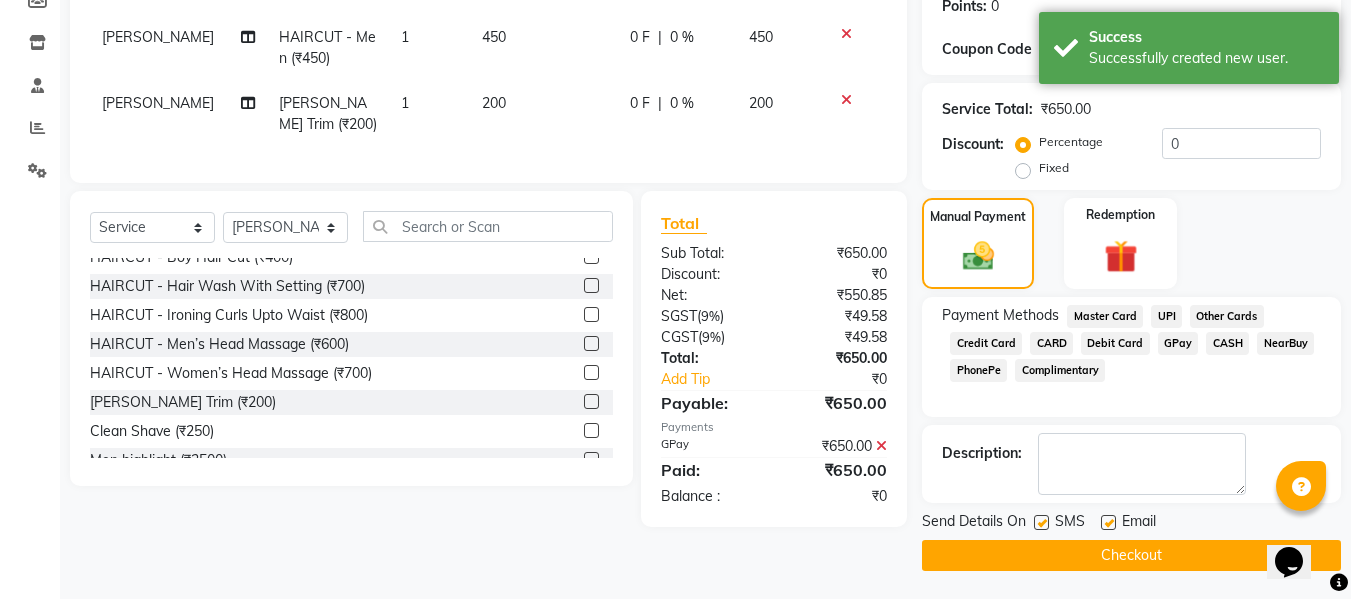 scroll, scrollTop: 317, scrollLeft: 0, axis: vertical 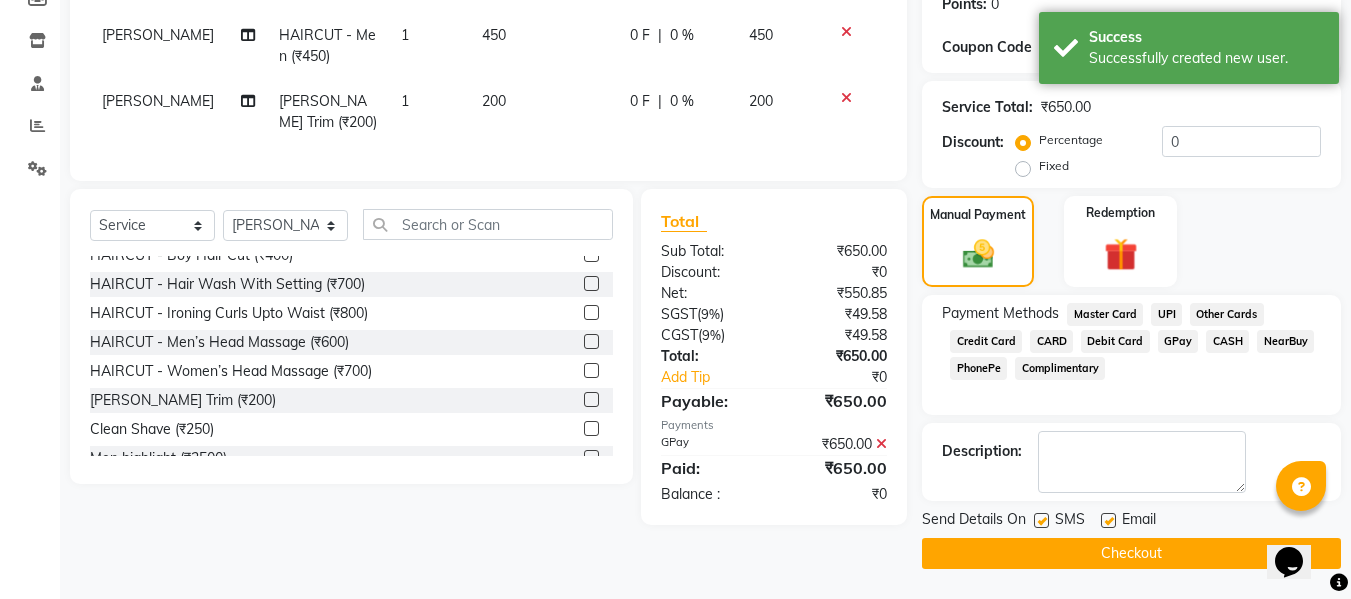 click on "Checkout" 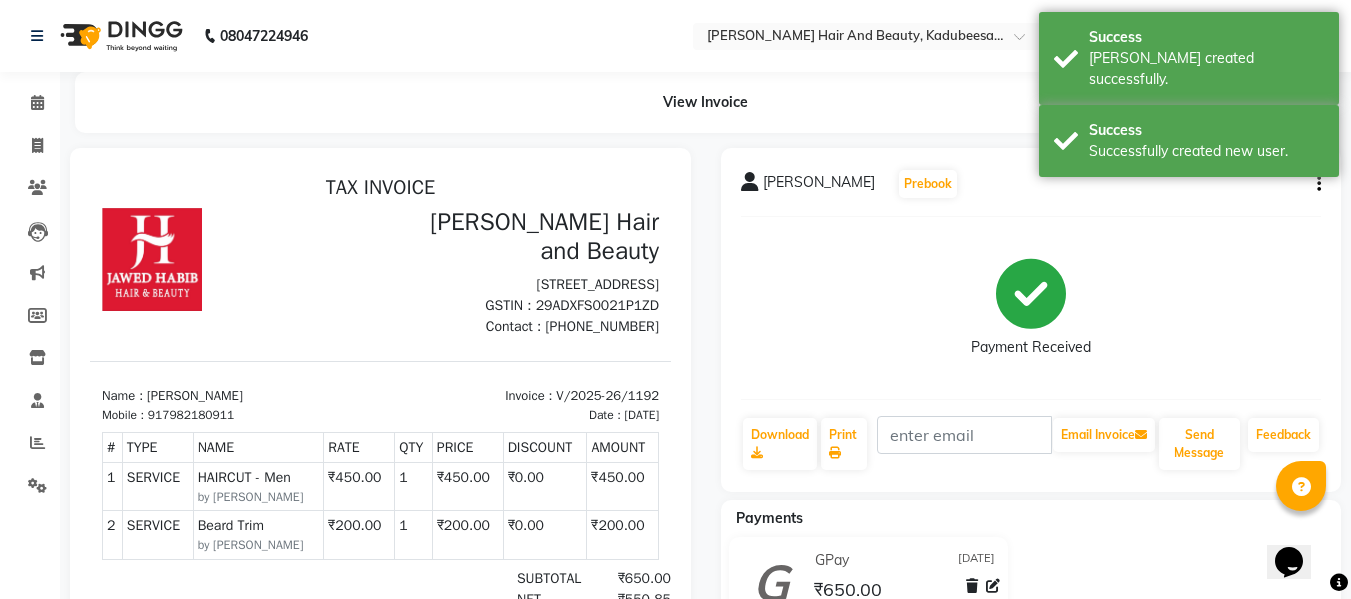 scroll, scrollTop: 0, scrollLeft: 0, axis: both 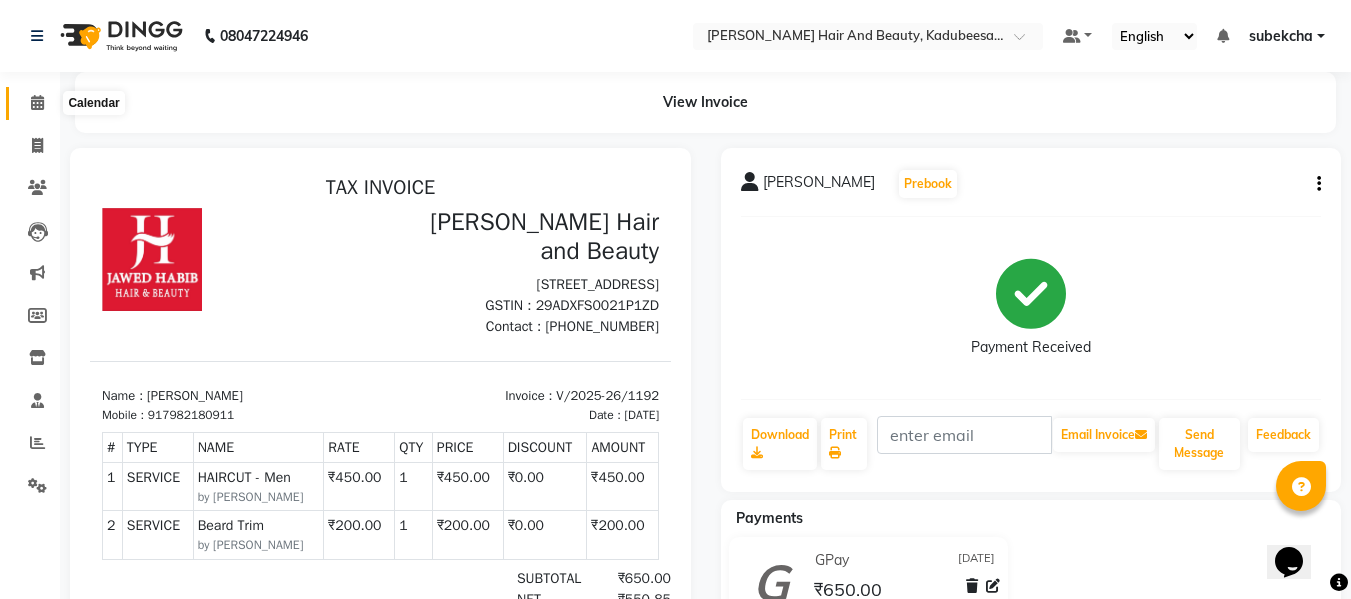 click 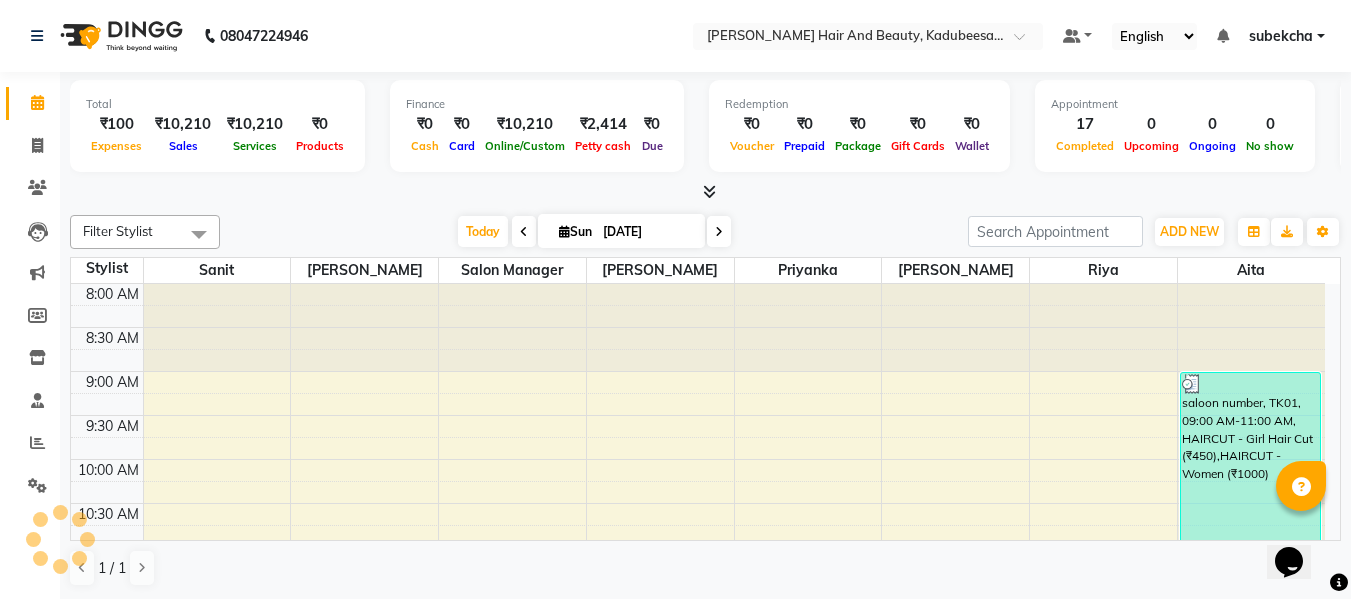 scroll, scrollTop: 793, scrollLeft: 0, axis: vertical 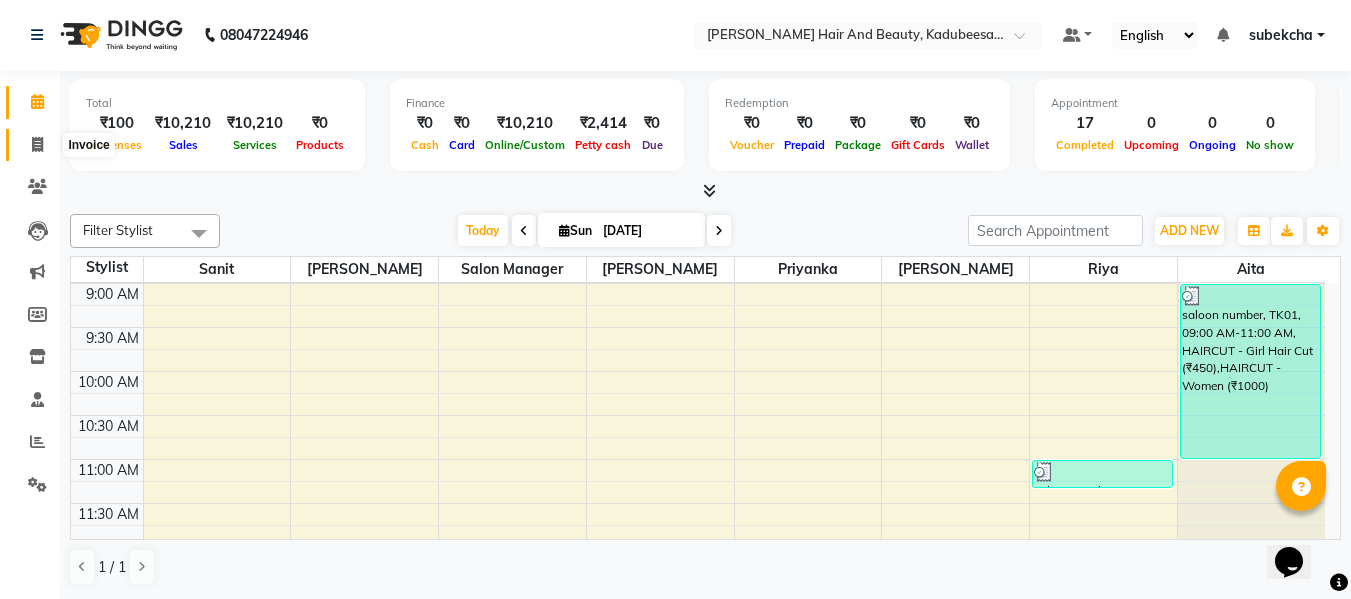 click 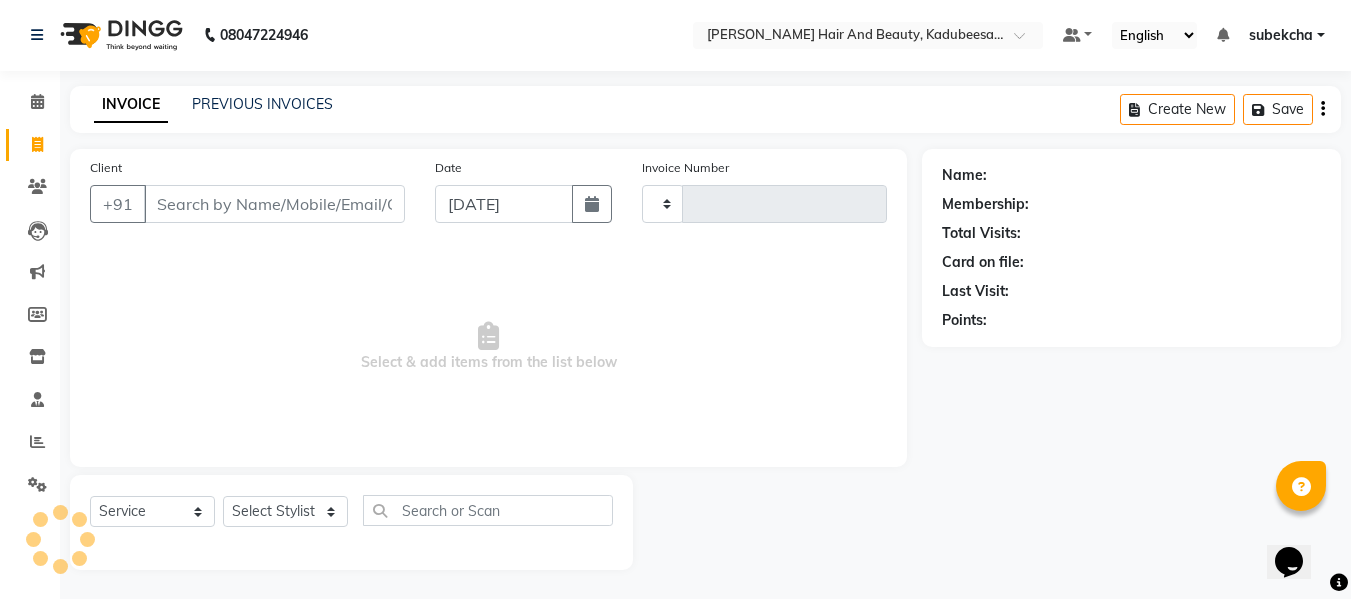 type on "1193" 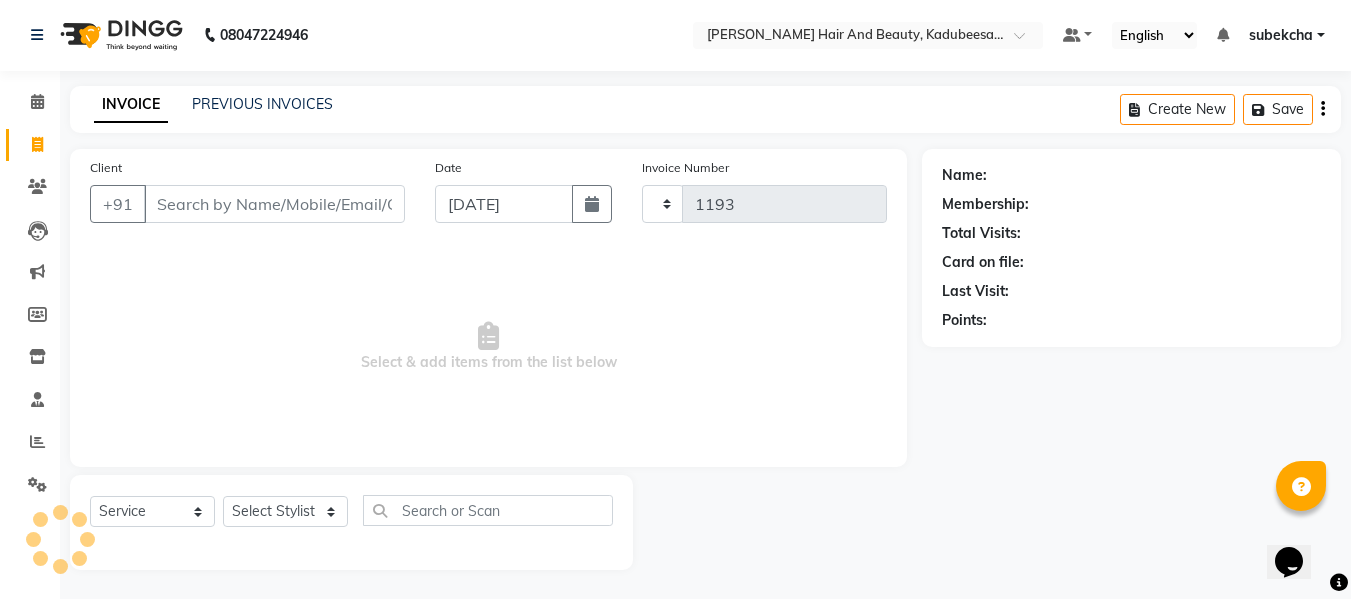 select on "7013" 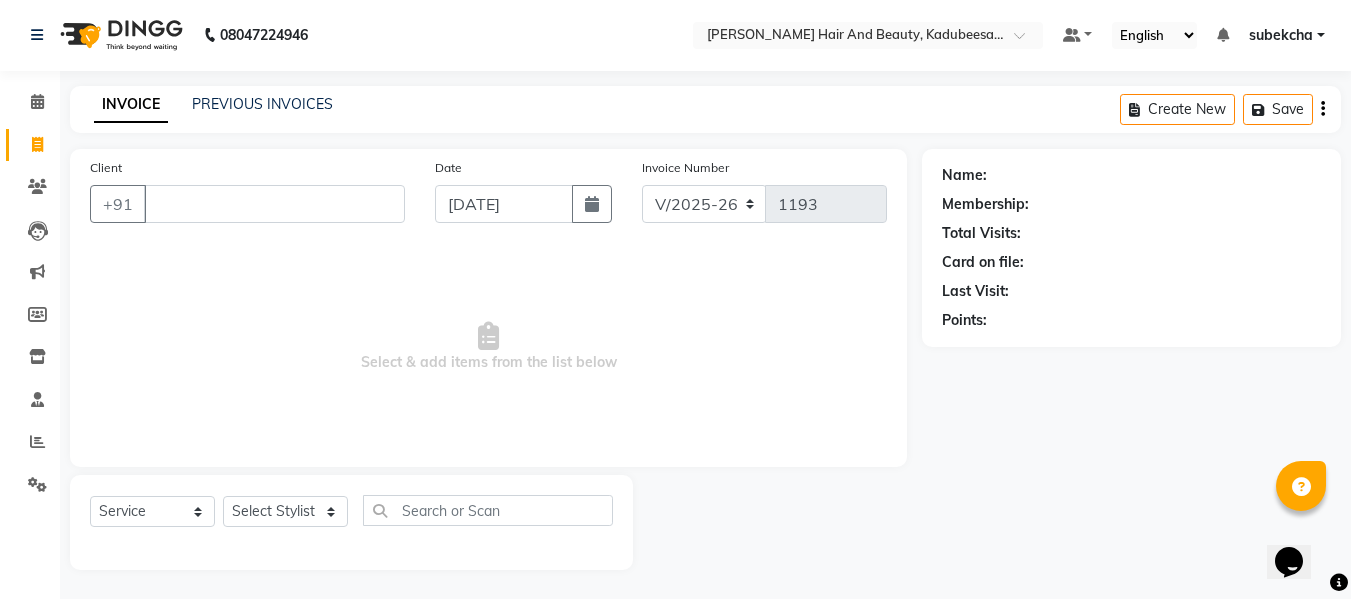 type 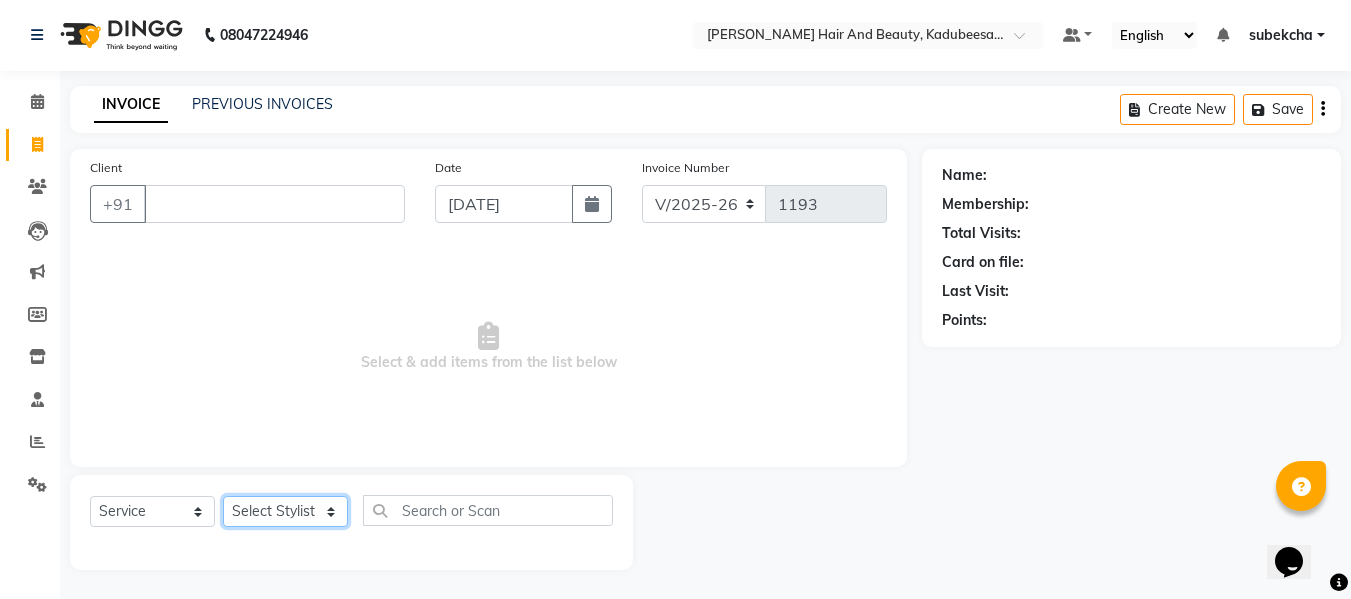 click on "Select Stylist aita [PERSON_NAME]  priyanka [PERSON_NAME] Salon Manager Sanit subekcha [PERSON_NAME]" 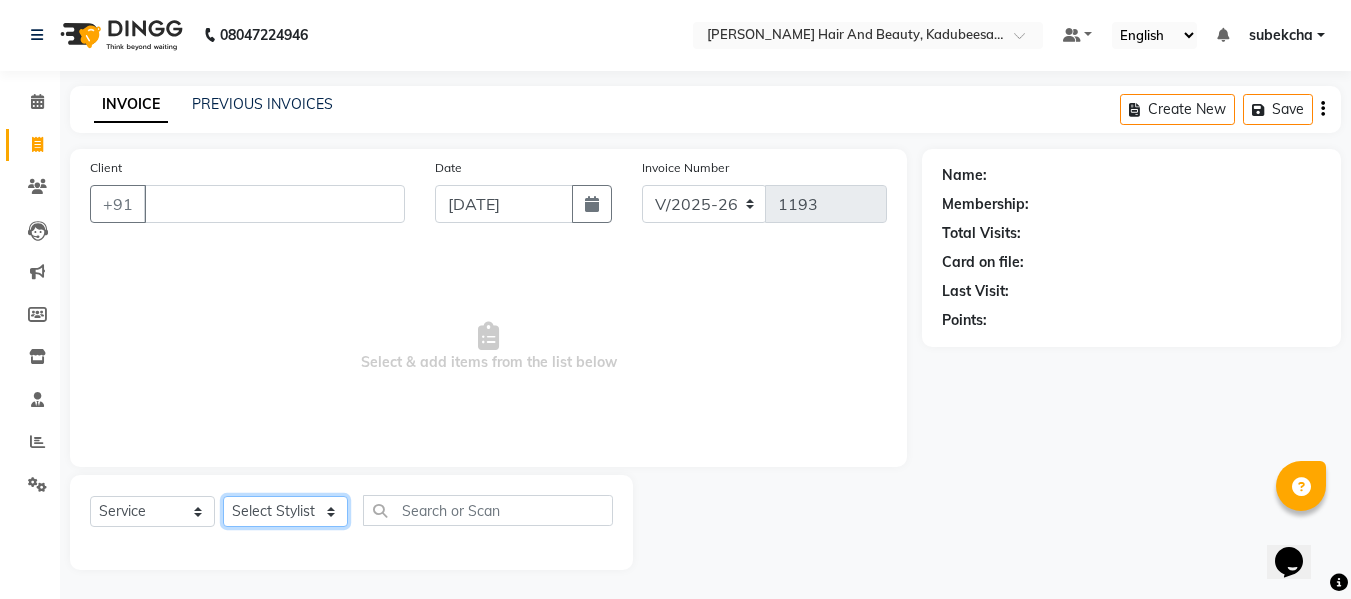select on "68037" 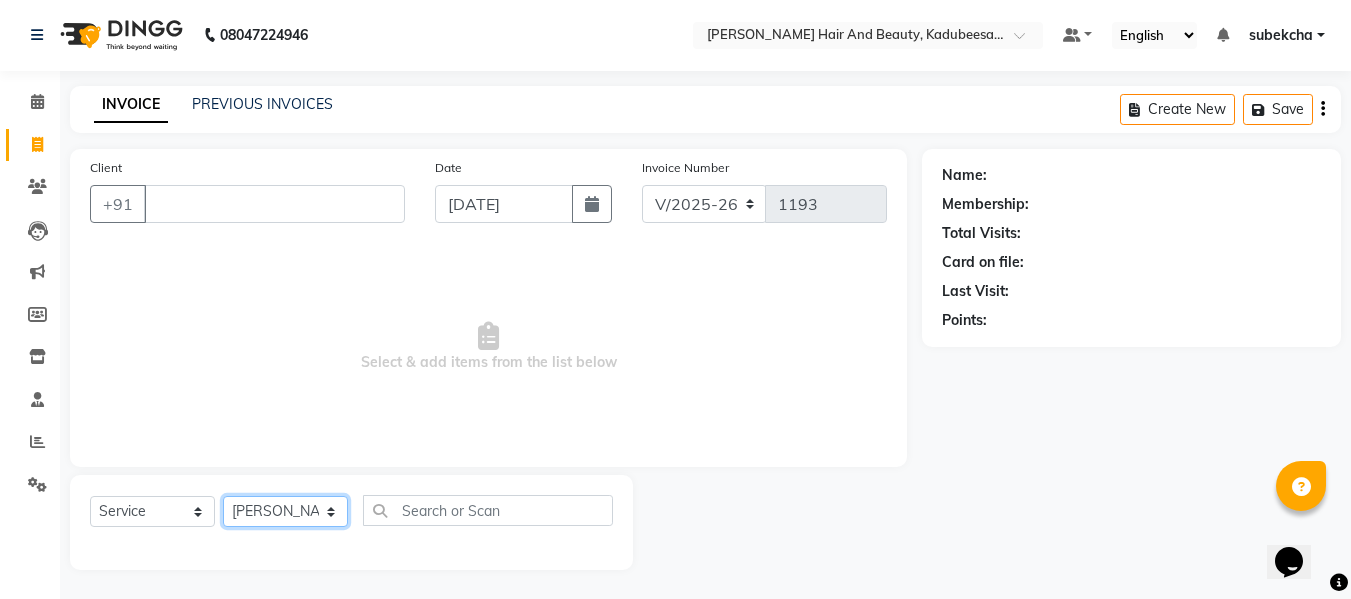 click on "Select Stylist aita [PERSON_NAME]  priyanka [PERSON_NAME] Salon Manager Sanit subekcha [PERSON_NAME]" 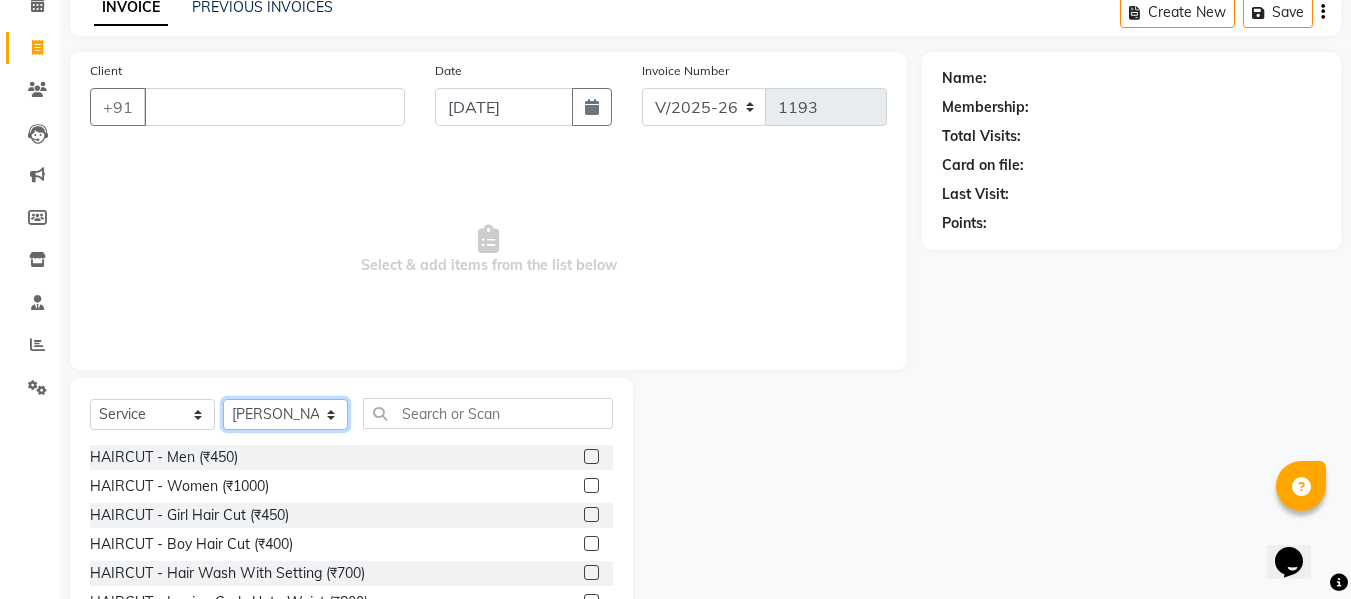 scroll, scrollTop: 101, scrollLeft: 0, axis: vertical 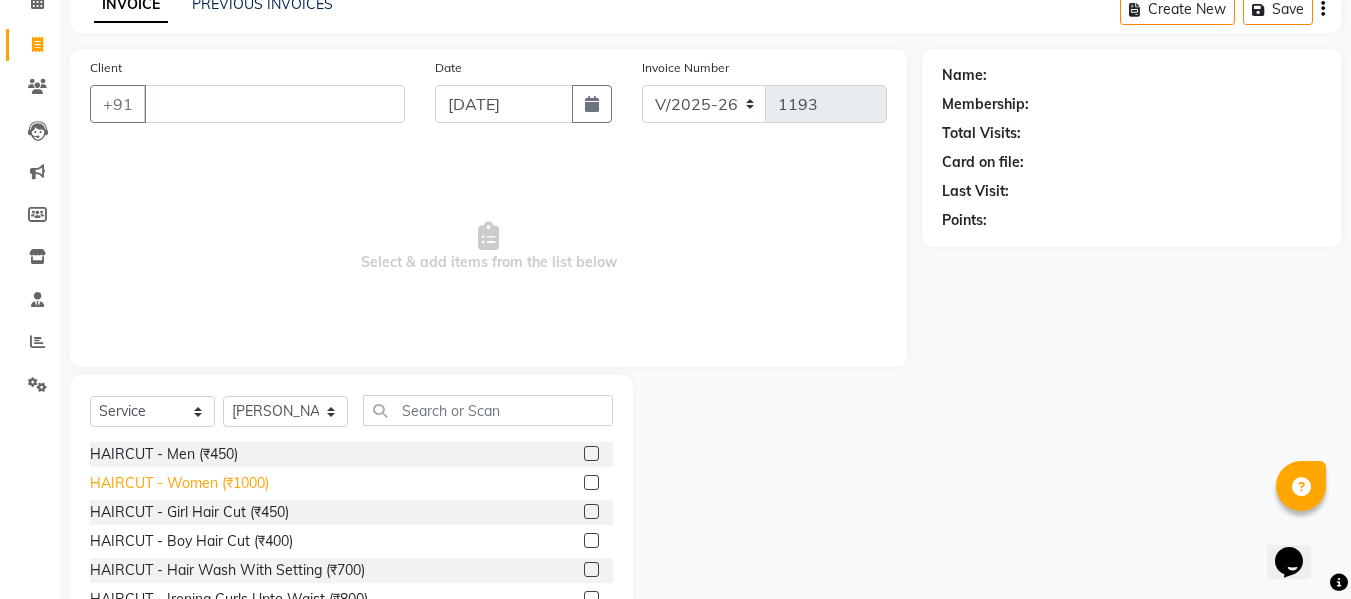 click on "HAIRCUT - Women (₹1000)" 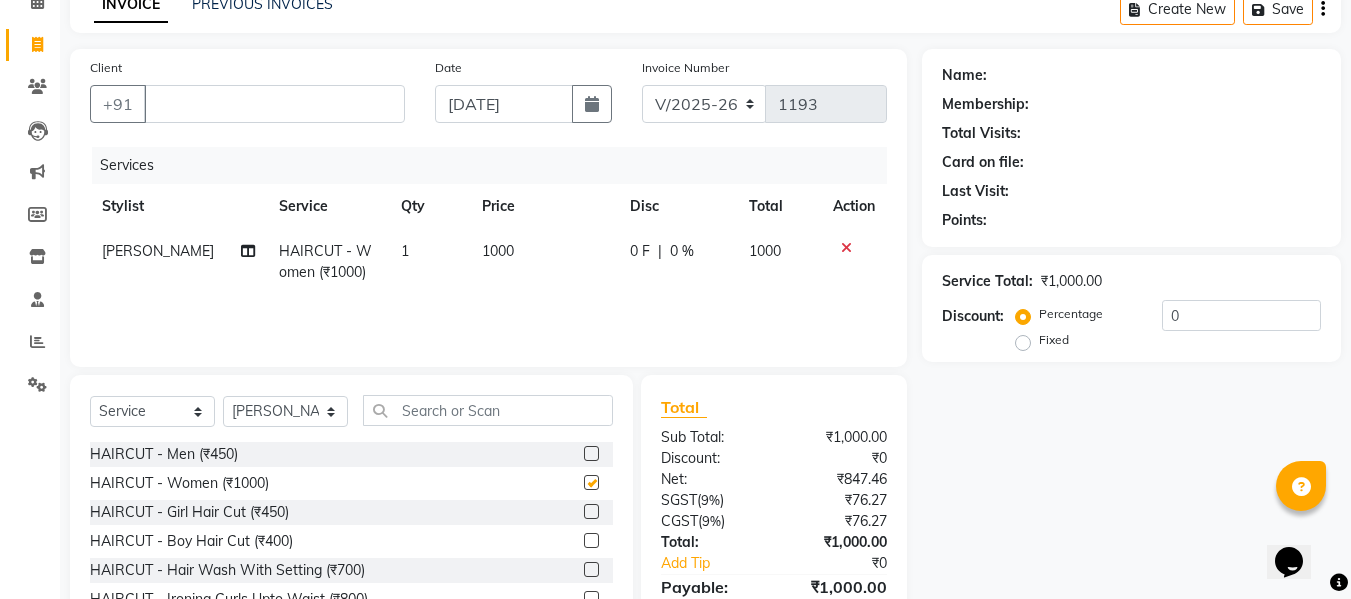 checkbox on "false" 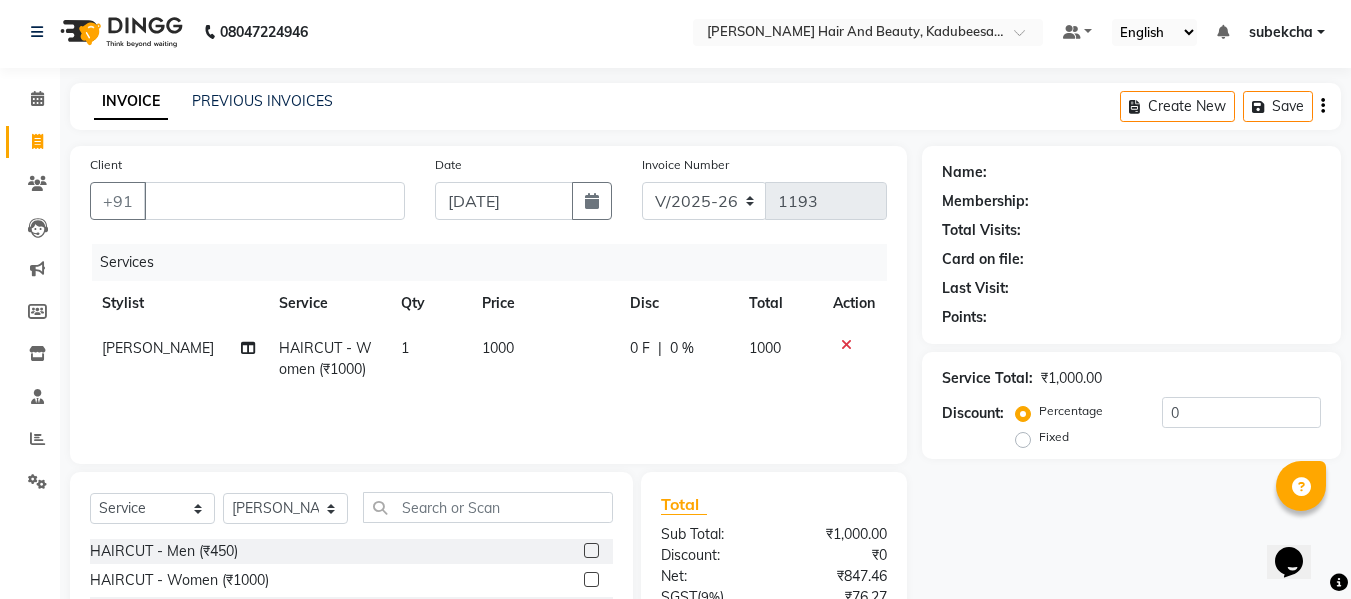 scroll, scrollTop: 1, scrollLeft: 0, axis: vertical 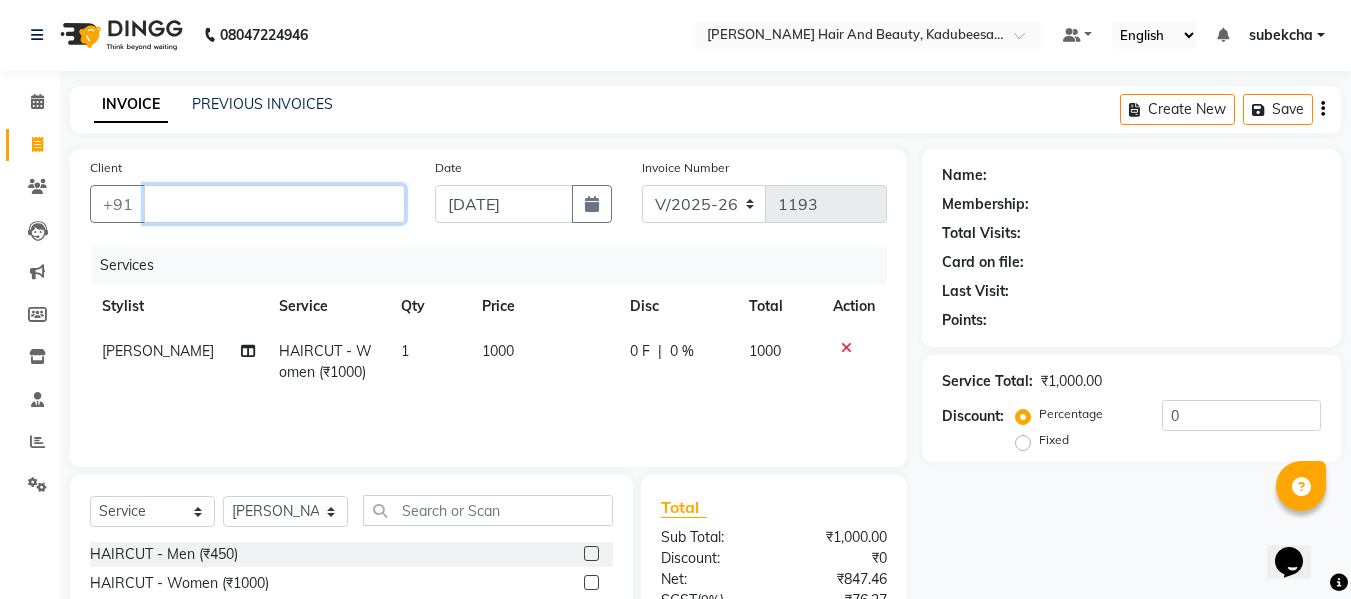 click on "Client" at bounding box center [274, 204] 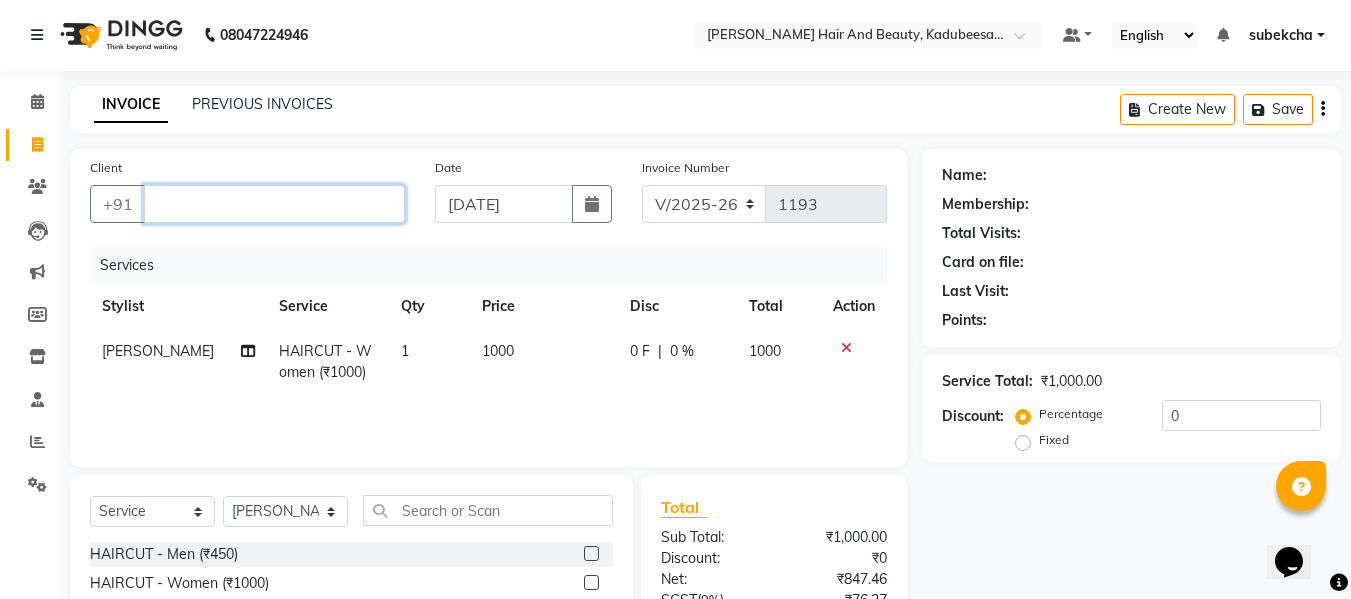 drag, startPoint x: 176, startPoint y: 198, endPoint x: 185, endPoint y: 223, distance: 26.57066 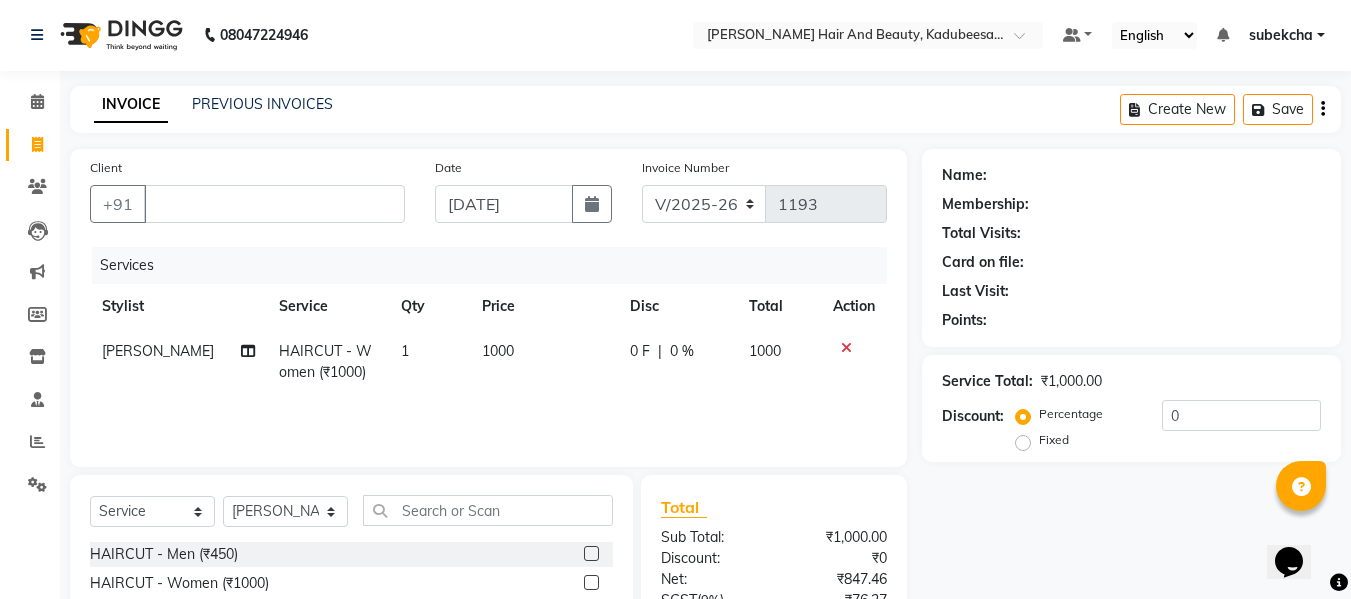 click on "Client +91" 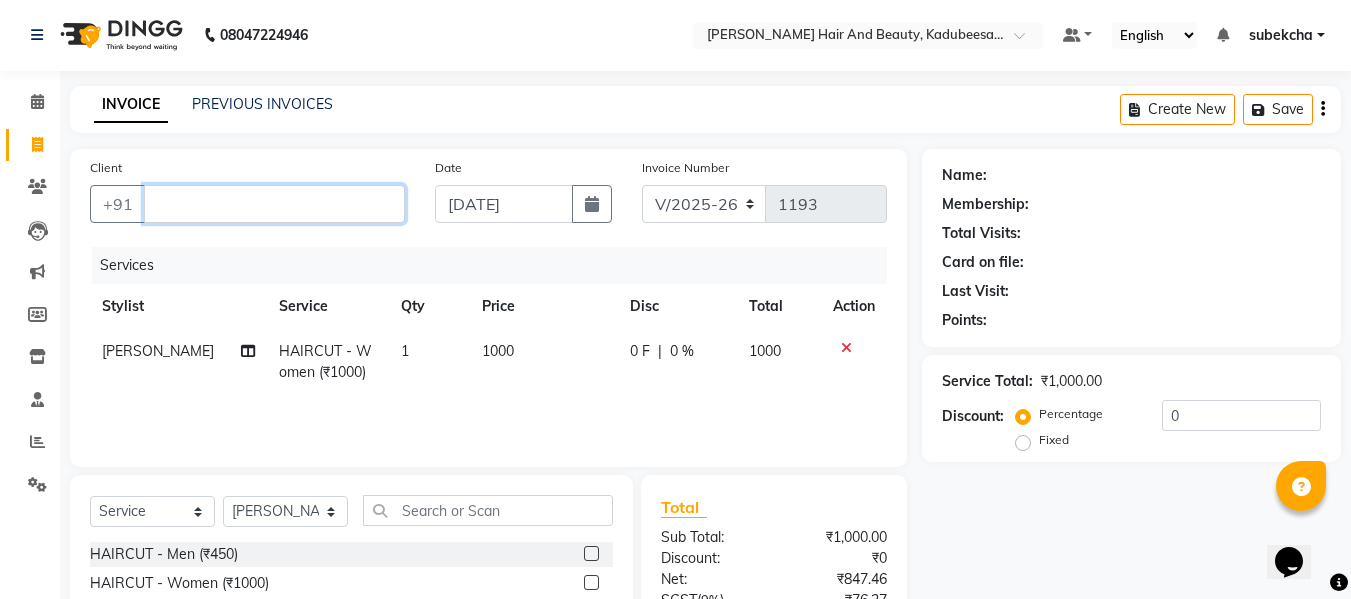 click on "Client" at bounding box center (274, 204) 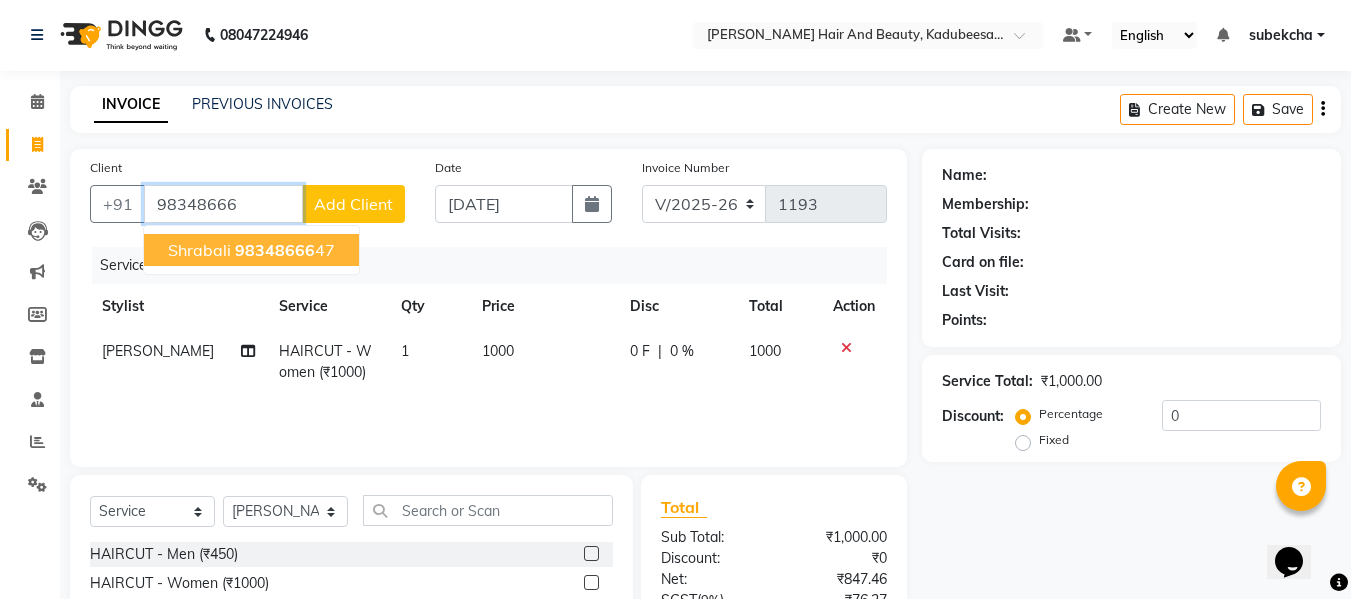 click on "98348666" 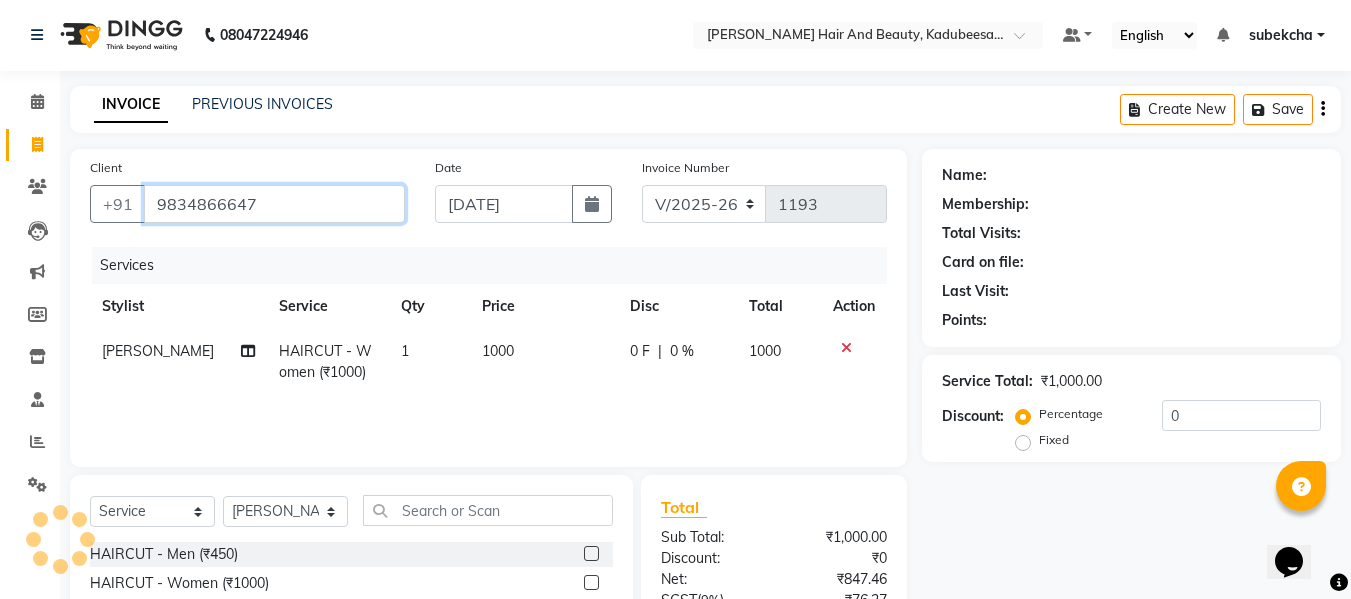 type on "9834866647" 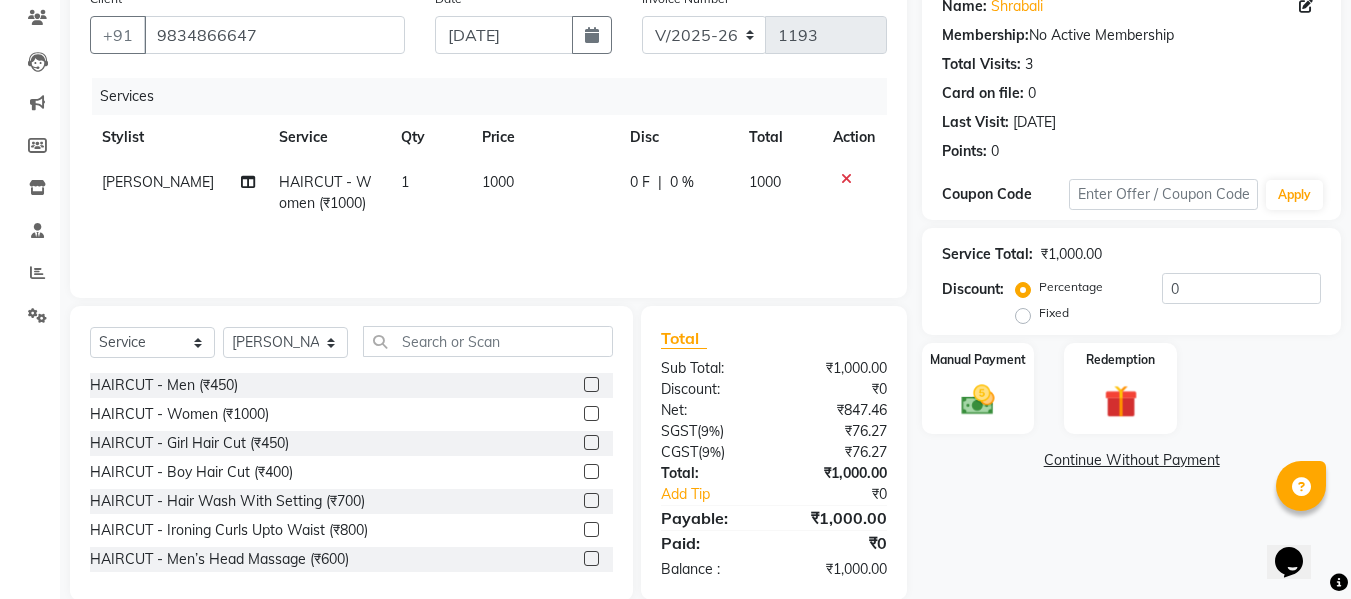 scroll, scrollTop: 202, scrollLeft: 0, axis: vertical 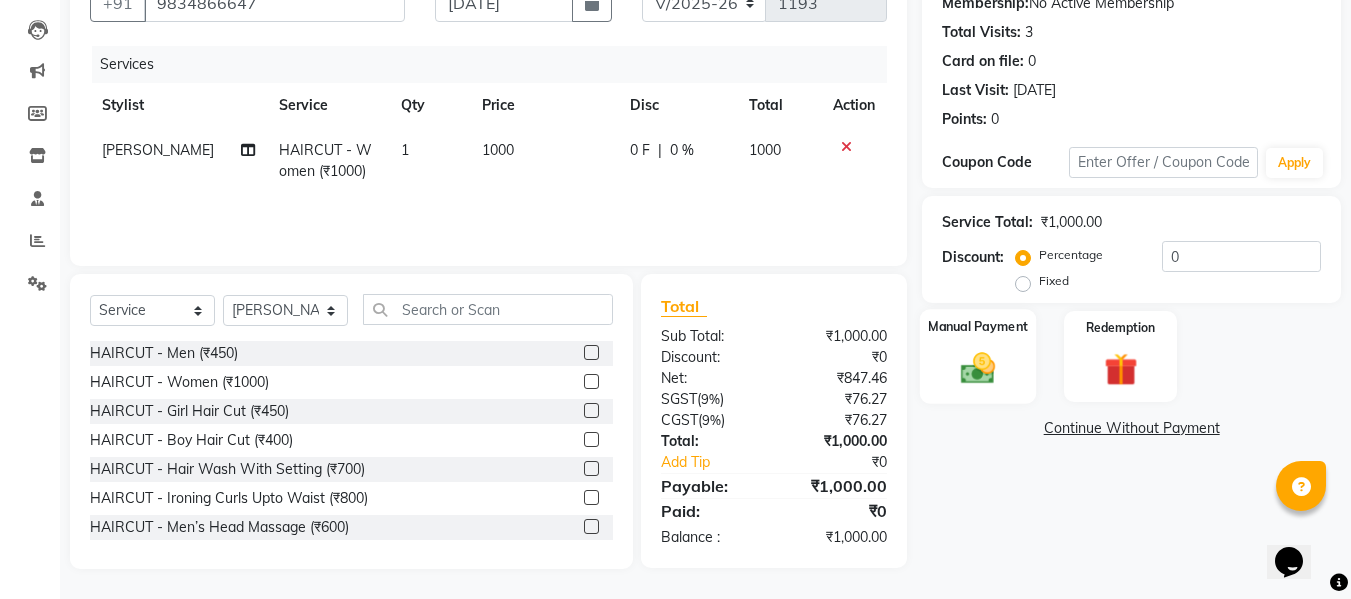 click on "Manual Payment" 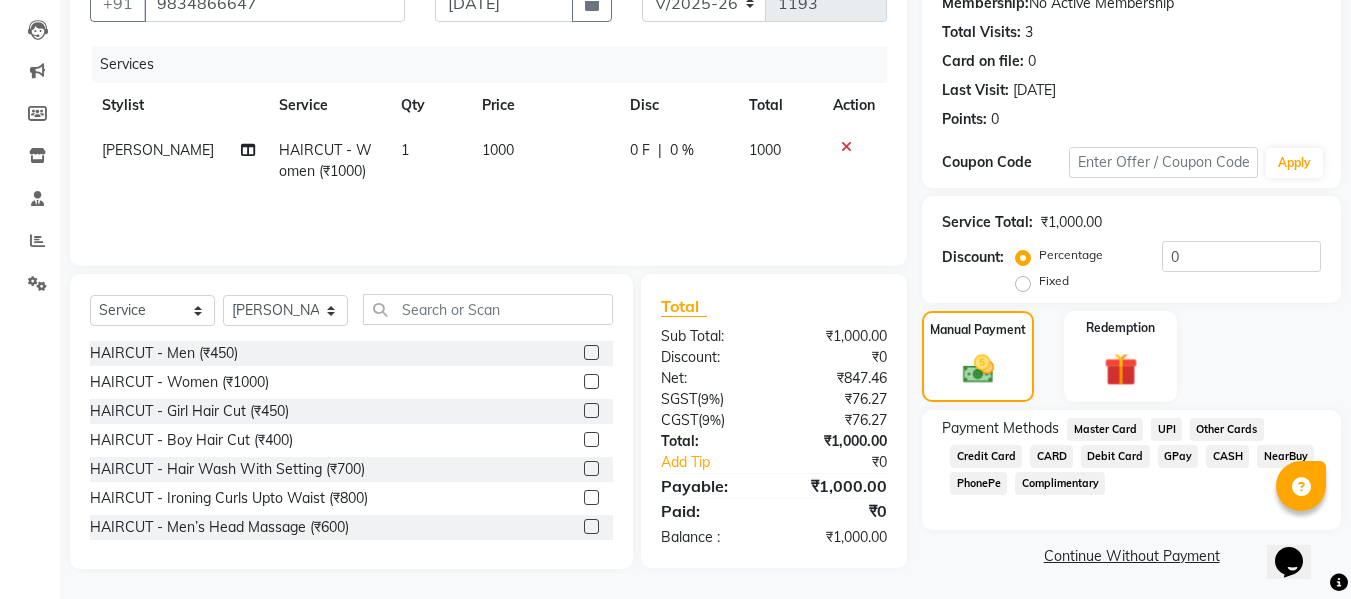 click on "GPay" 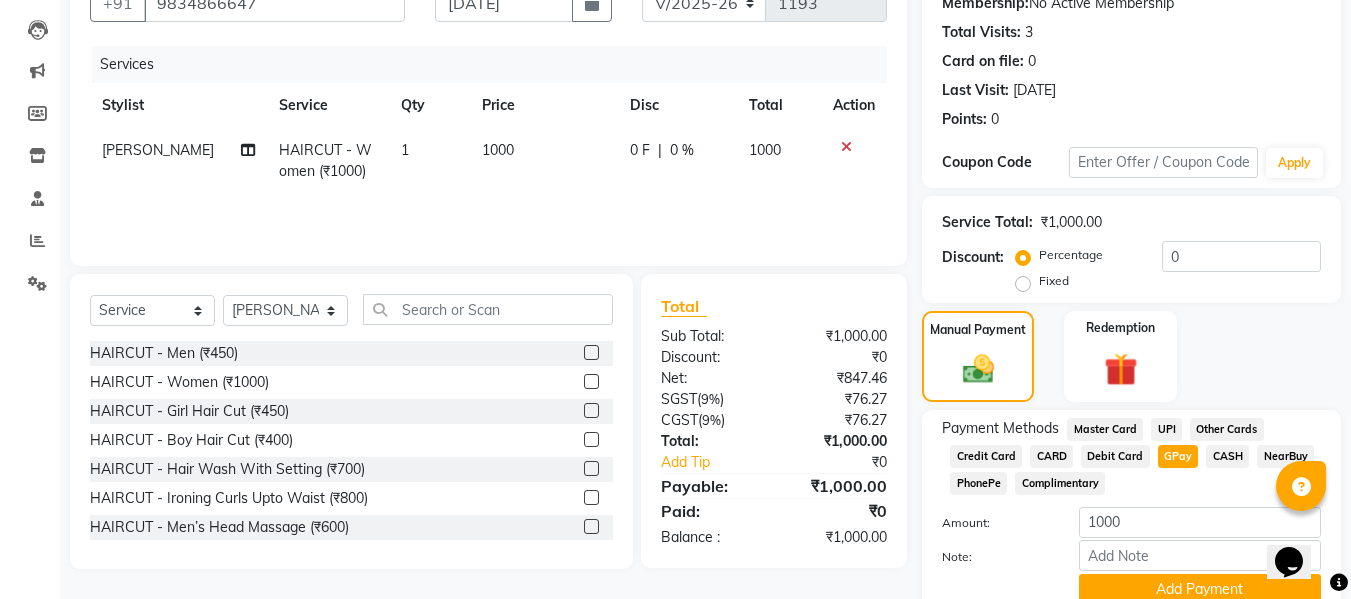 scroll, scrollTop: 287, scrollLeft: 0, axis: vertical 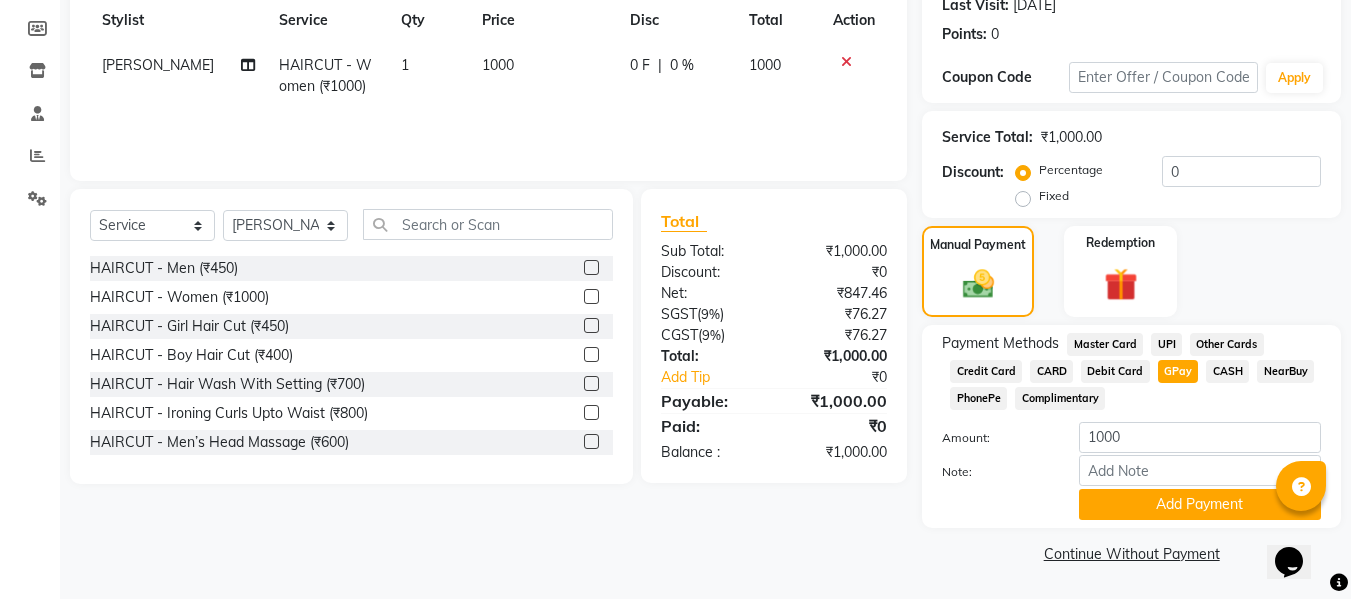 click on "Payment Methods  Master Card   UPI   Other Cards   Credit Card   CARD   Debit Card   GPay   CASH   NearBuy   PhonePe   Complimentary  Amount: 1000 Note: Add Payment" 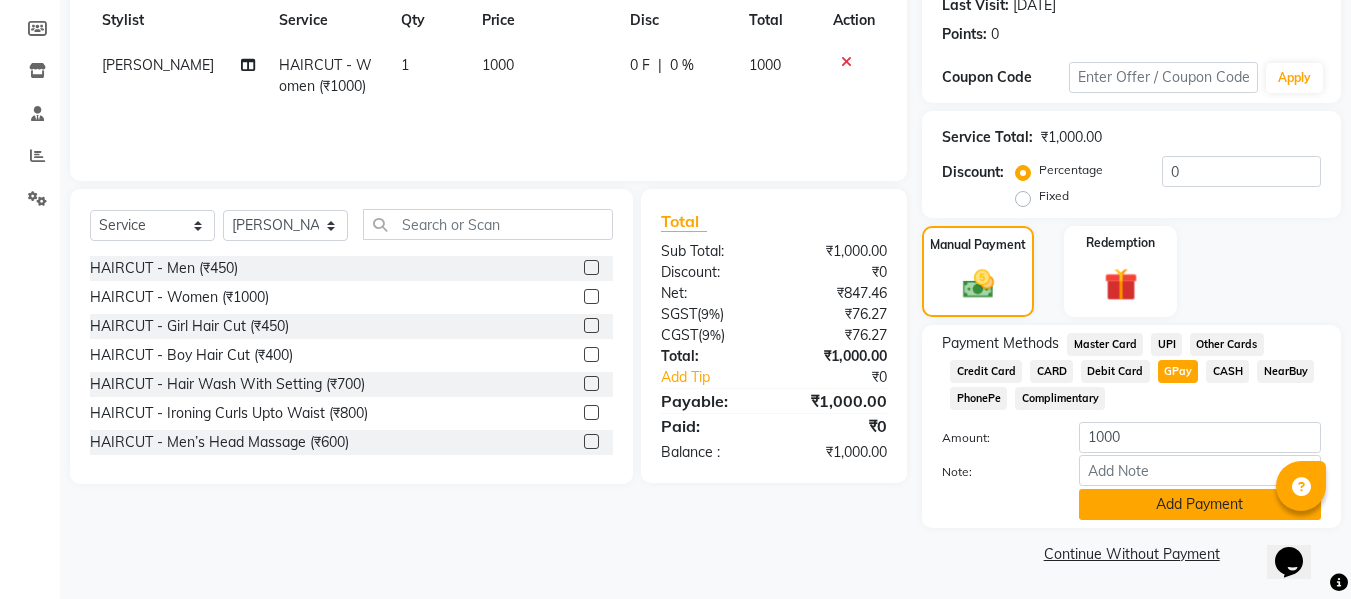 click on "Add Payment" 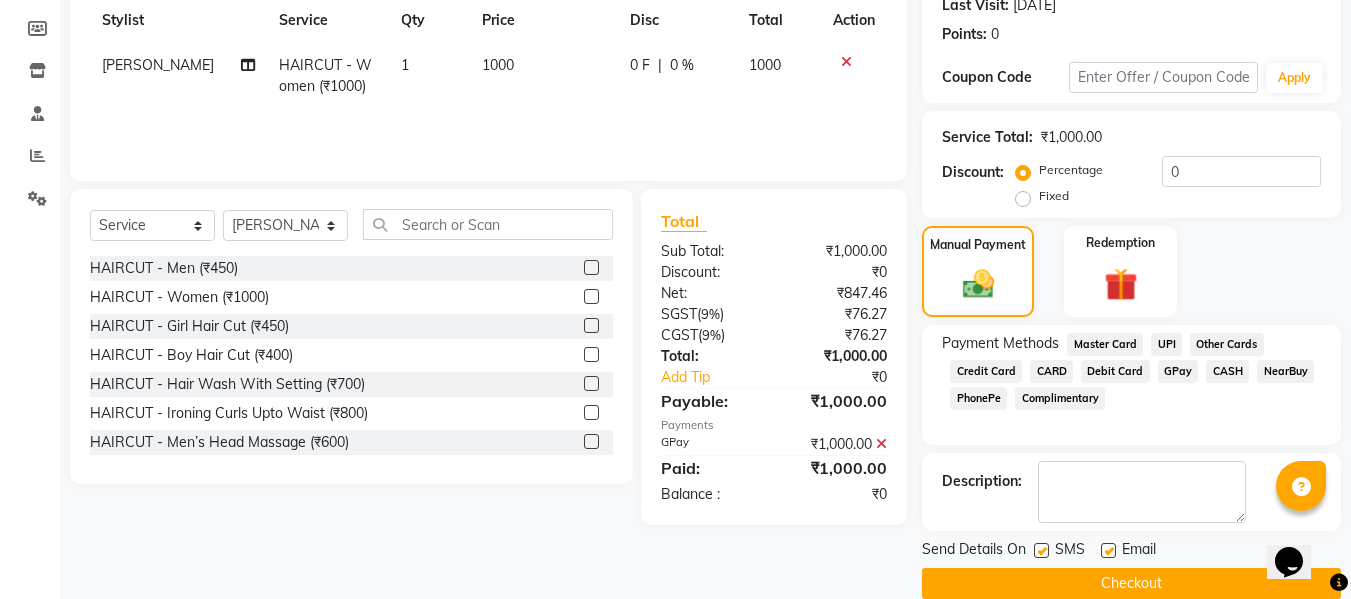 scroll, scrollTop: 317, scrollLeft: 0, axis: vertical 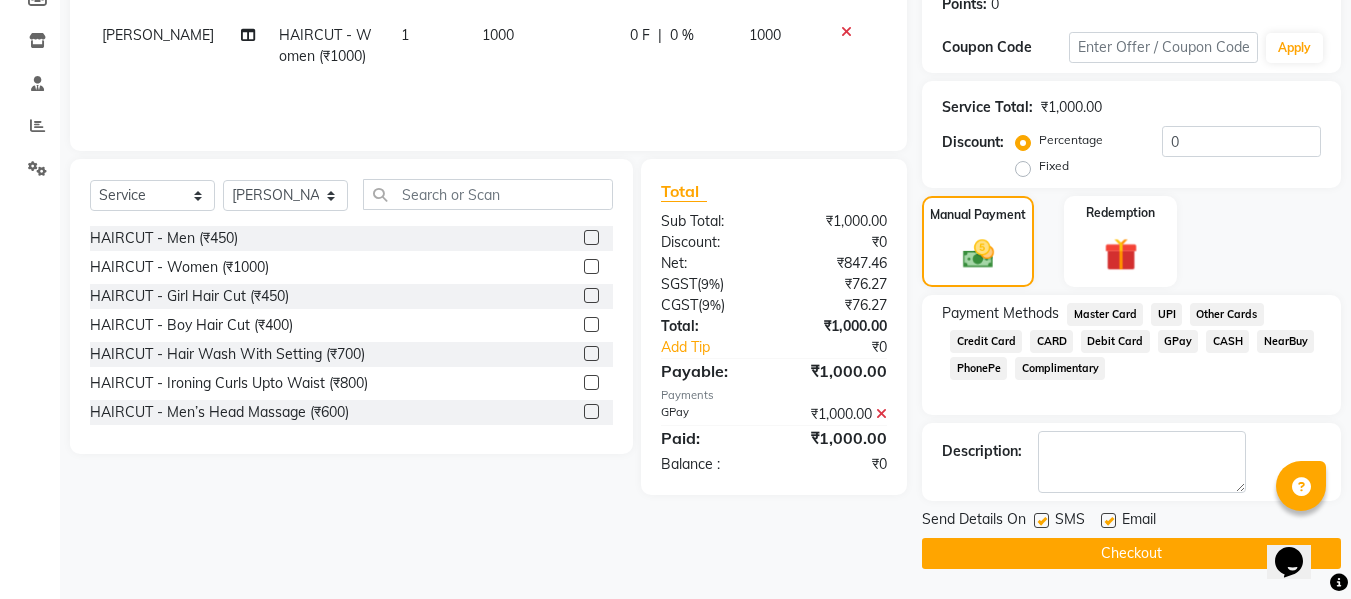 click on "Checkout" 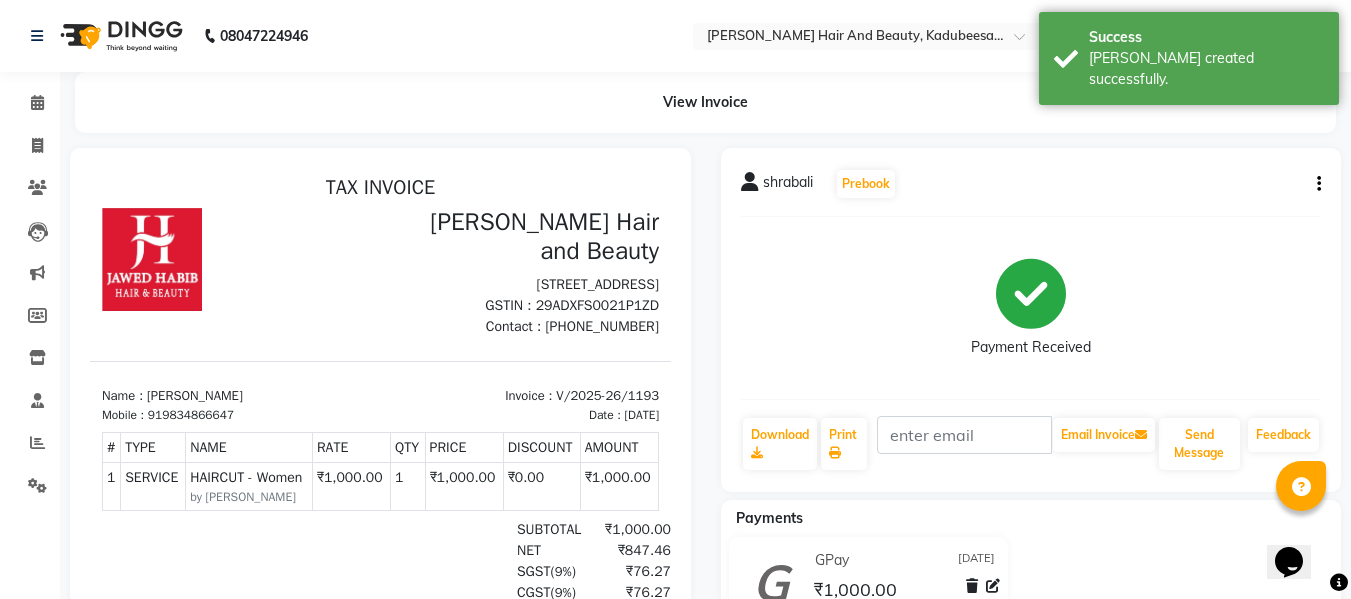 scroll, scrollTop: 0, scrollLeft: 0, axis: both 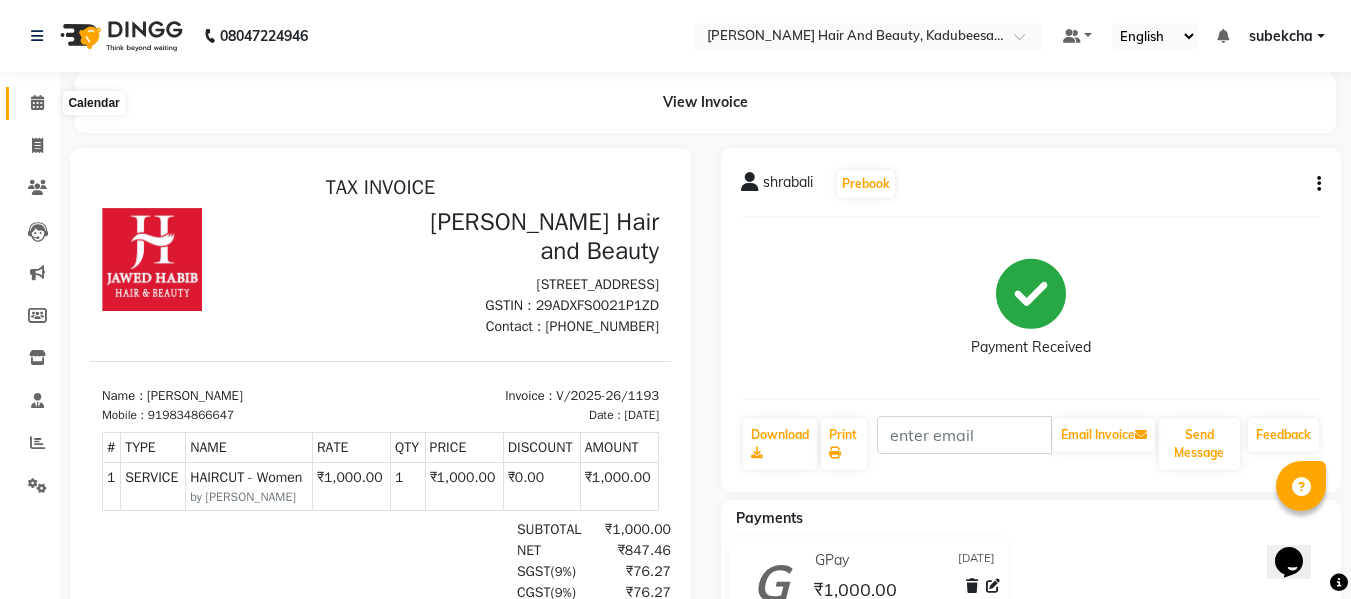 click 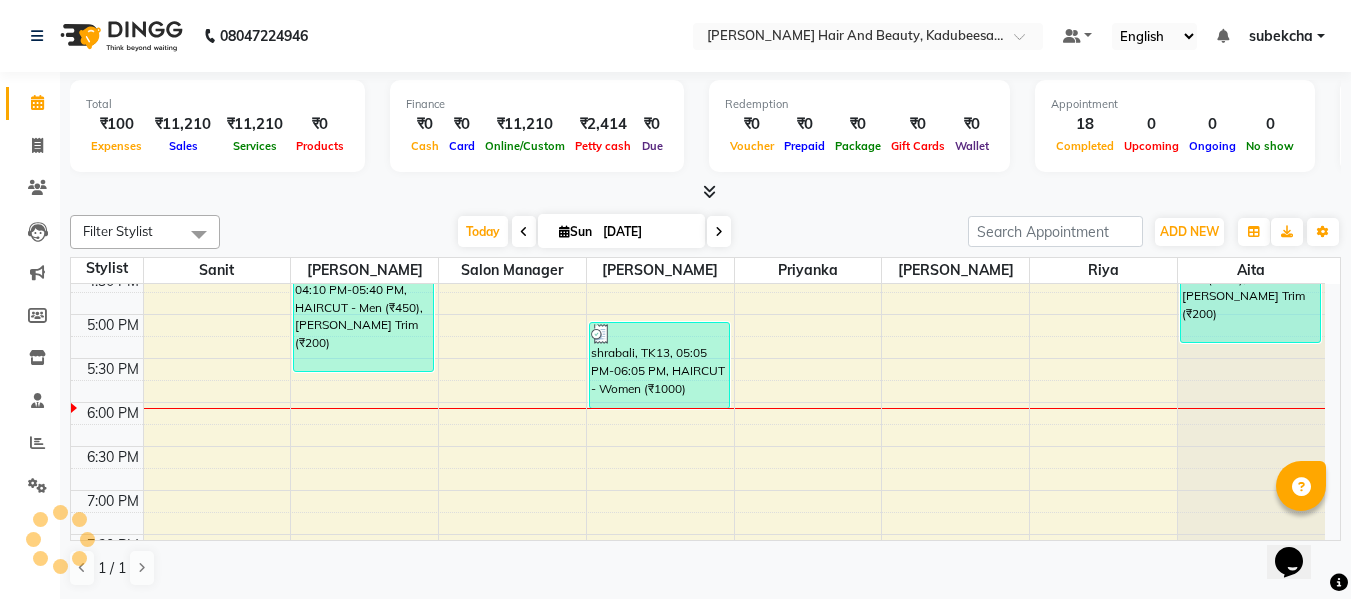 scroll, scrollTop: 0, scrollLeft: 0, axis: both 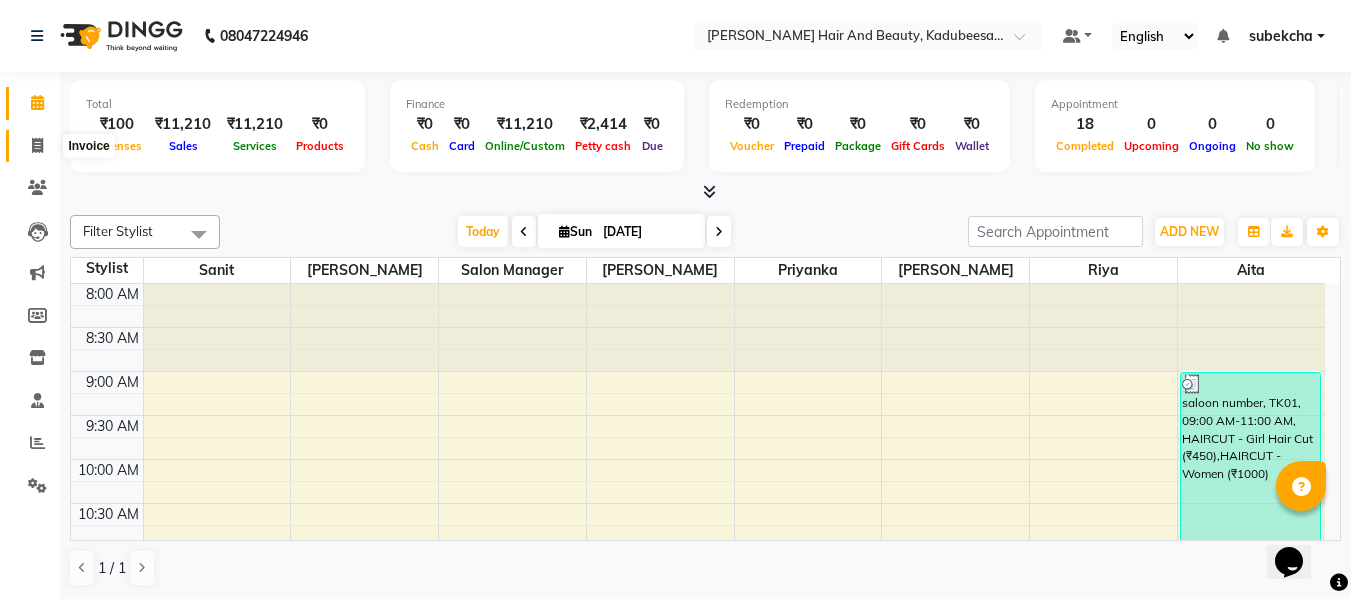 click 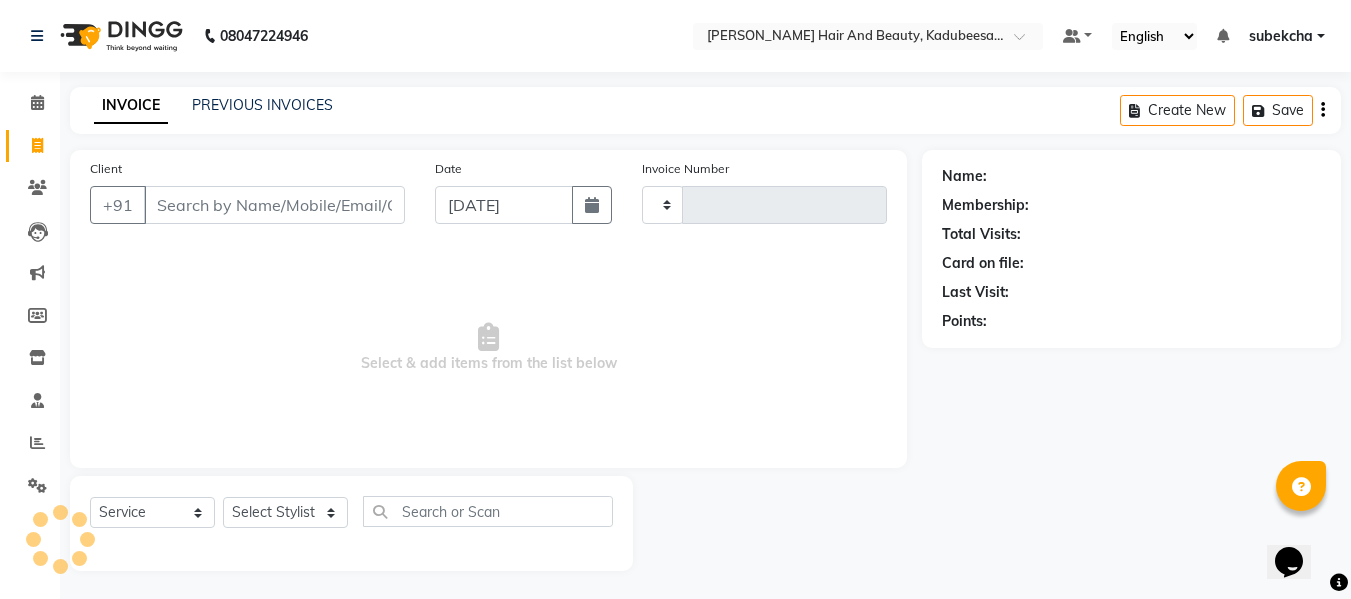 click 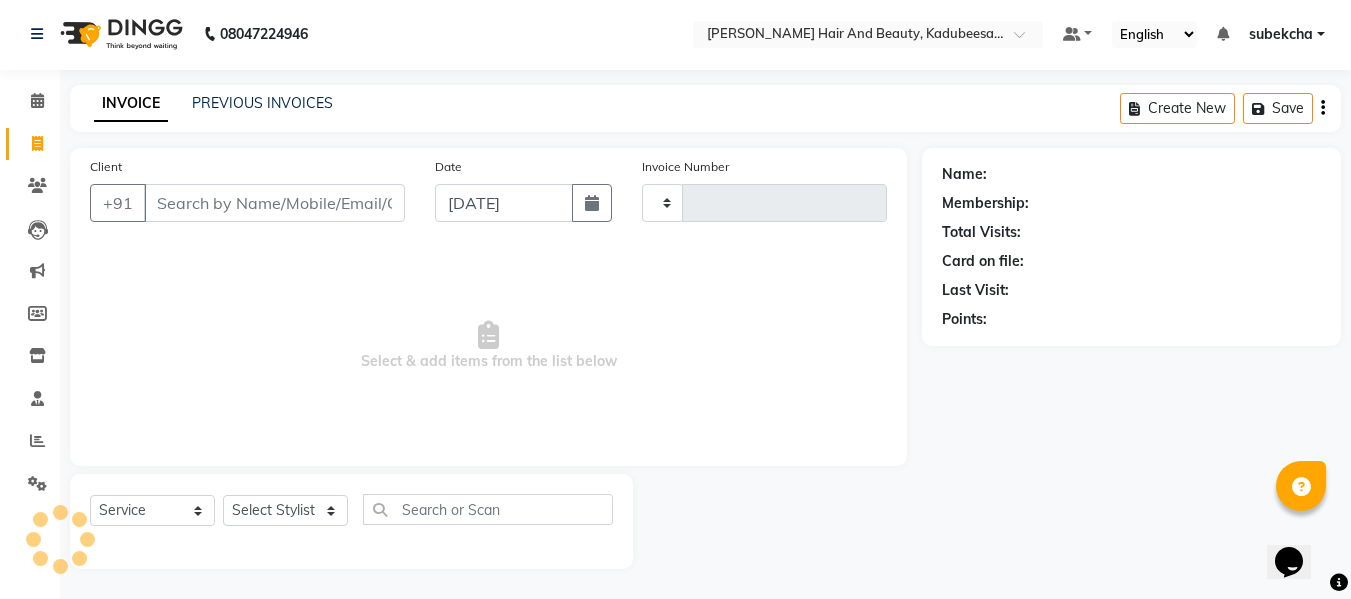 type on "1194" 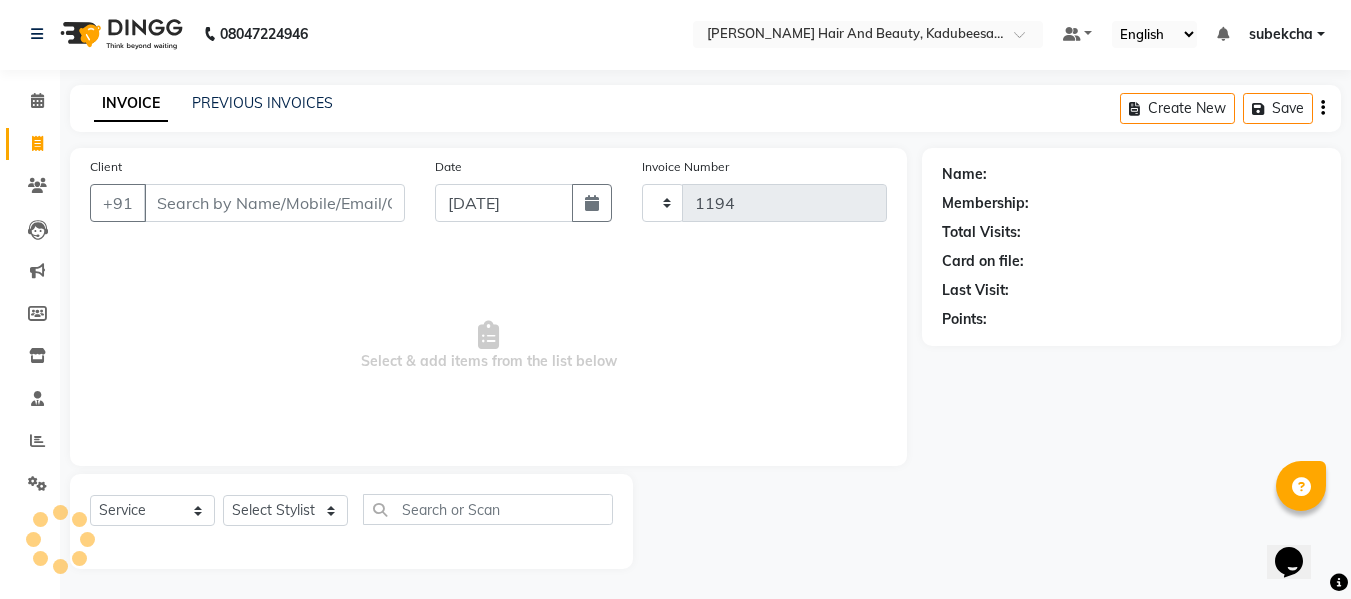 select on "7013" 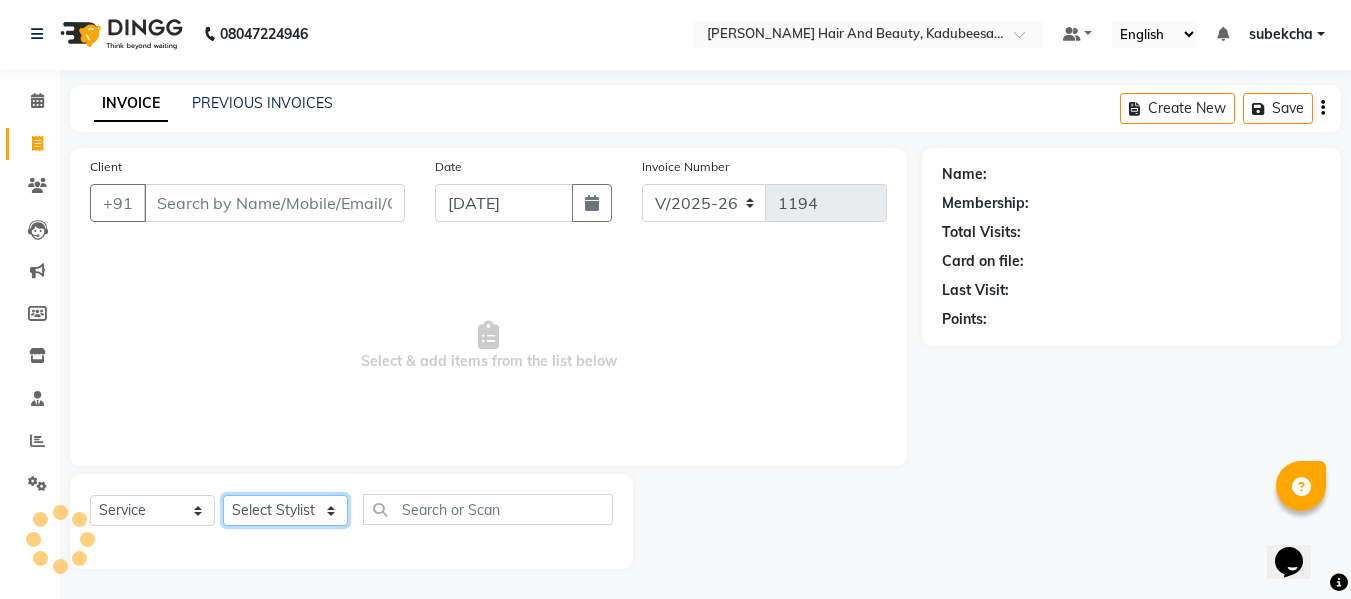 click on "Select Stylist" 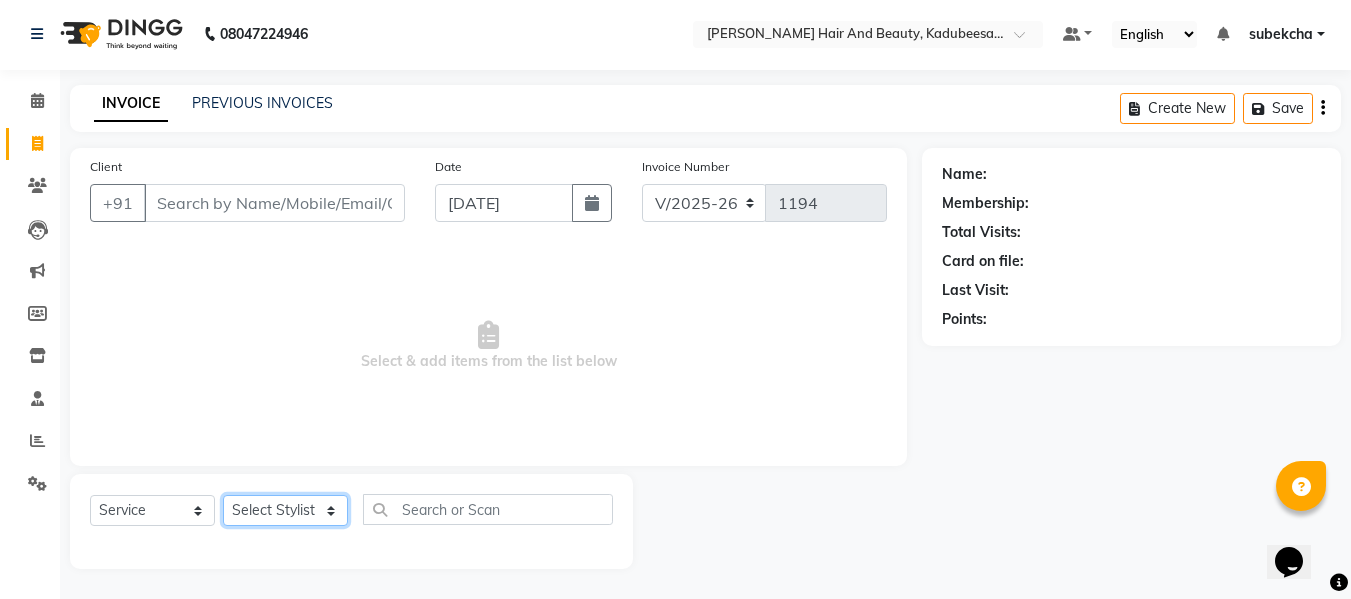 select on "79629" 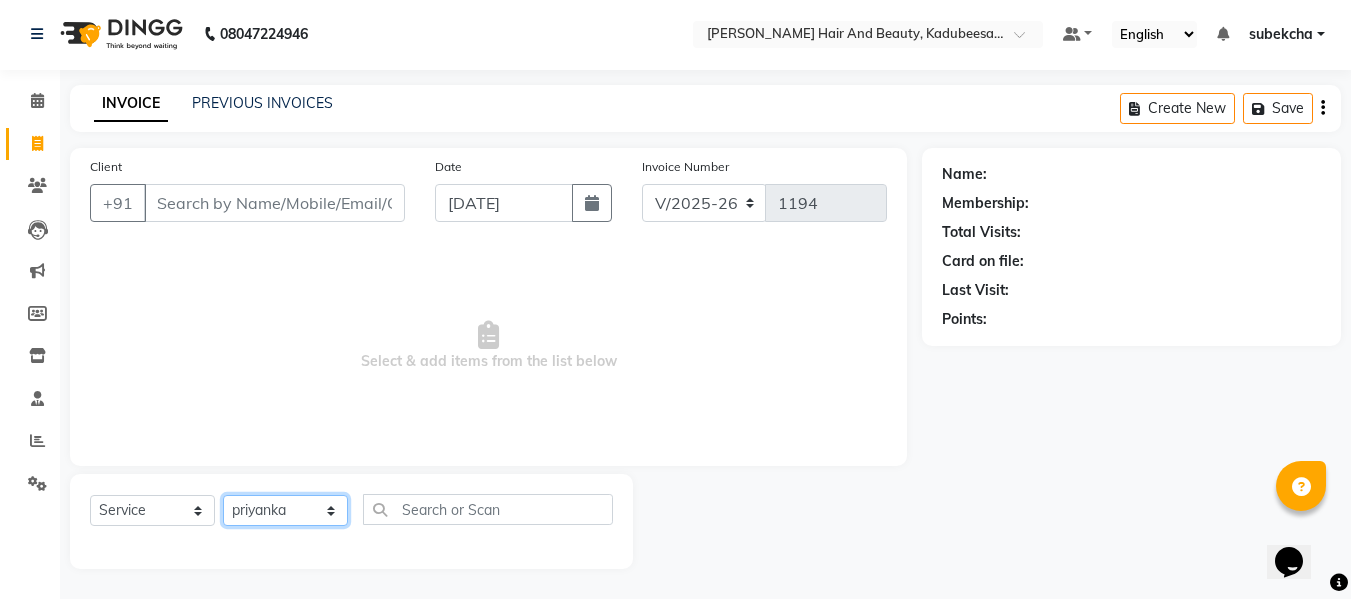 click on "Select Stylist aita [PERSON_NAME]  priyanka [PERSON_NAME] Salon Manager Sanit subekcha [PERSON_NAME]" 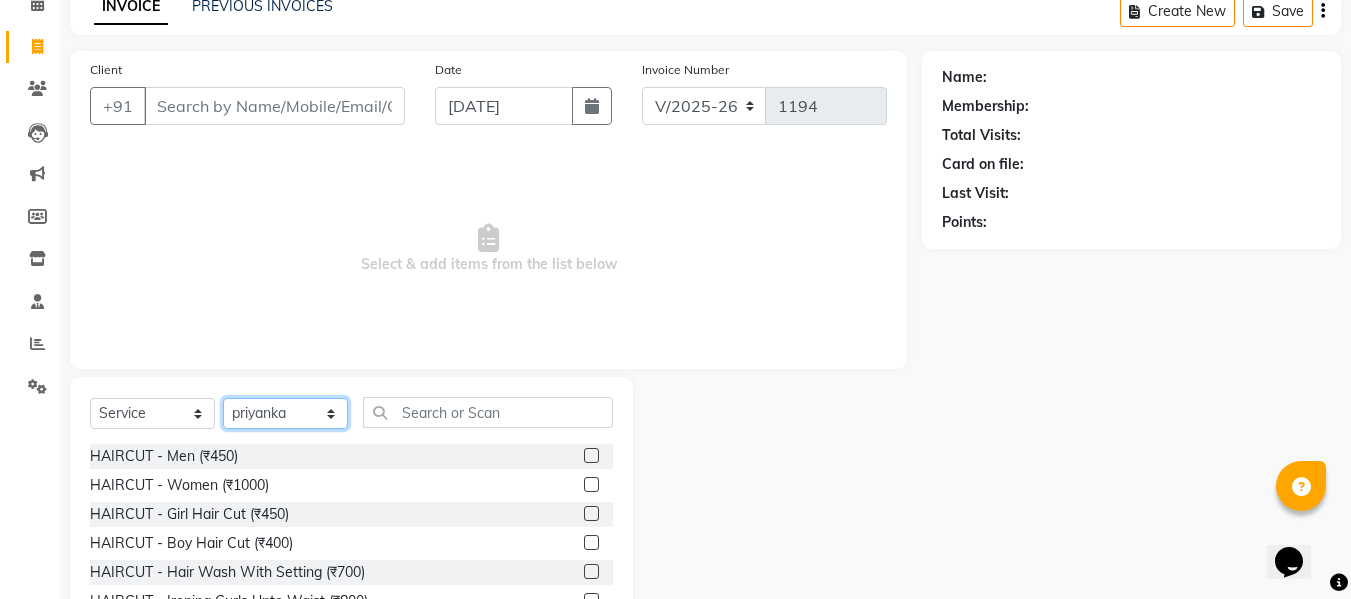 scroll, scrollTop: 102, scrollLeft: 0, axis: vertical 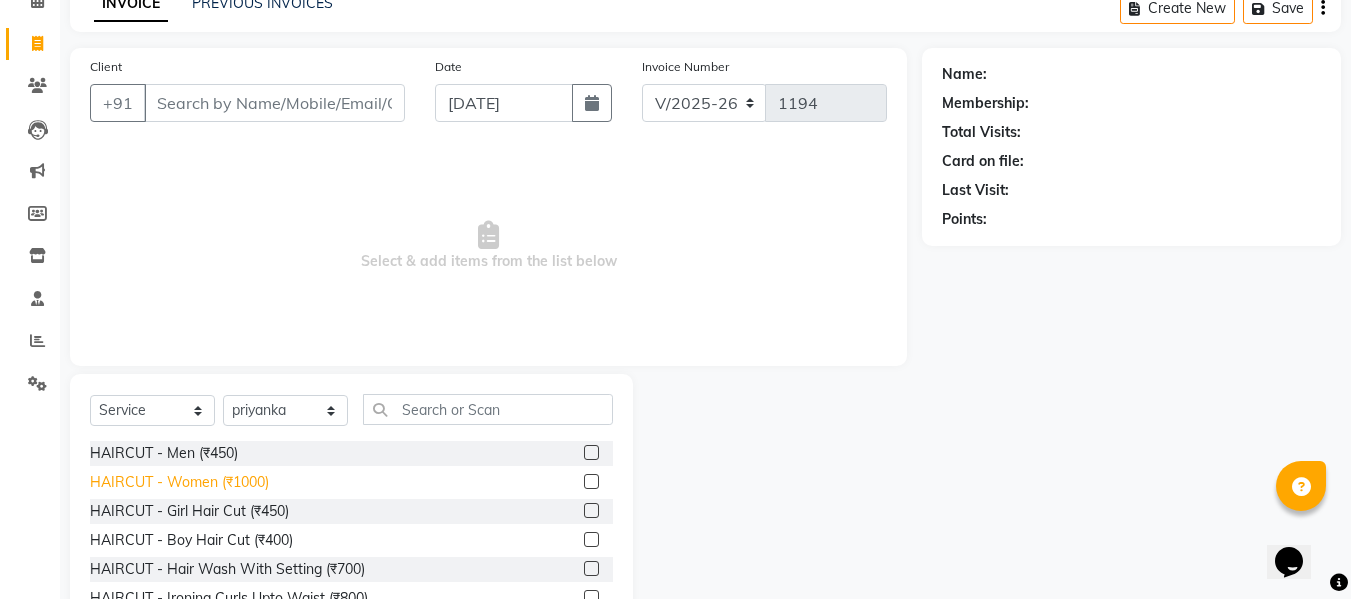 click on "HAIRCUT - Women (₹1000)" 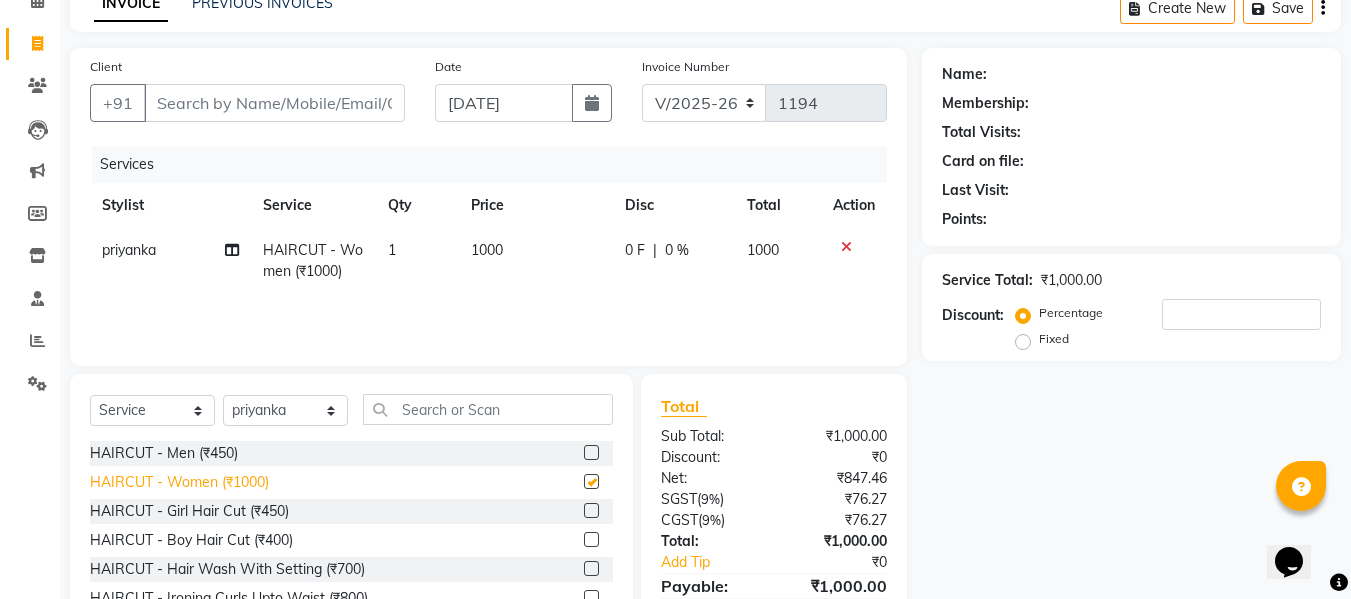 checkbox on "false" 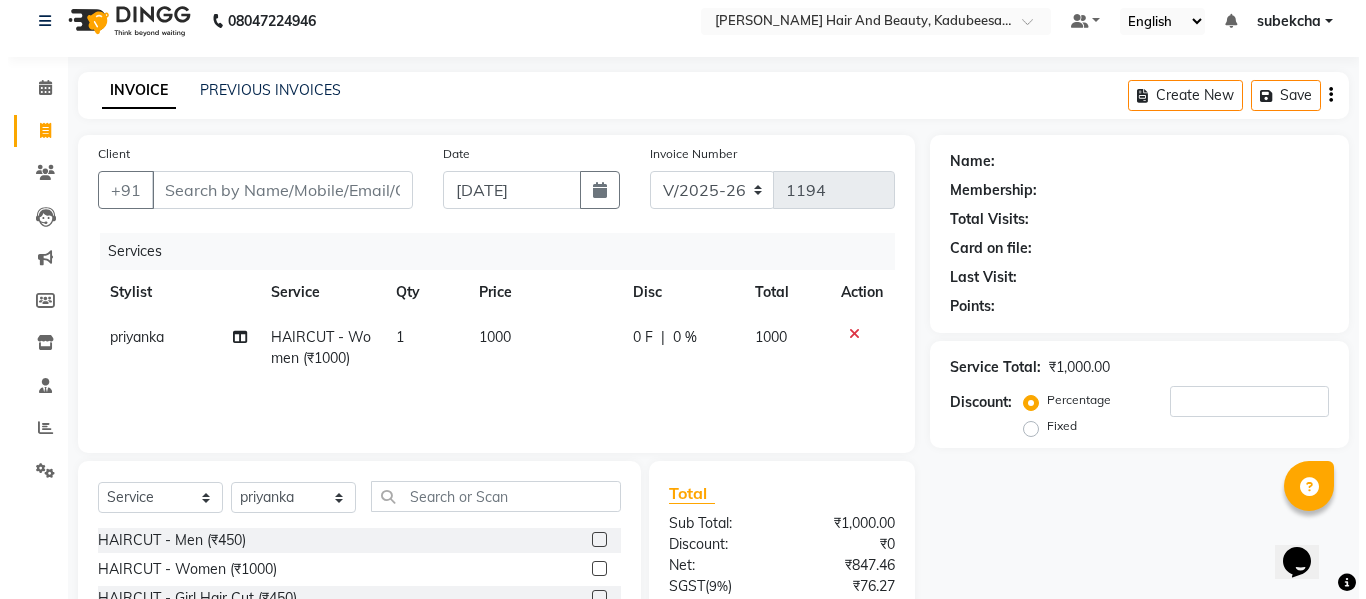 scroll, scrollTop: 0, scrollLeft: 0, axis: both 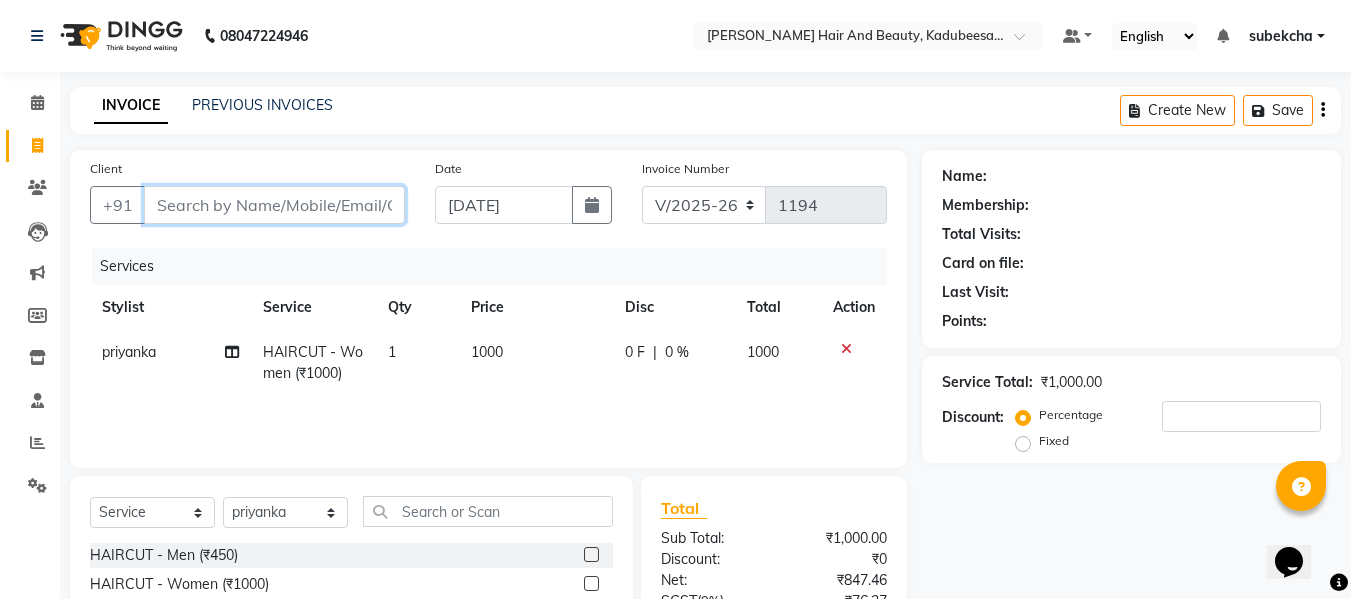 click on "Client" at bounding box center (274, 205) 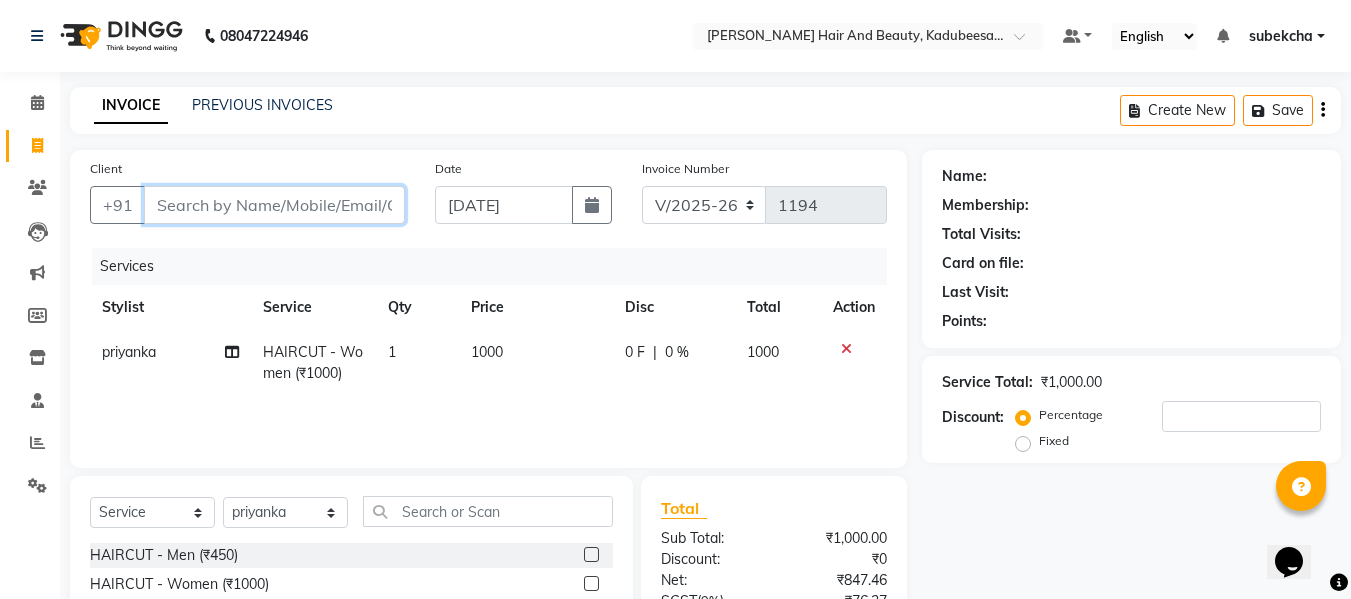 click on "Client" at bounding box center (274, 205) 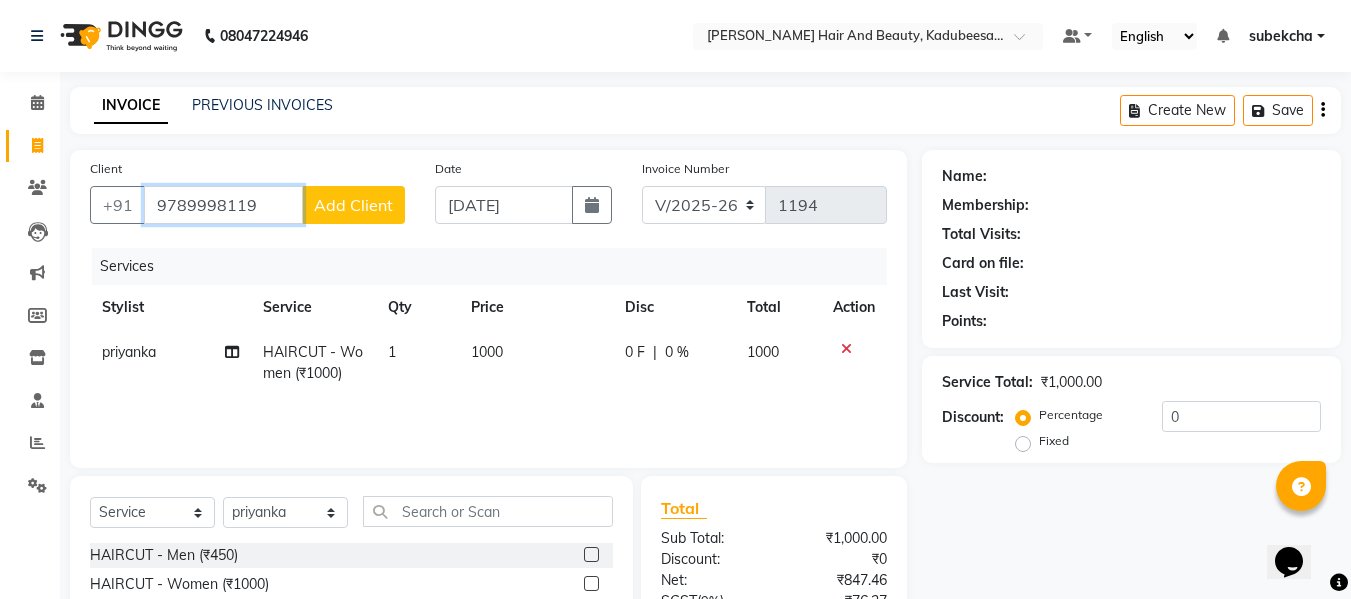 type on "9789998119" 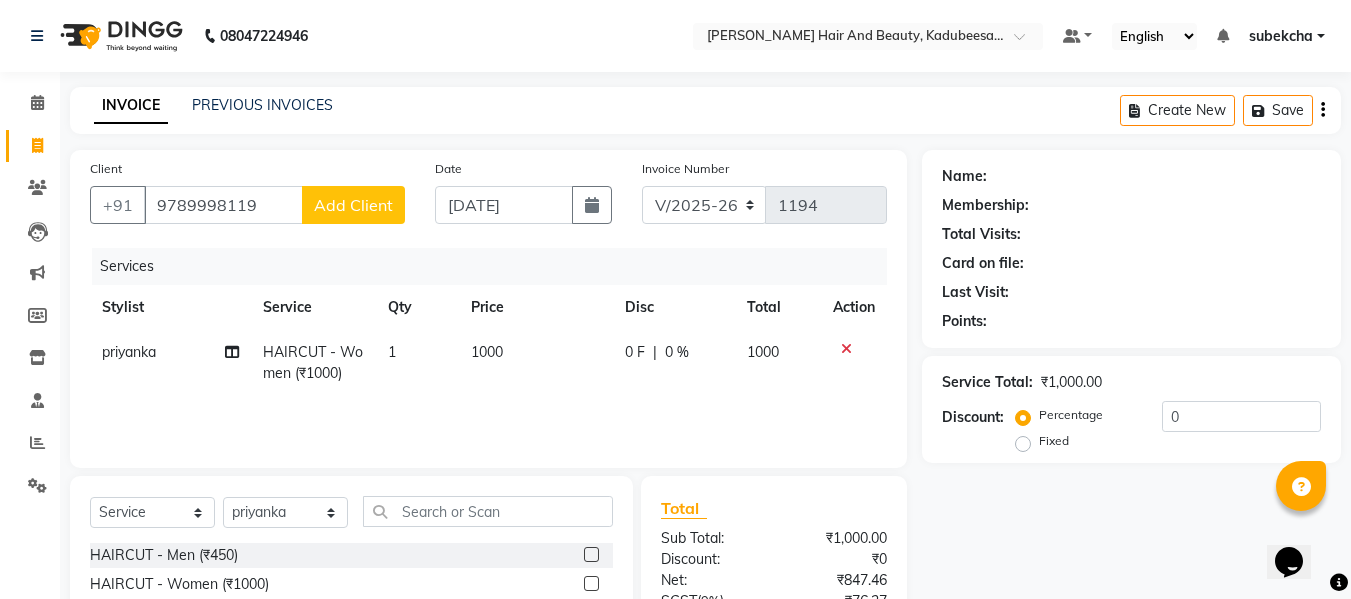click on "Add Client" 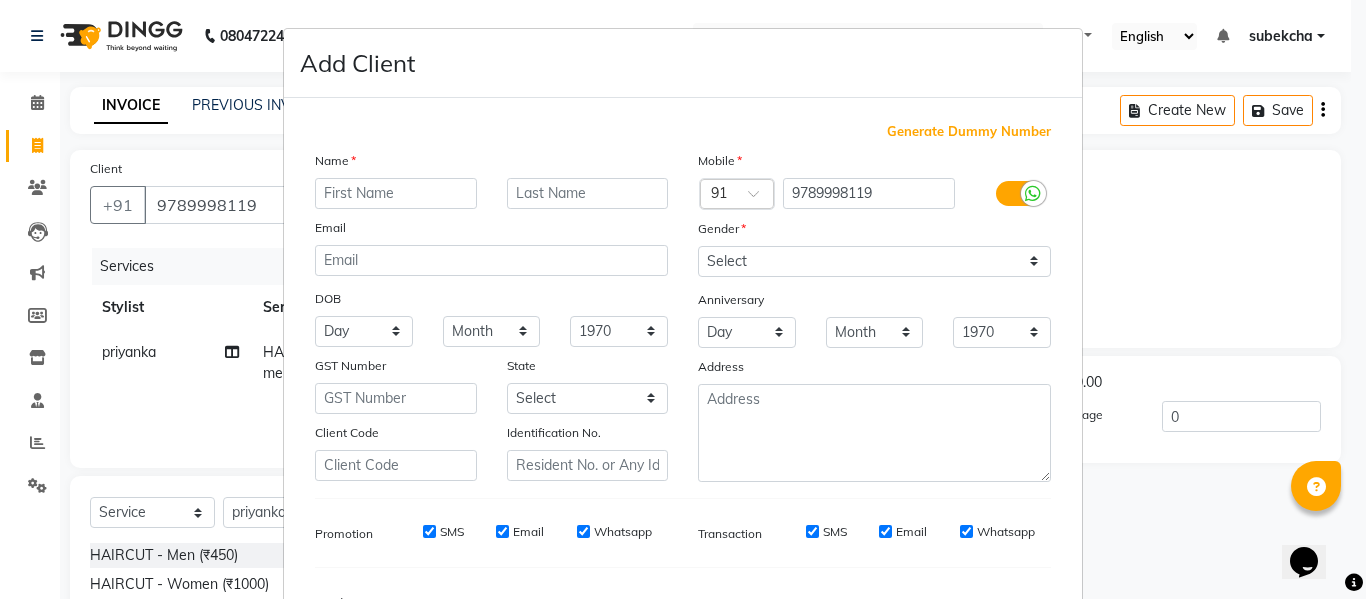 click at bounding box center (396, 193) 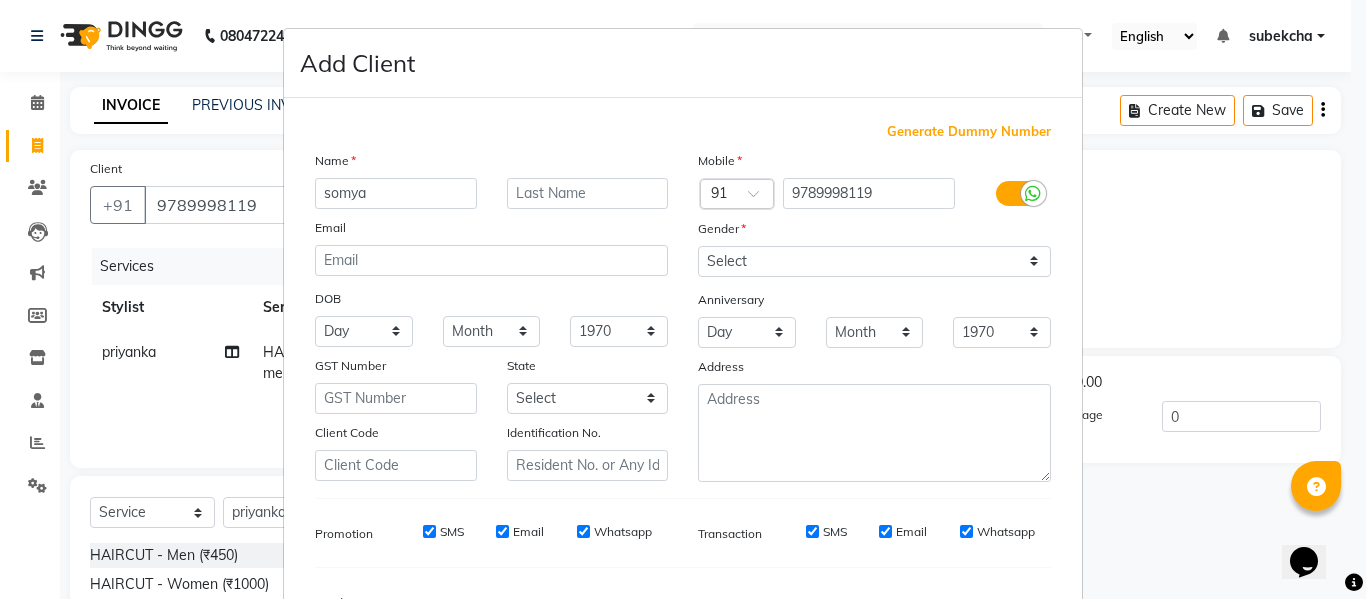 type on "somya" 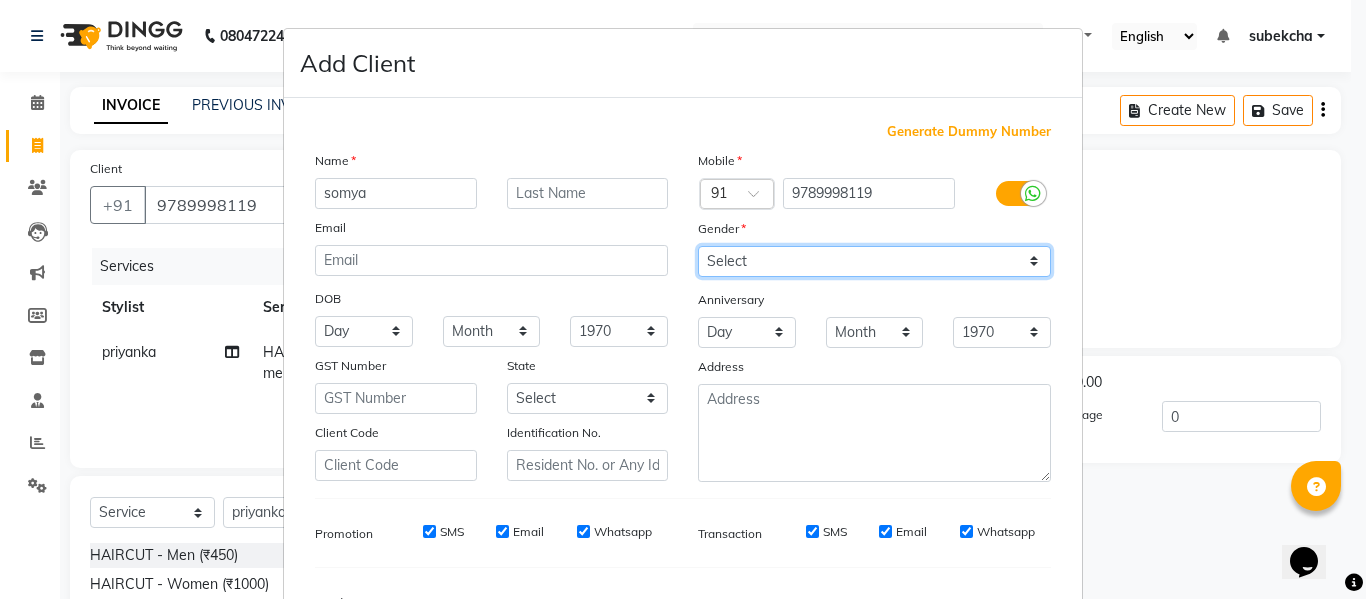 click on "Select [DEMOGRAPHIC_DATA] [DEMOGRAPHIC_DATA] Other Prefer Not To Say" at bounding box center [874, 261] 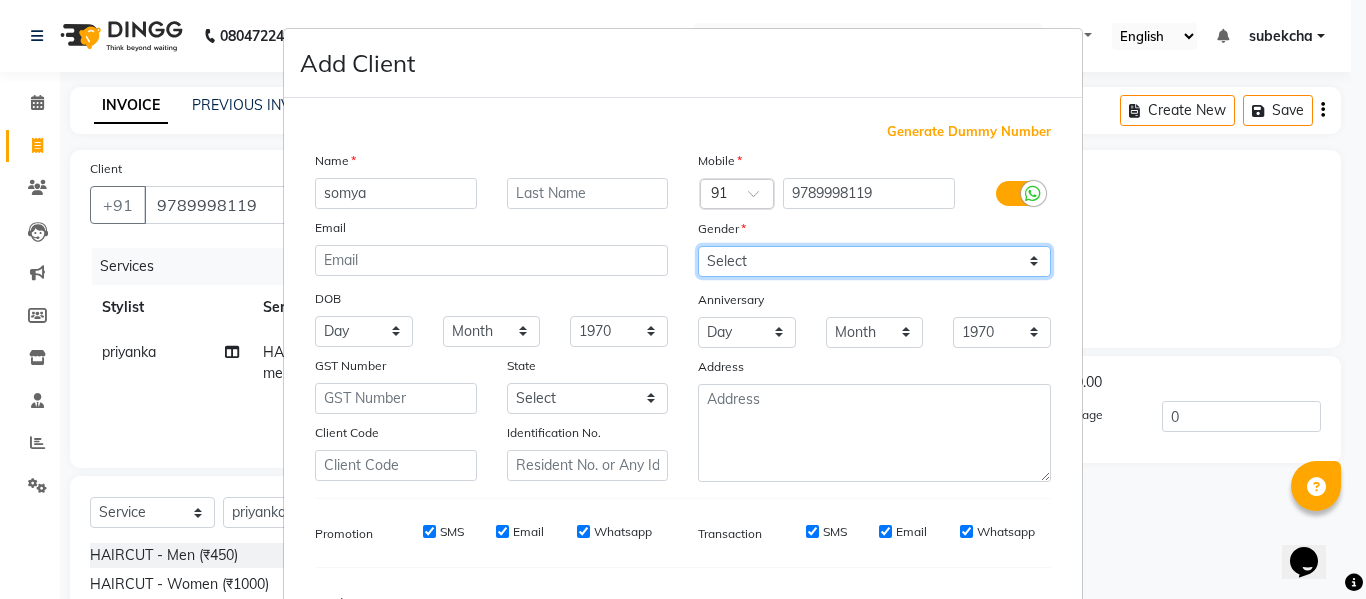 select on "[DEMOGRAPHIC_DATA]" 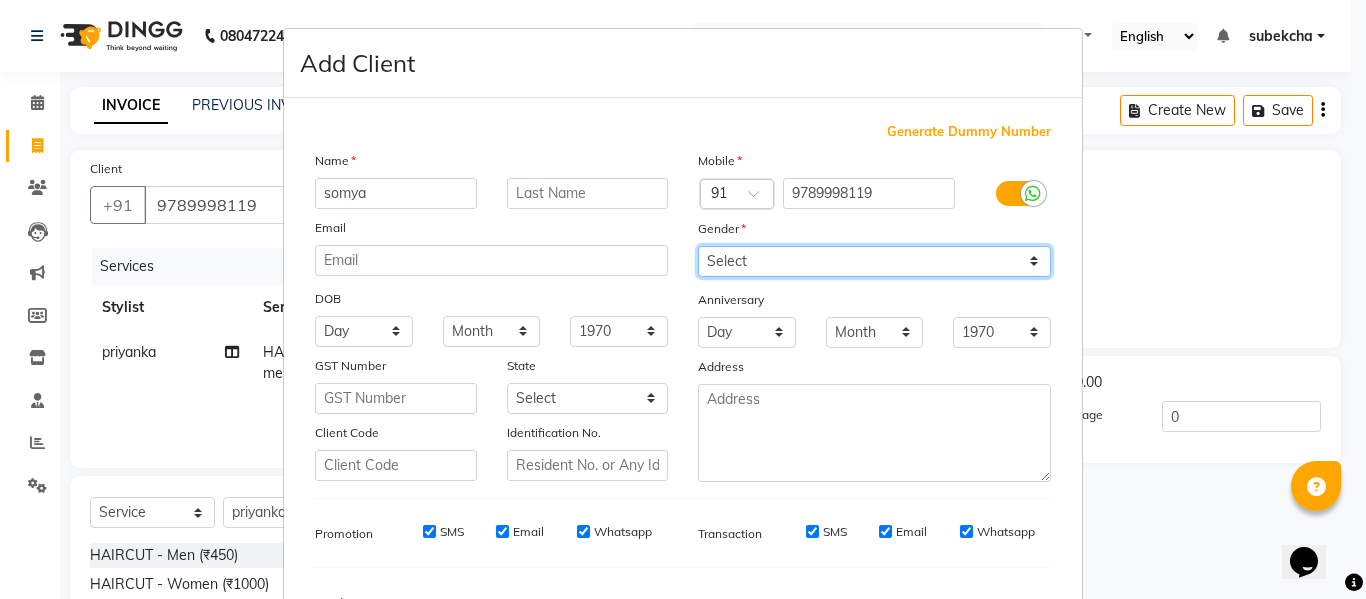 click on "Select [DEMOGRAPHIC_DATA] [DEMOGRAPHIC_DATA] Other Prefer Not To Say" at bounding box center (874, 261) 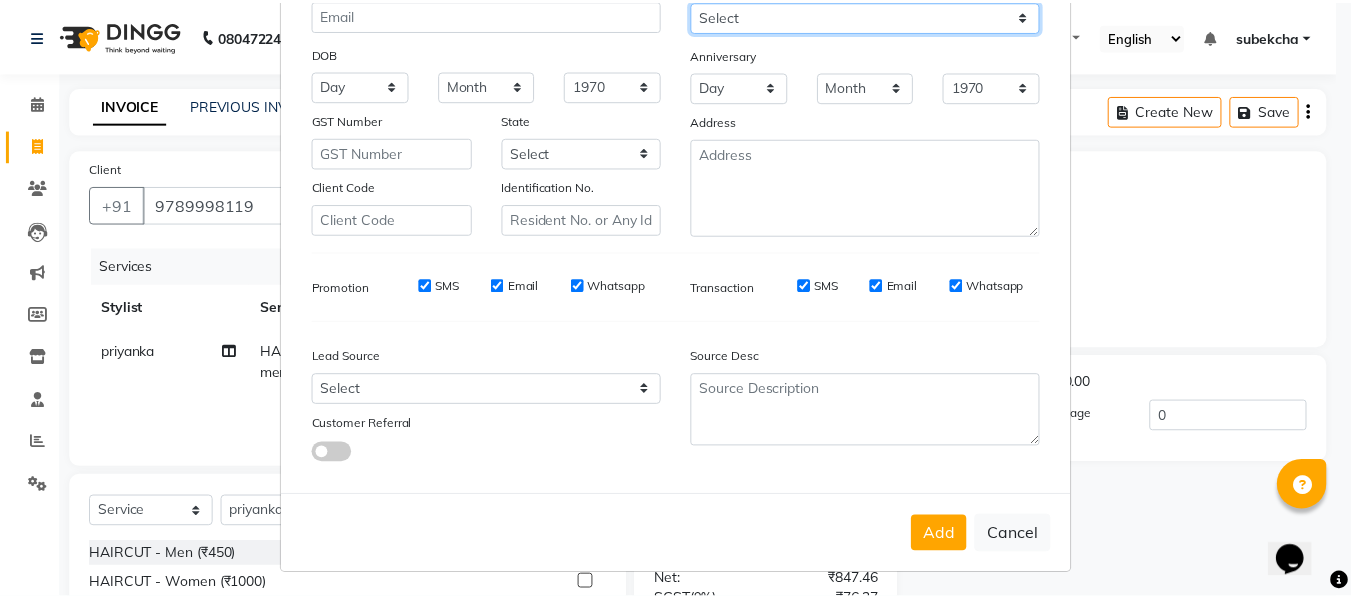 scroll, scrollTop: 250, scrollLeft: 0, axis: vertical 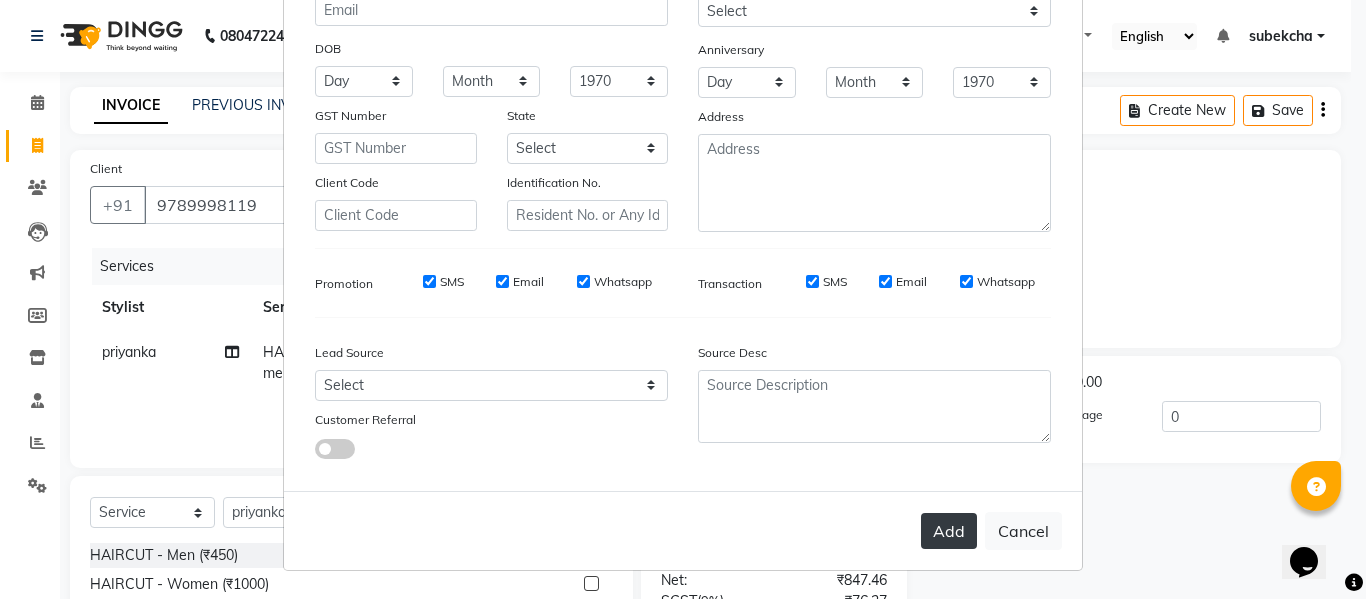 click on "Add" at bounding box center (949, 531) 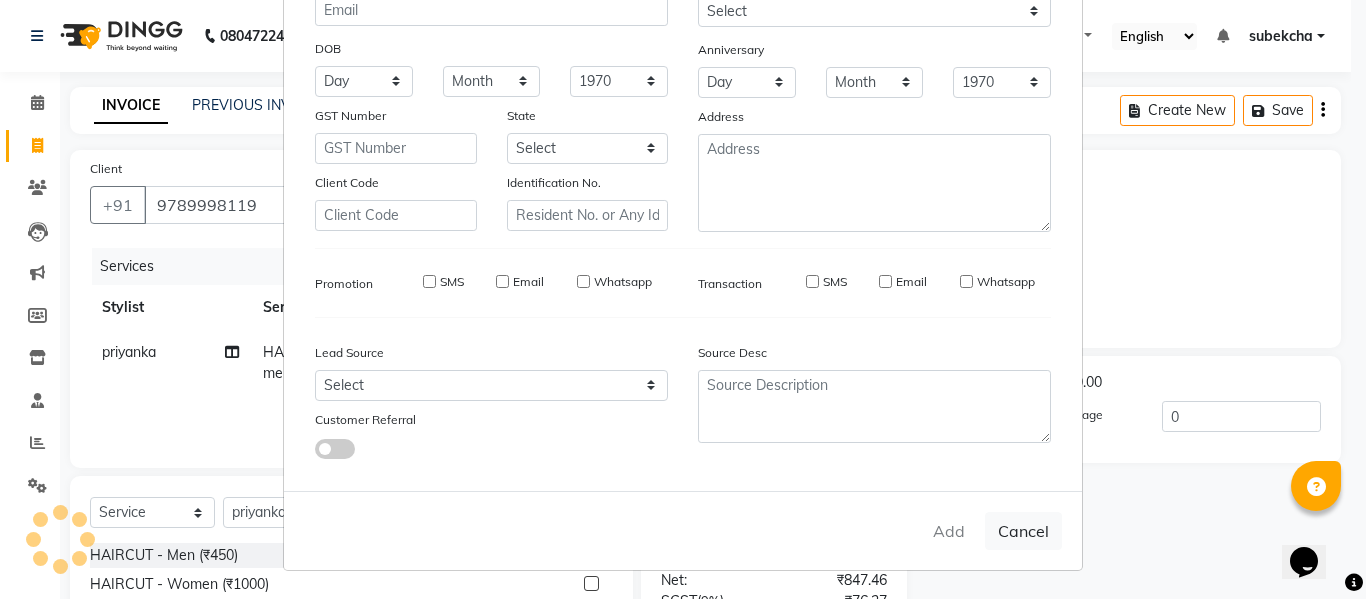 type 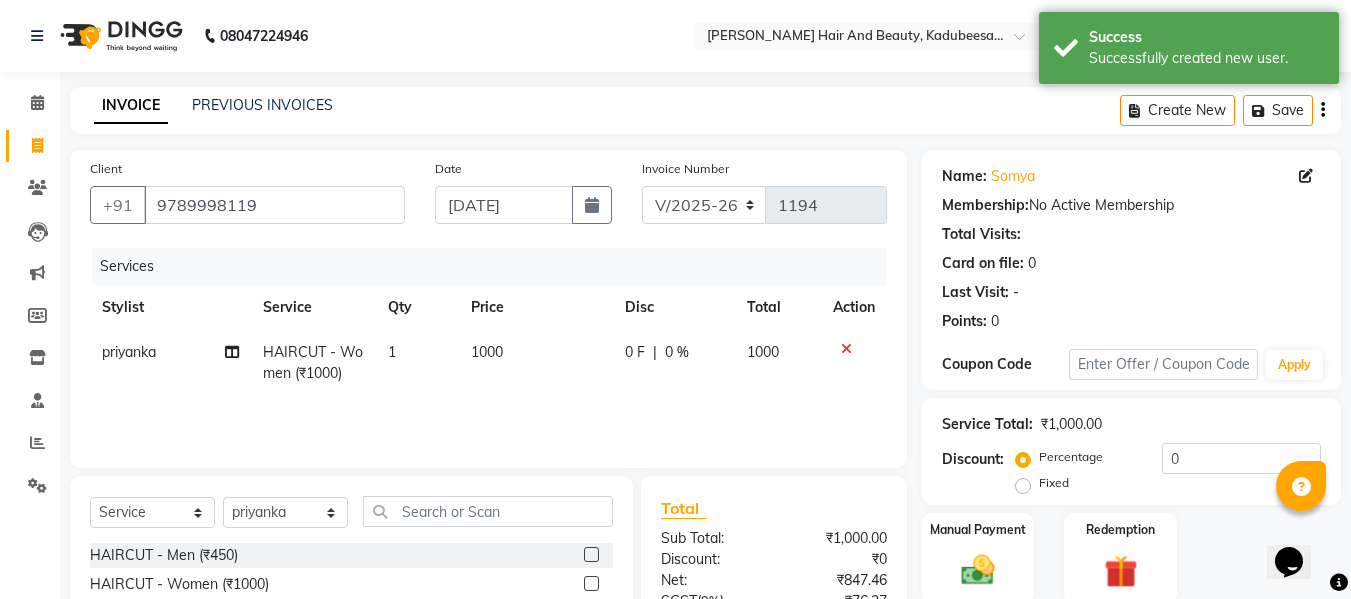 click on "1000" 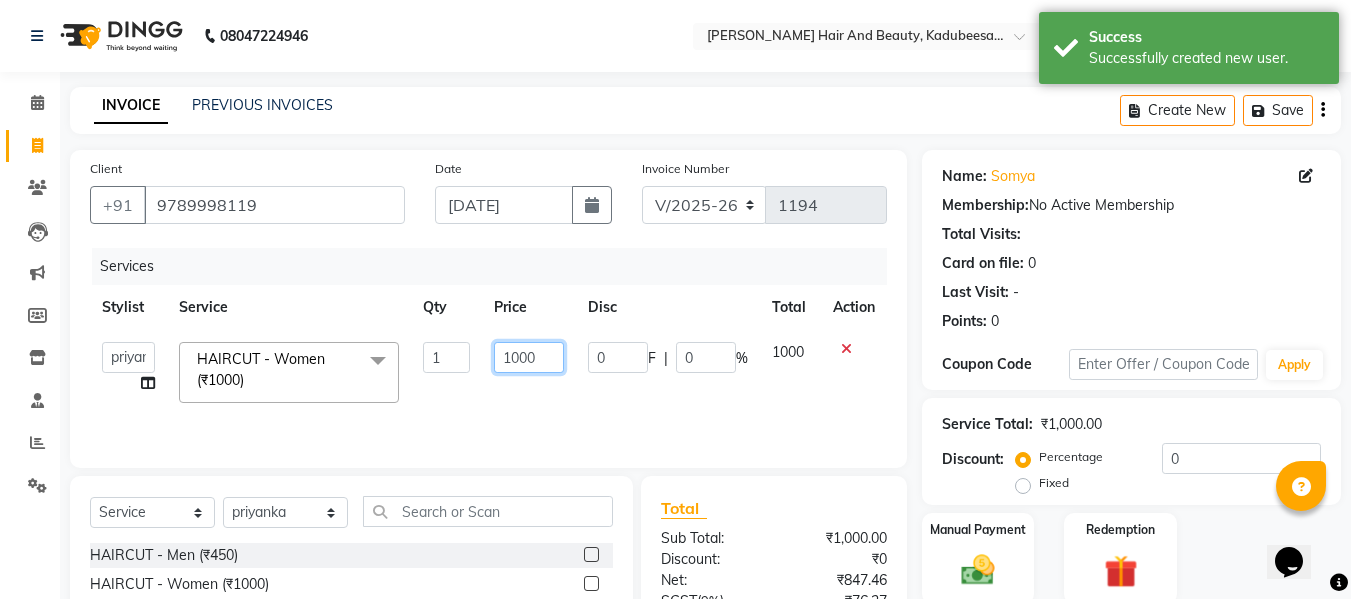 click on "1000" 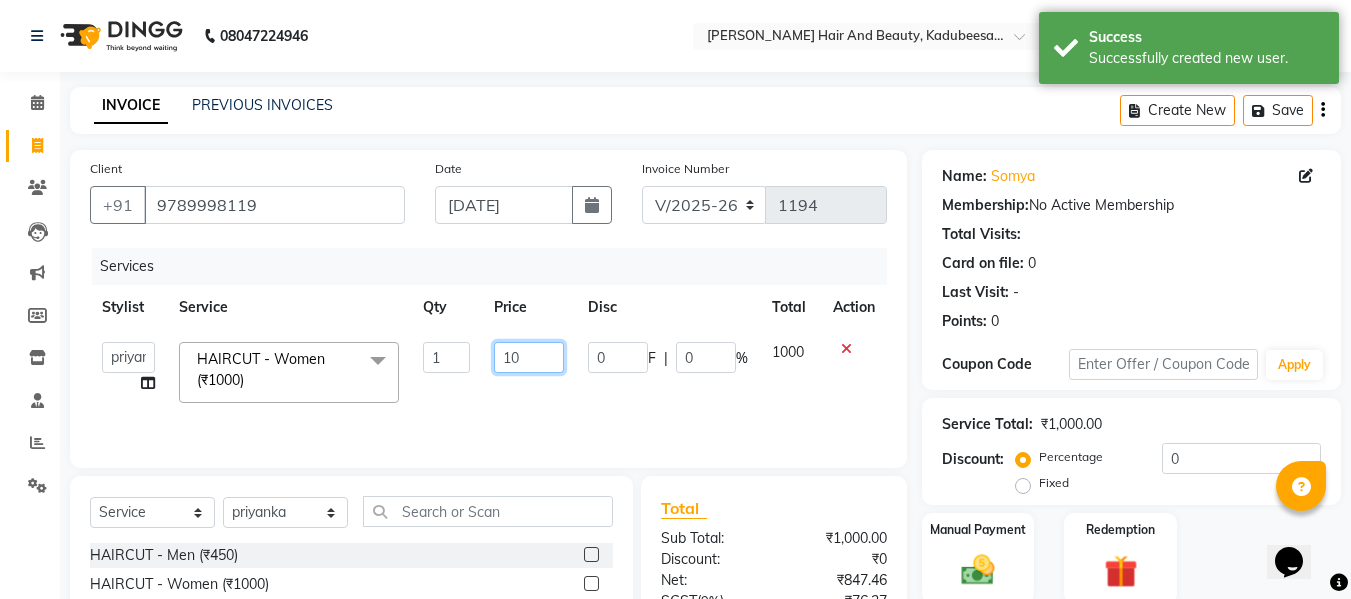 type on "1" 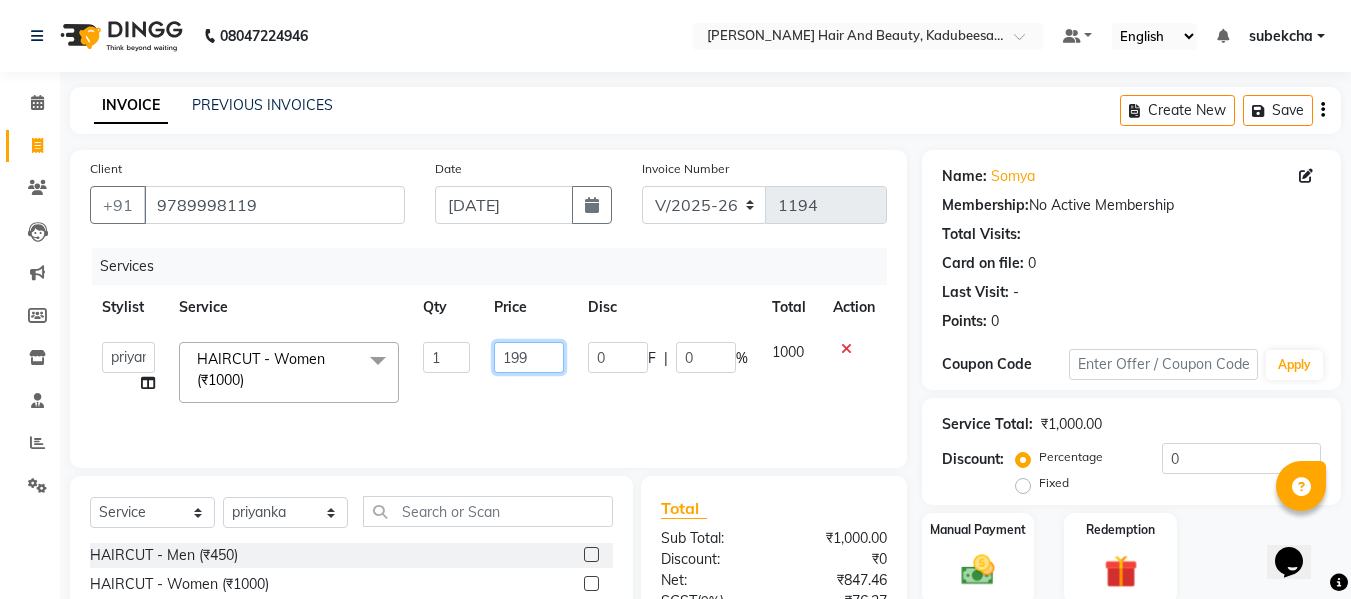 type on "1999" 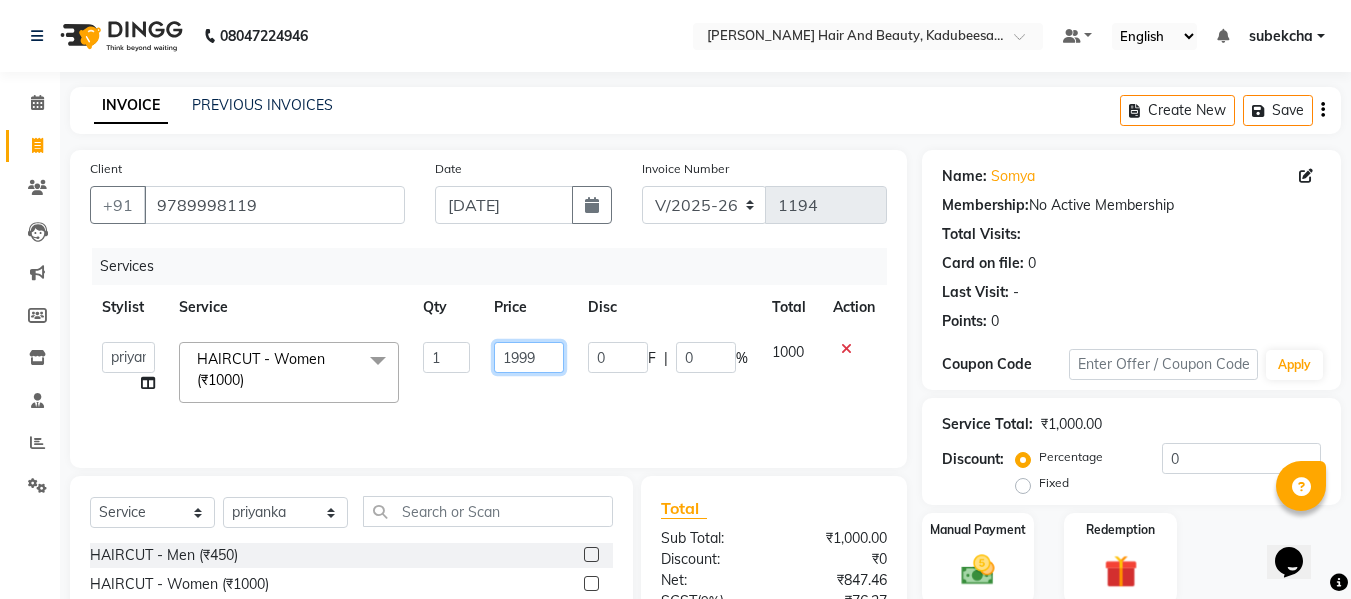 scroll, scrollTop: 202, scrollLeft: 0, axis: vertical 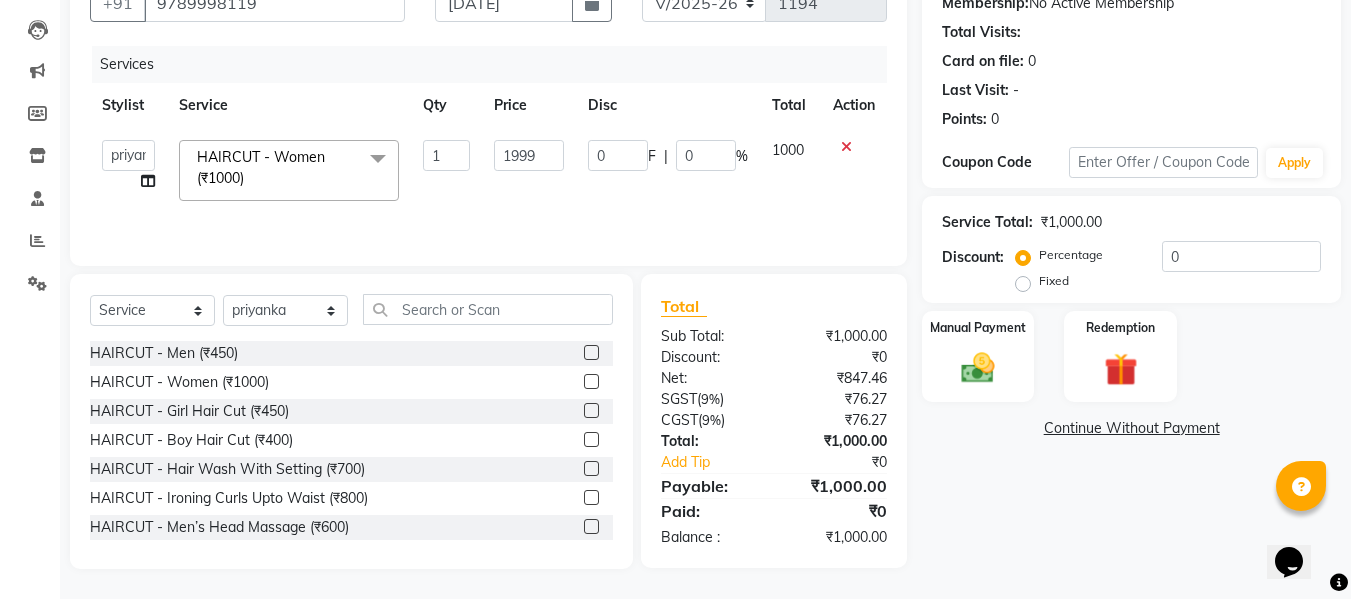 click on "Name: [PERSON_NAME]  Membership:  No Active Membership  Total Visits:   Card on file:  0 Last Visit:   - Points:   0  Coupon Code Apply Service Total:  ₹1,000.00  Discount:  Percentage   Fixed  0 Manual Payment Redemption  Continue Without Payment" 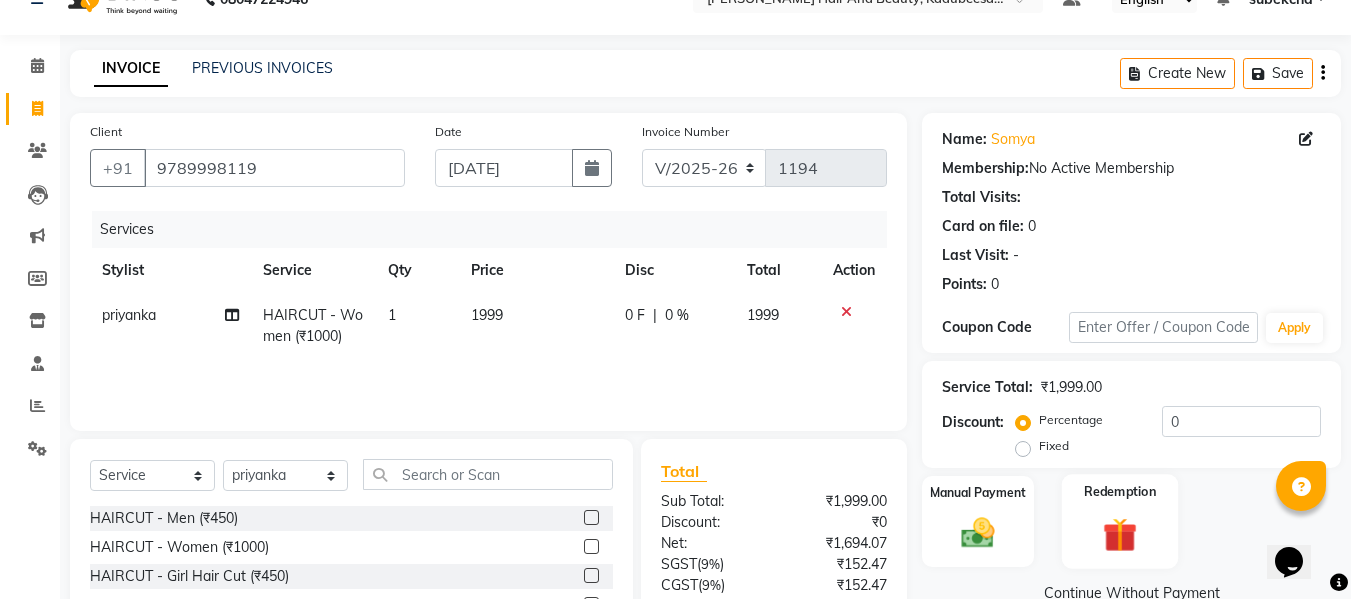 scroll, scrollTop: 0, scrollLeft: 0, axis: both 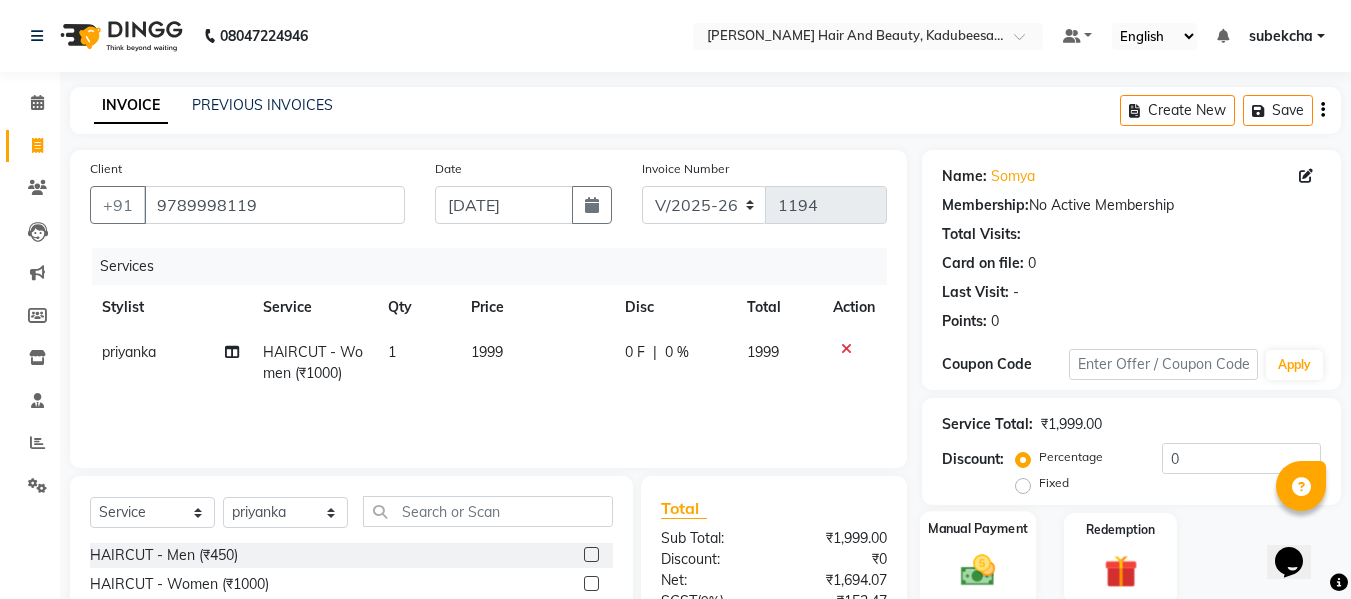 click 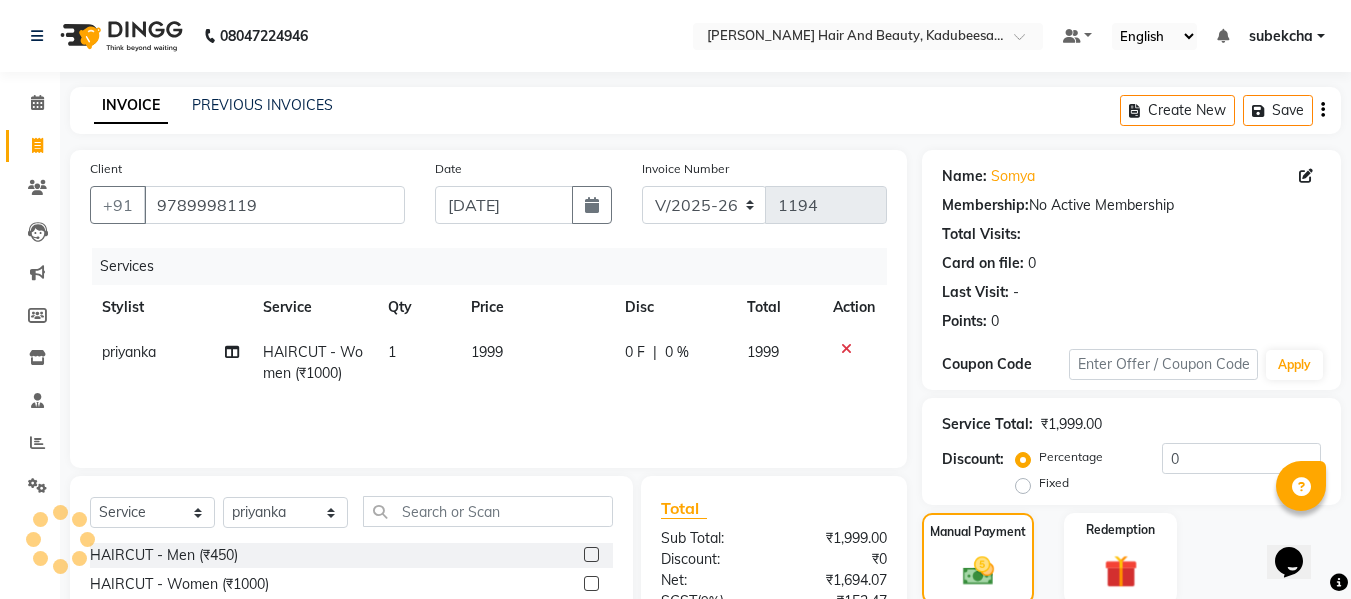 scroll, scrollTop: 204, scrollLeft: 0, axis: vertical 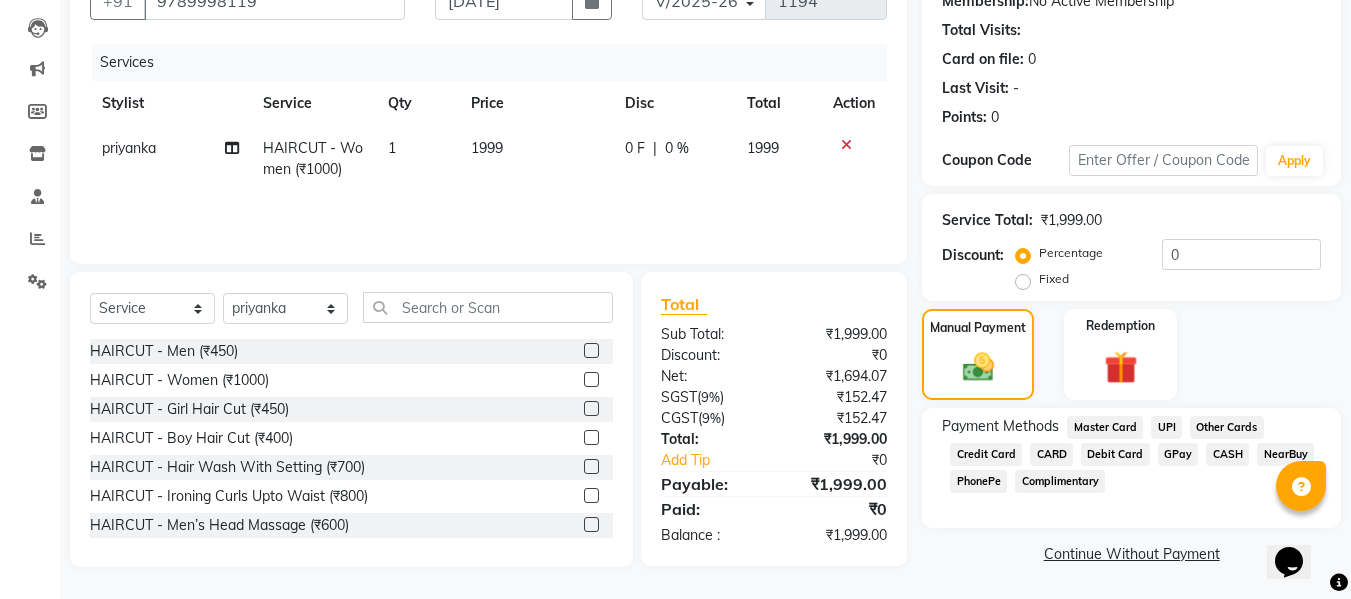 click on "NearBuy" 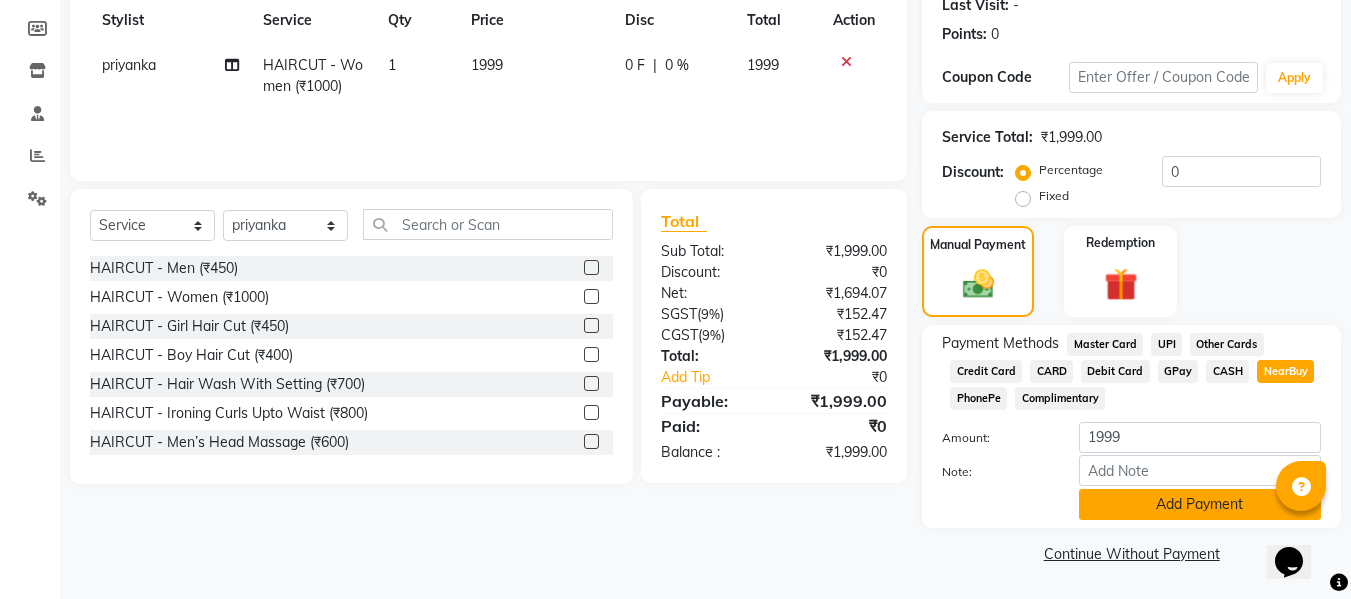click on "Add Payment" 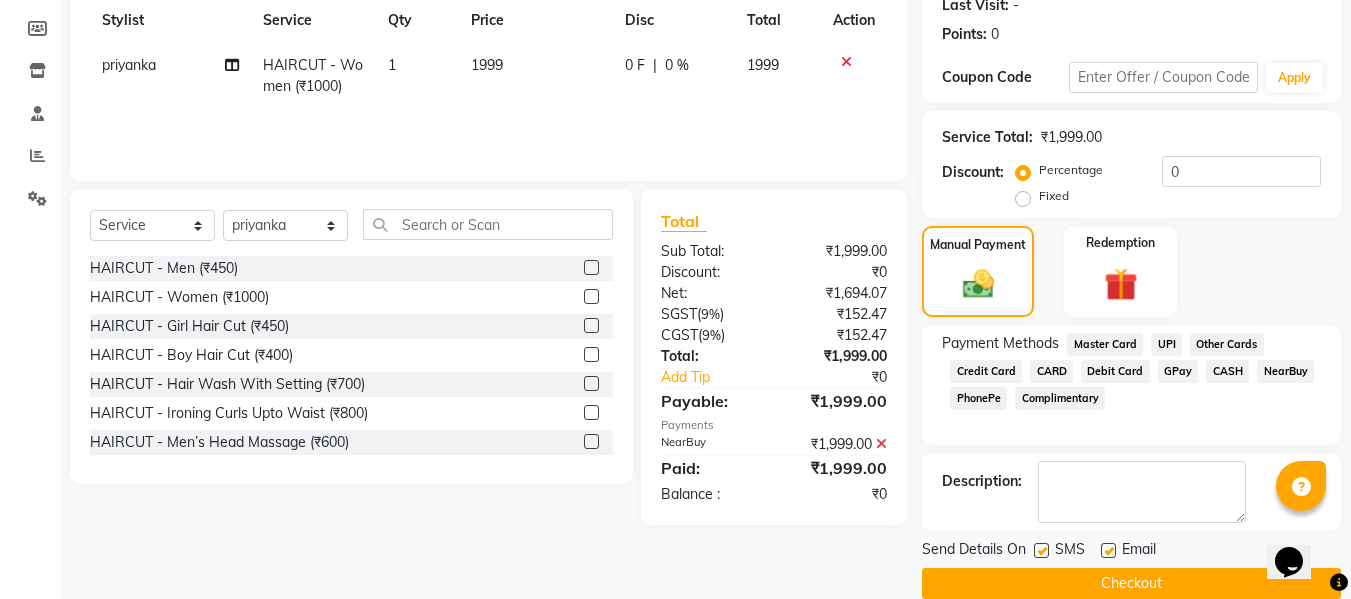 scroll, scrollTop: 317, scrollLeft: 0, axis: vertical 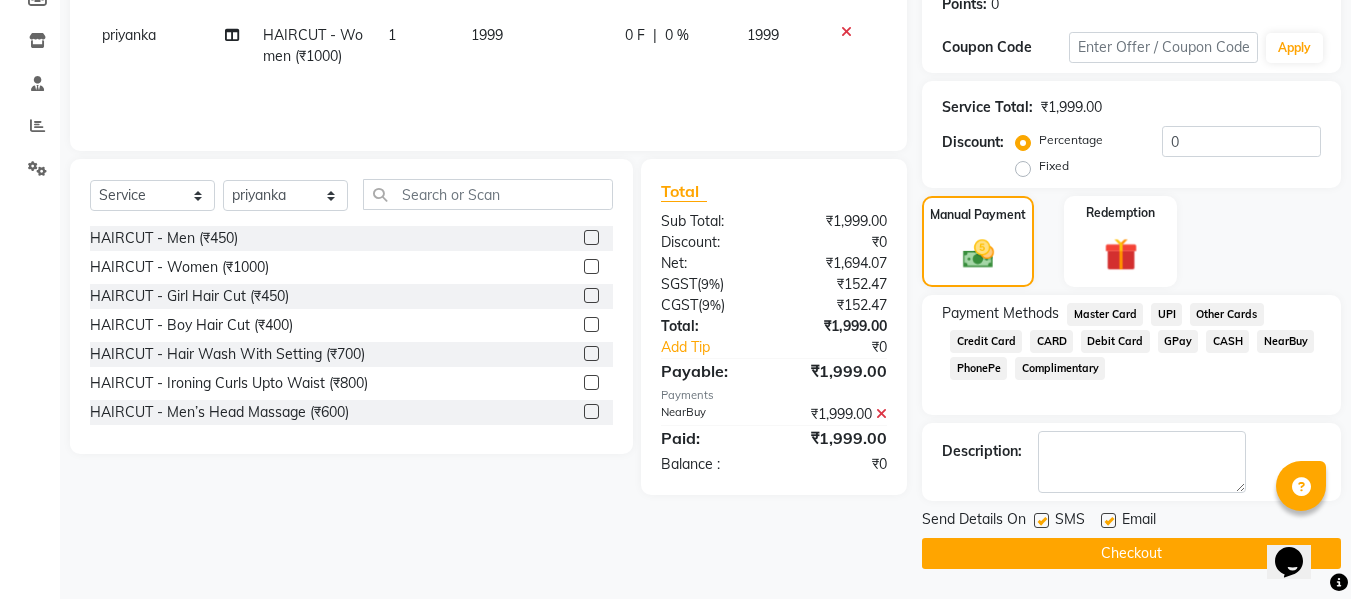 click on "Checkout" 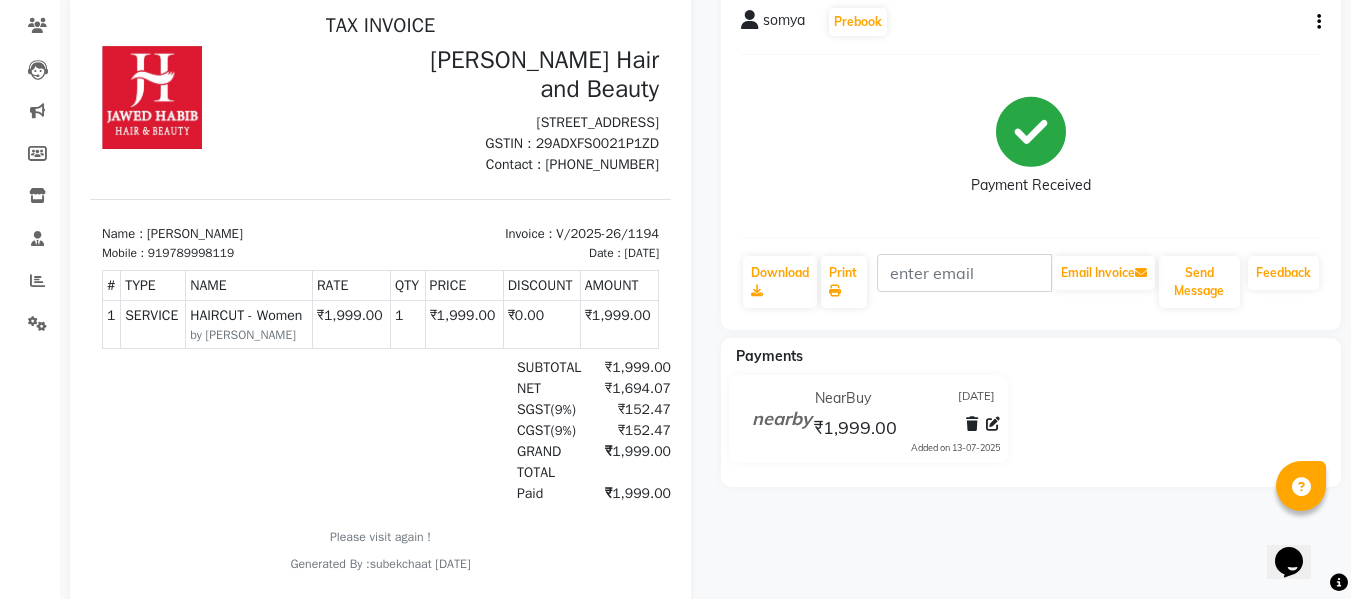 scroll, scrollTop: 0, scrollLeft: 0, axis: both 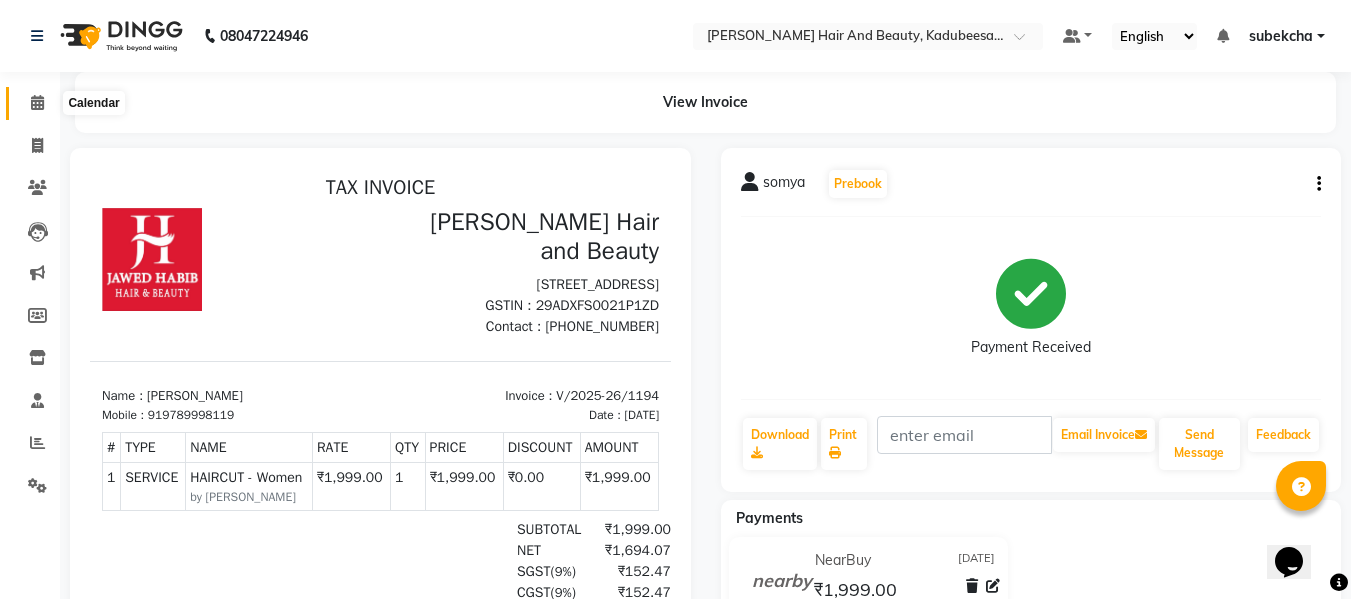 click 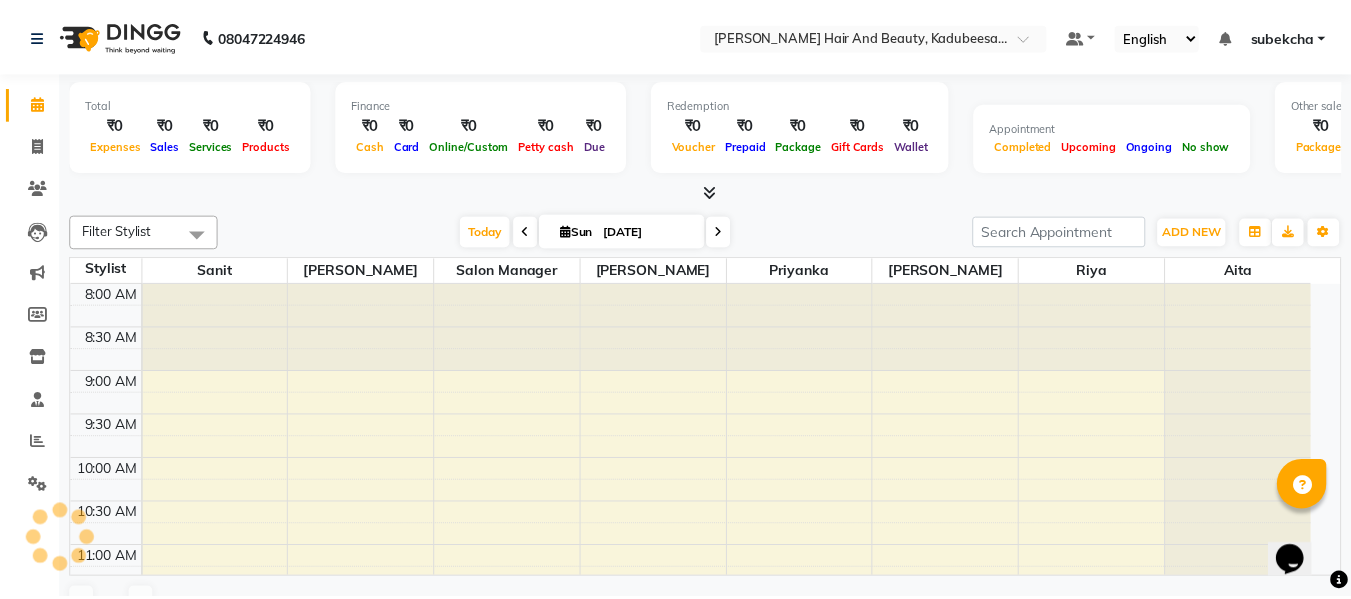 scroll, scrollTop: 849, scrollLeft: 0, axis: vertical 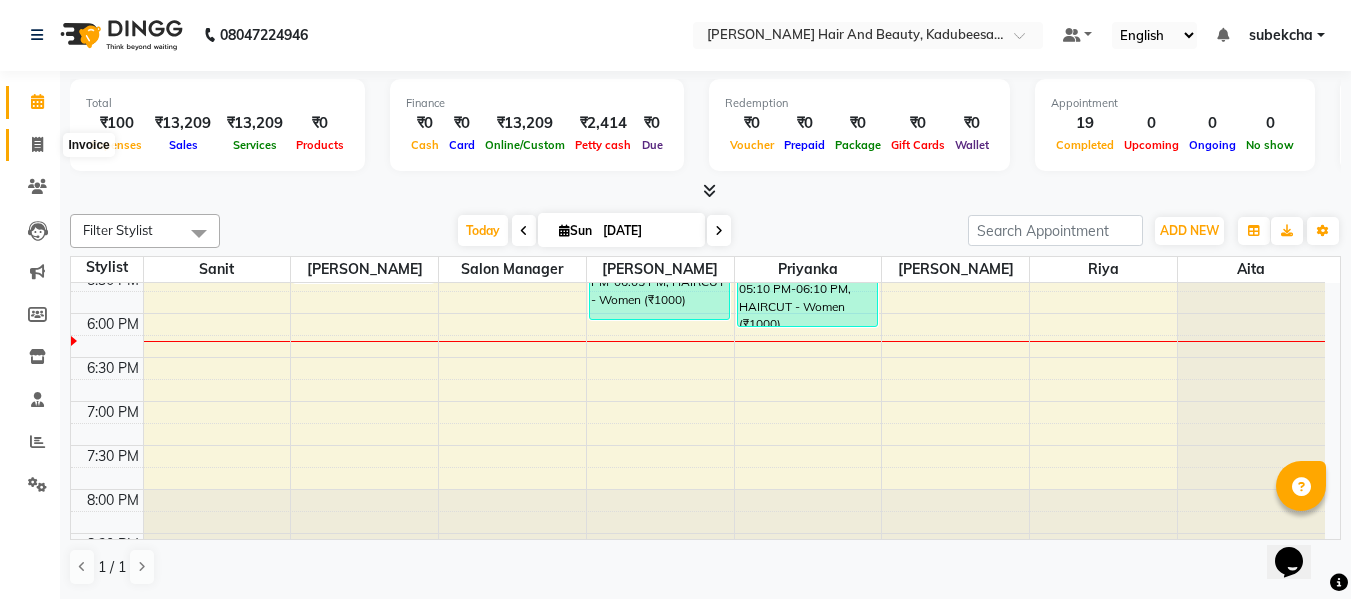 click 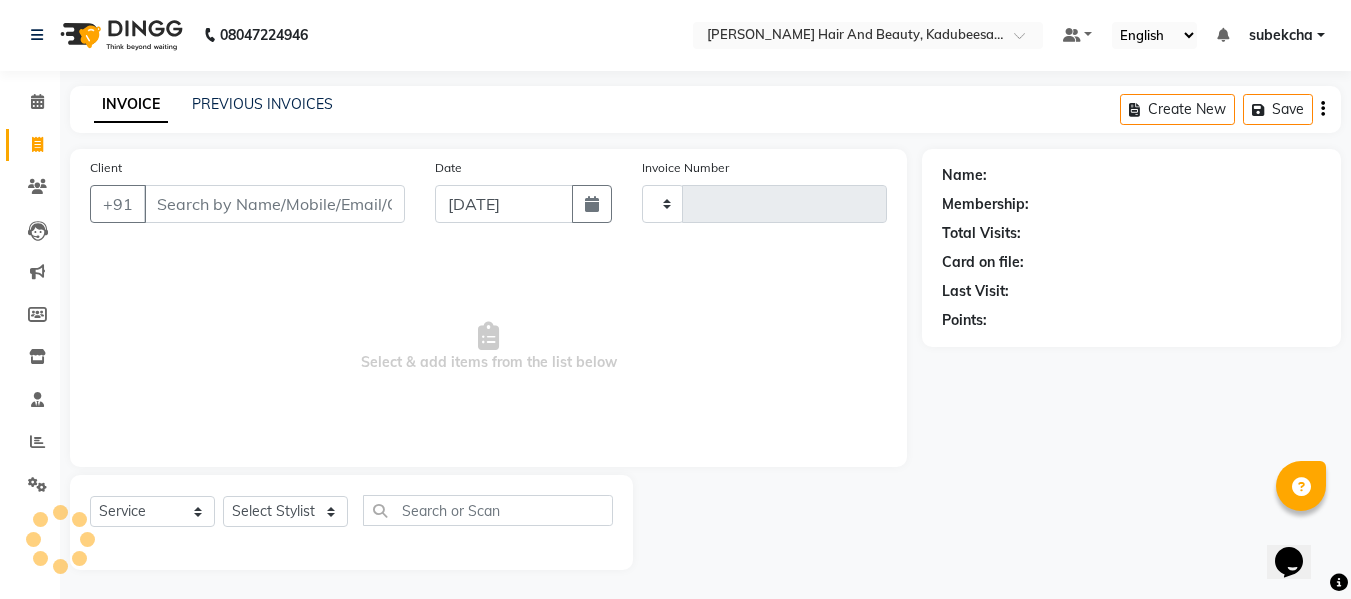 type on "1195" 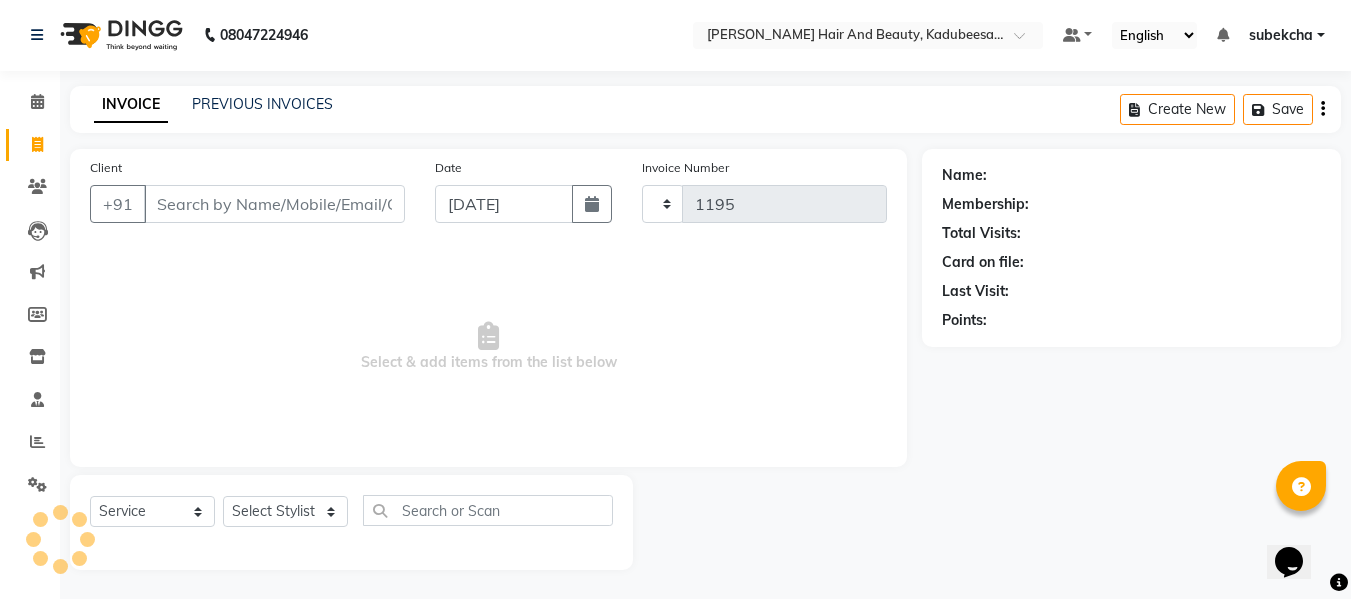 select on "7013" 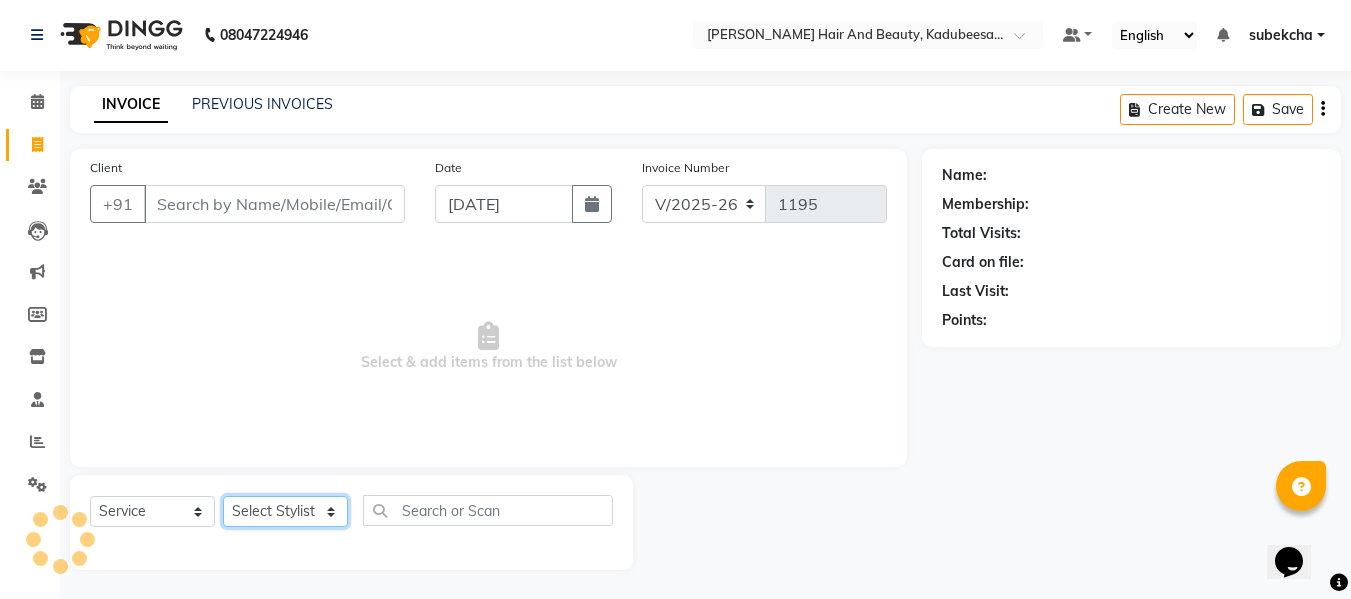 click on "Select Stylist" 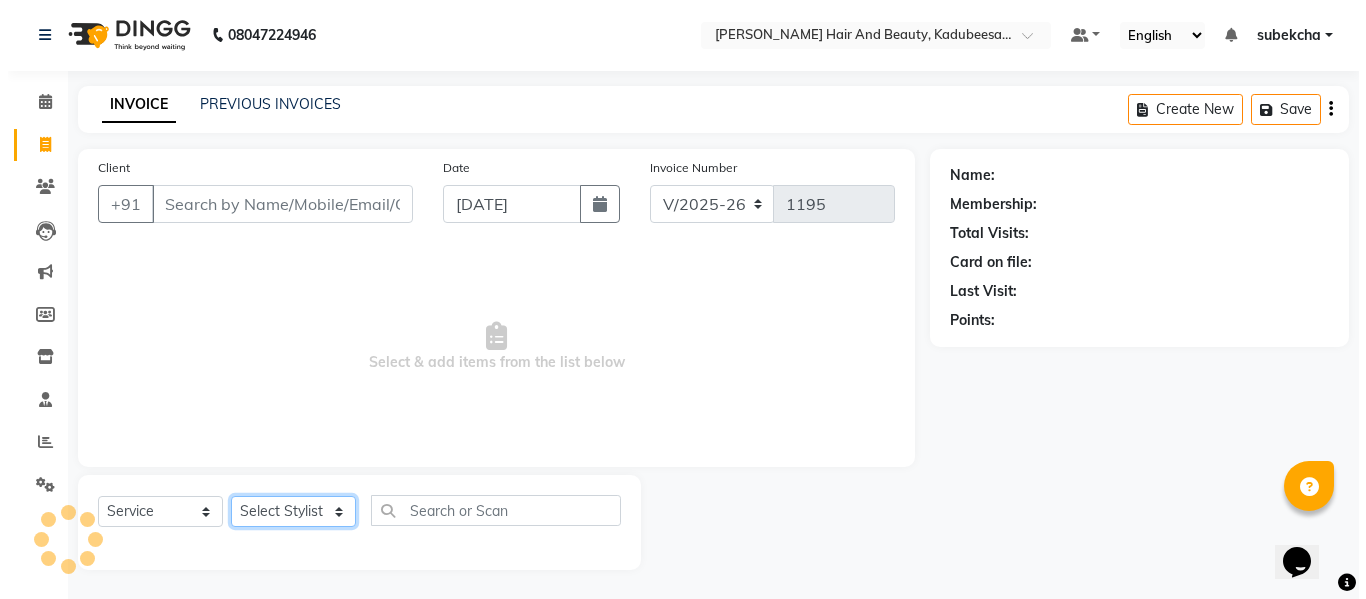 scroll, scrollTop: 2, scrollLeft: 0, axis: vertical 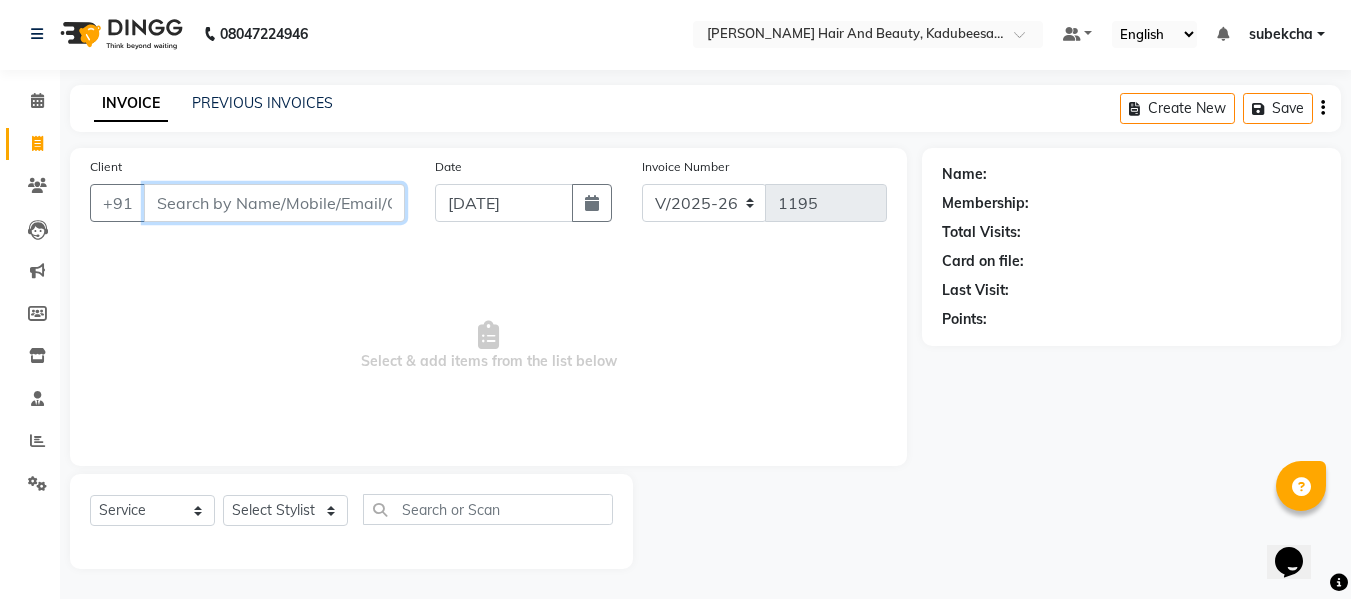 click on "Client" at bounding box center [274, 203] 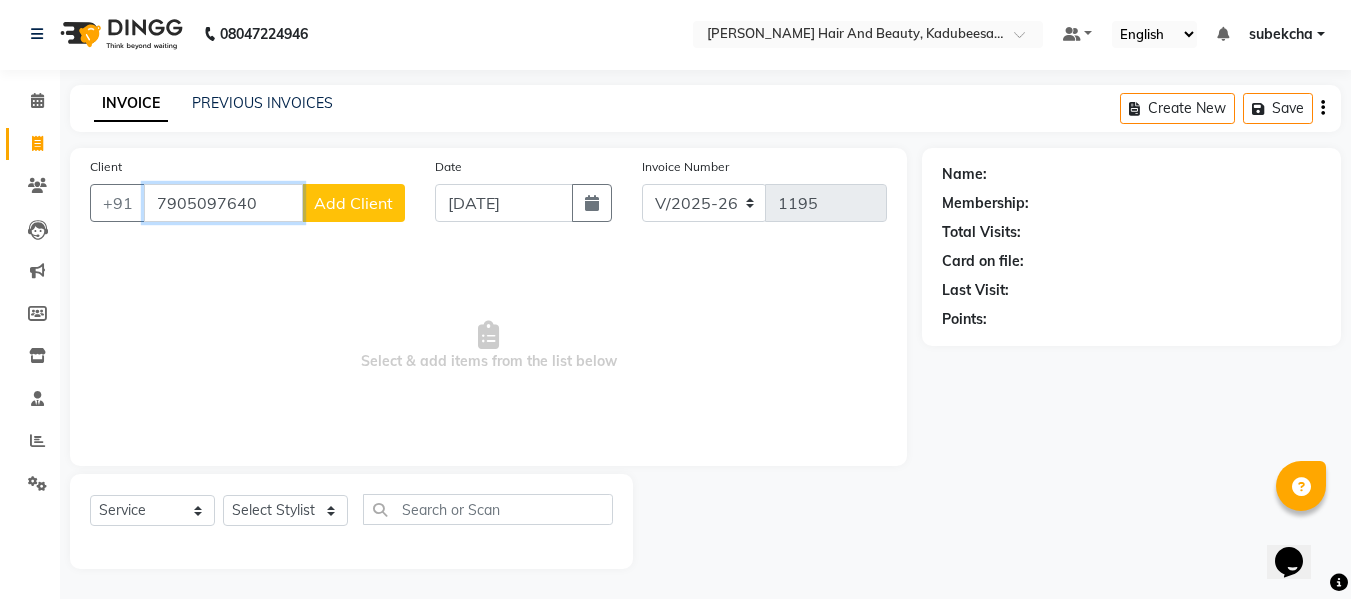 type on "7905097640" 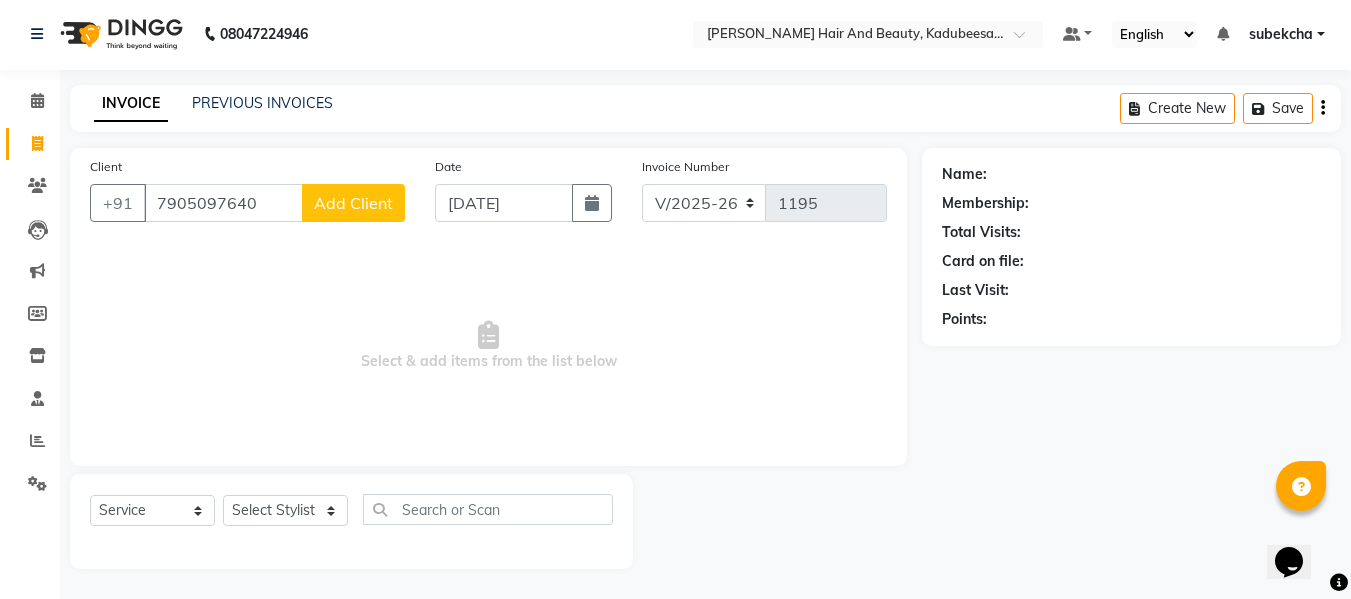click on "Add Client" 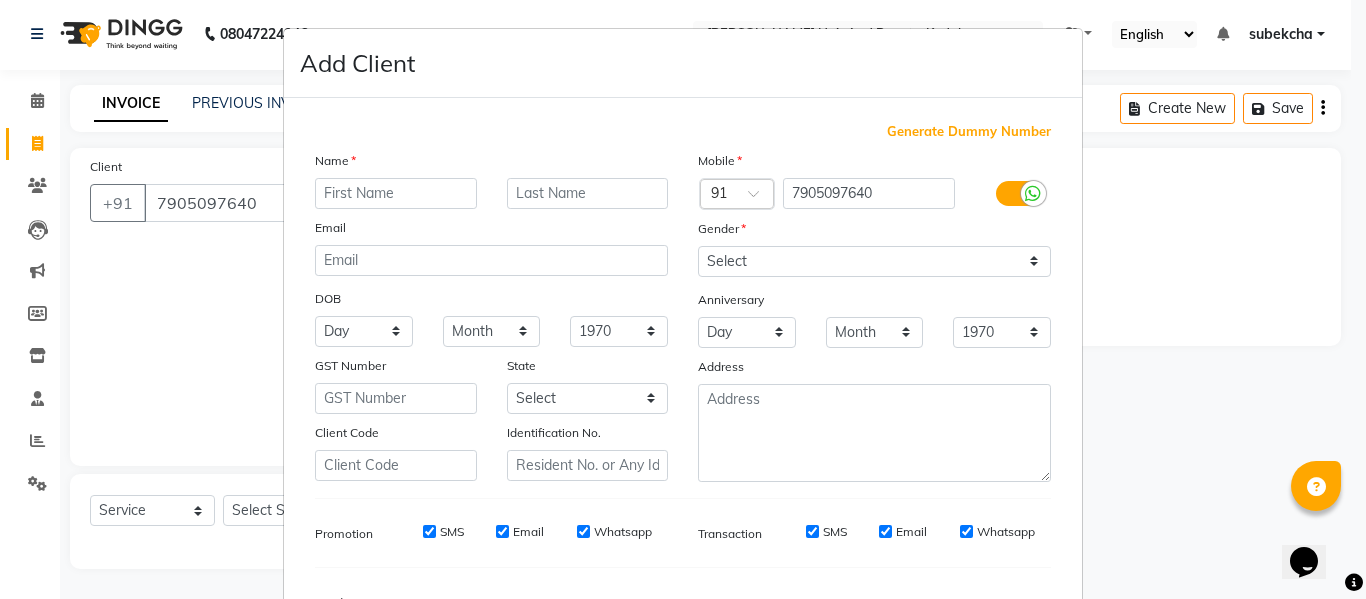 click at bounding box center [396, 193] 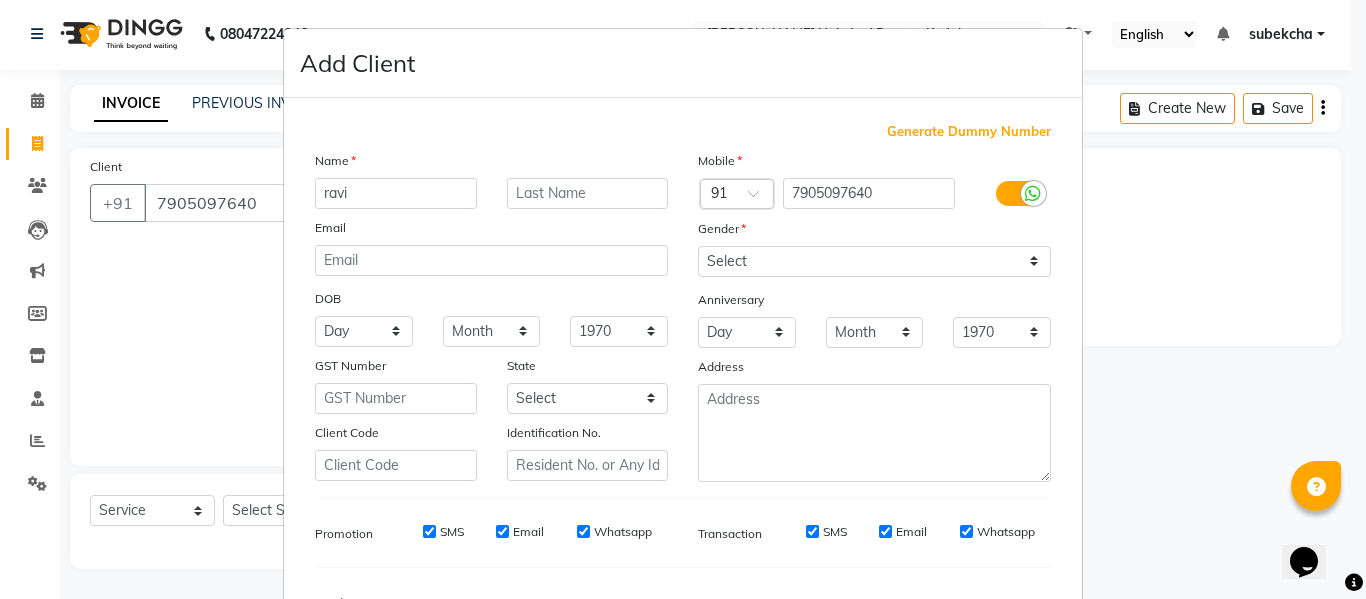 type on "ravi" 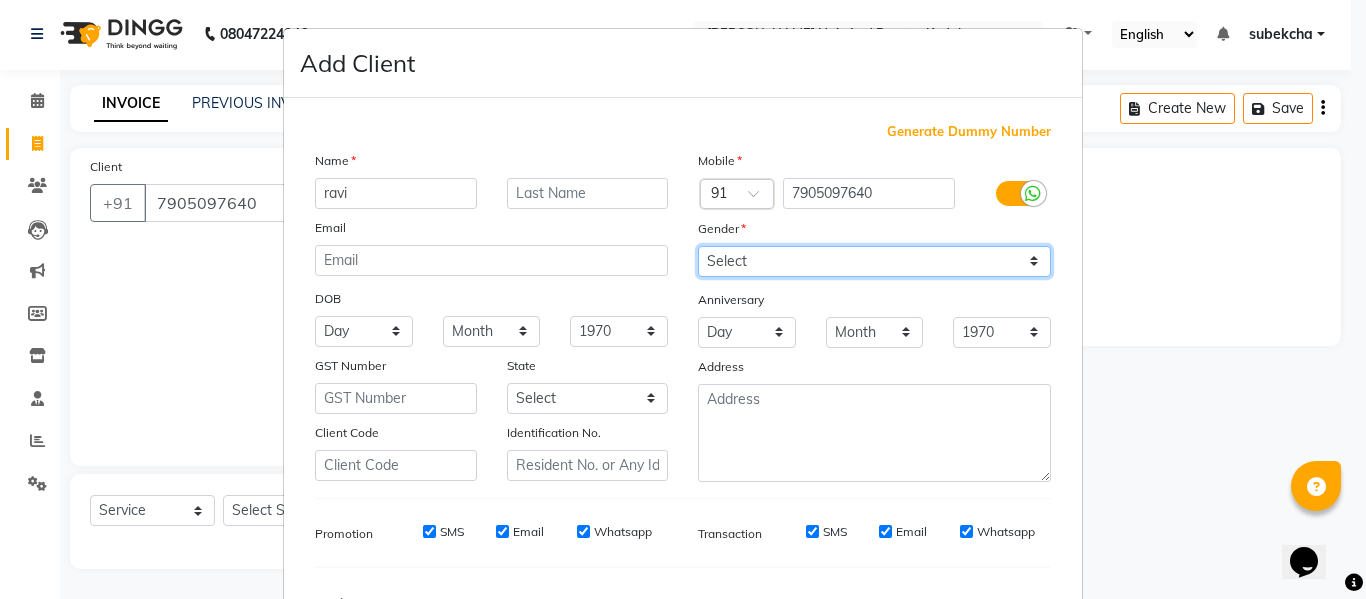 click on "Select [DEMOGRAPHIC_DATA] [DEMOGRAPHIC_DATA] Other Prefer Not To Say" at bounding box center [874, 261] 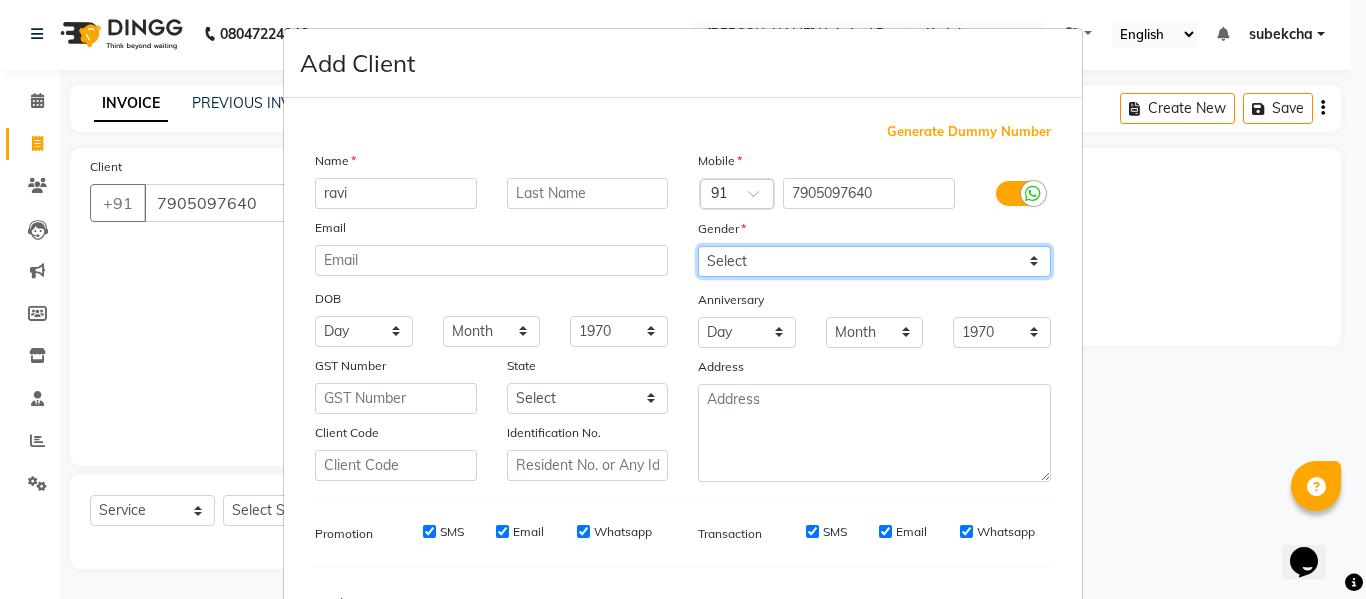 select on "[DEMOGRAPHIC_DATA]" 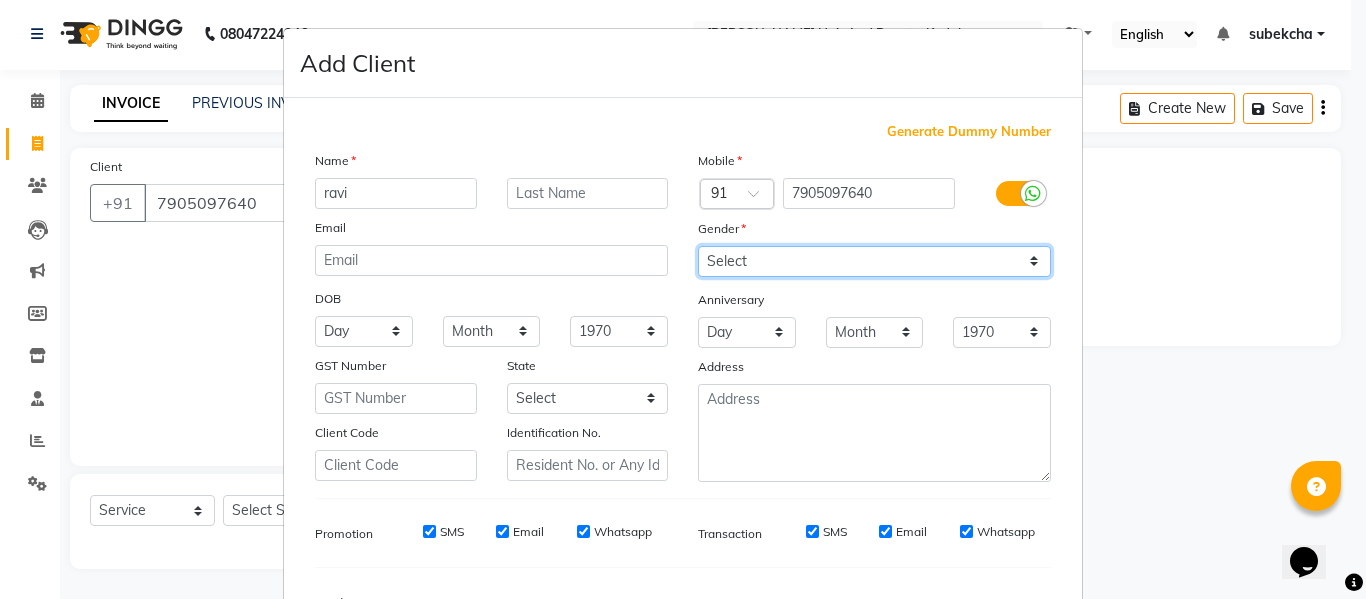 click on "Select [DEMOGRAPHIC_DATA] [DEMOGRAPHIC_DATA] Other Prefer Not To Say" at bounding box center [874, 261] 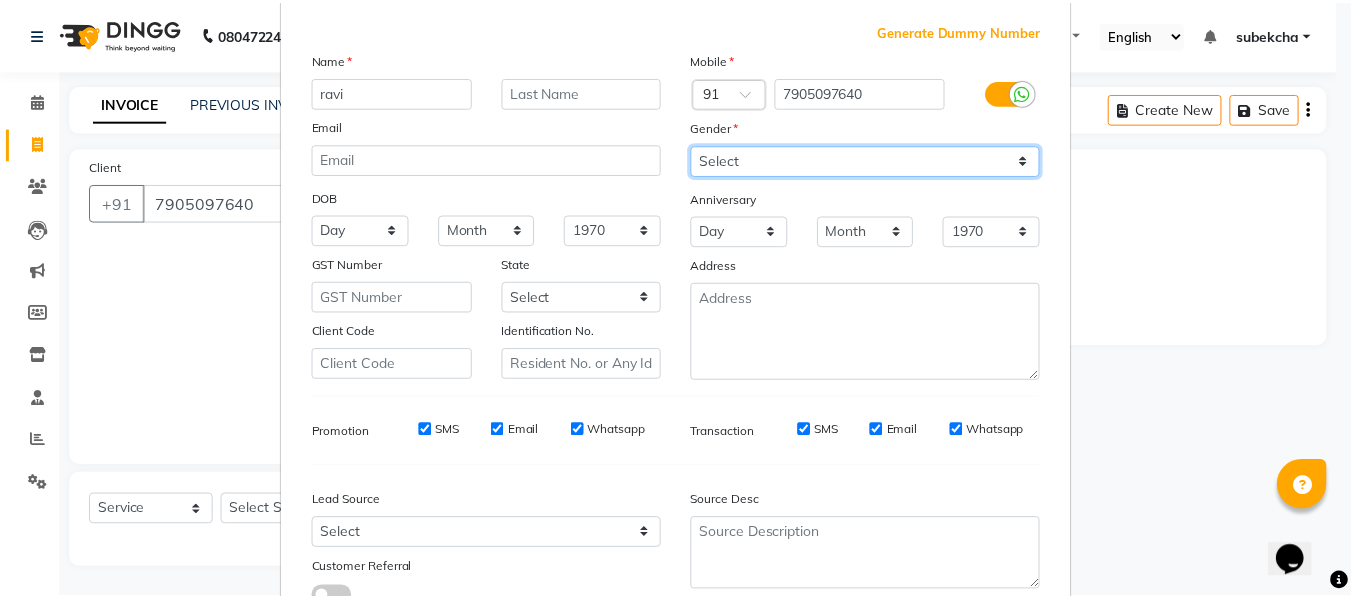 scroll, scrollTop: 250, scrollLeft: 0, axis: vertical 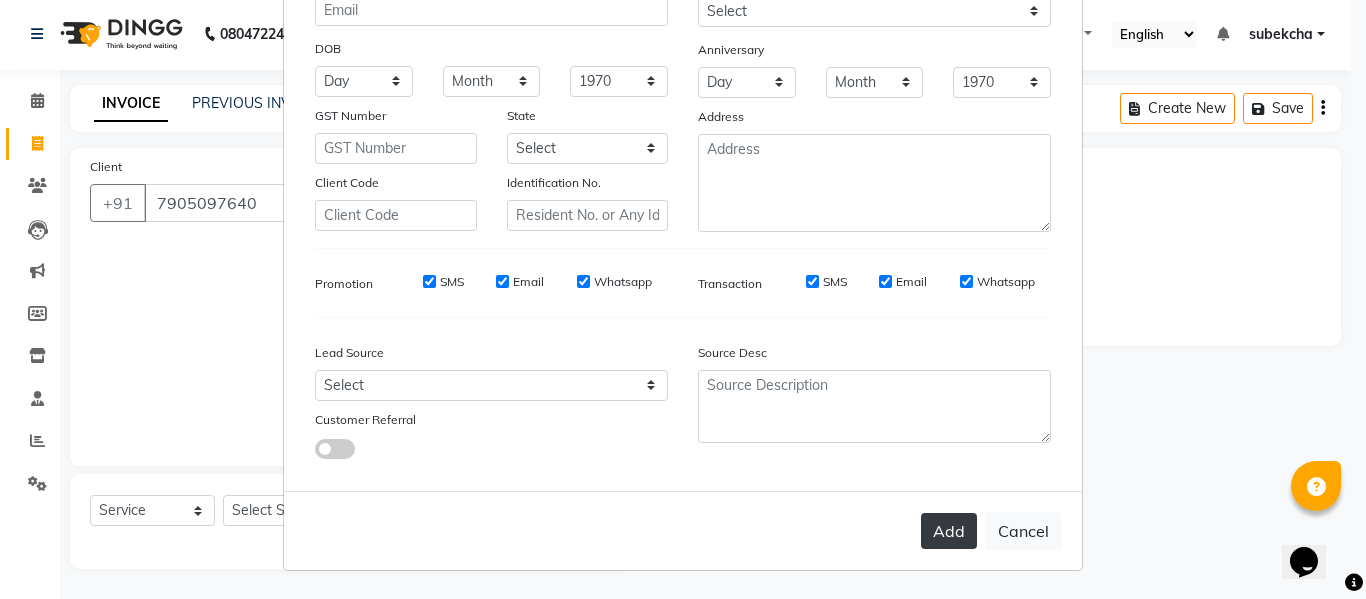 click on "Add" at bounding box center [949, 531] 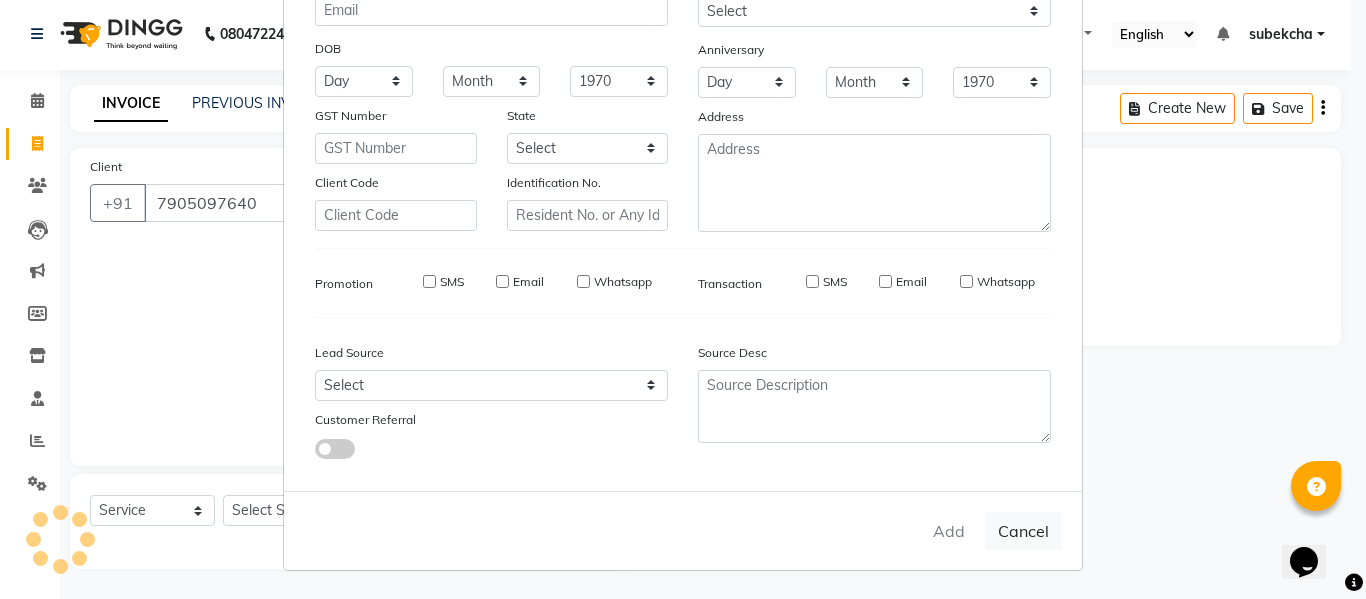 type 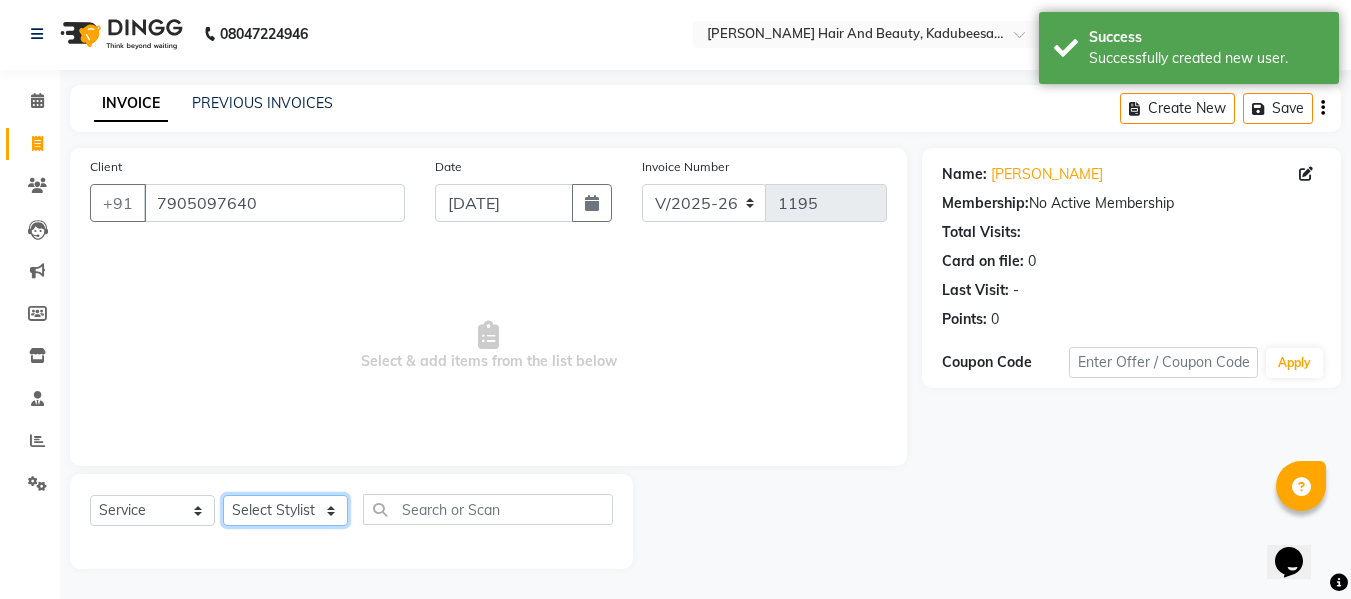 click on "Select Stylist aita [PERSON_NAME]  priyanka [PERSON_NAME] Salon Manager Sanit subekcha [PERSON_NAME]" 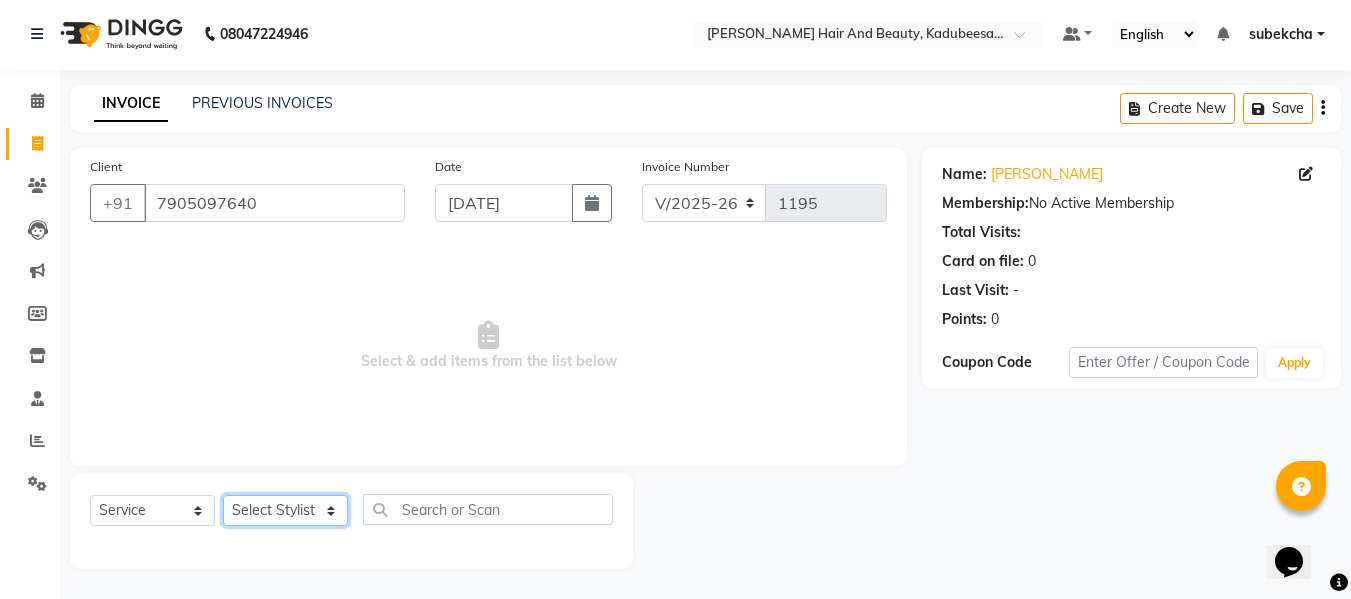 select on "85948" 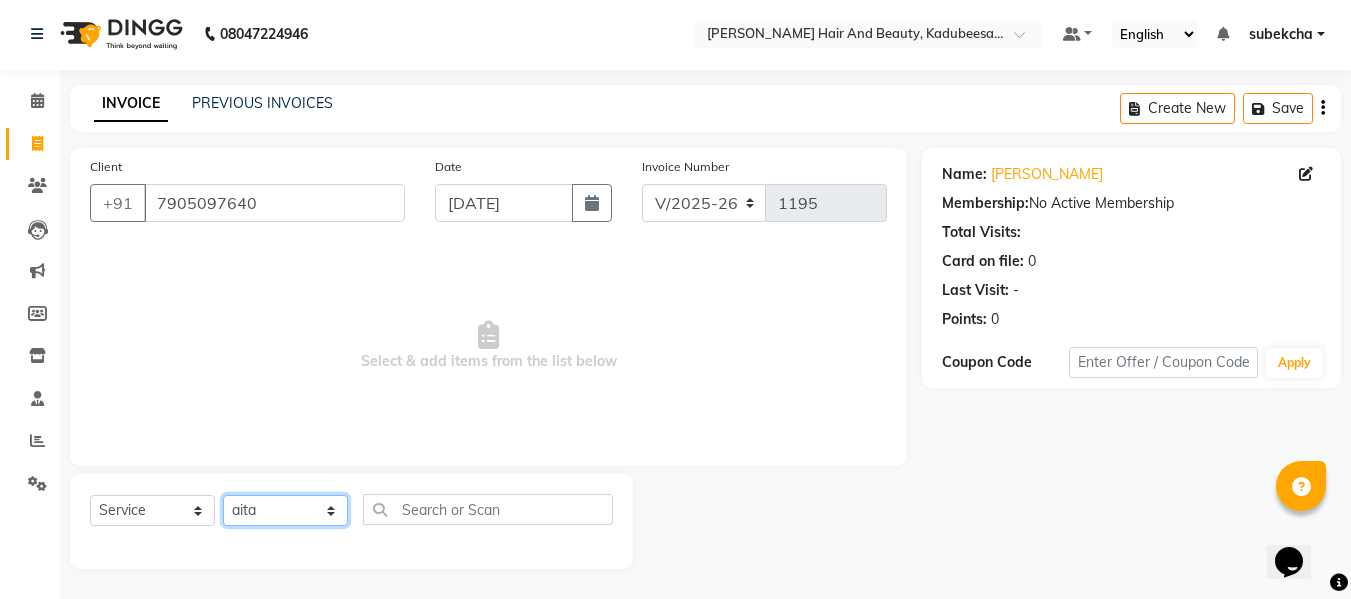 click on "Select Stylist aita [PERSON_NAME]  priyanka [PERSON_NAME] Salon Manager Sanit subekcha [PERSON_NAME]" 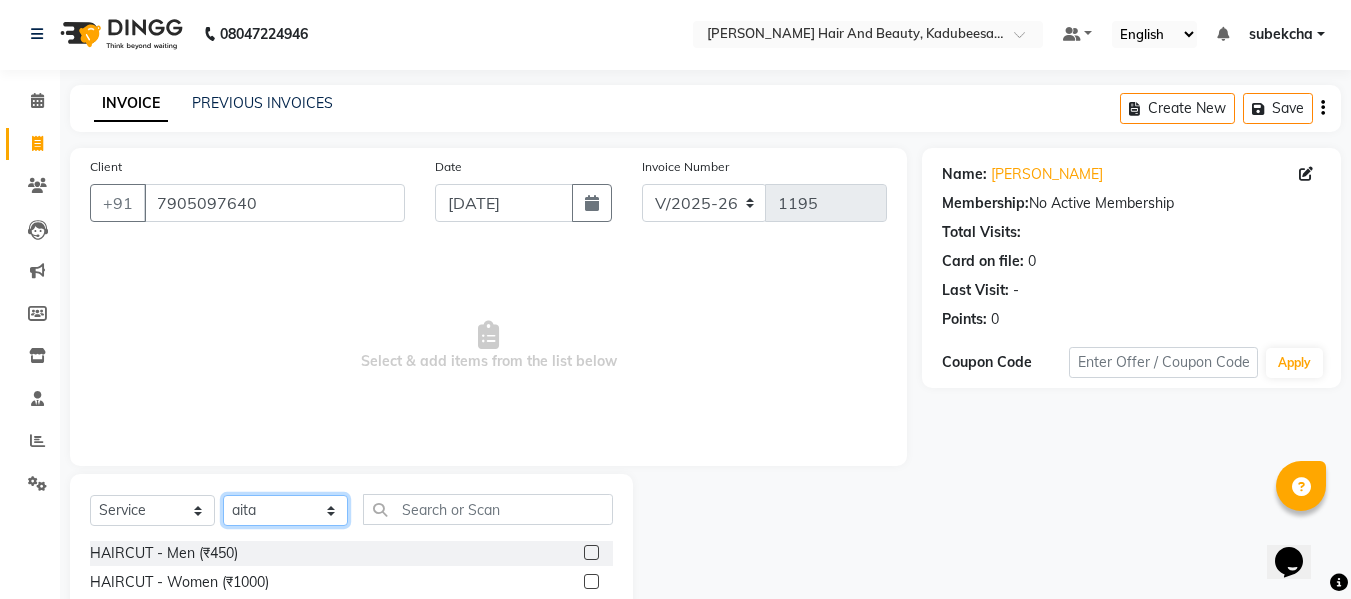 scroll, scrollTop: 202, scrollLeft: 0, axis: vertical 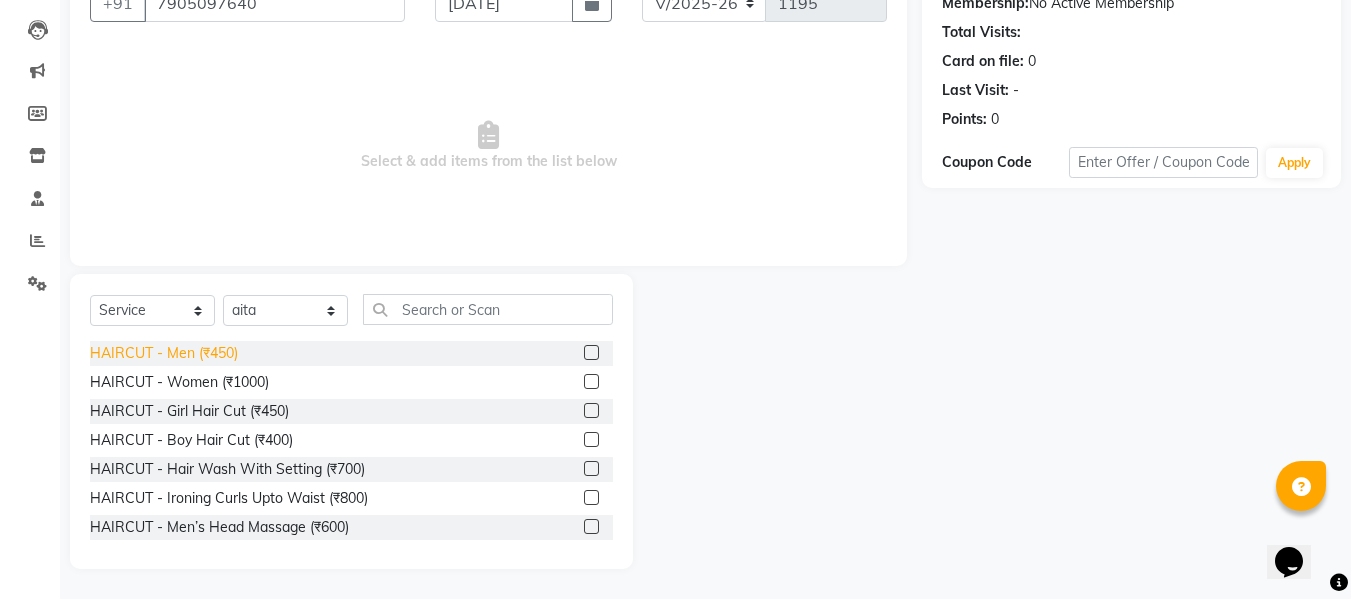 click on "HAIRCUT - Men (₹450)" 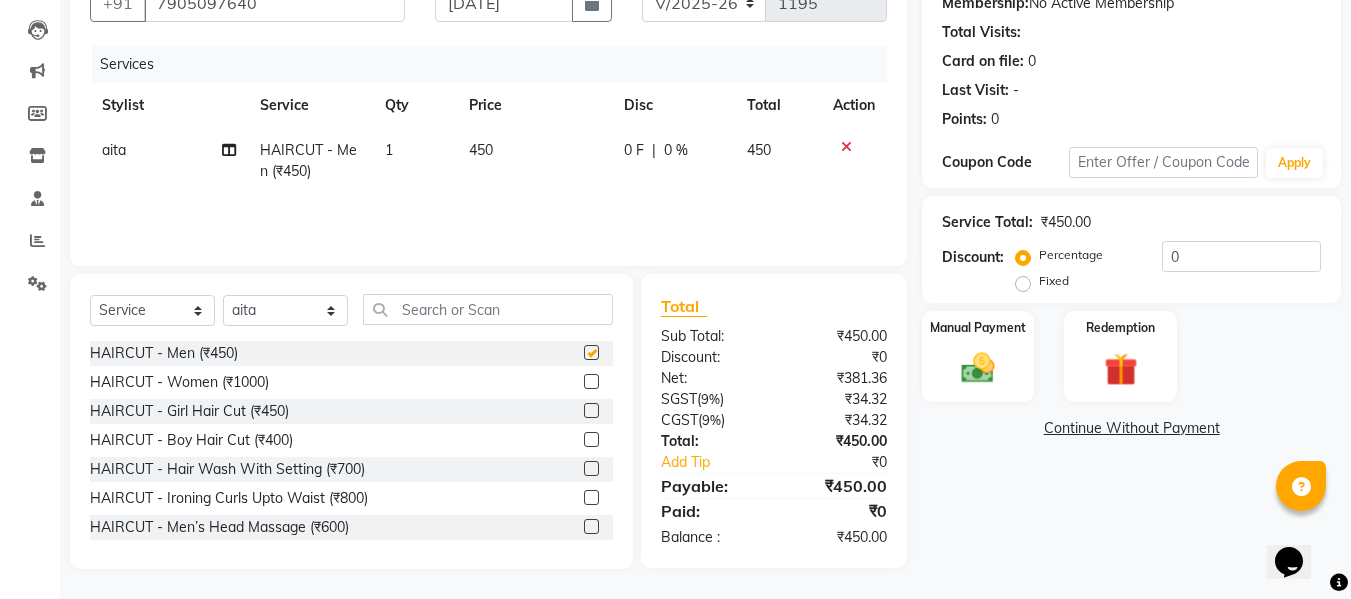 checkbox on "false" 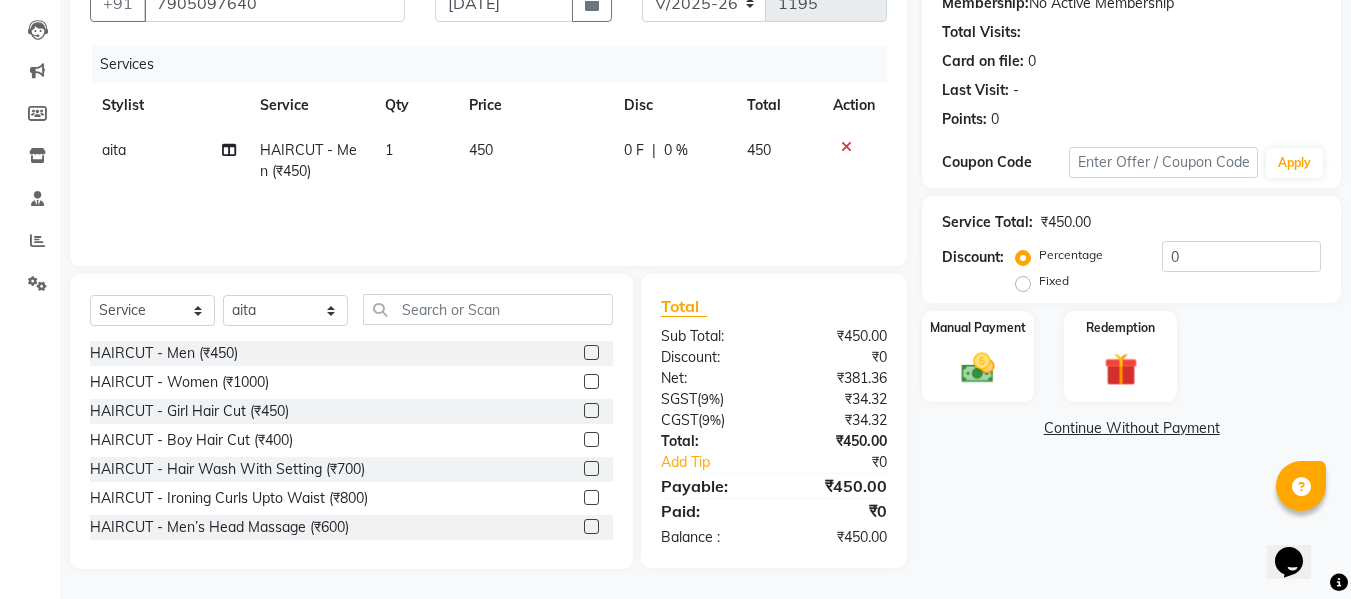 scroll, scrollTop: 2, scrollLeft: 0, axis: vertical 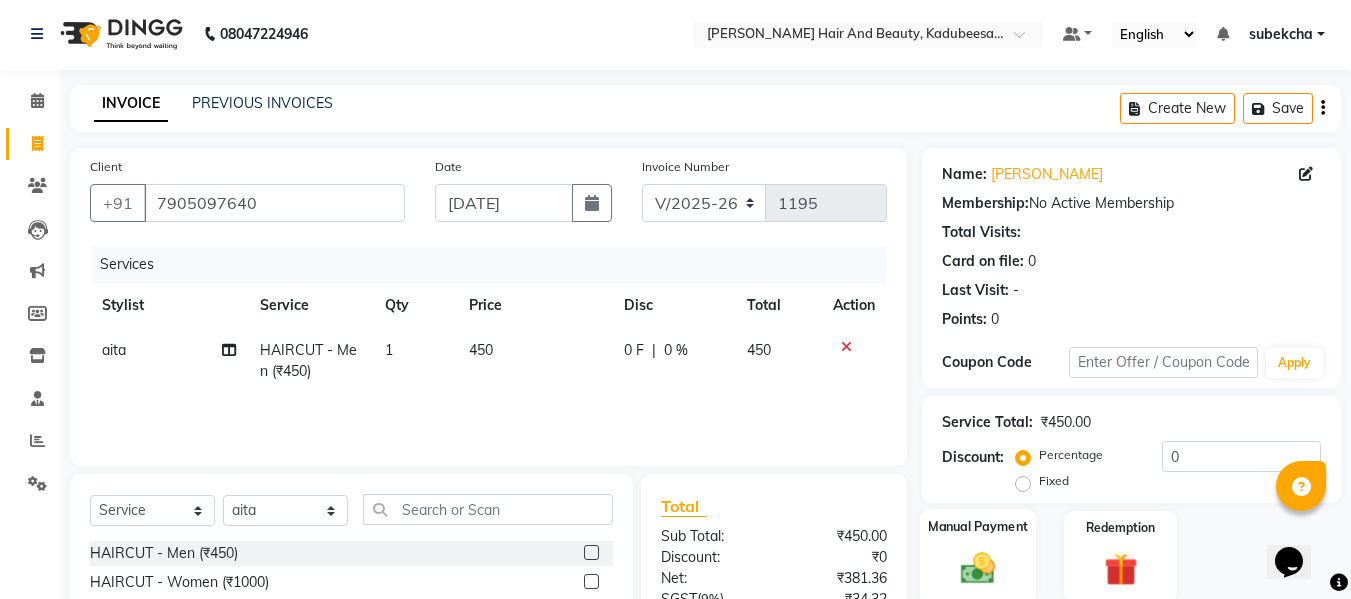 click 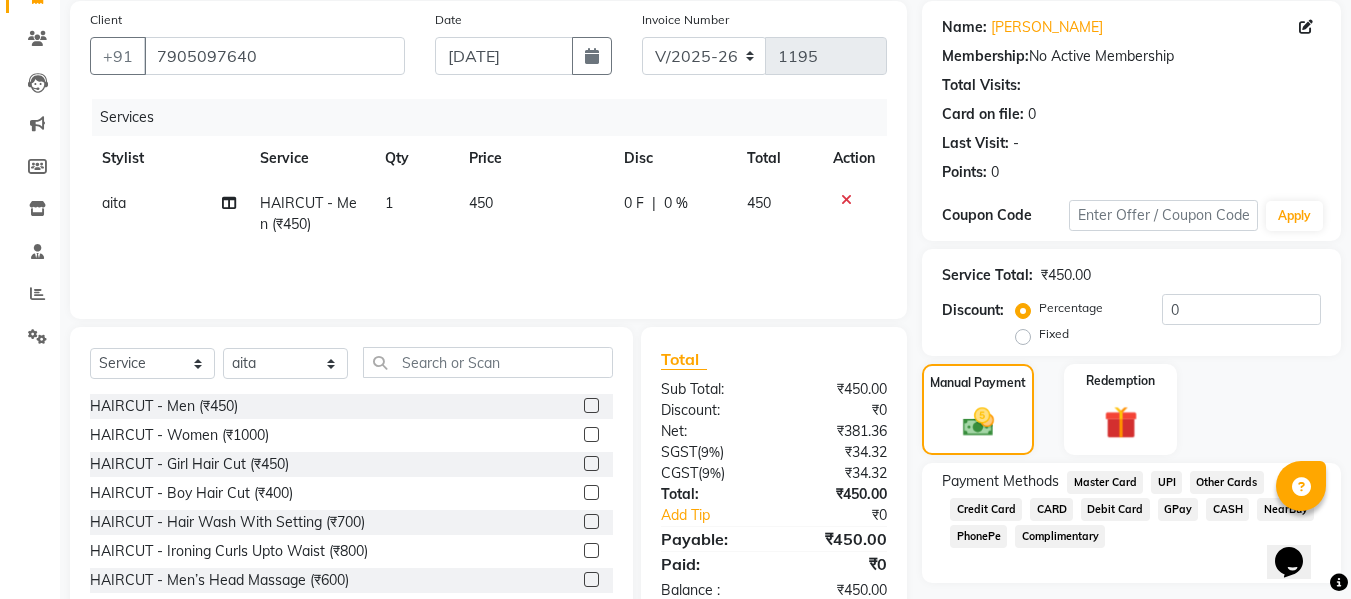scroll, scrollTop: 204, scrollLeft: 0, axis: vertical 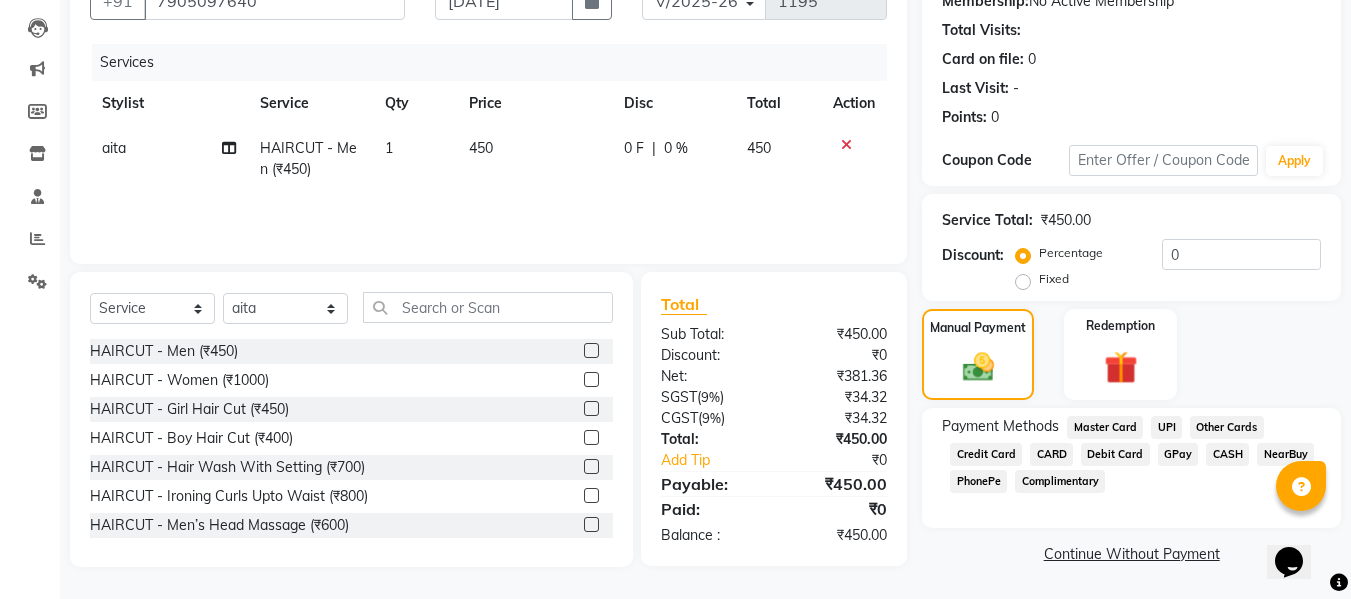click on "UPI" 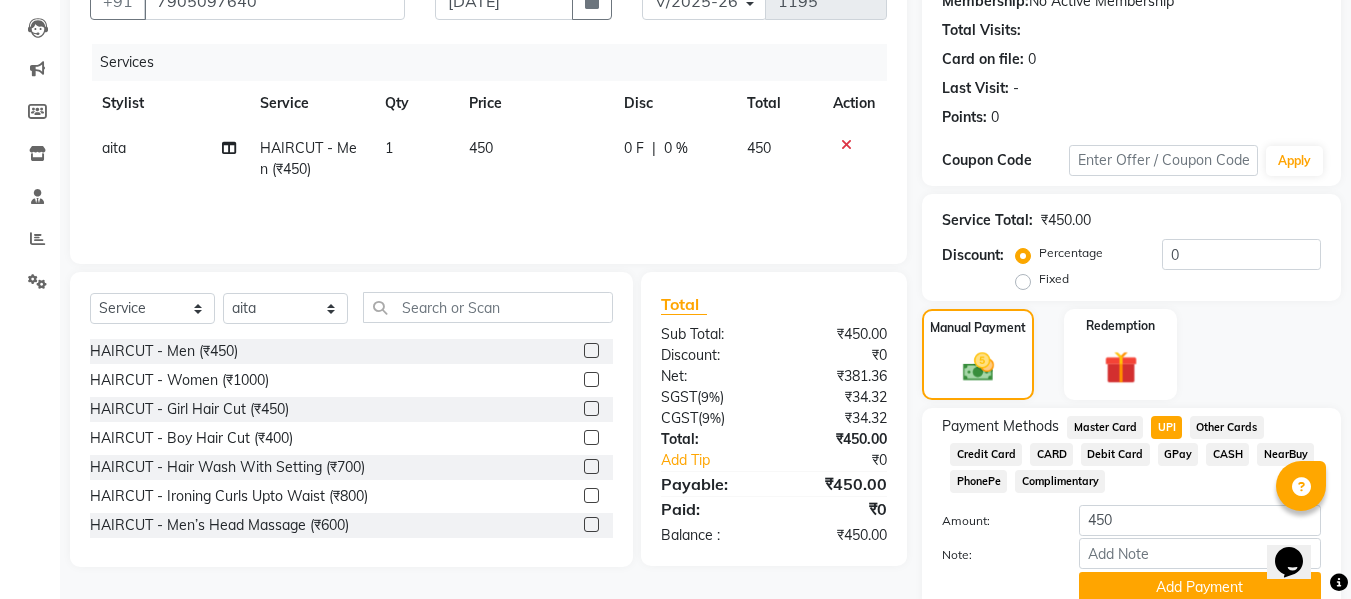 scroll, scrollTop: 287, scrollLeft: 0, axis: vertical 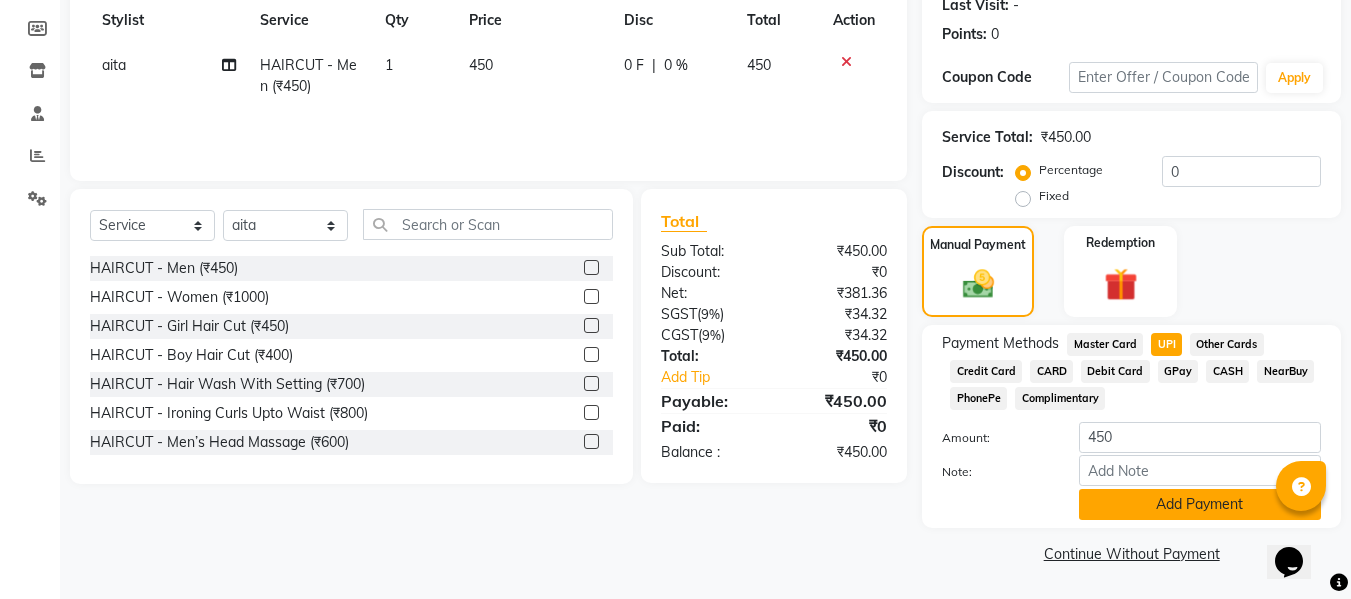 click on "Add Payment" 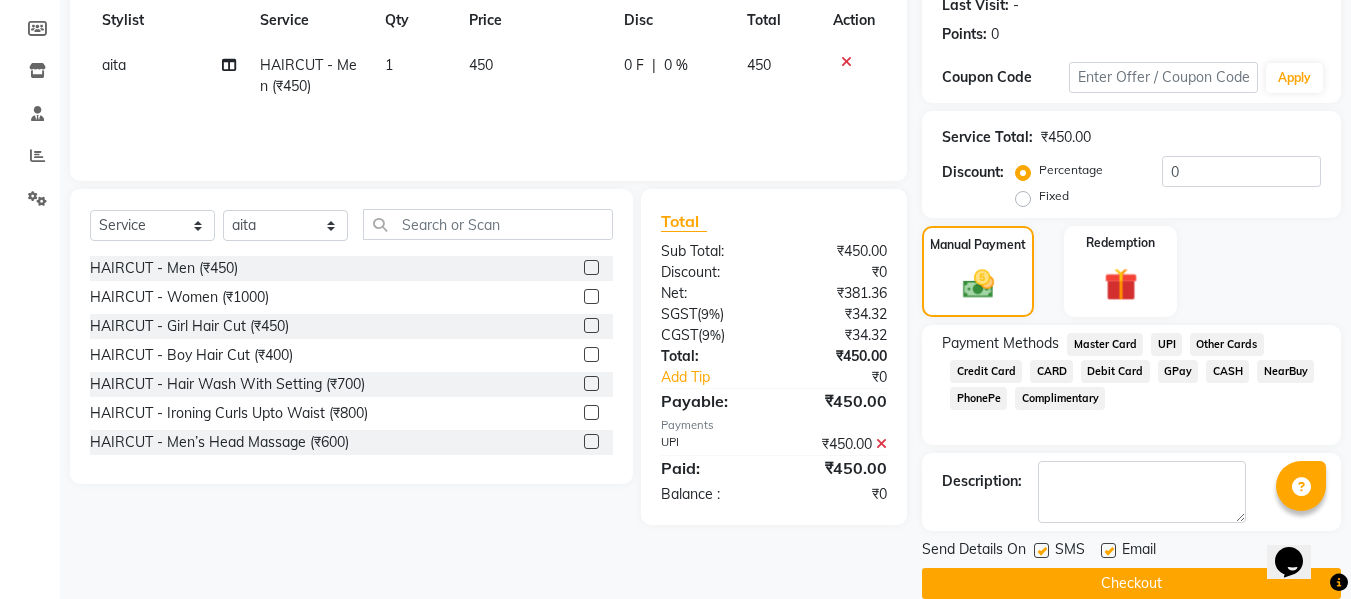scroll, scrollTop: 317, scrollLeft: 0, axis: vertical 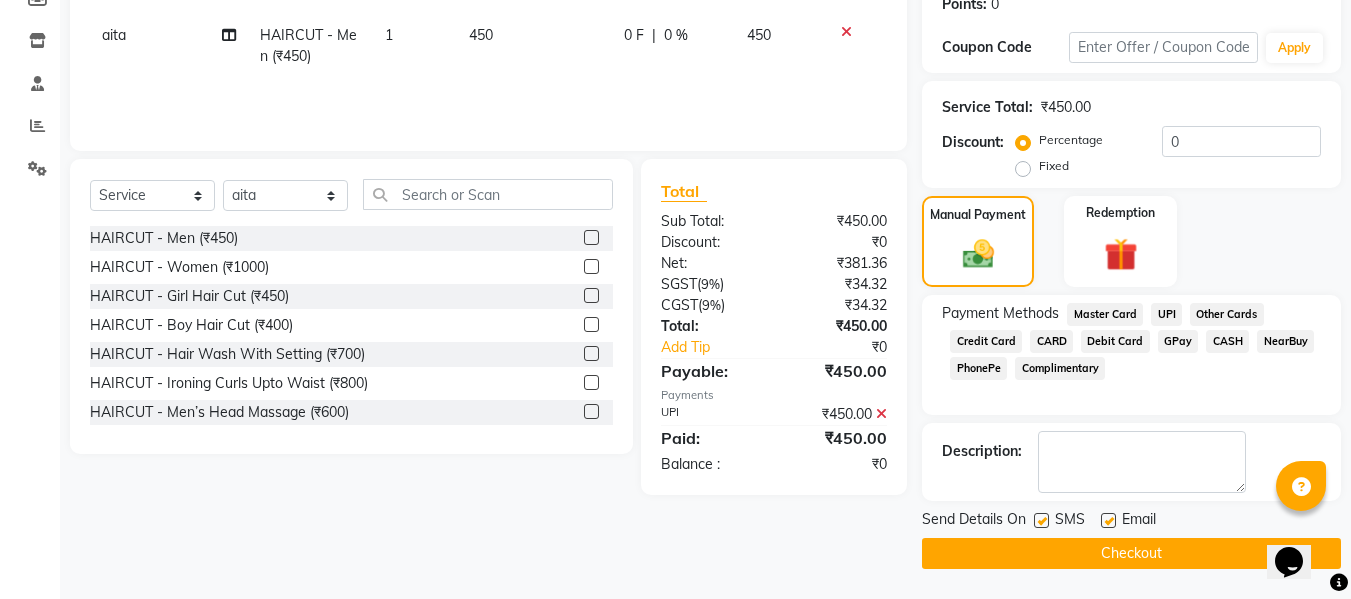 click on "Checkout" 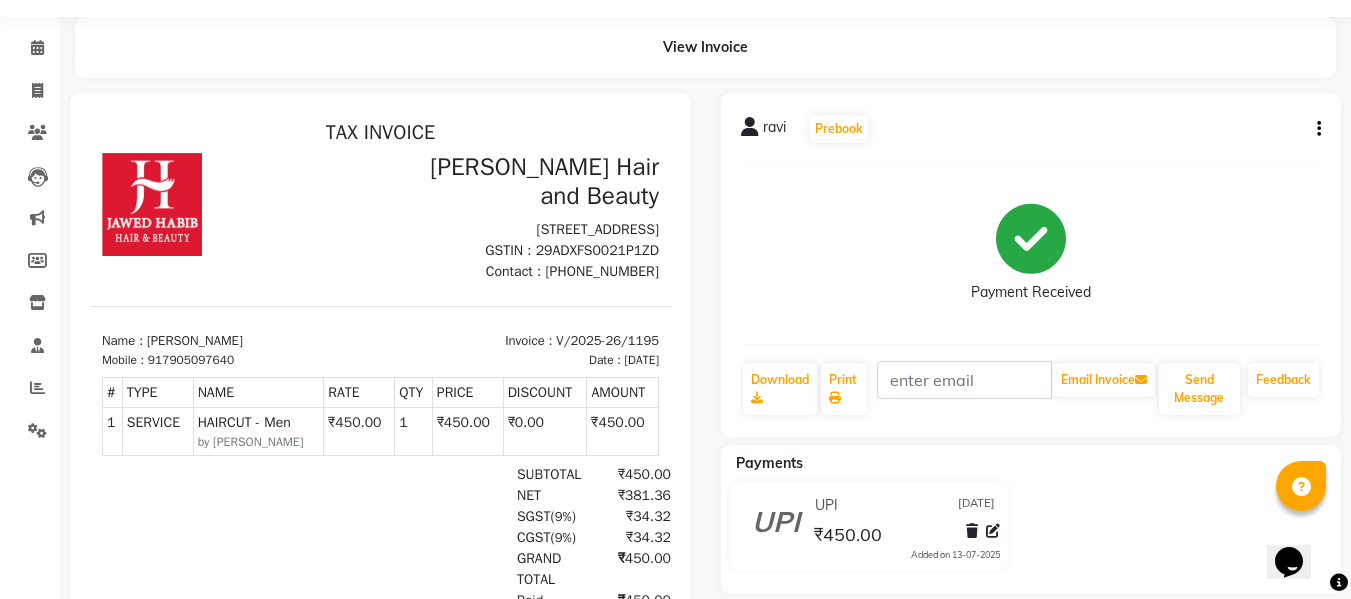 scroll, scrollTop: 0, scrollLeft: 0, axis: both 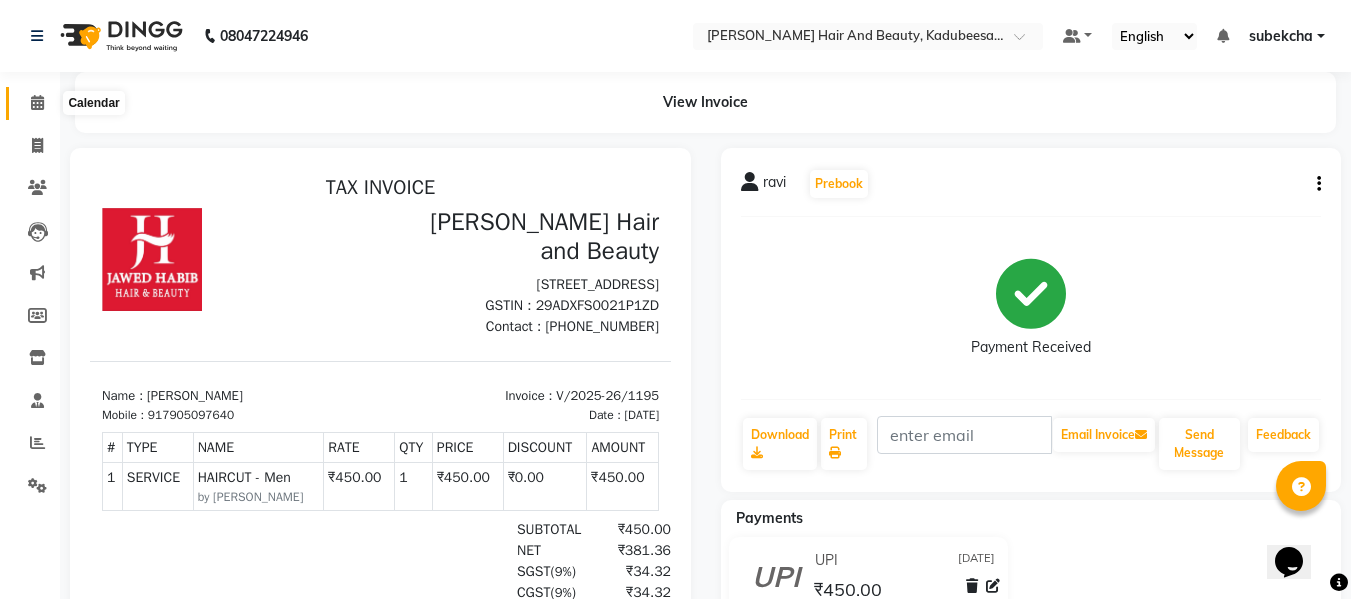 click 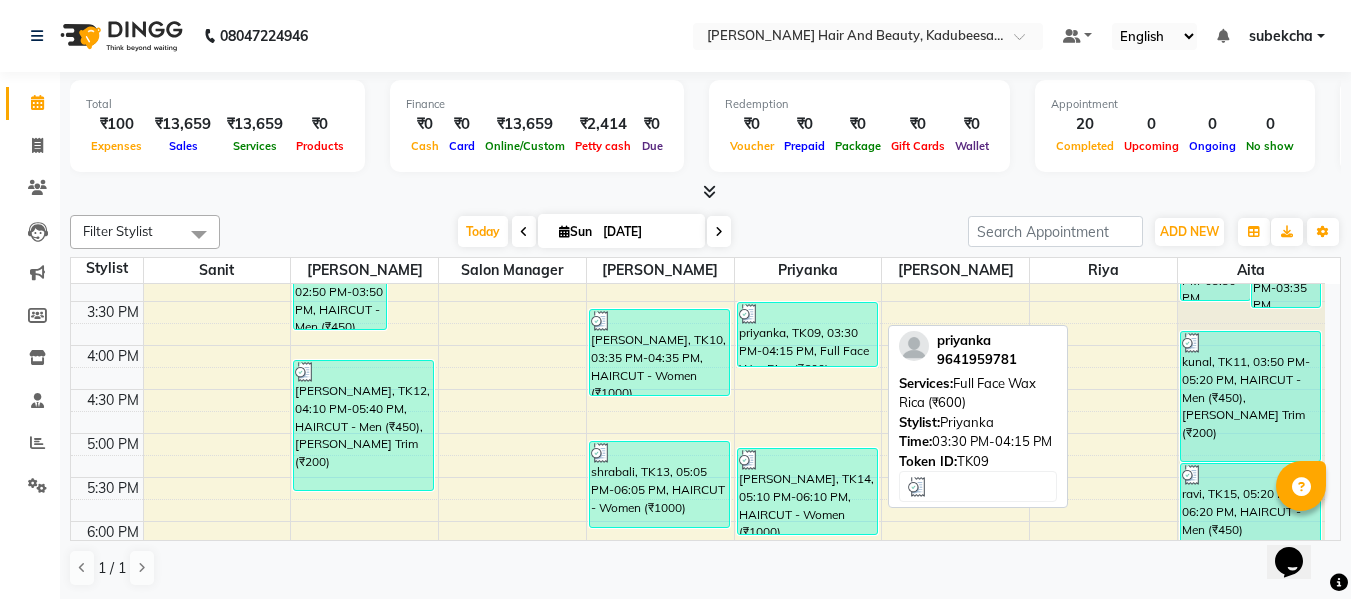scroll, scrollTop: 687, scrollLeft: 0, axis: vertical 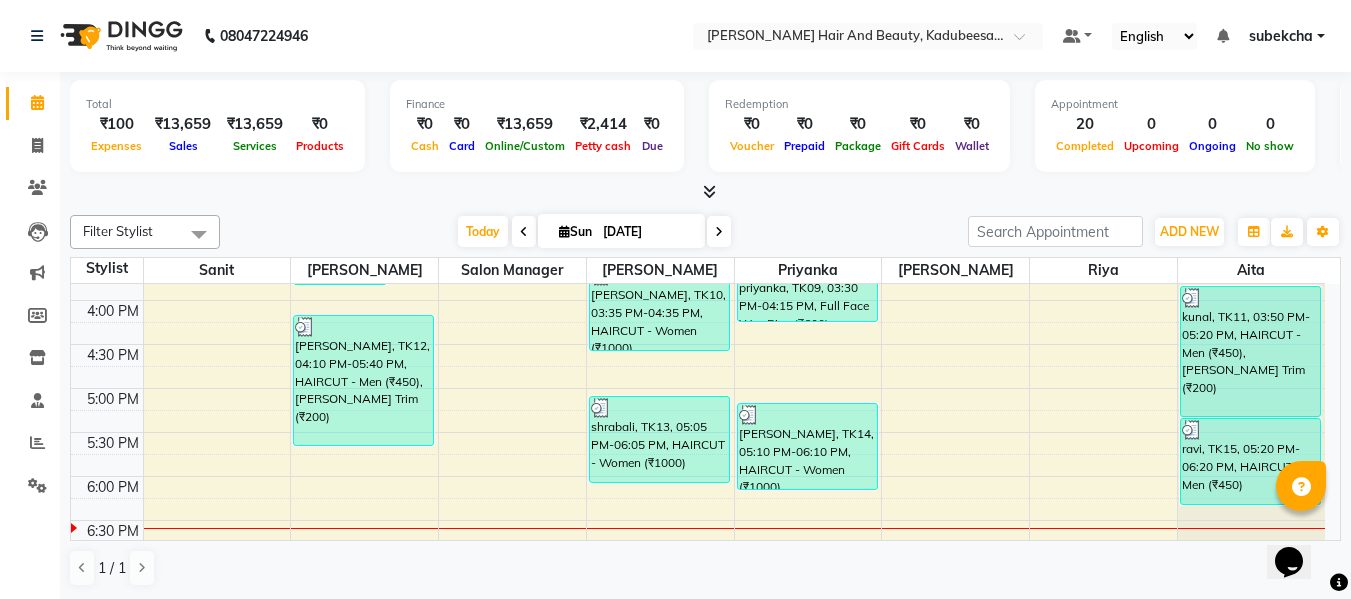 click on "₹13,659" at bounding box center (525, 124) 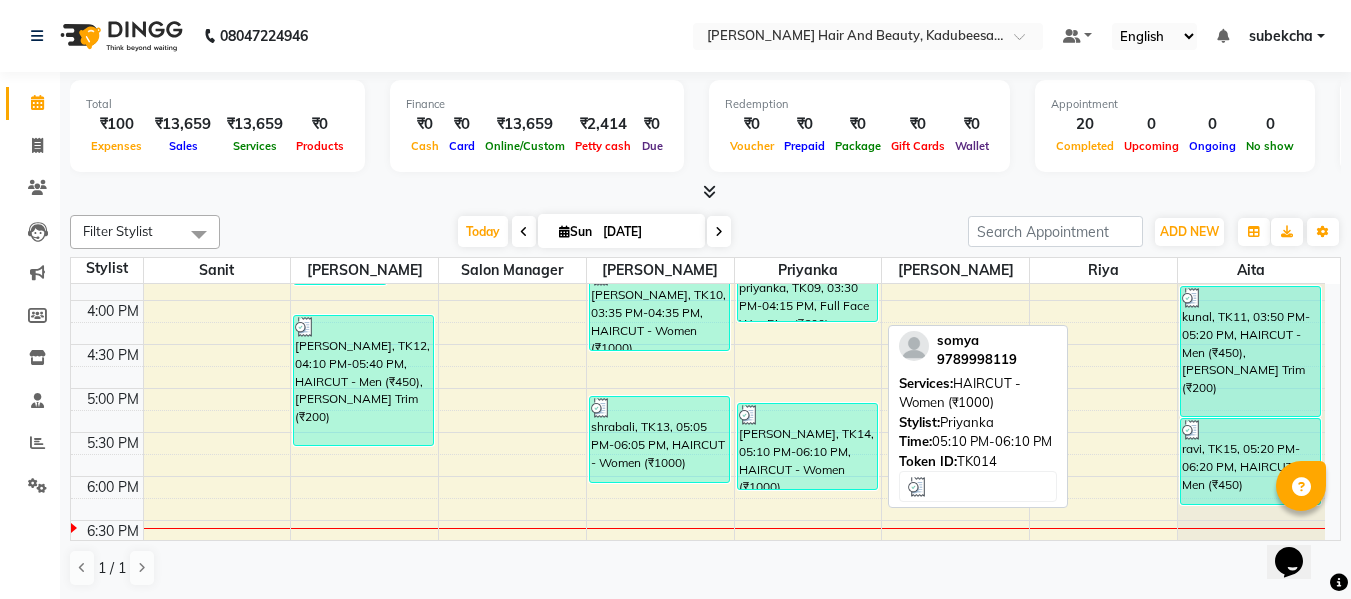 click on "[PERSON_NAME], TK14, 05:10 PM-06:10 PM, HAIRCUT - Women (₹1000)" at bounding box center [807, 446] 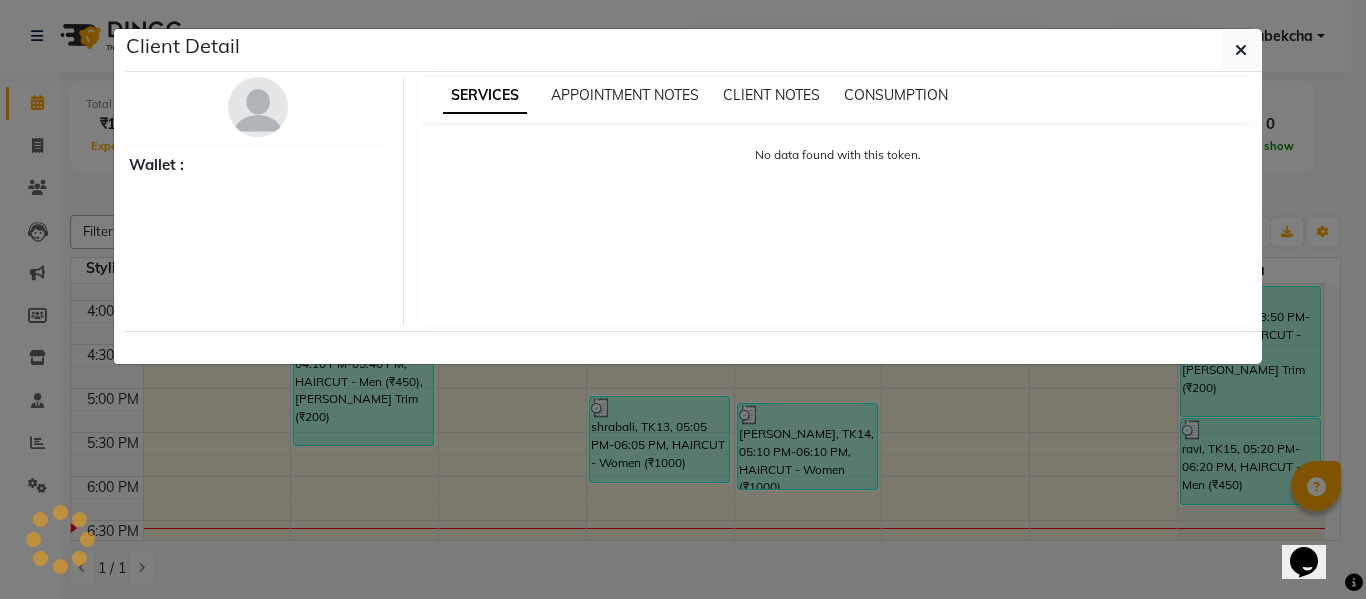 select on "3" 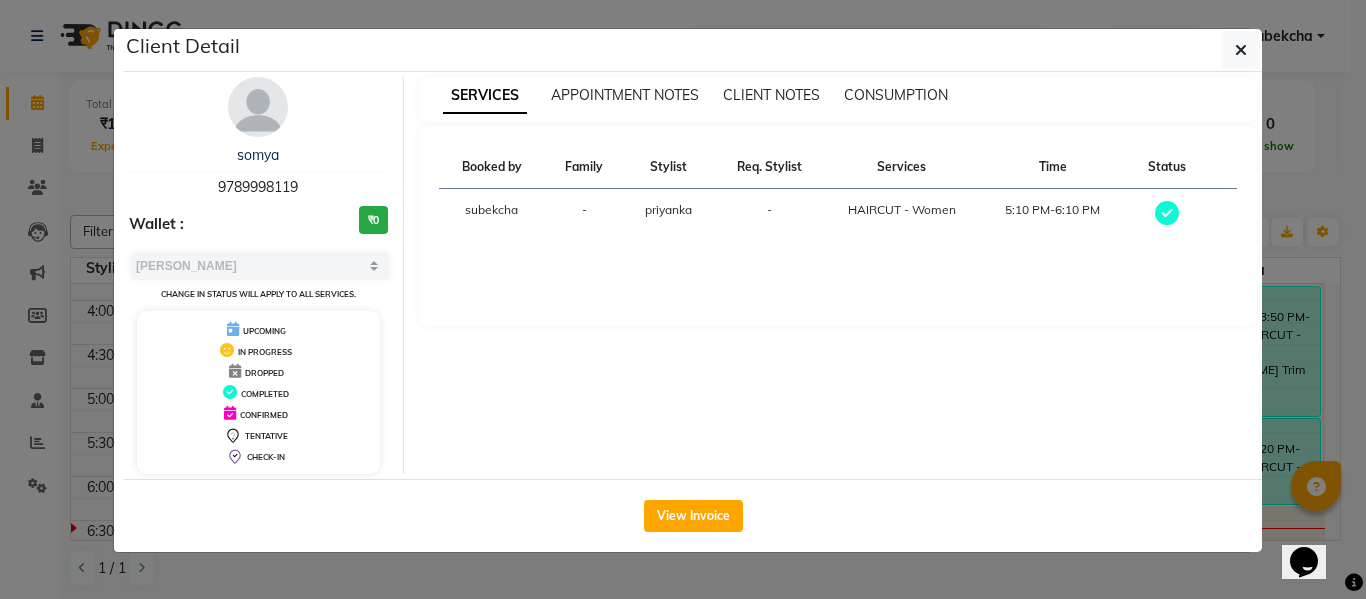 click at bounding box center [1167, 213] 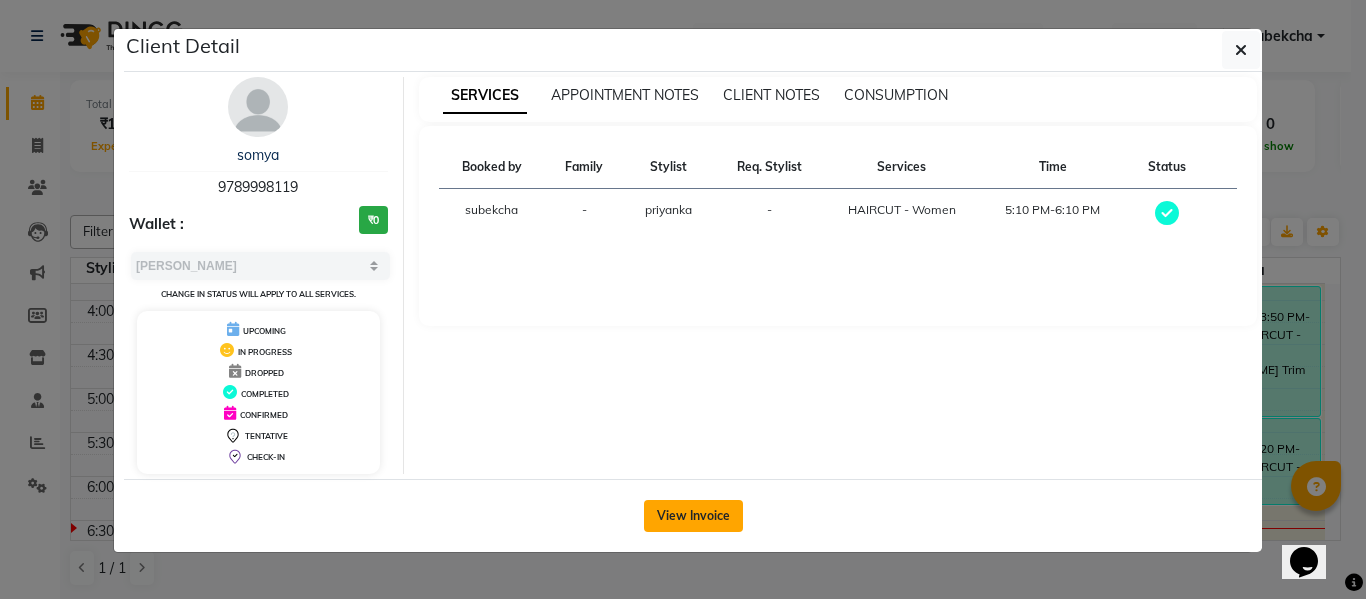 click on "View Invoice" 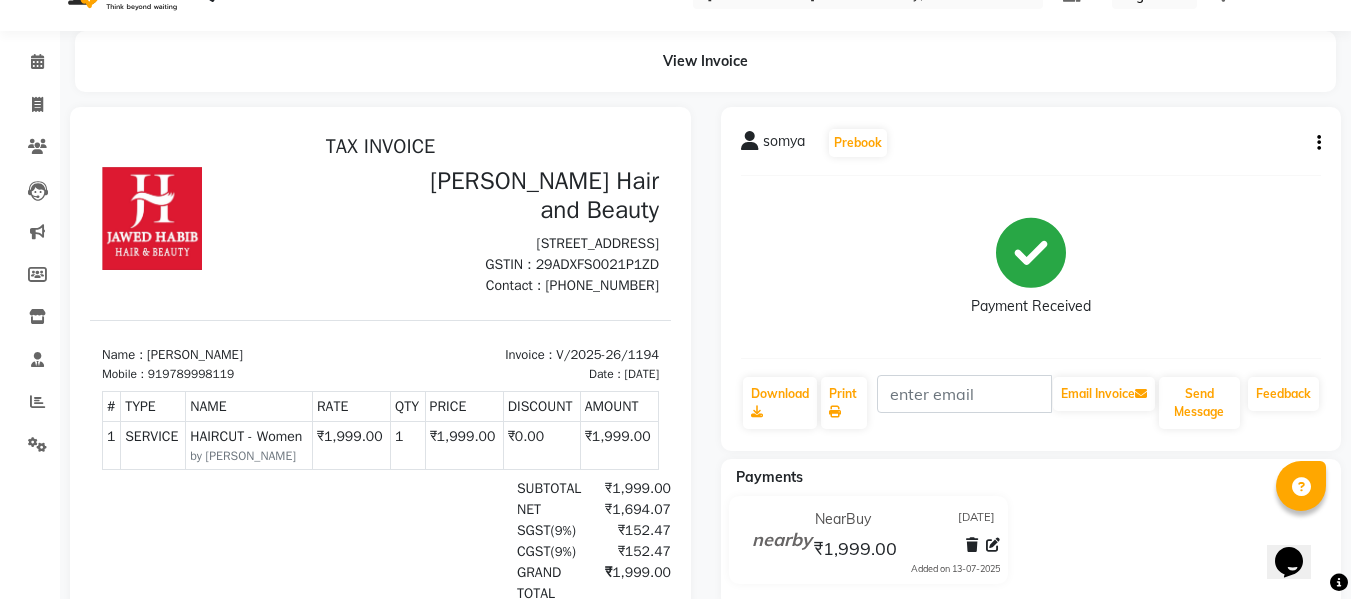scroll, scrollTop: 0, scrollLeft: 0, axis: both 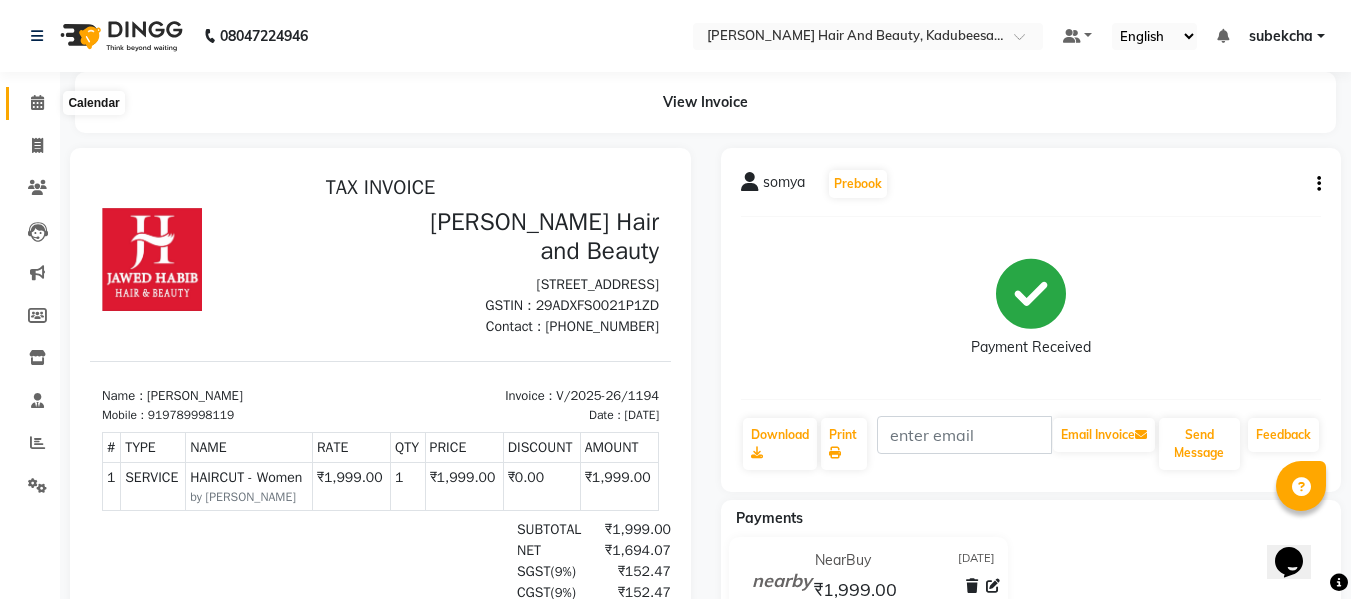 click 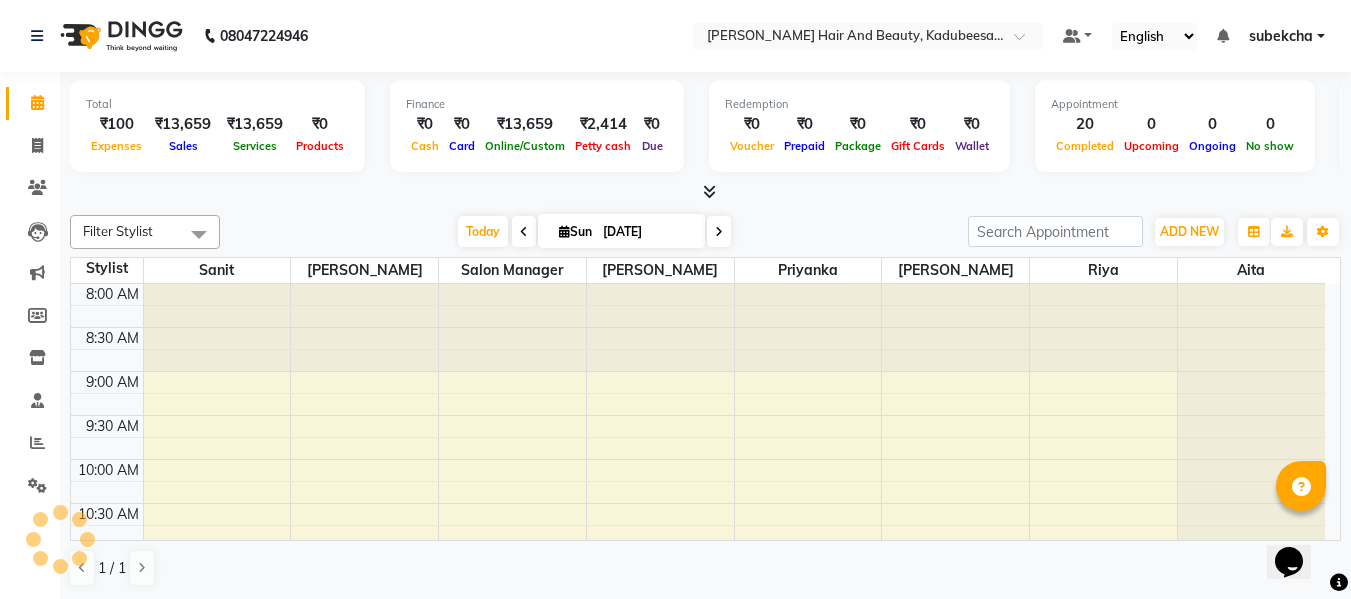 scroll, scrollTop: 0, scrollLeft: 0, axis: both 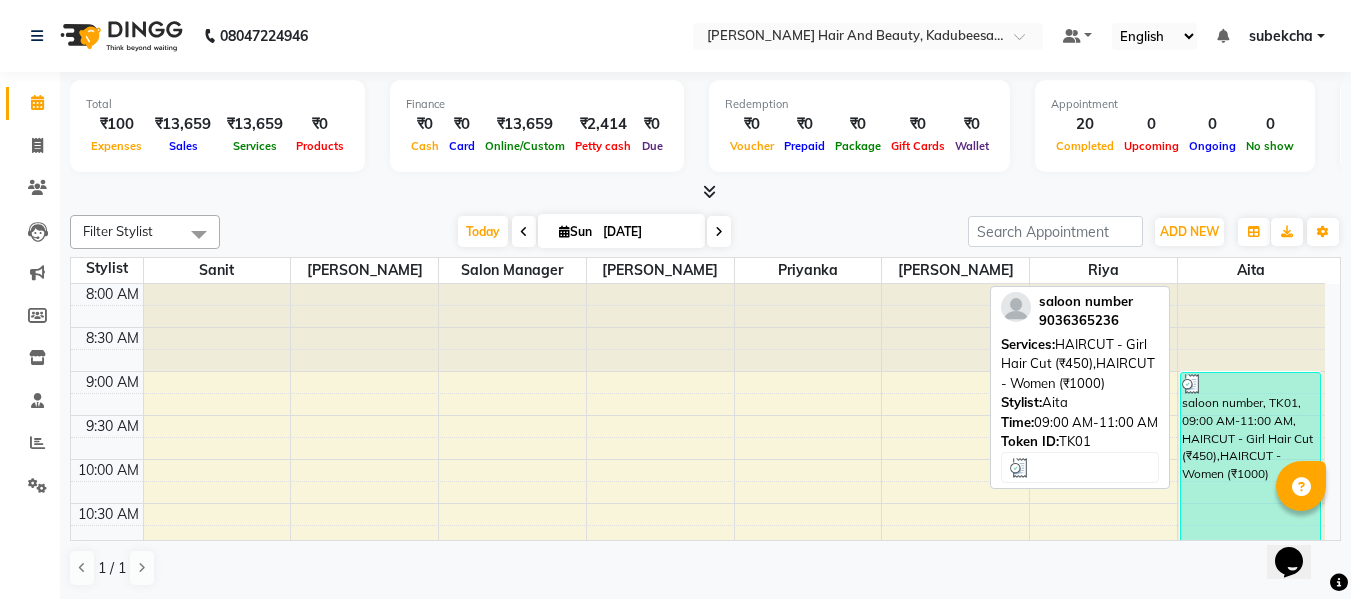 click on "saloon number, TK01, 09:00 AM-11:00 AM, HAIRCUT - Girl Hair Cut (₹450),HAIRCUT - Women (₹1000)" at bounding box center (1251, 459) 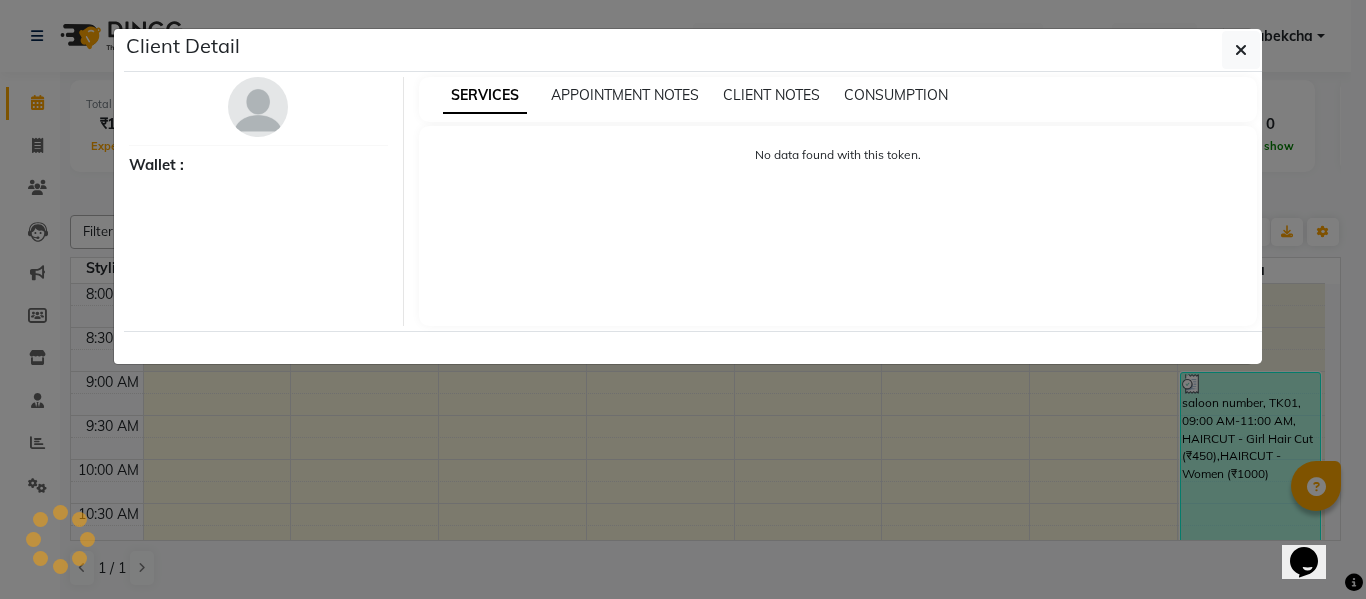 select on "3" 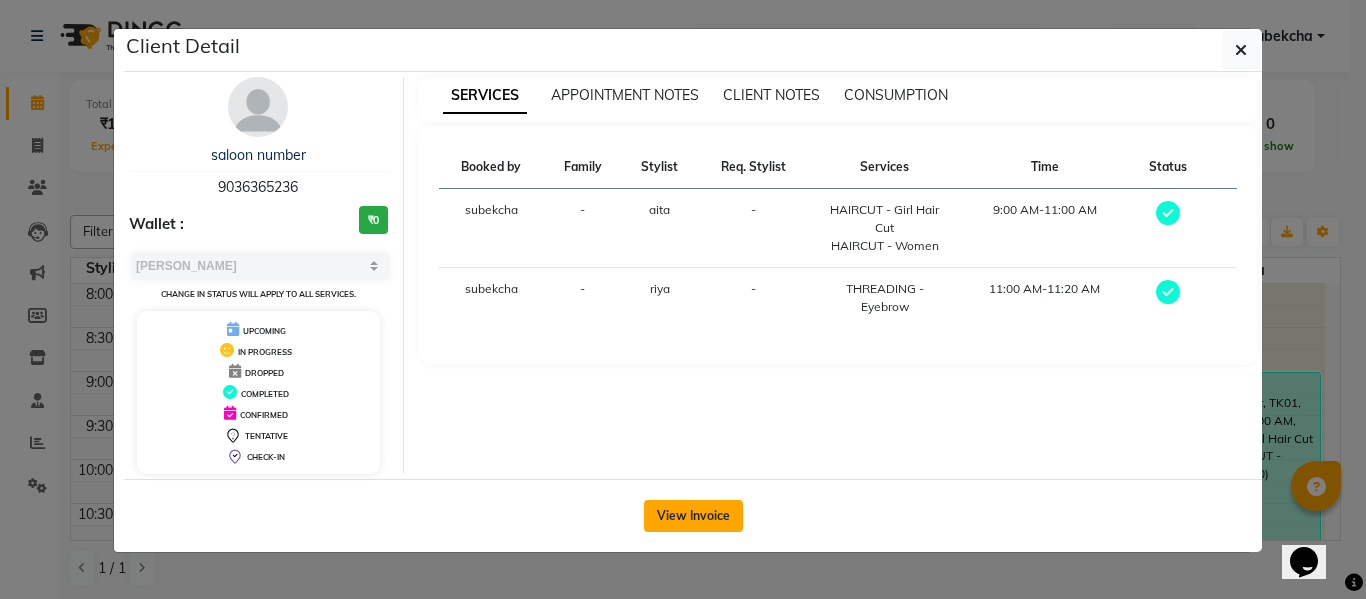 click on "View Invoice" 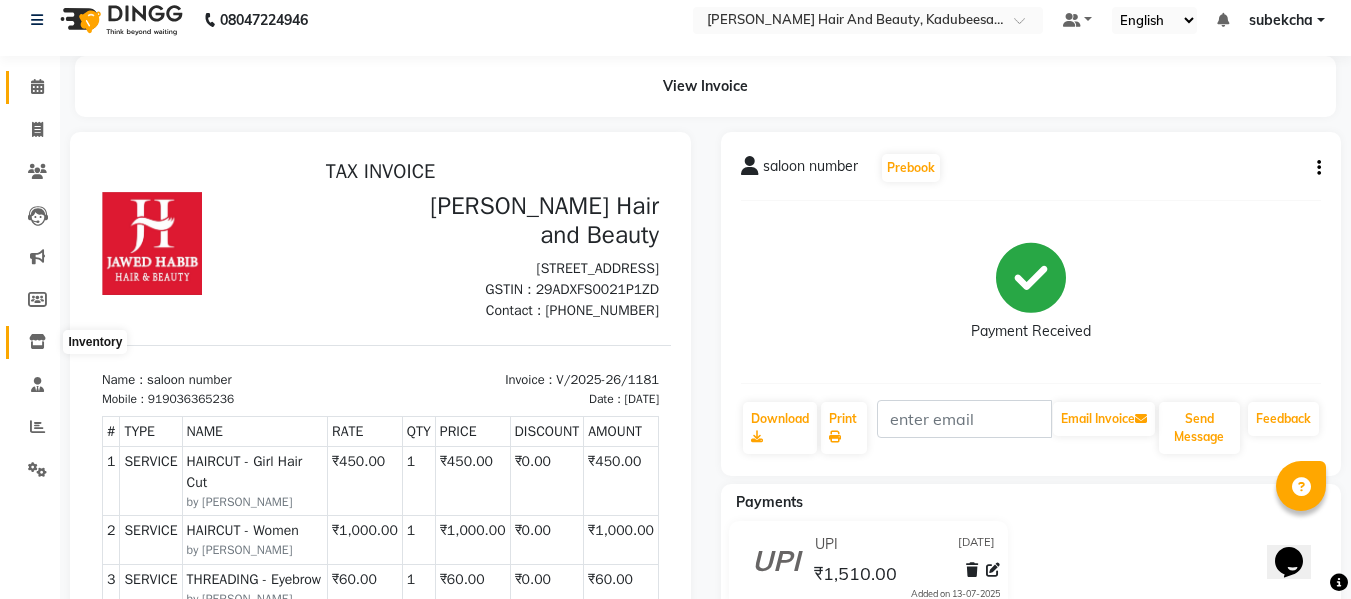 scroll, scrollTop: 0, scrollLeft: 0, axis: both 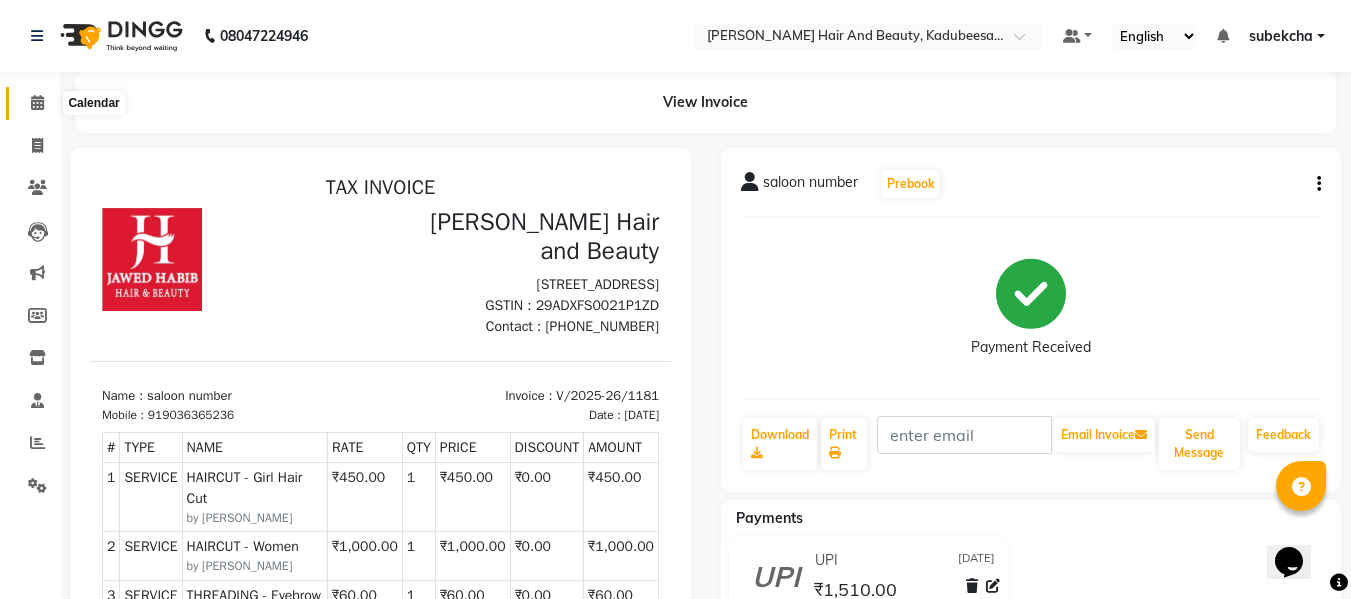 click 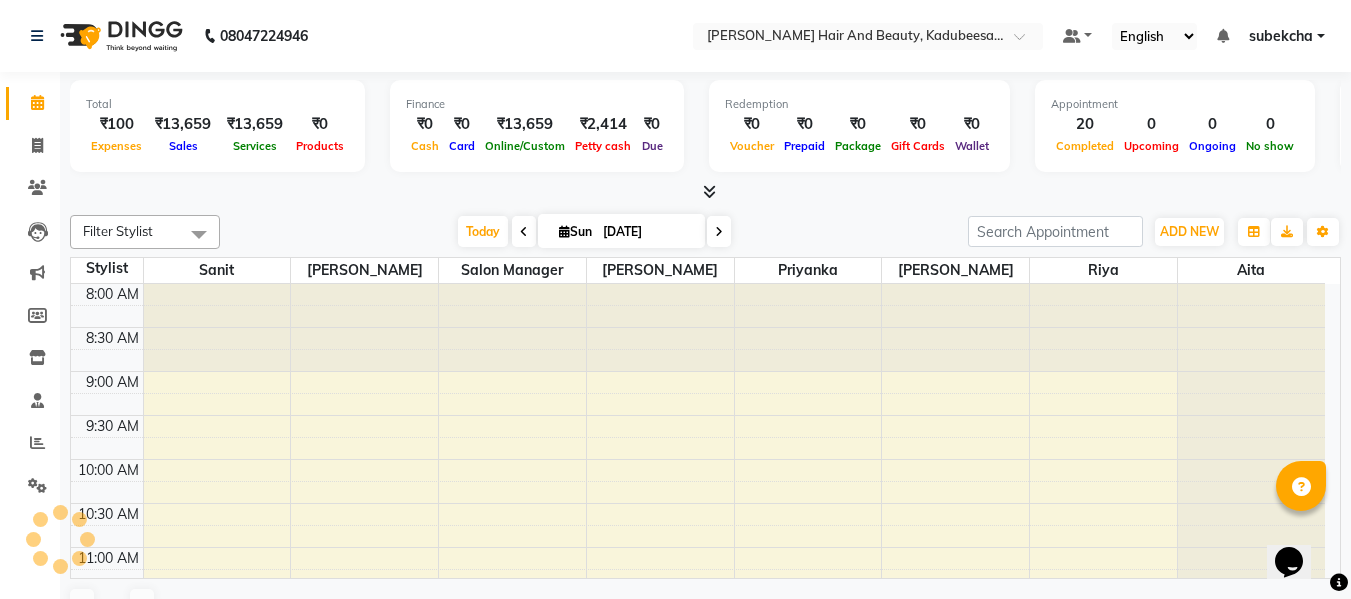 scroll, scrollTop: 0, scrollLeft: 0, axis: both 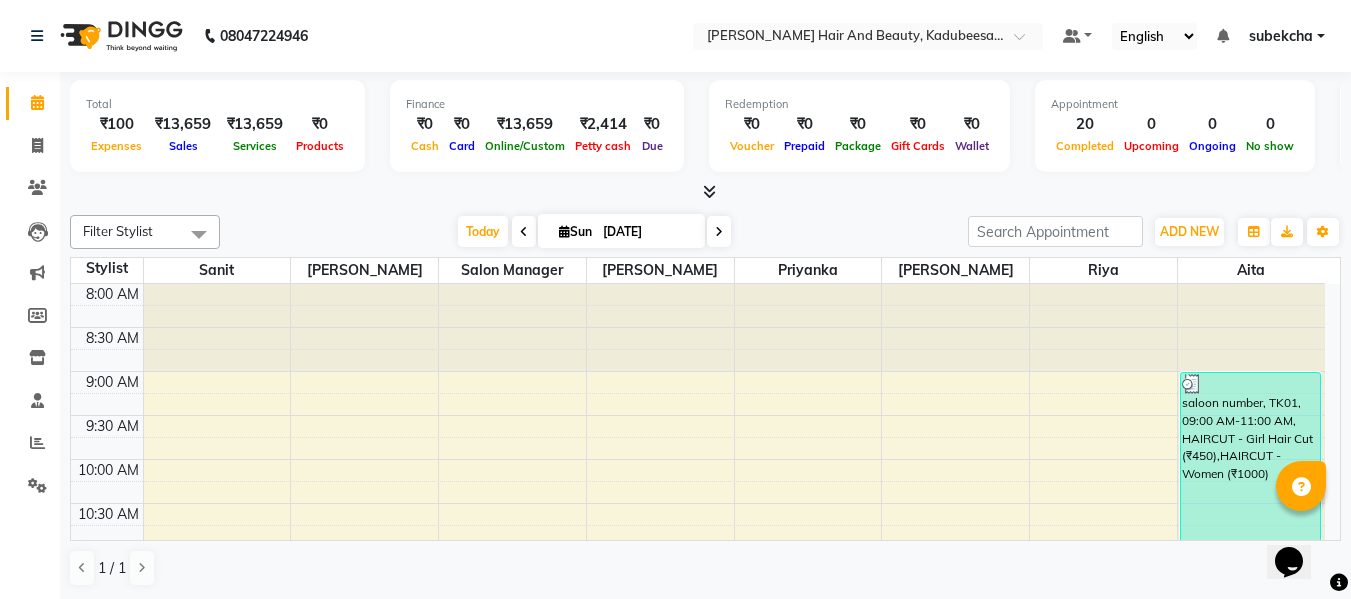 click on "Services" at bounding box center [255, 145] 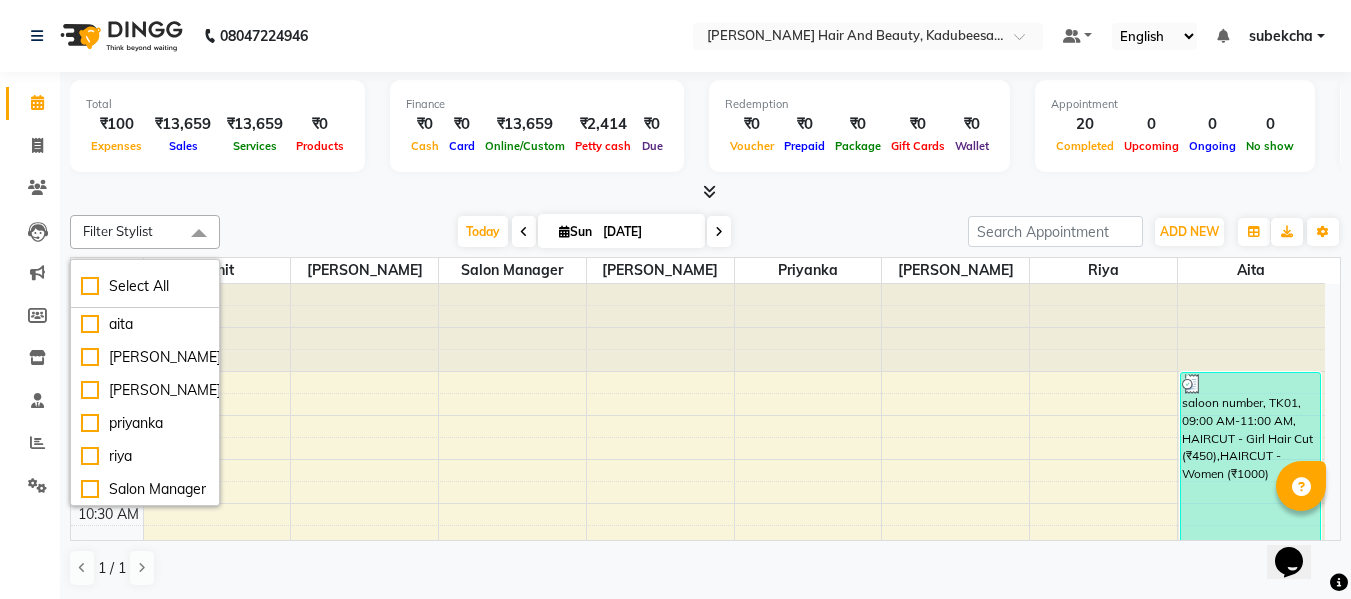 click on "Calendar" 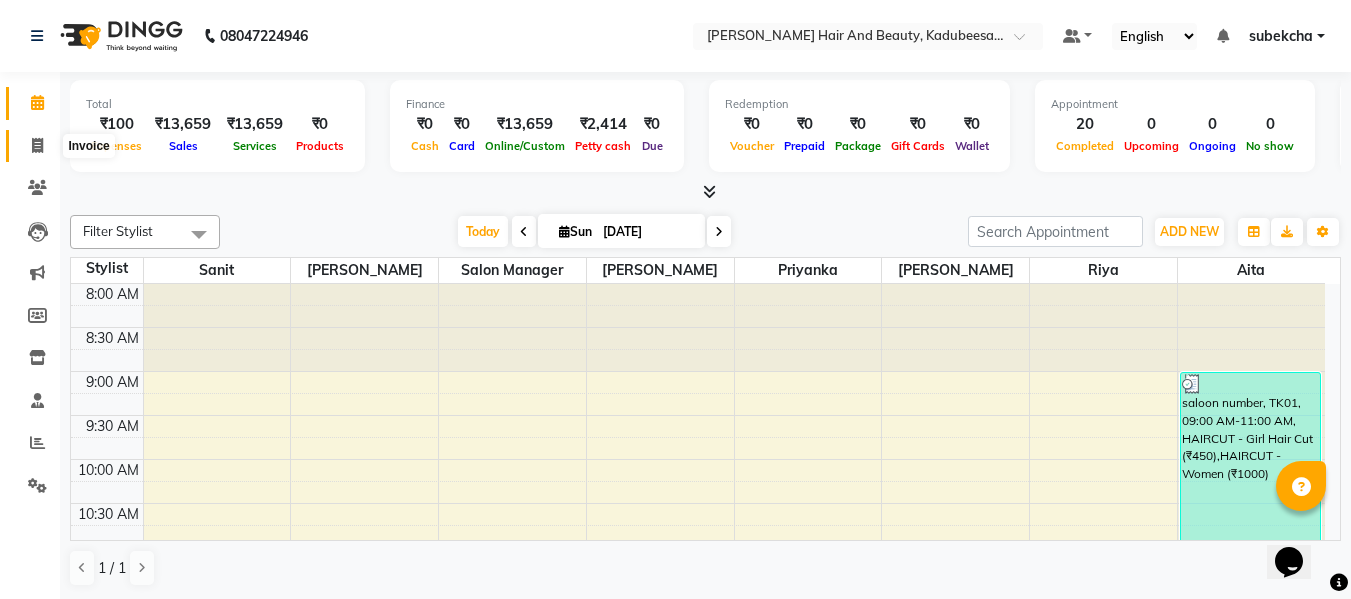 click 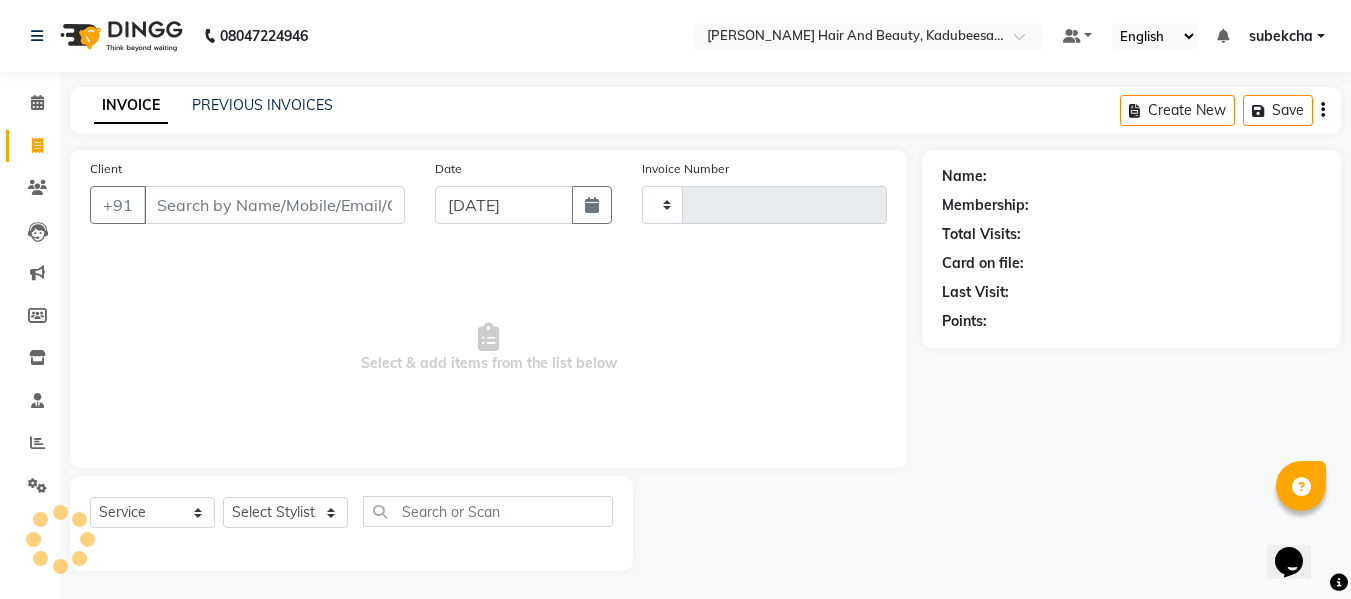 type on "1196" 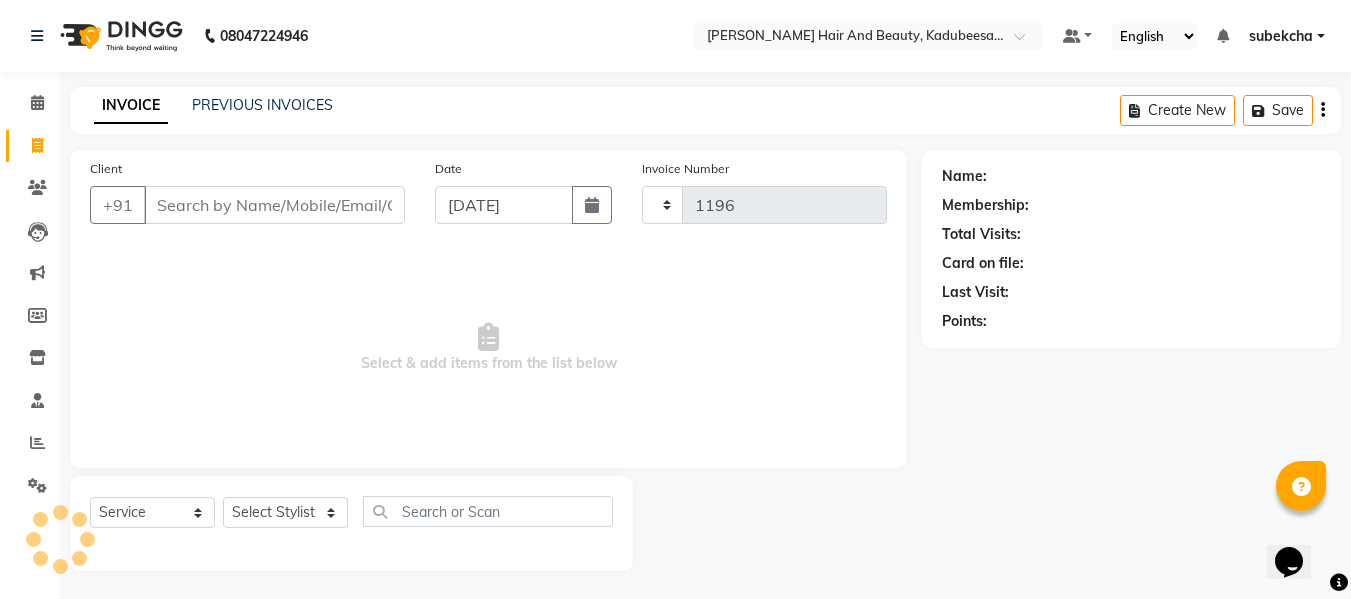 select on "7013" 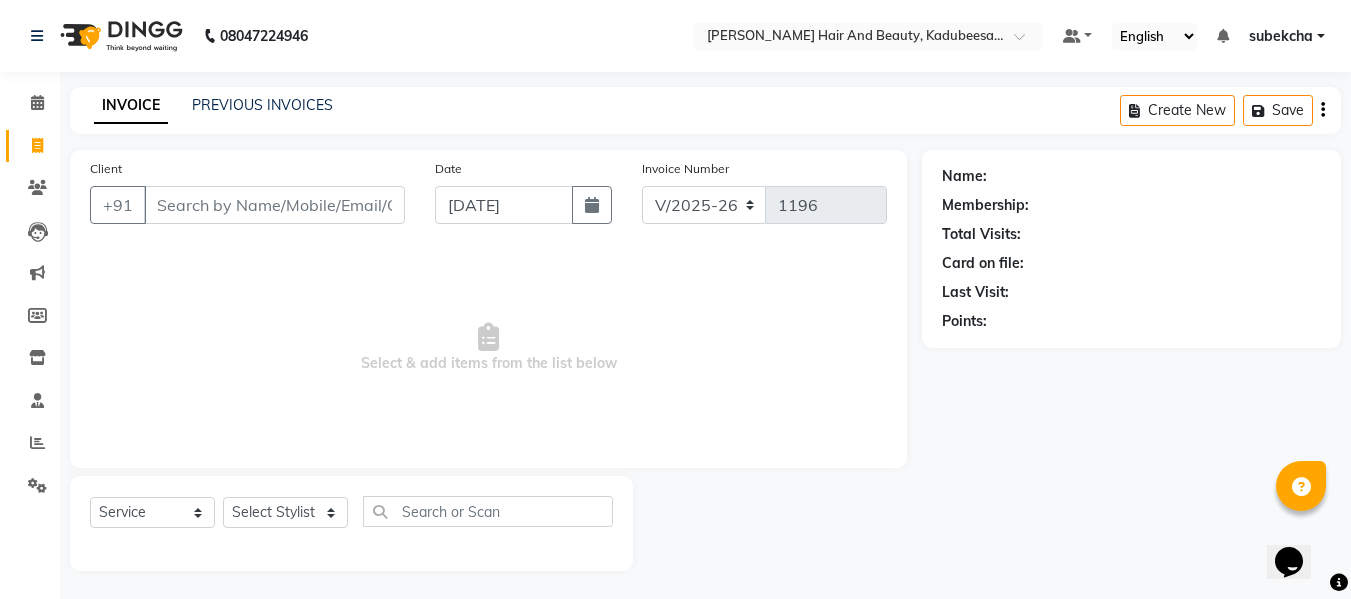 click on "Client" at bounding box center (274, 205) 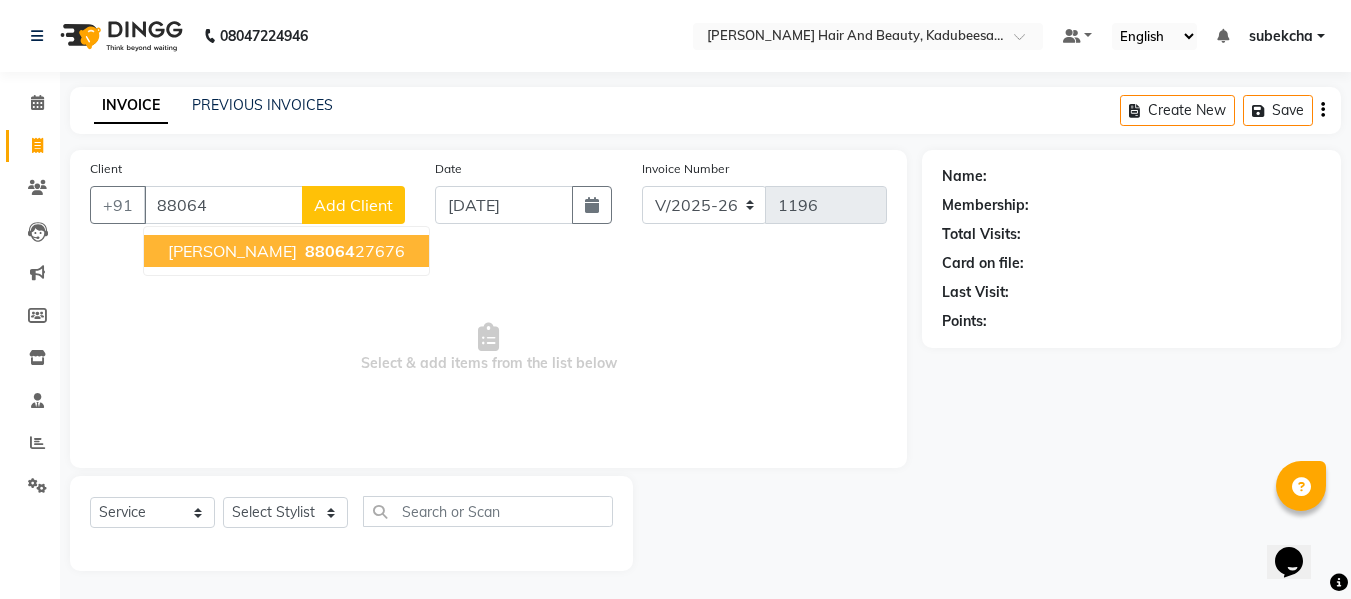 click on "[PERSON_NAME]" at bounding box center (232, 251) 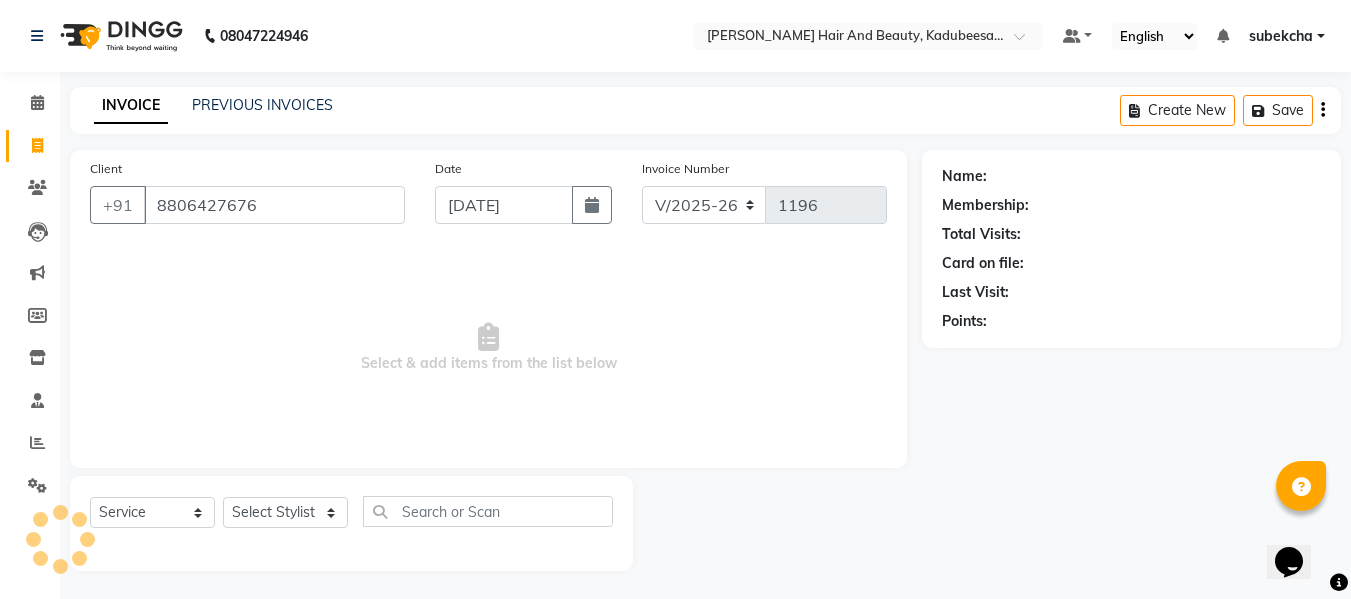 type on "8806427676" 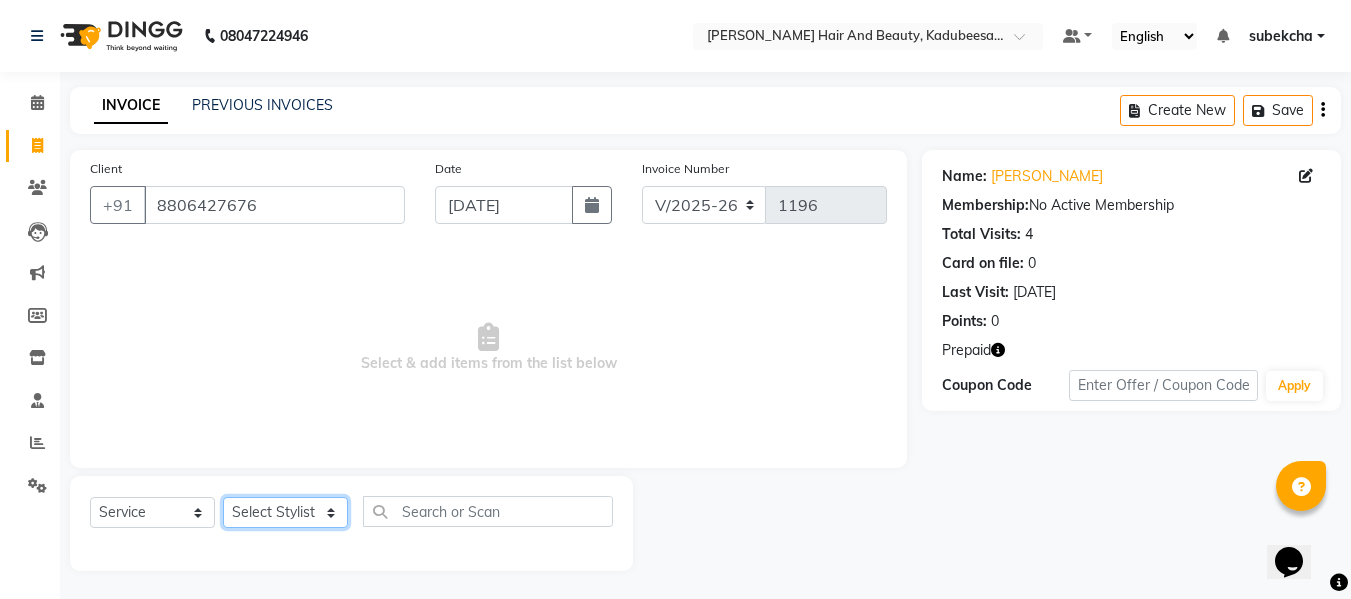 click on "Select Stylist aita [PERSON_NAME]  priyanka [PERSON_NAME] Salon Manager Sanit subekcha [PERSON_NAME]" 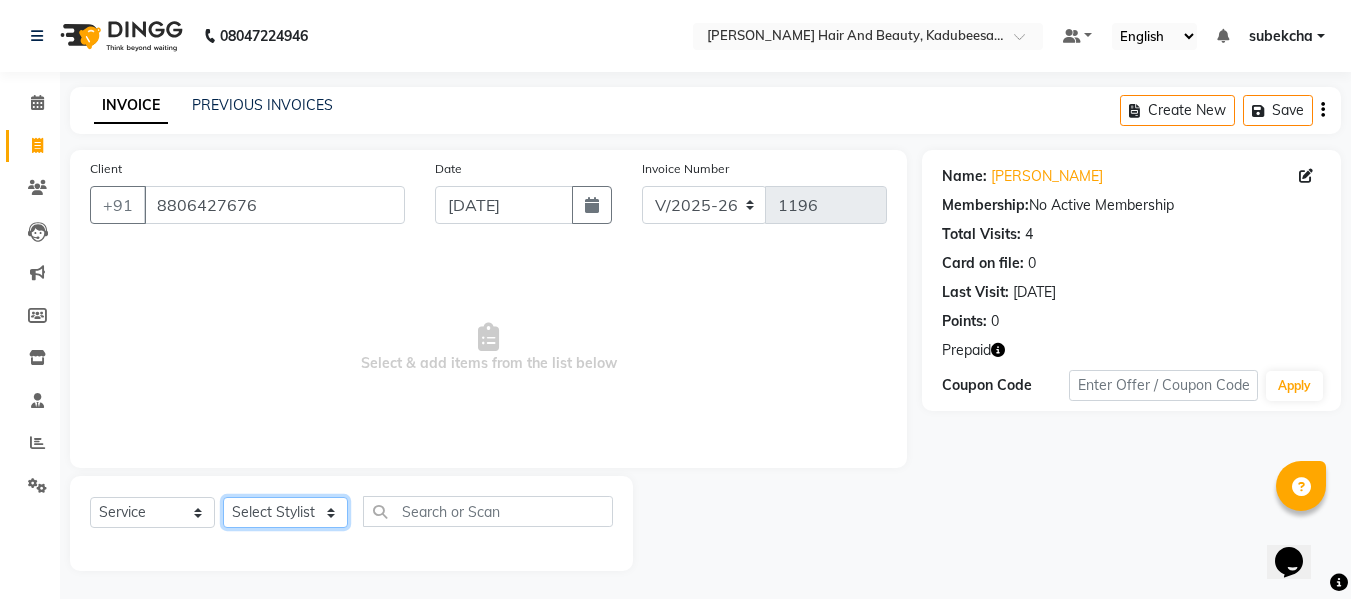select on "79629" 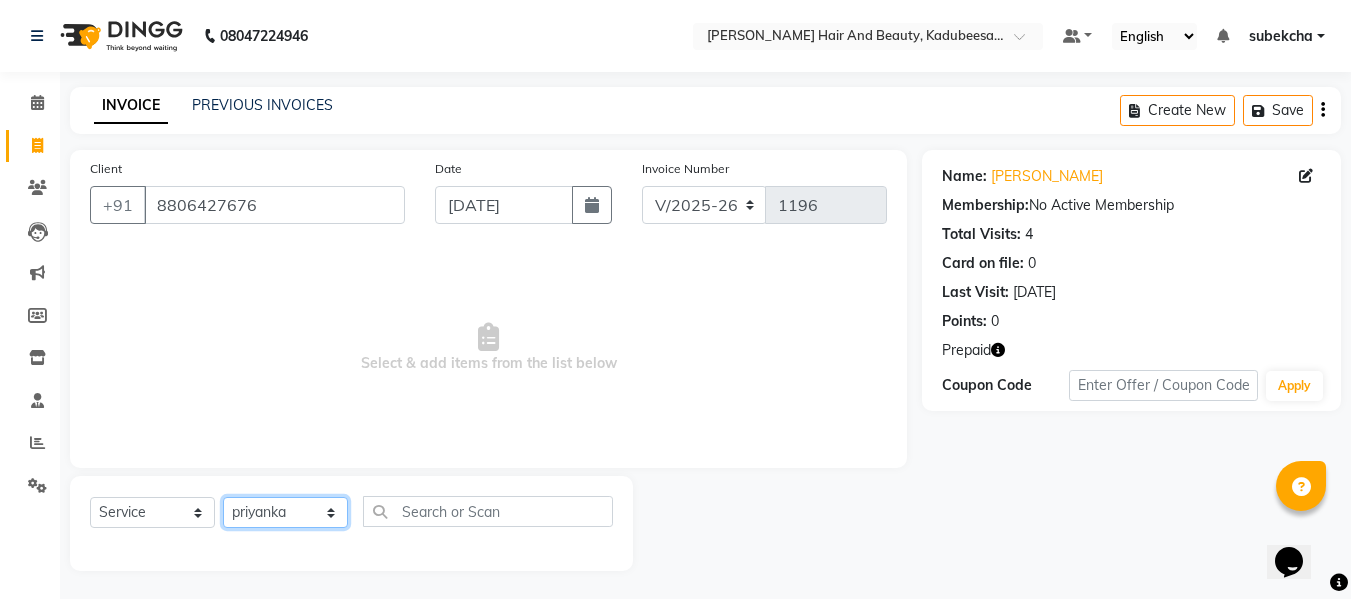 click on "Select Stylist aita [PERSON_NAME]  priyanka [PERSON_NAME] Salon Manager Sanit subekcha [PERSON_NAME]" 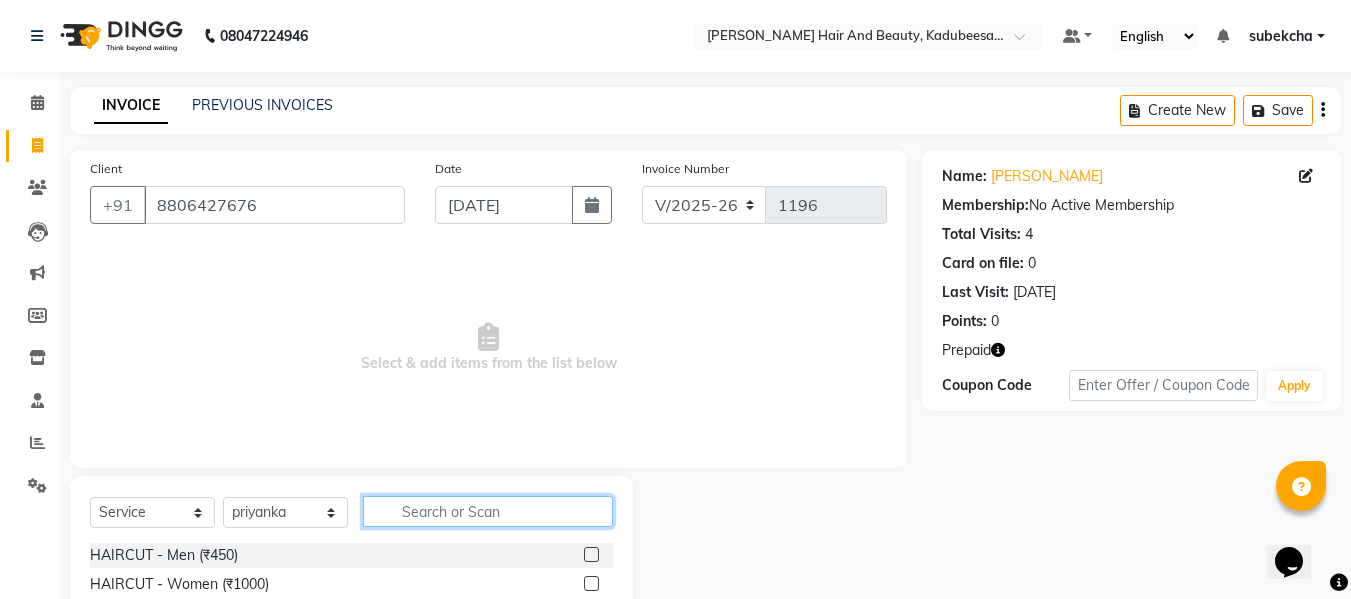 click 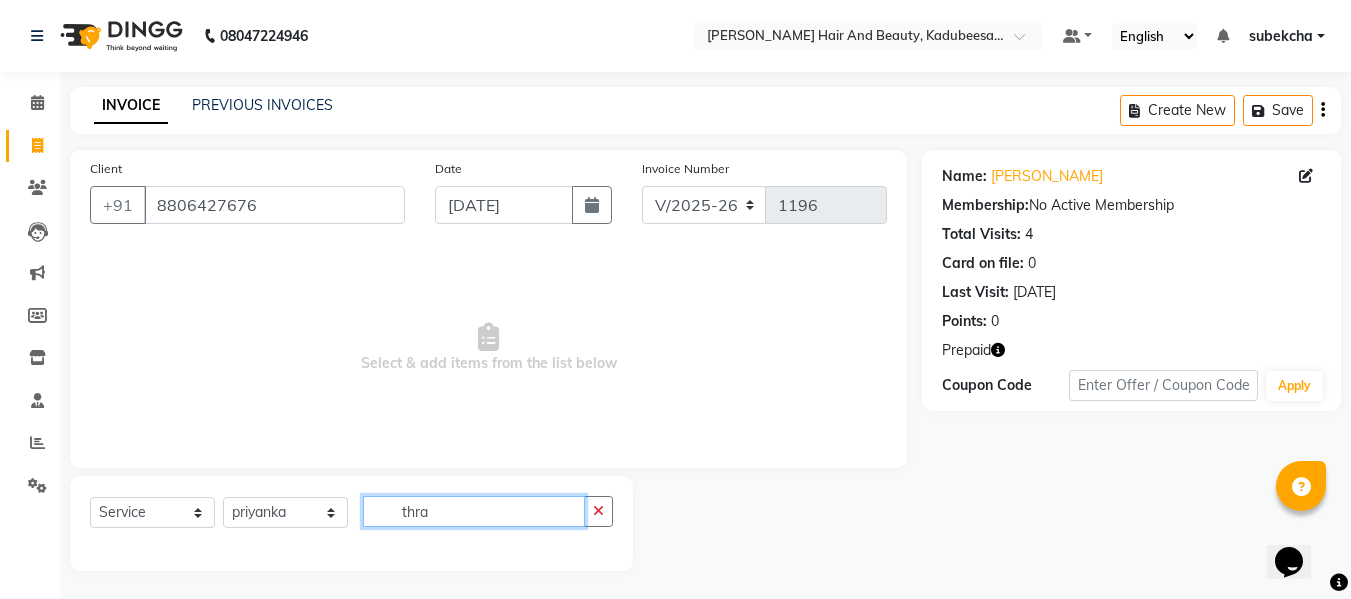 click on "thra" 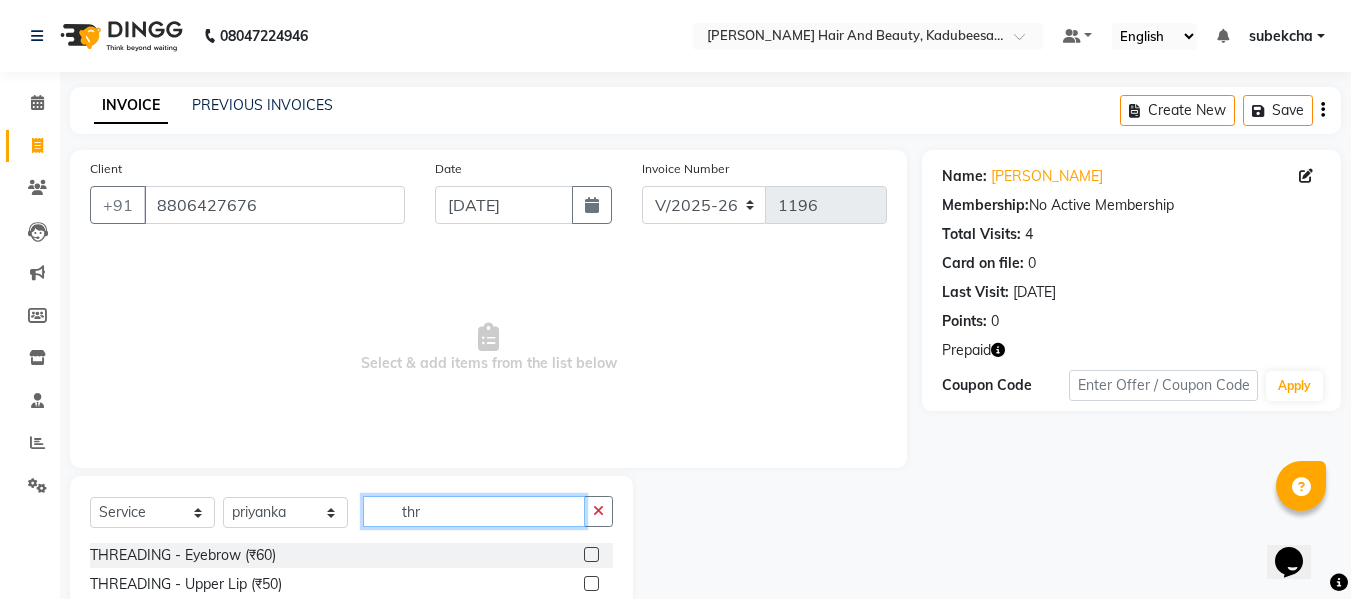 type on "thr" 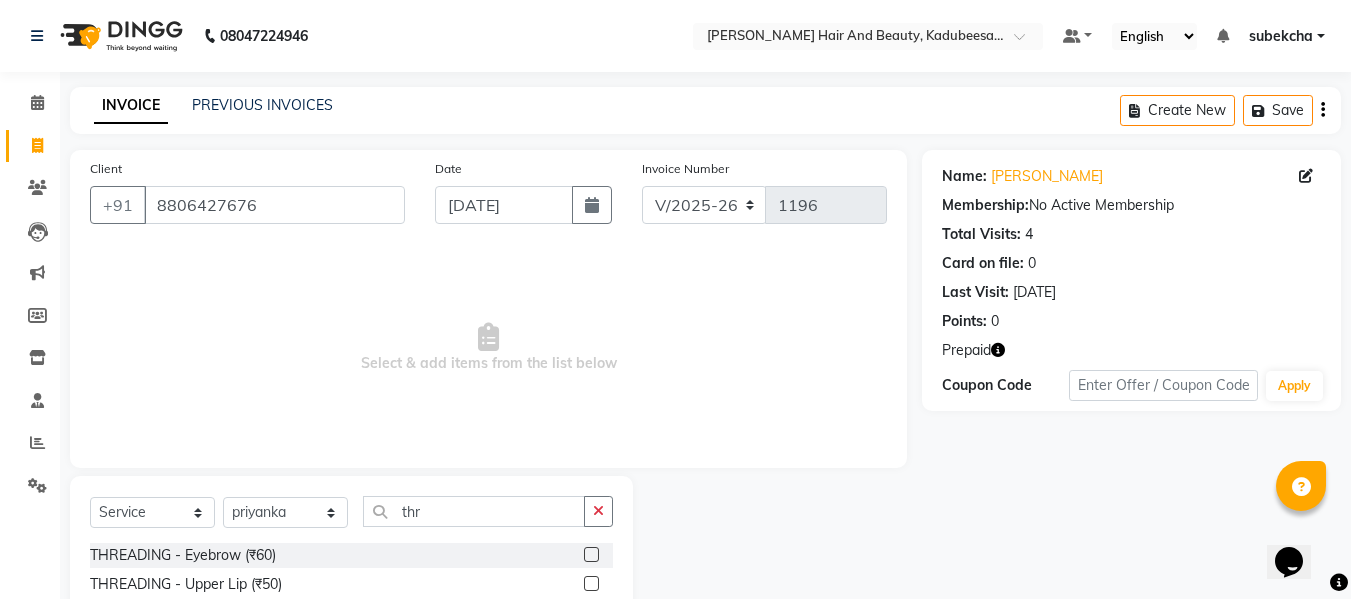 click 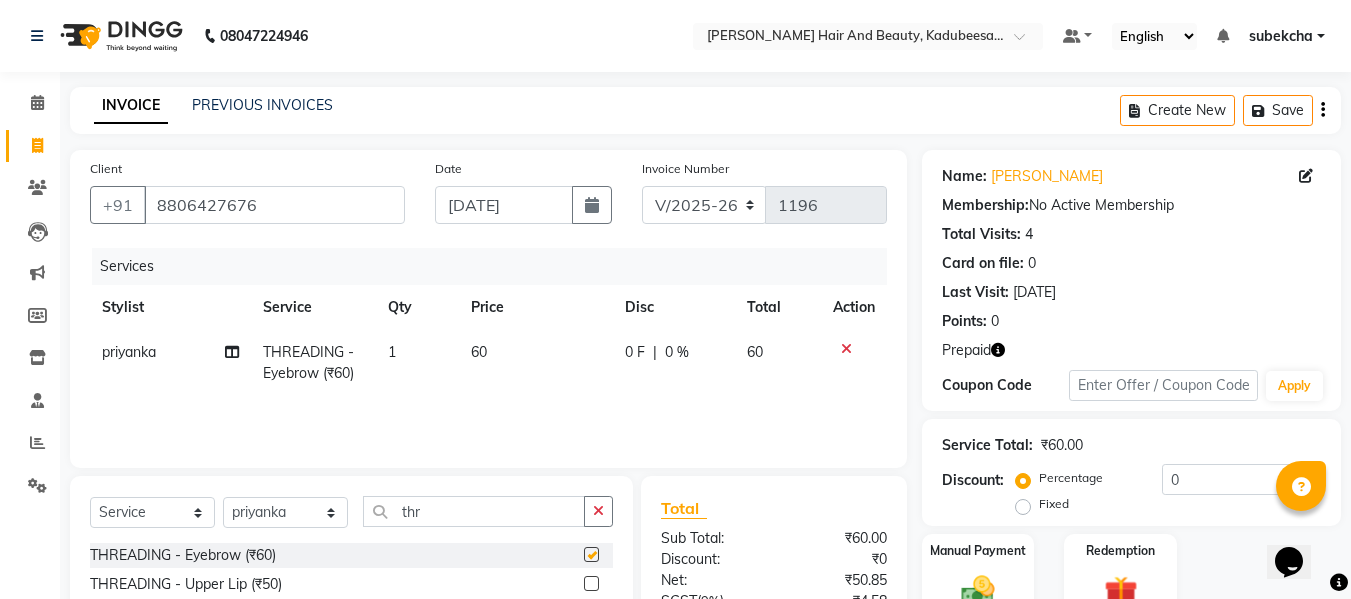 checkbox on "false" 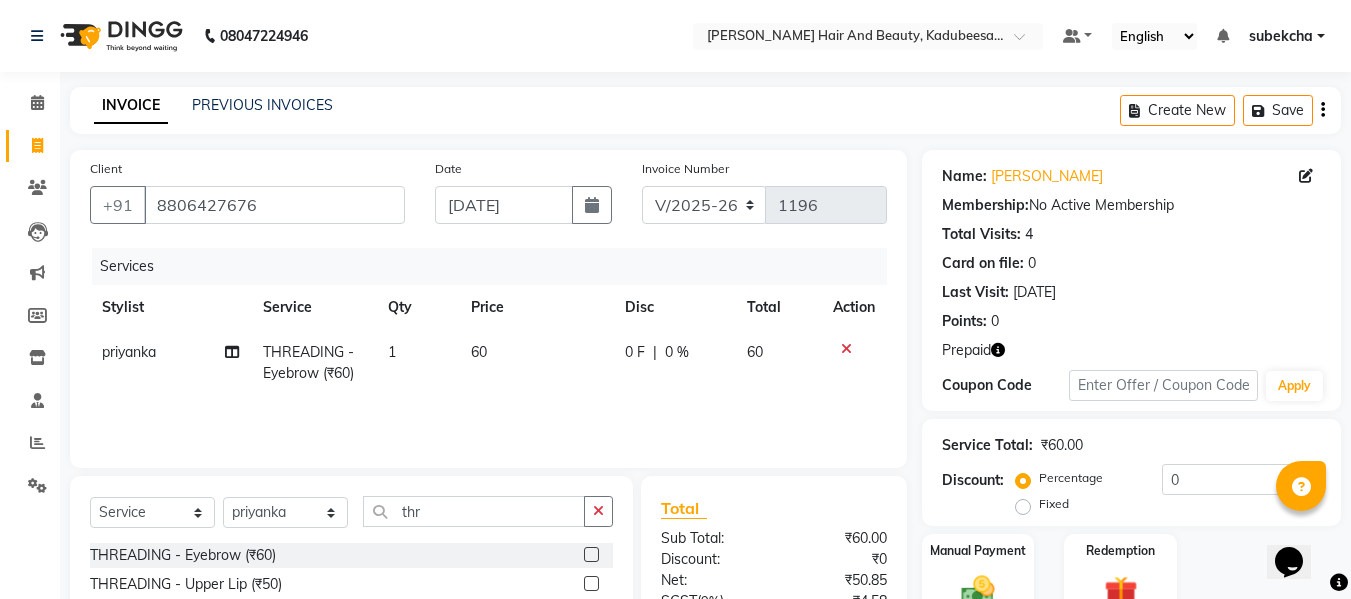 click 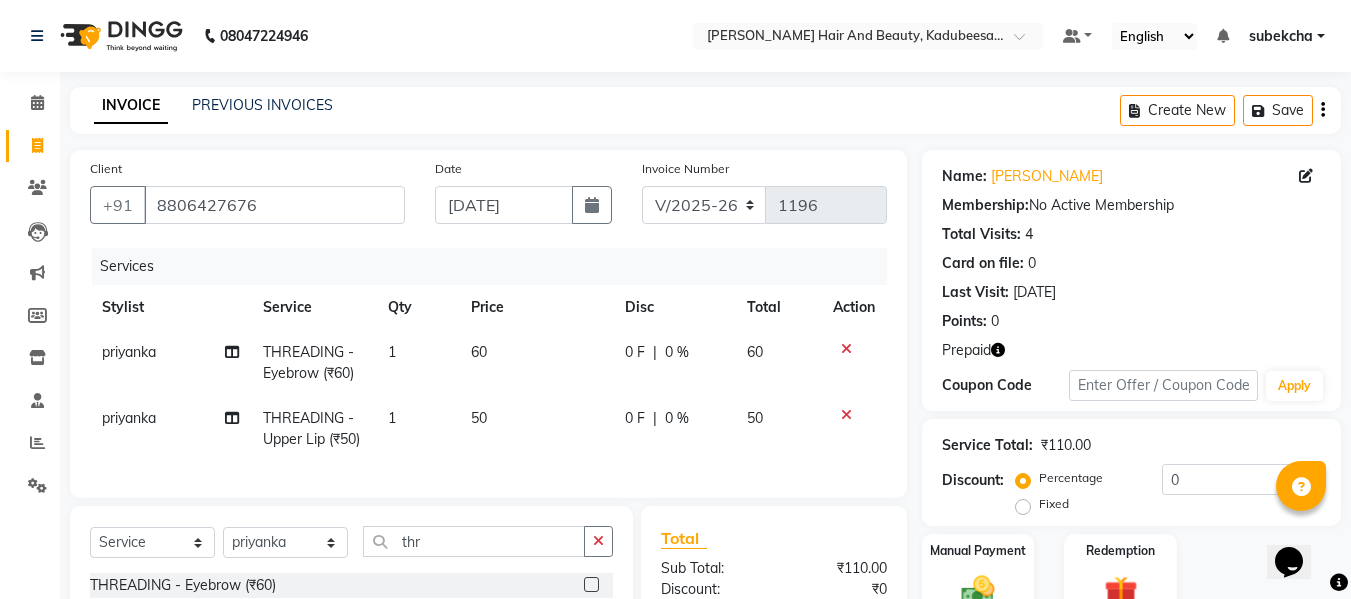 checkbox on "false" 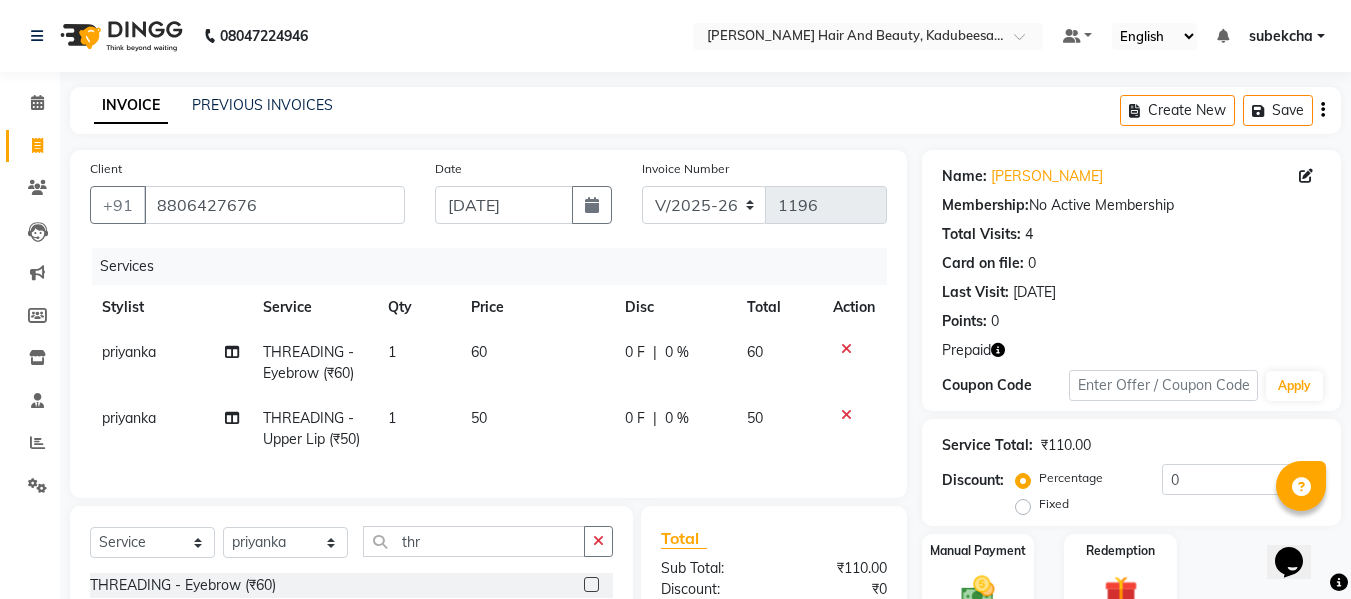 click on "Prepaid" 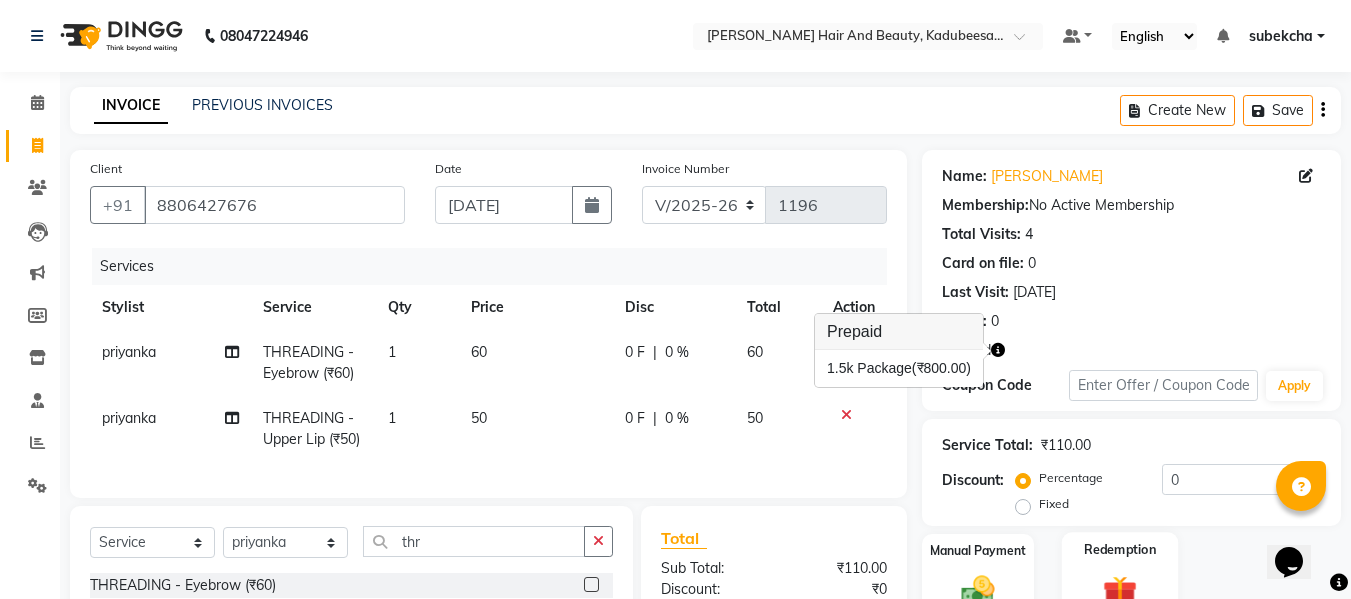 click on "Redemption" 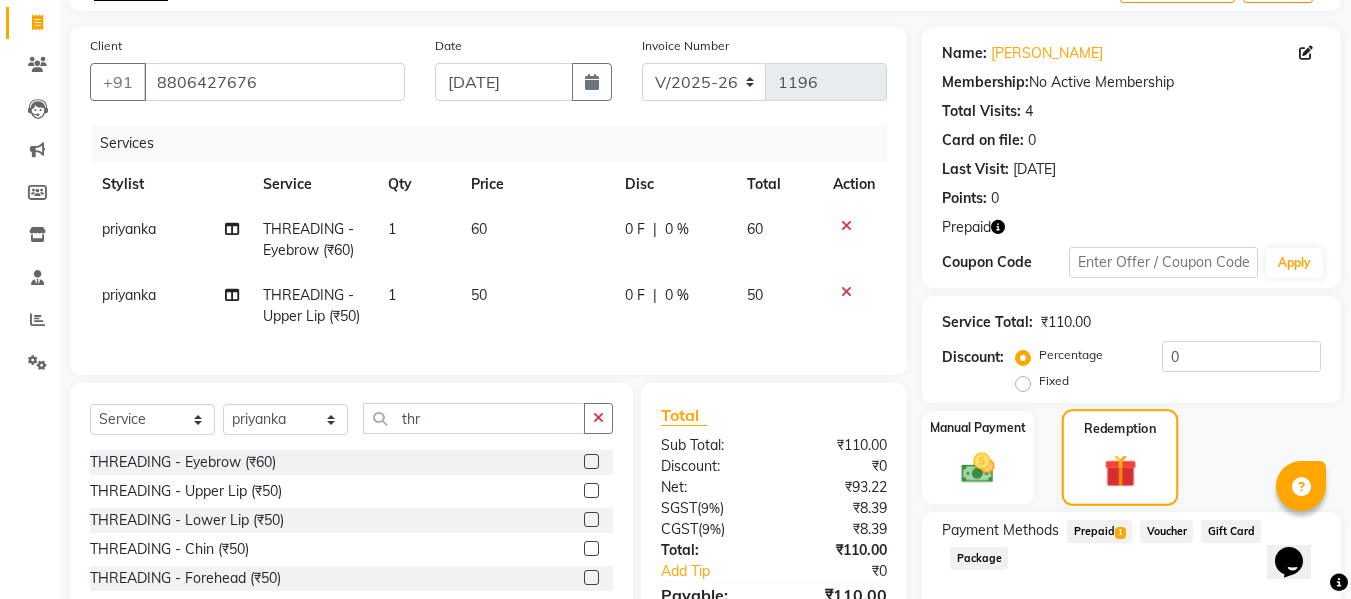 scroll, scrollTop: 200, scrollLeft: 0, axis: vertical 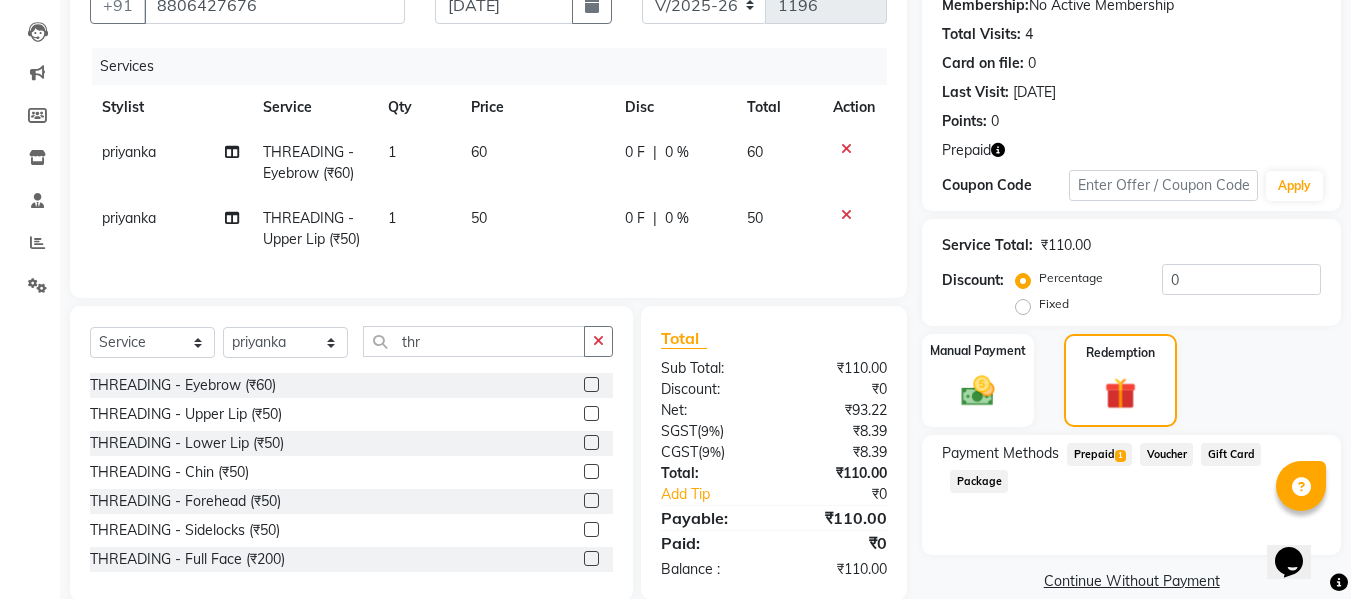 click on "Prepaid  1" 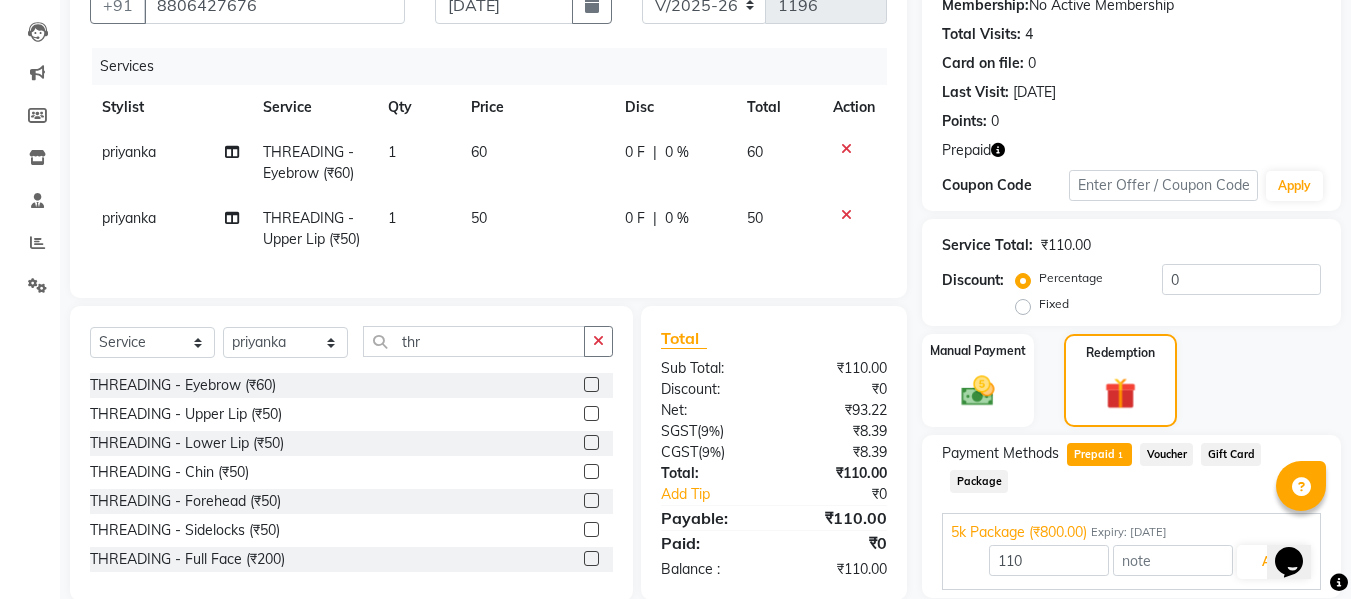 scroll, scrollTop: 270, scrollLeft: 0, axis: vertical 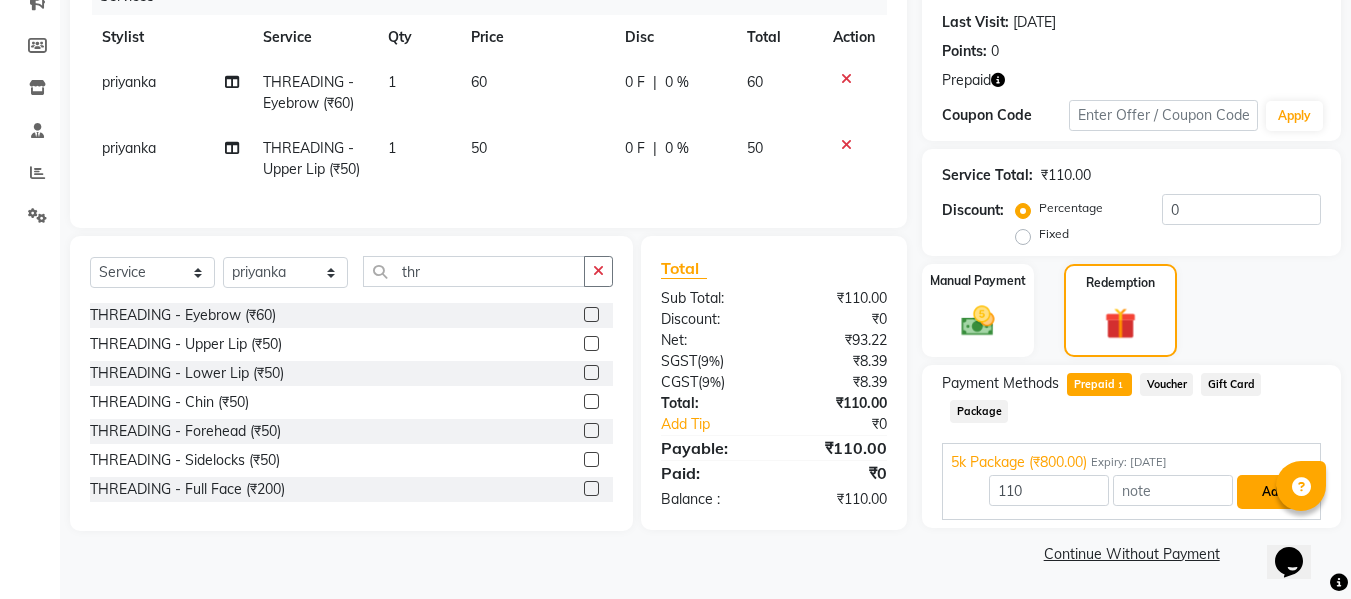 click on "Add" at bounding box center (1273, 492) 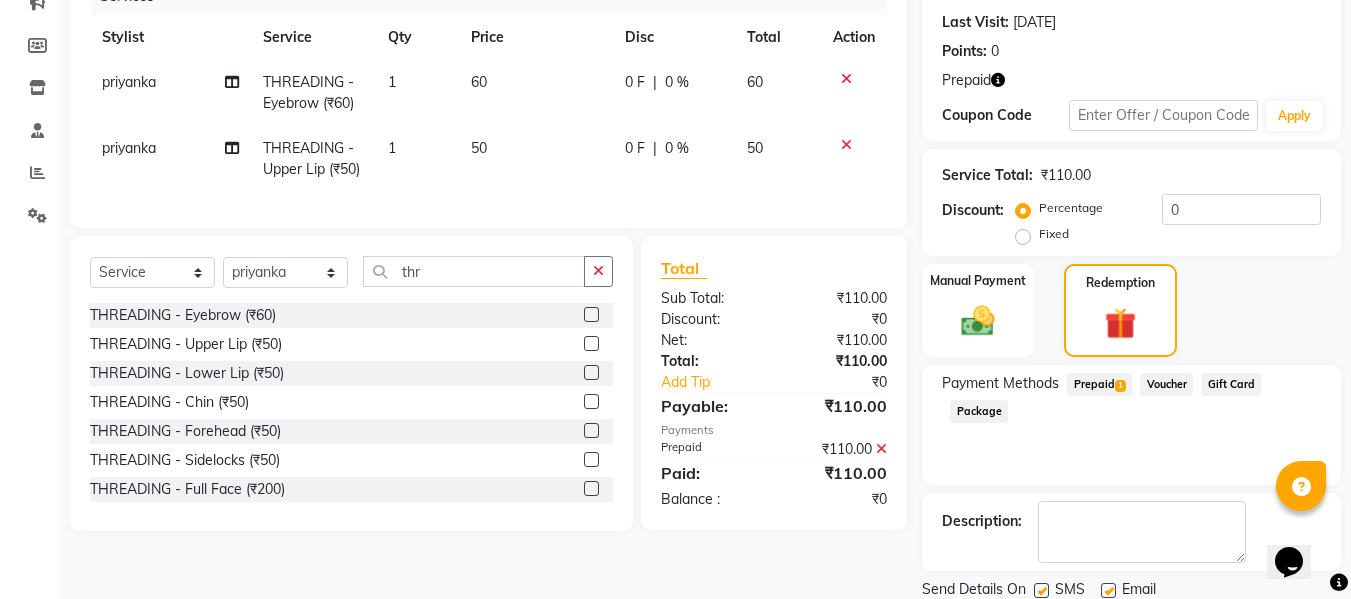 scroll, scrollTop: 340, scrollLeft: 0, axis: vertical 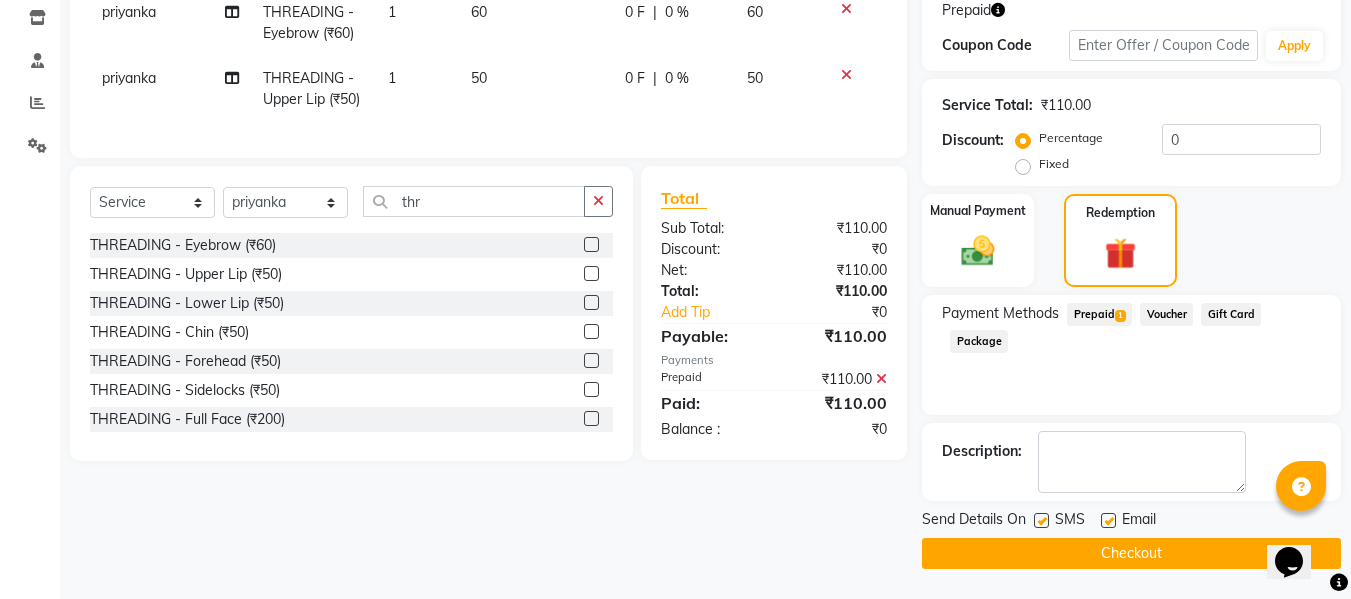 click on "Checkout" 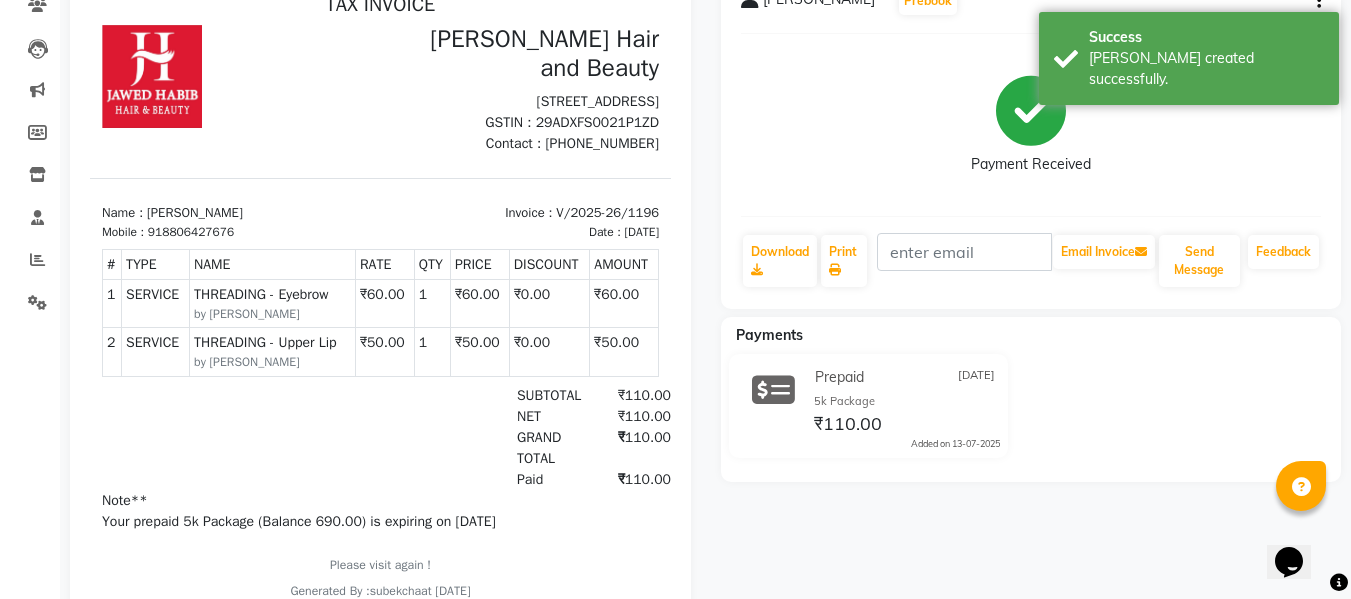 scroll, scrollTop: 268, scrollLeft: 0, axis: vertical 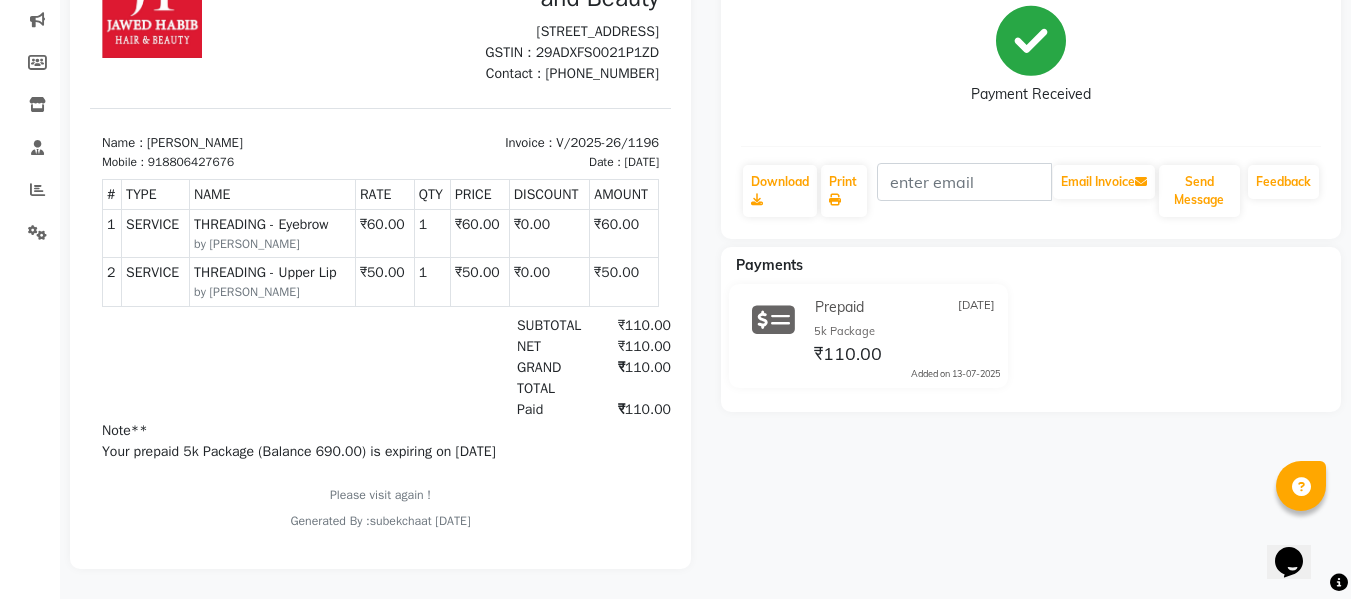 click on "[PERSON_NAME]   Prebook   Payment Received  Download  Print   Email Invoice   Send Message Feedback  Payments Prepaid [DATE] 5k Package  ₹110.00  Added on [DATE]" 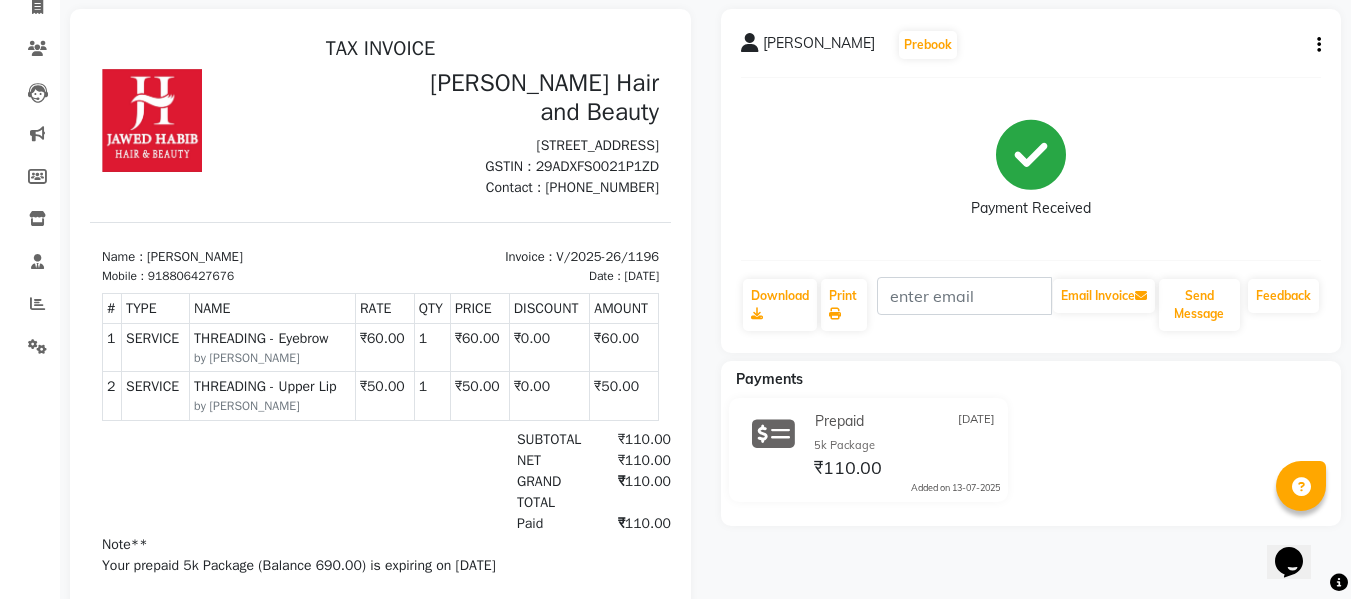 scroll, scrollTop: 20, scrollLeft: 0, axis: vertical 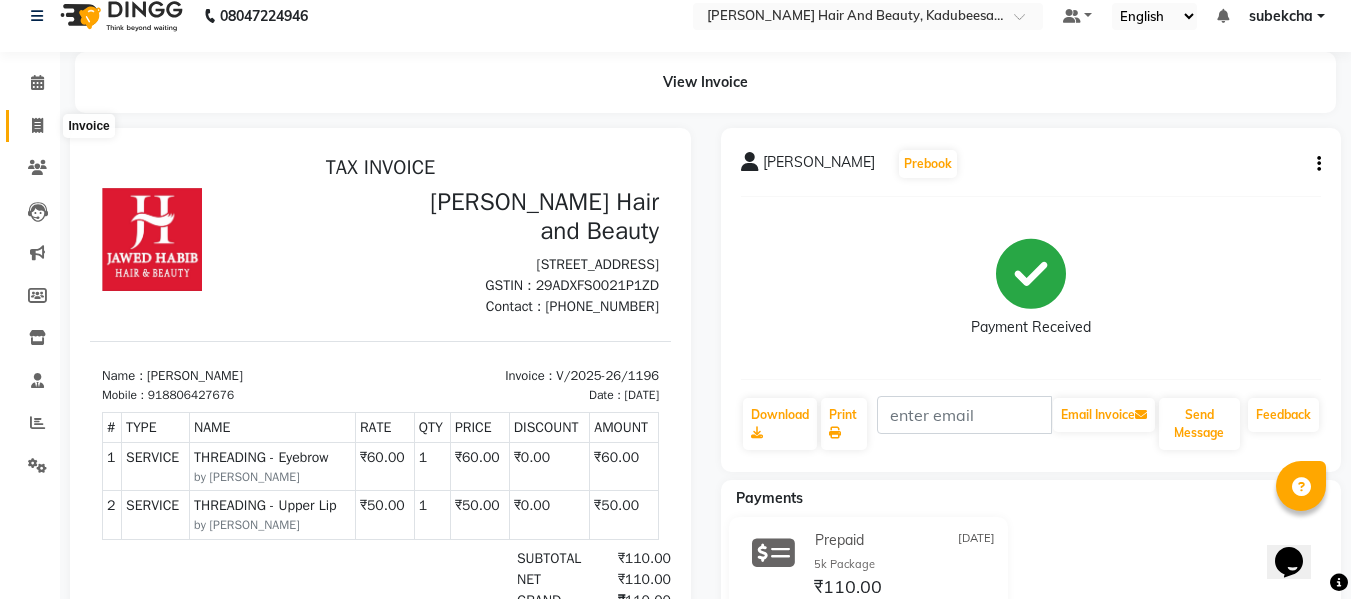 click 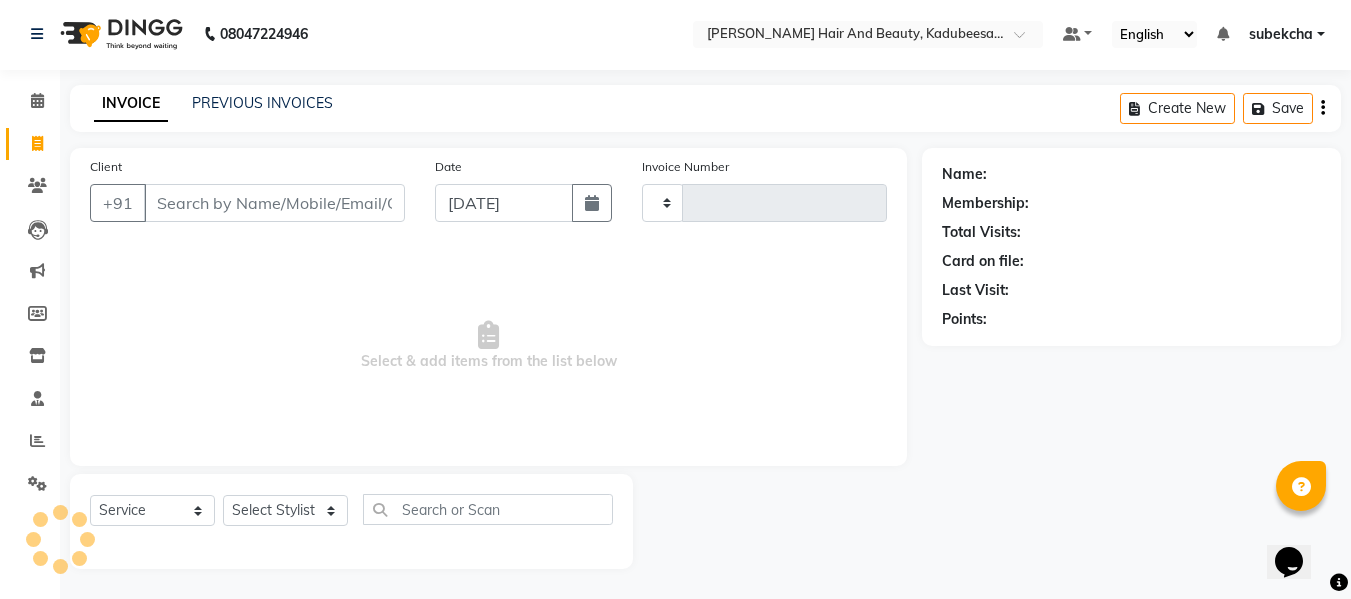 scroll, scrollTop: 2, scrollLeft: 0, axis: vertical 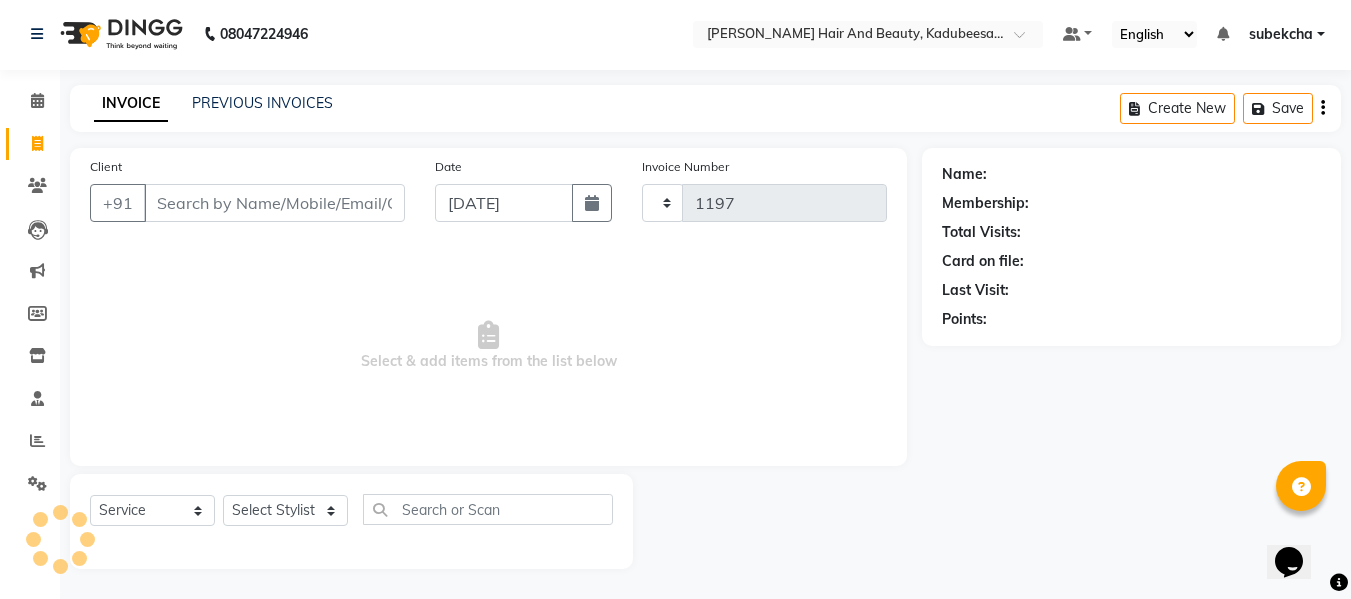 select on "7013" 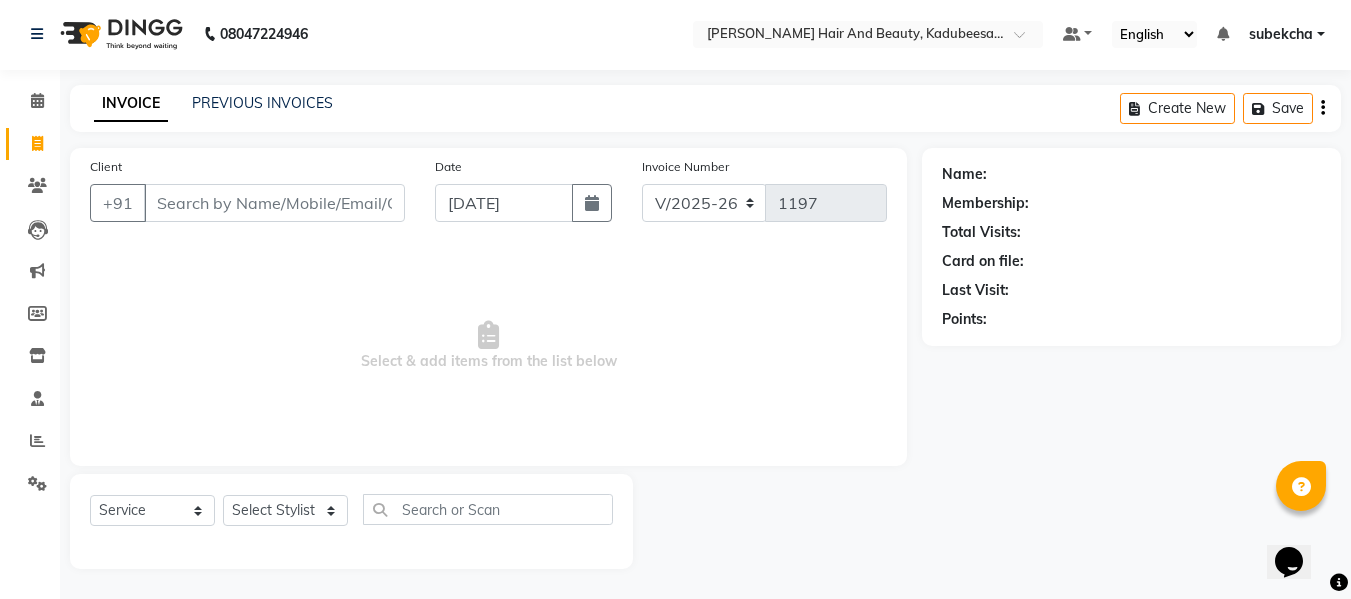 click on "Client" at bounding box center (274, 203) 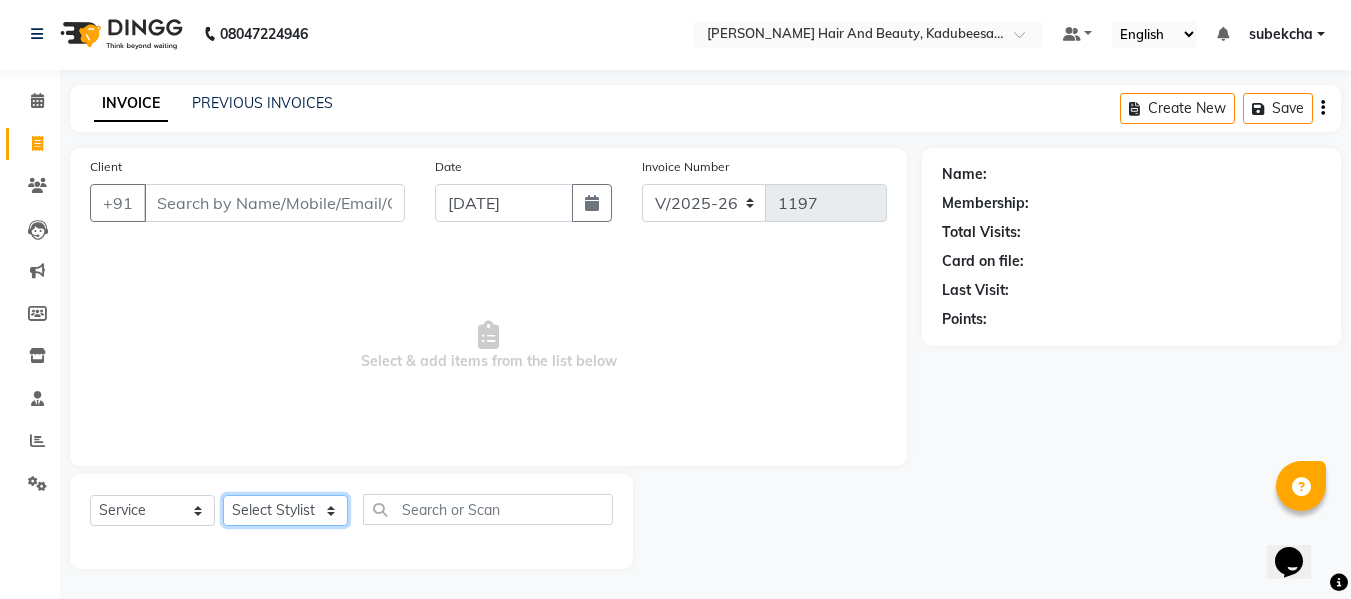 click on "Select Stylist aita [PERSON_NAME]  priyanka [PERSON_NAME] Salon Manager Sanit subekcha [PERSON_NAME]" 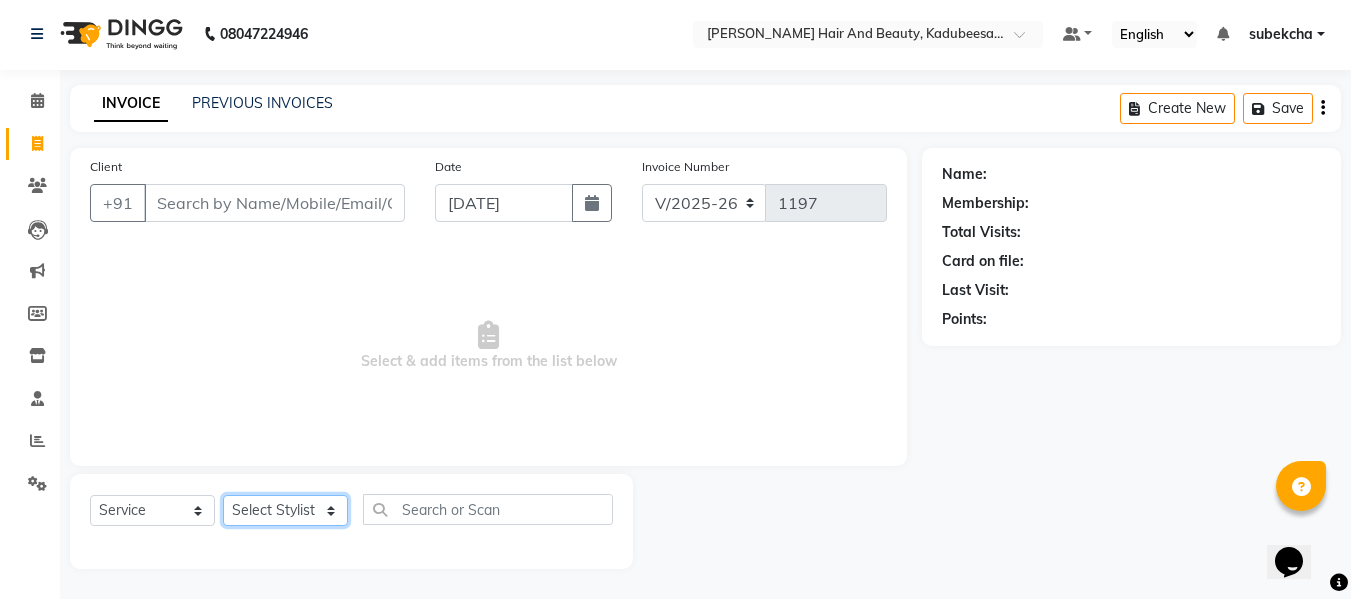 select on "79629" 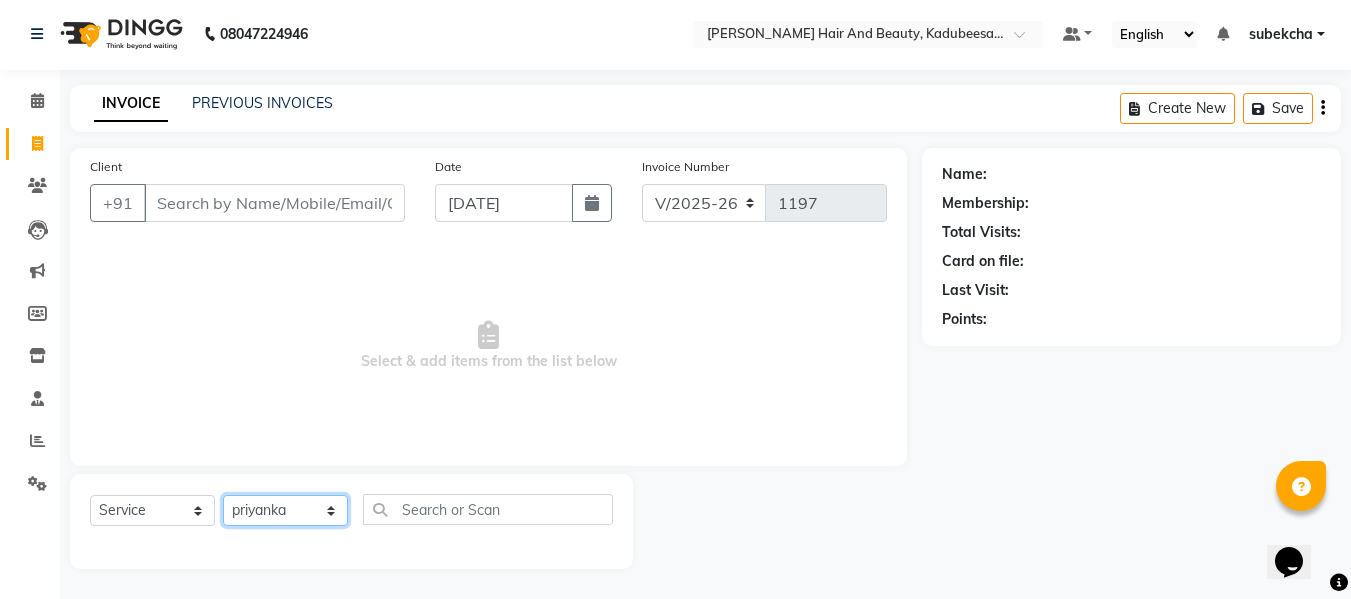 click on "Select Stylist aita [PERSON_NAME]  priyanka [PERSON_NAME] Salon Manager Sanit subekcha [PERSON_NAME]" 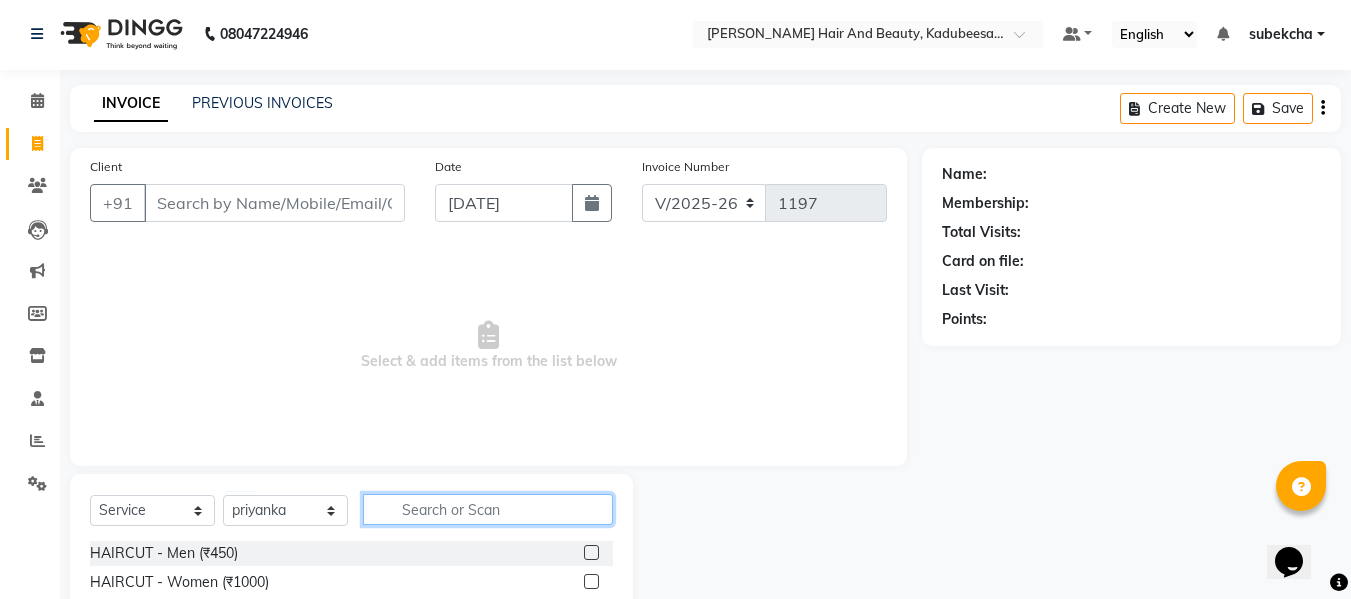 click 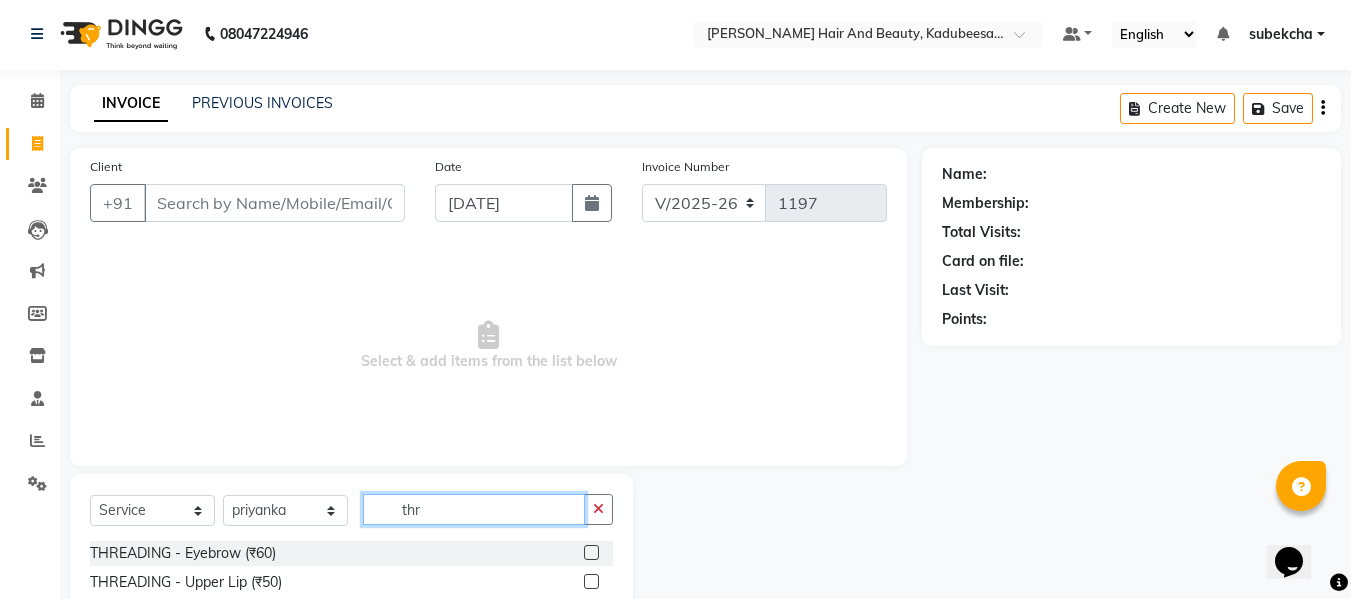 type on "thr" 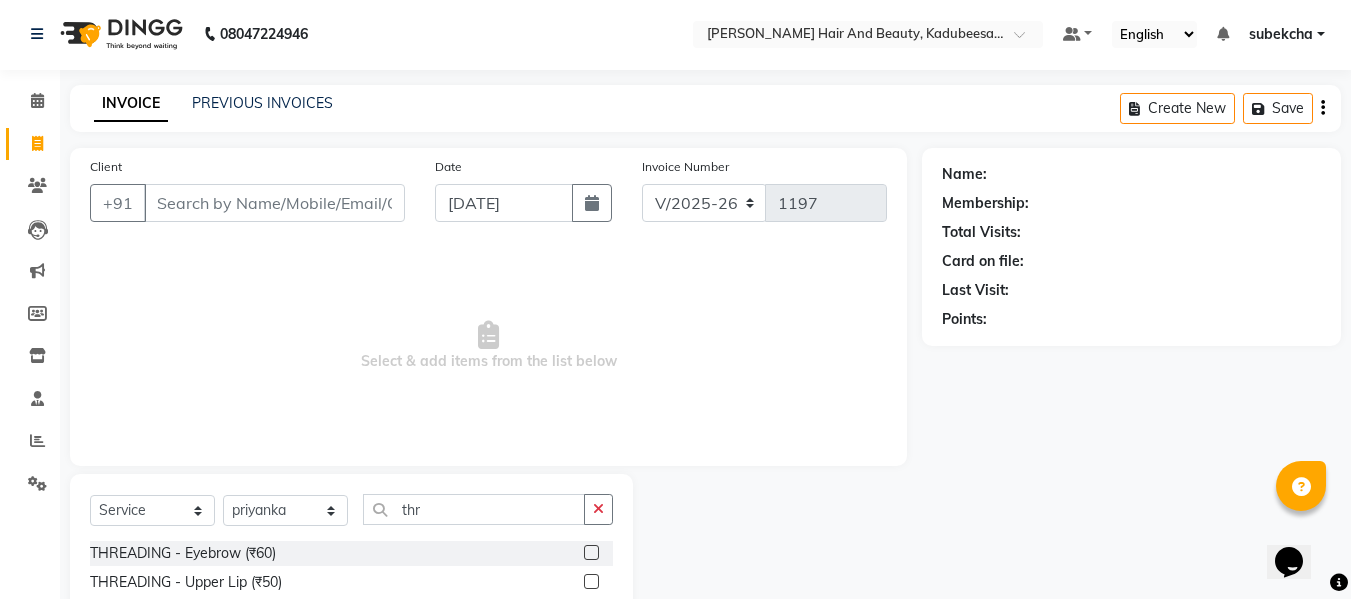 click 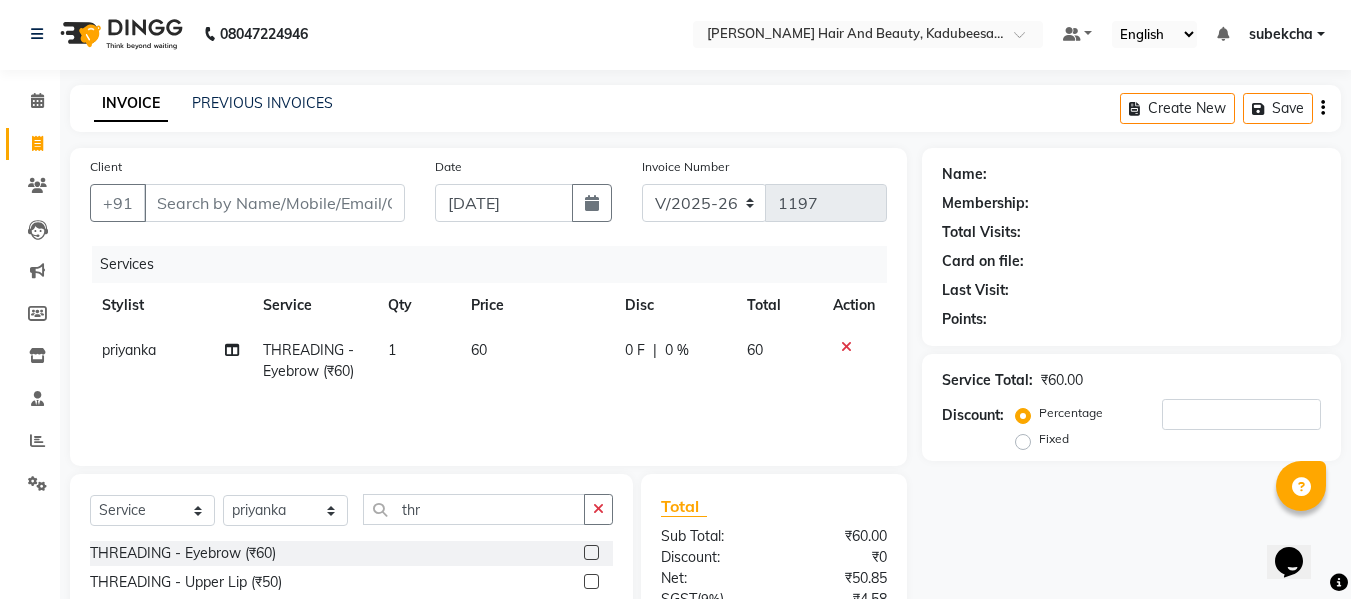 click 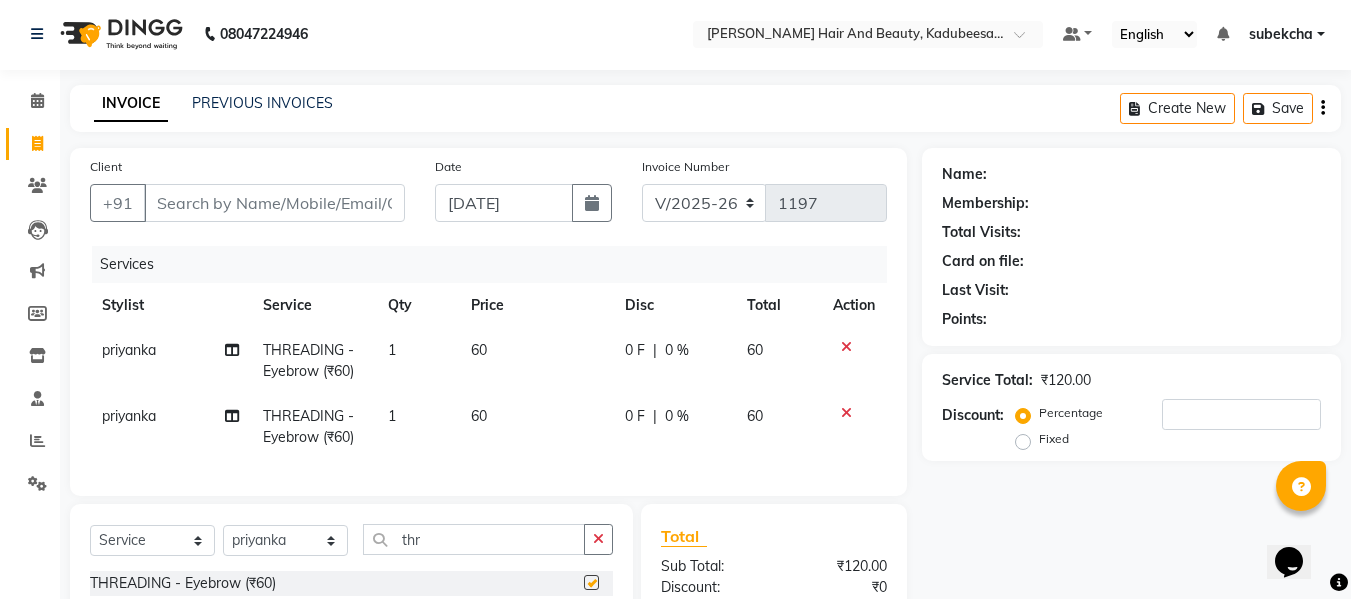 checkbox on "false" 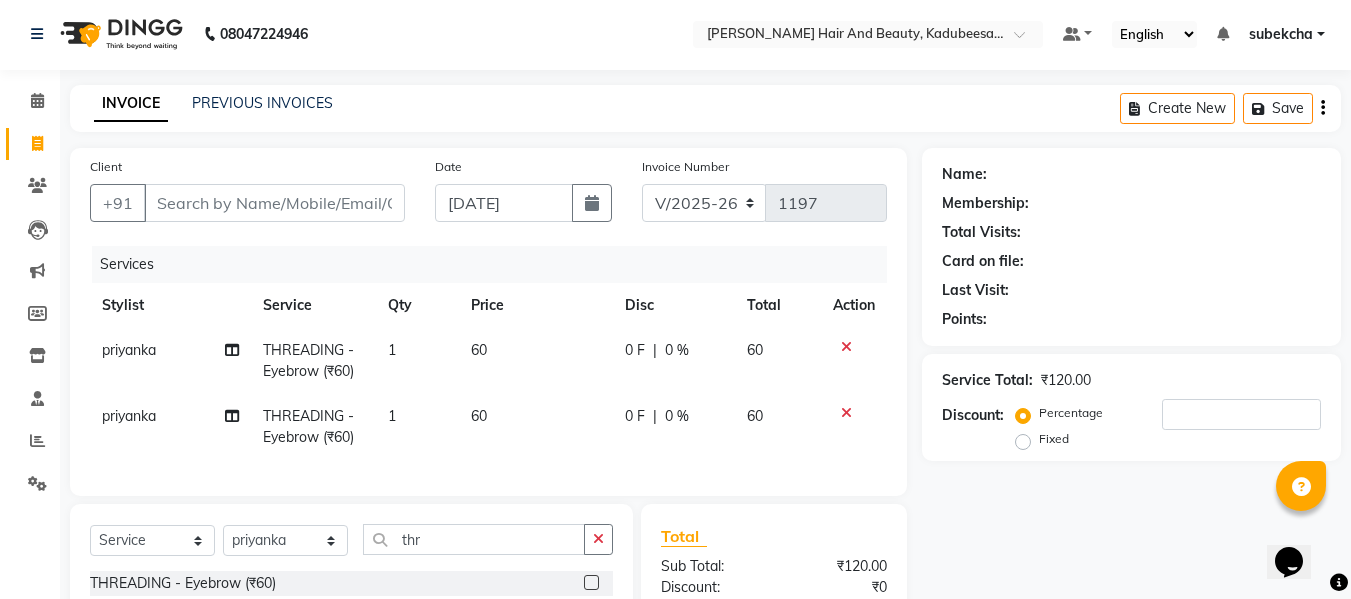 click 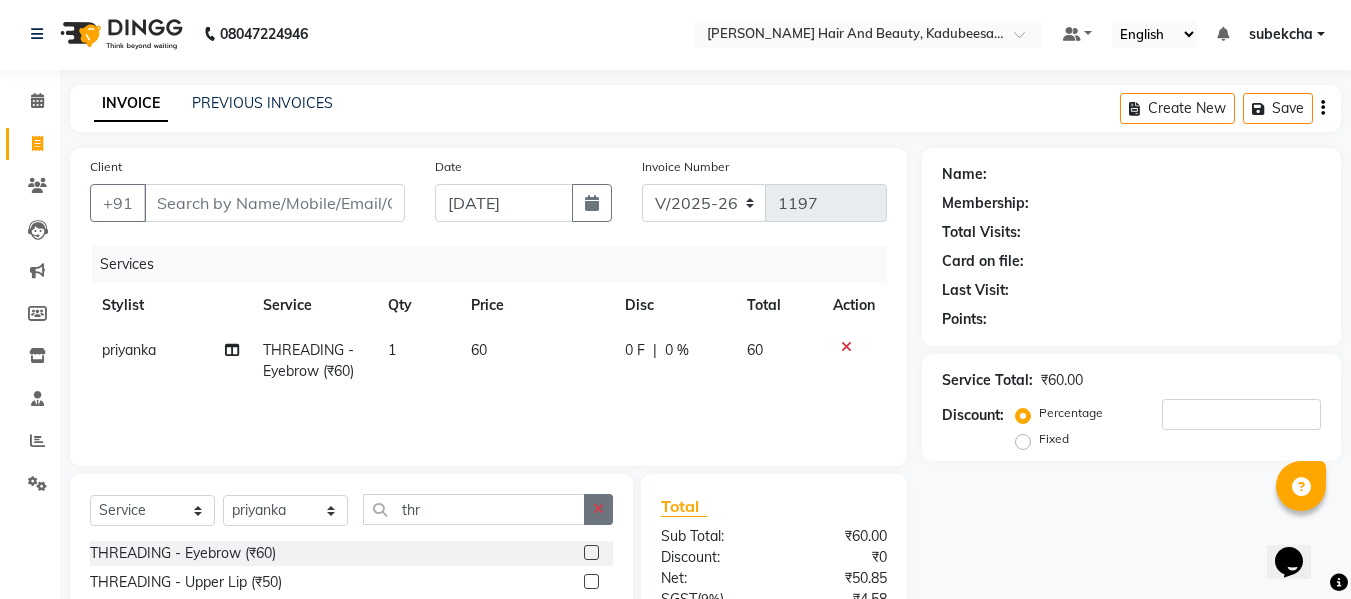 click 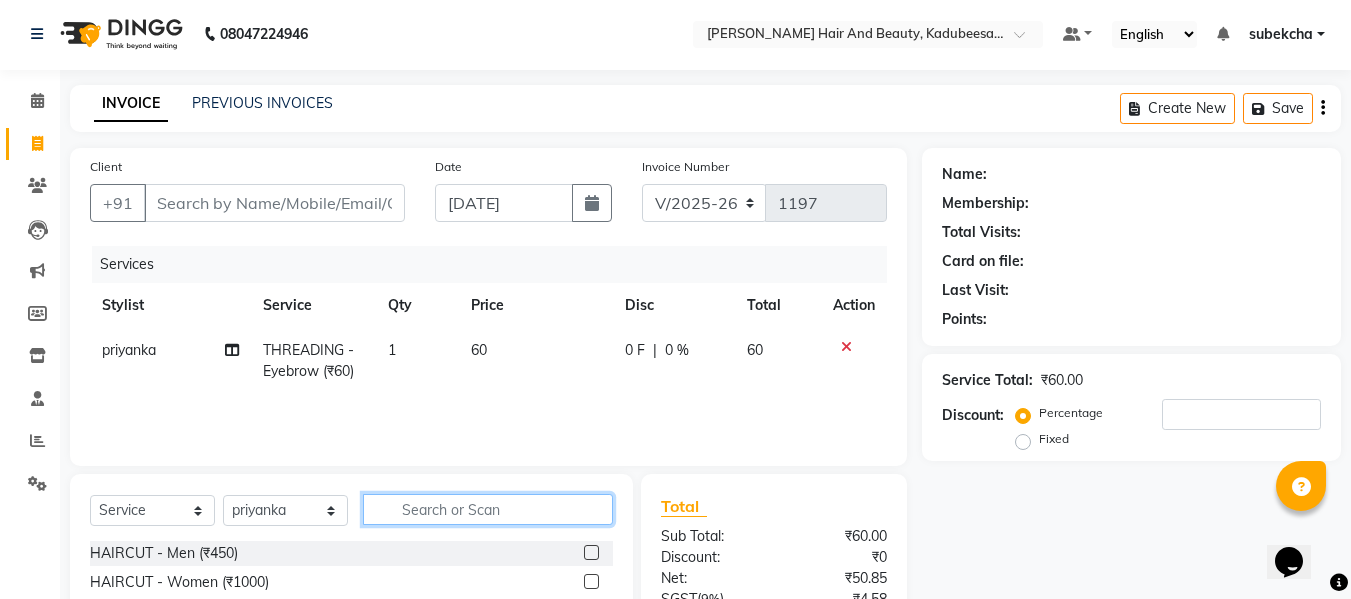 click 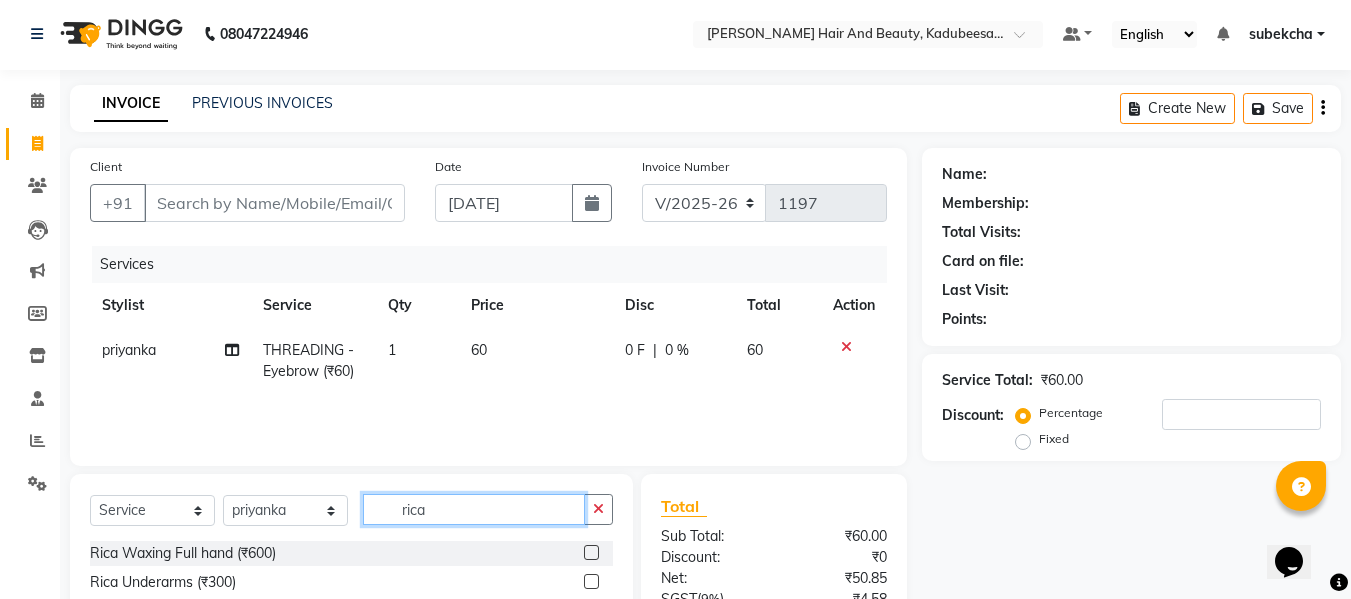 scroll, scrollTop: 202, scrollLeft: 0, axis: vertical 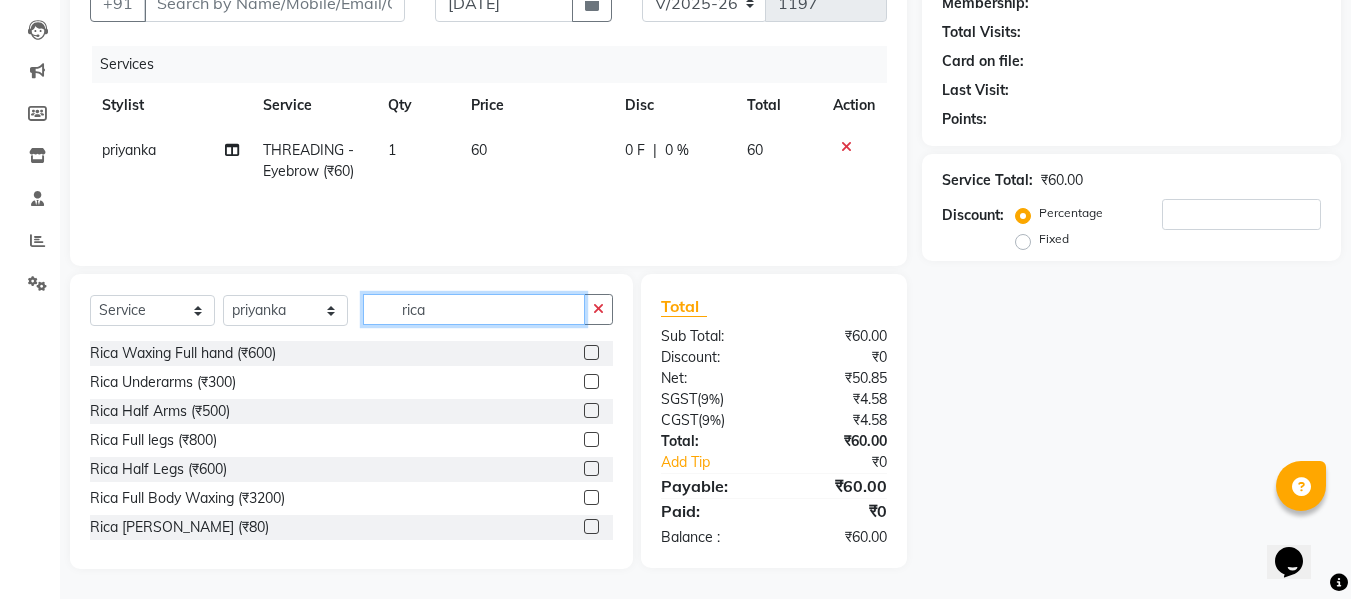 type on "rica" 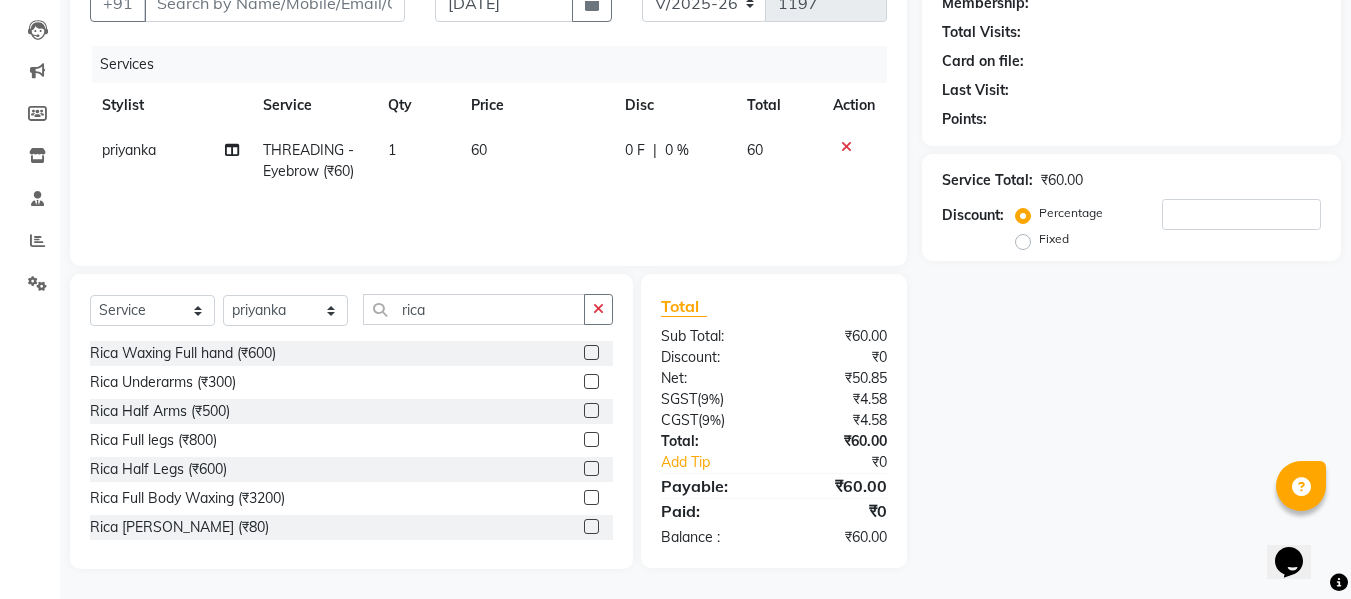 click 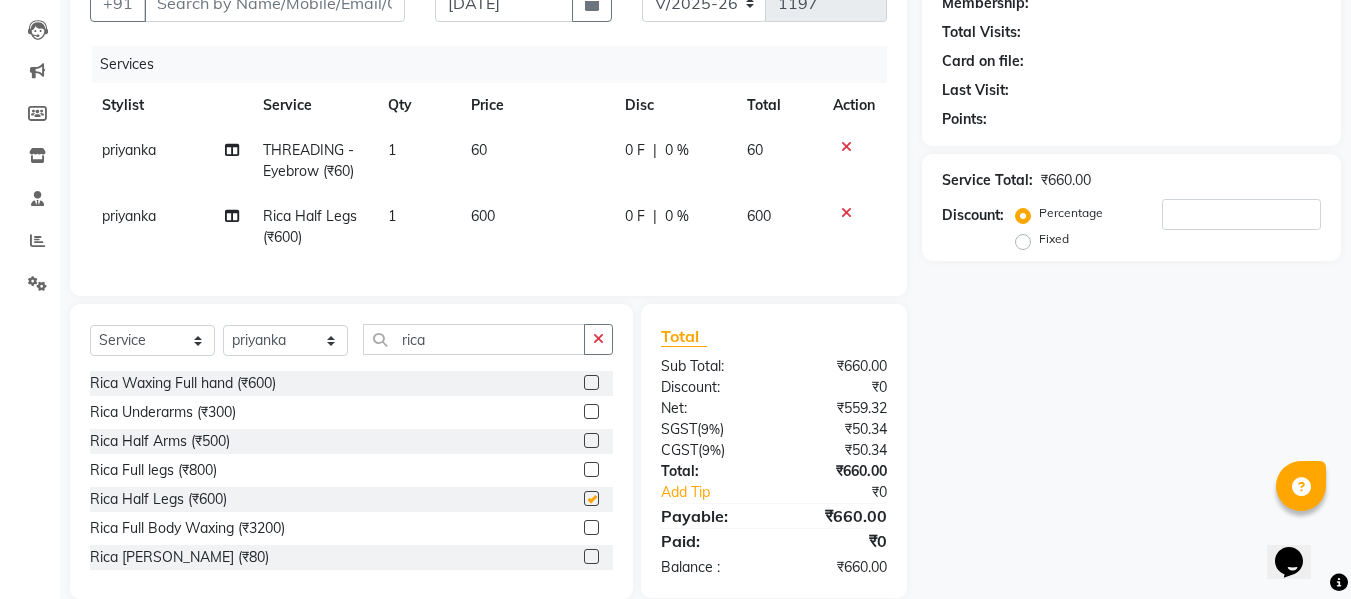 checkbox on "false" 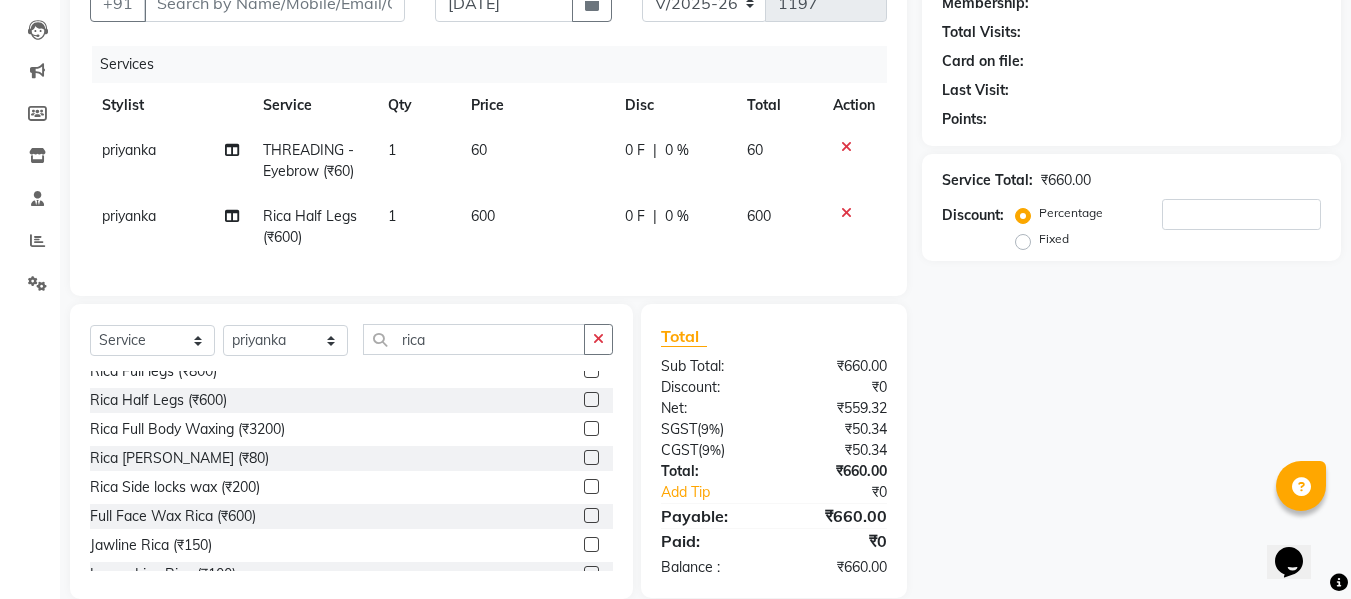 scroll, scrollTop: 100, scrollLeft: 0, axis: vertical 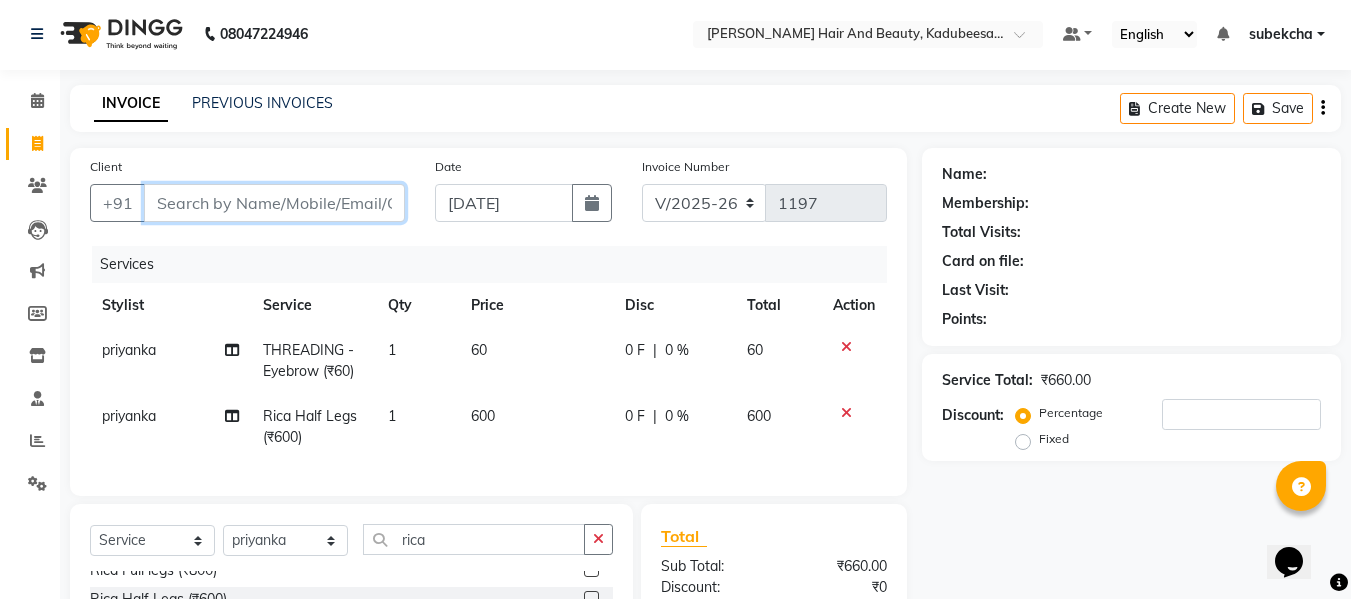 click on "Client" at bounding box center [274, 203] 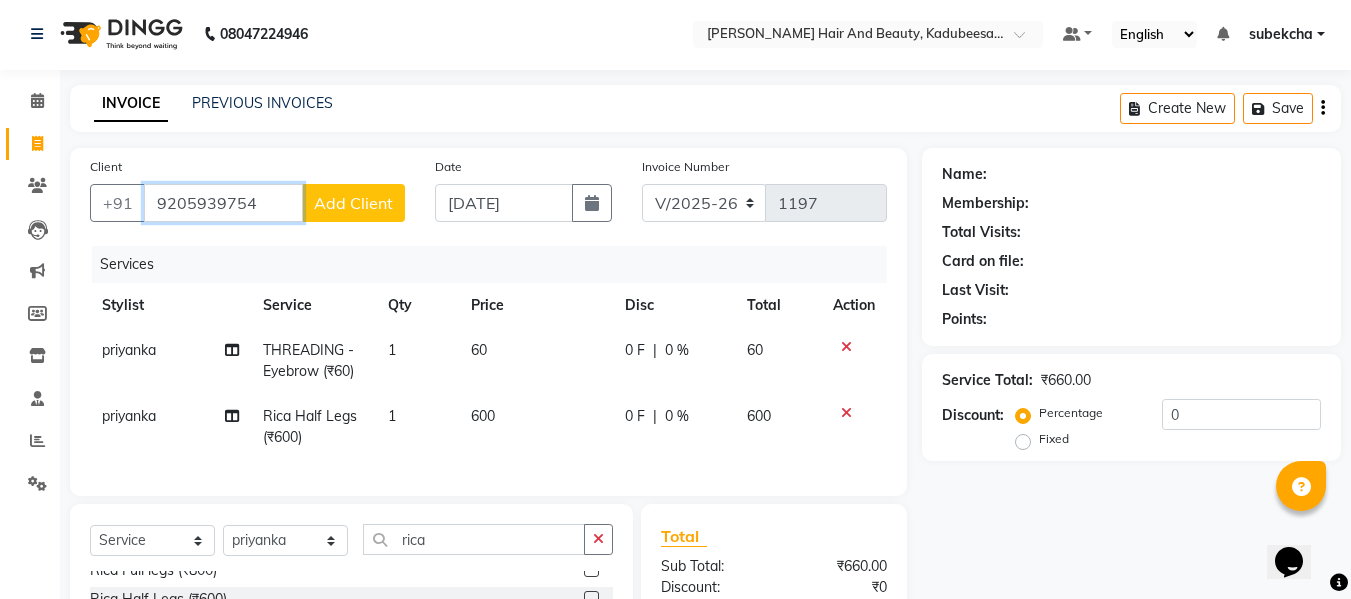 type on "9205939754" 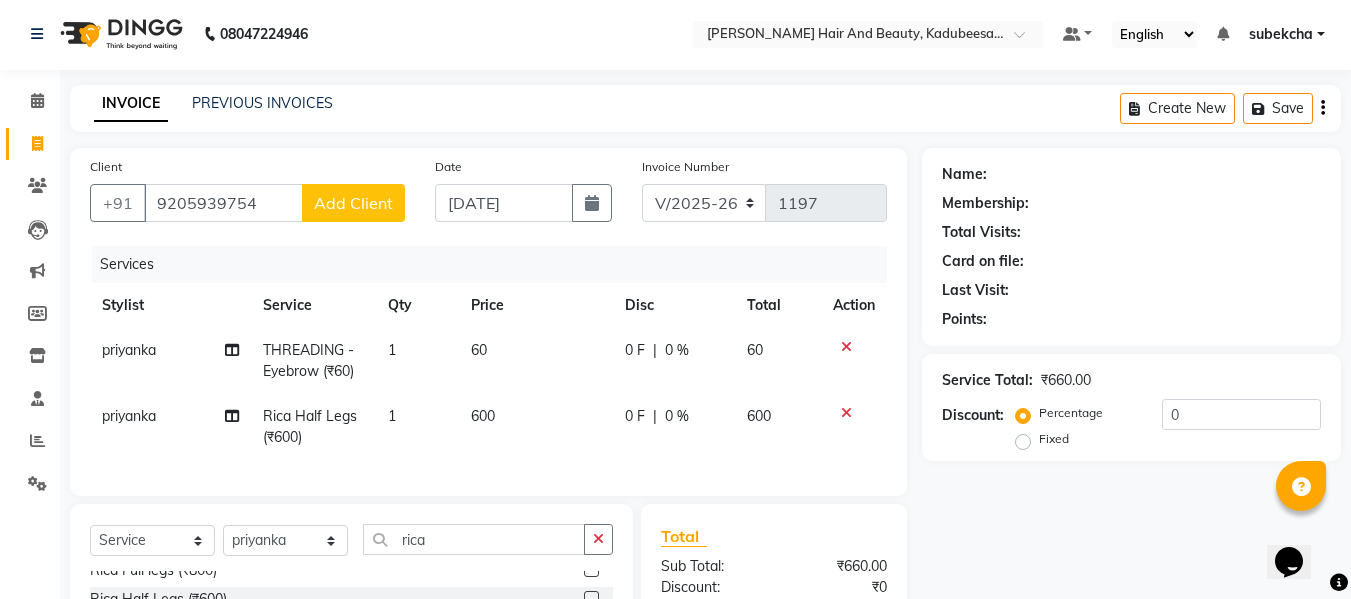 click on "priyanka" 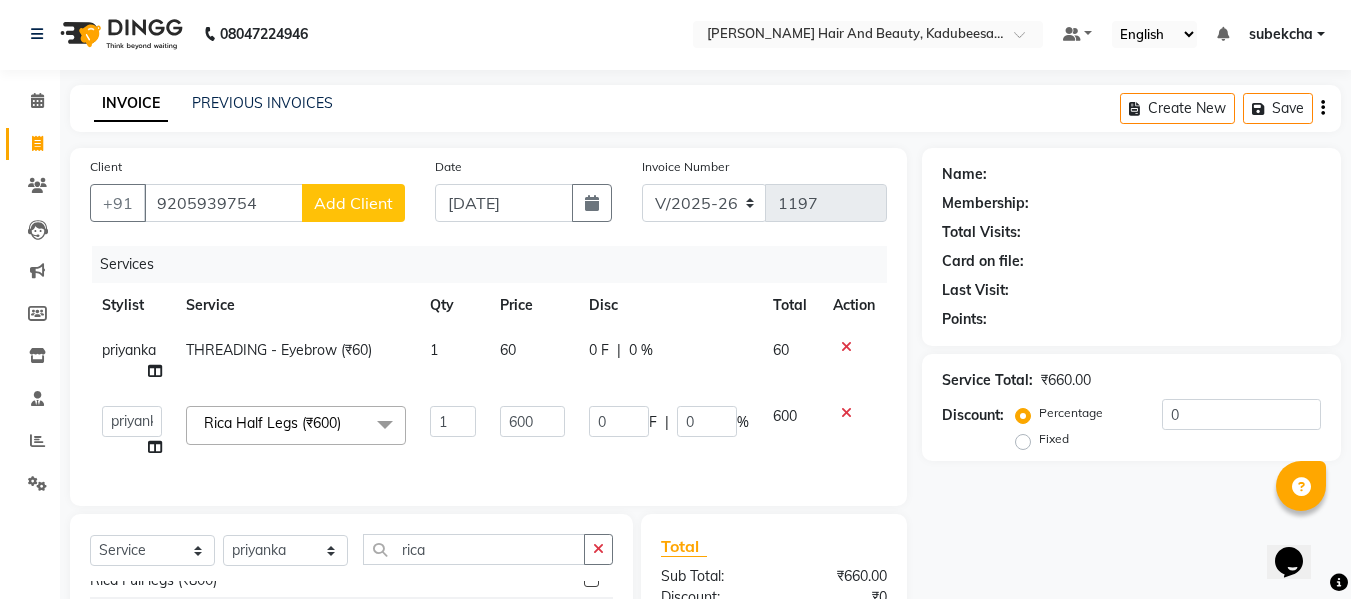 click on "aita   [PERSON_NAME]    priyanka   [PERSON_NAME]   Salon Manager   Sanit   [PERSON_NAME]" 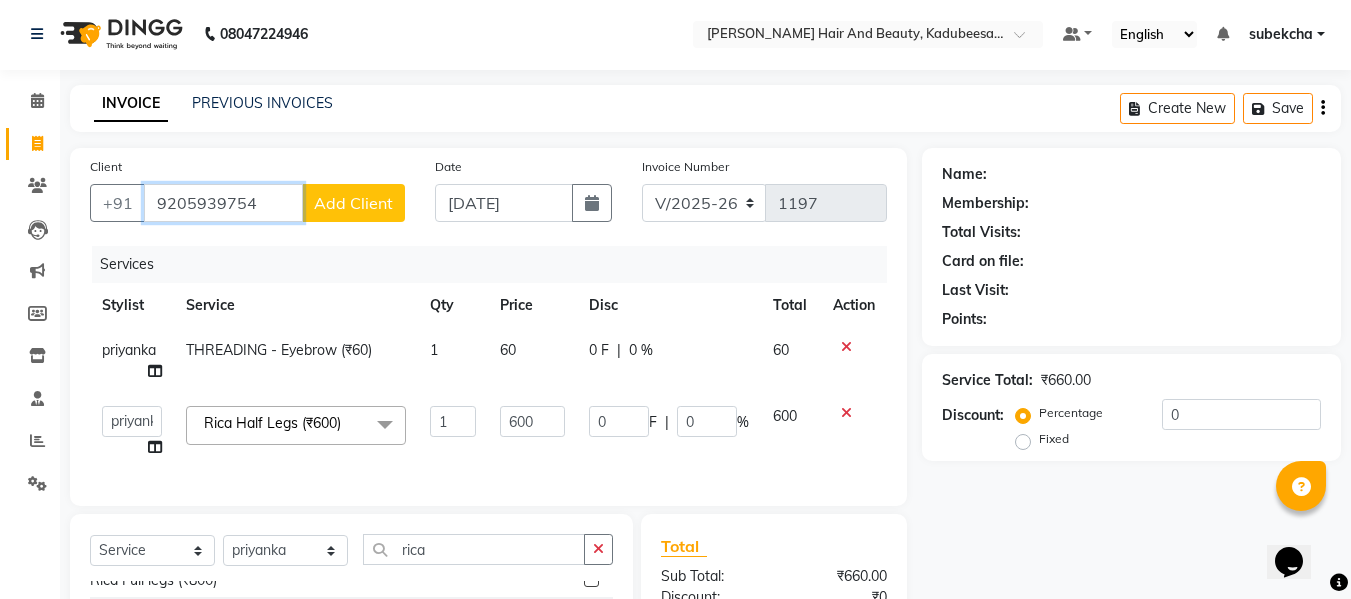 click on "9205939754" at bounding box center (223, 203) 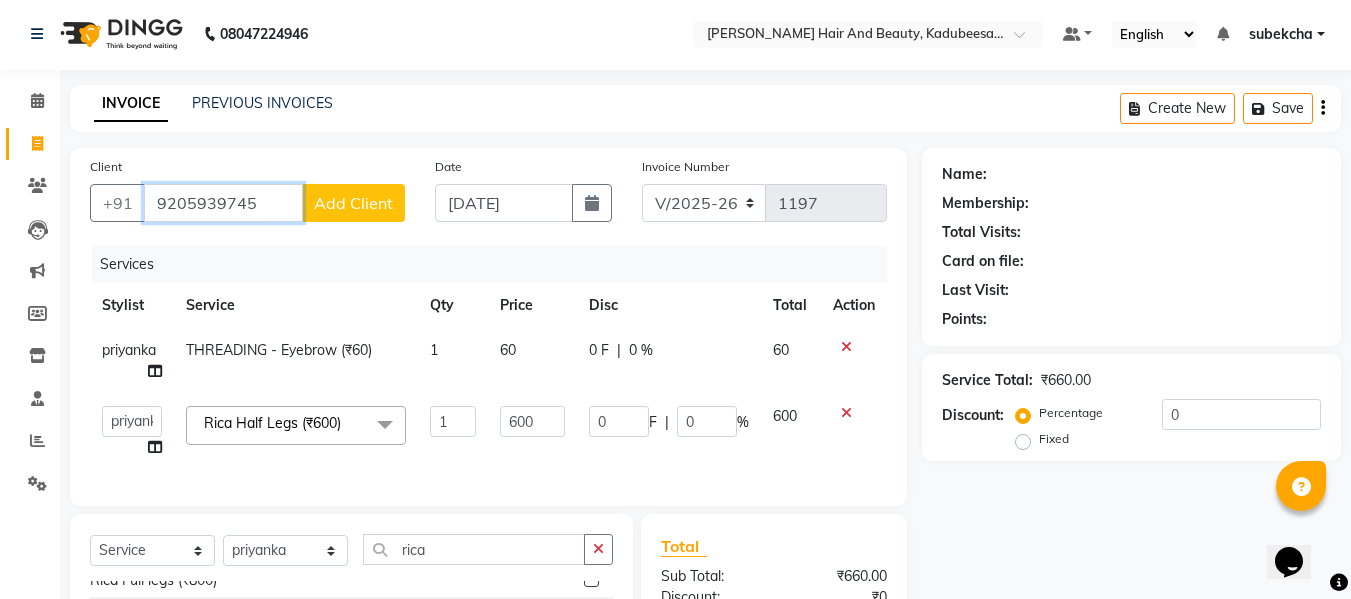 type on "9205939745" 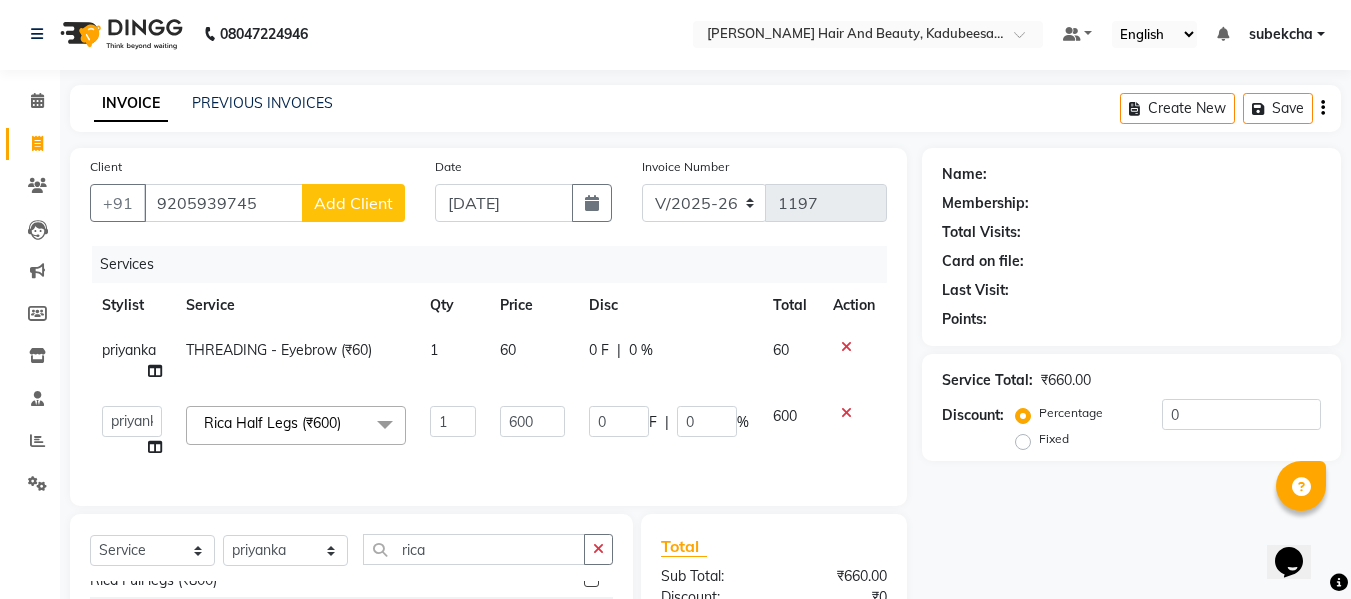 click on "Add Client" 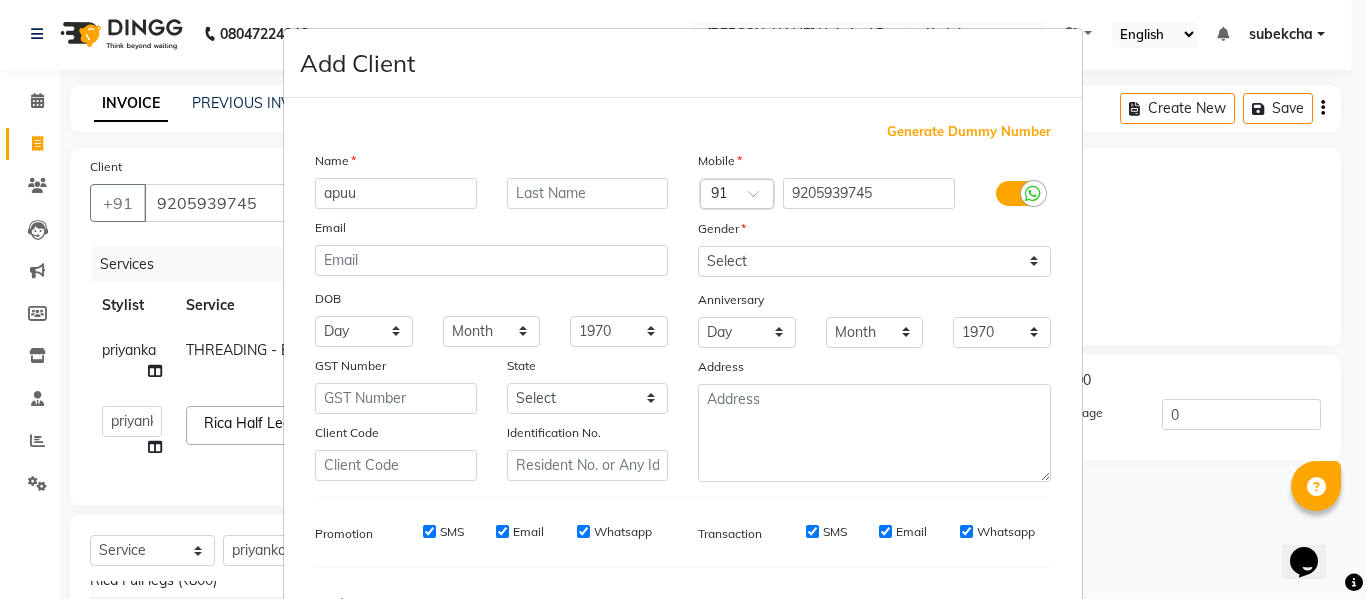 type on "apuu" 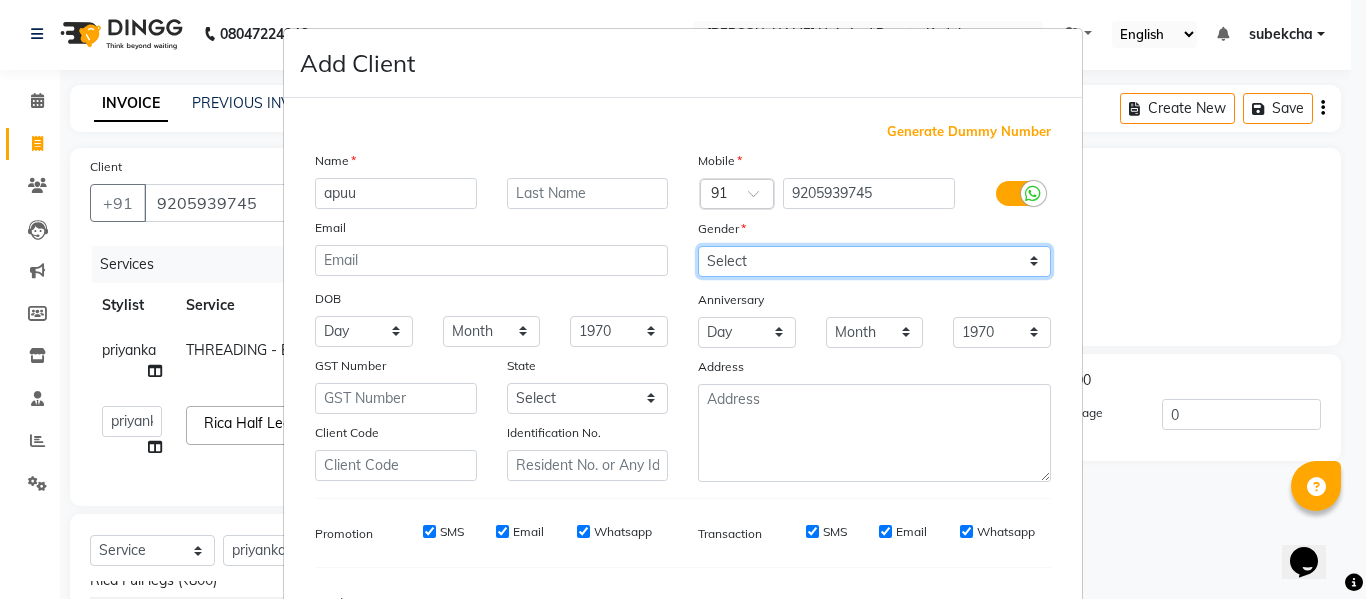click on "Select [DEMOGRAPHIC_DATA] [DEMOGRAPHIC_DATA] Other Prefer Not To Say" at bounding box center (874, 261) 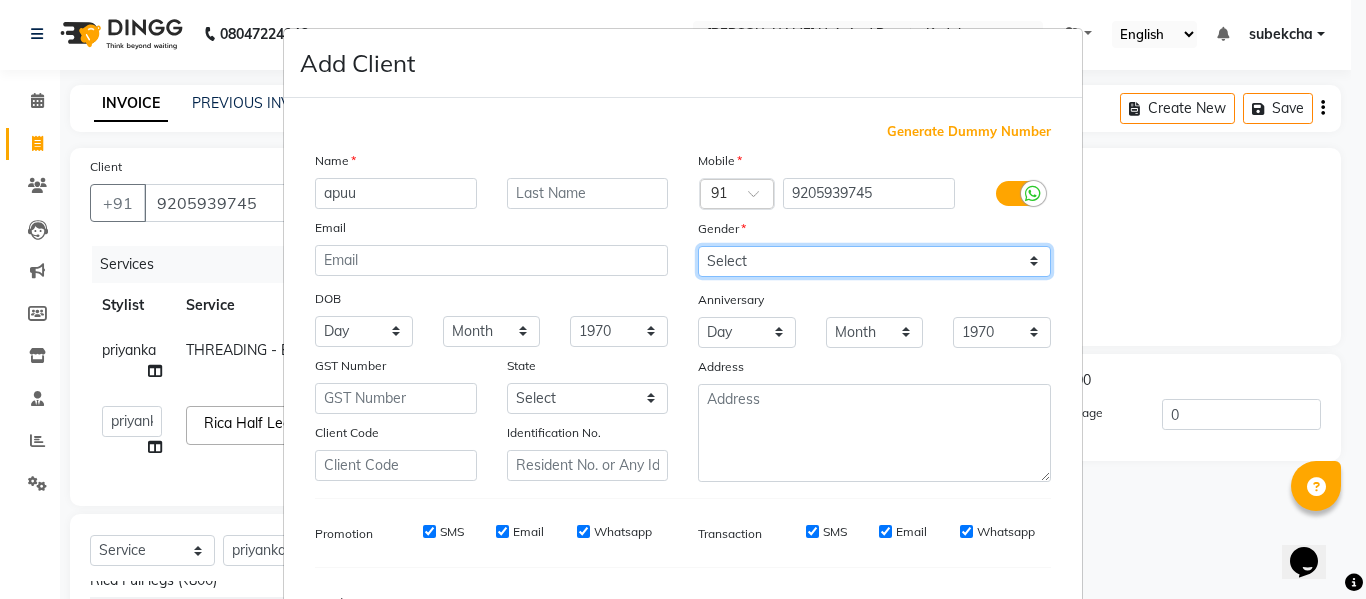select on "[DEMOGRAPHIC_DATA]" 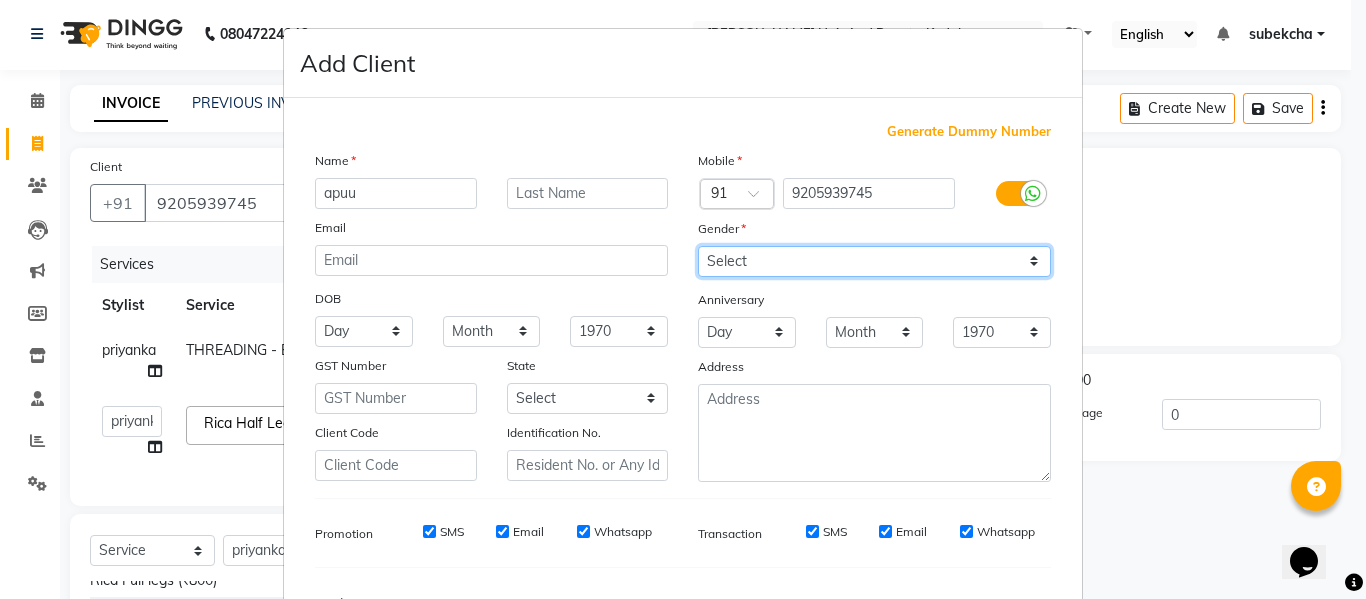click on "Select [DEMOGRAPHIC_DATA] [DEMOGRAPHIC_DATA] Other Prefer Not To Say" at bounding box center [874, 261] 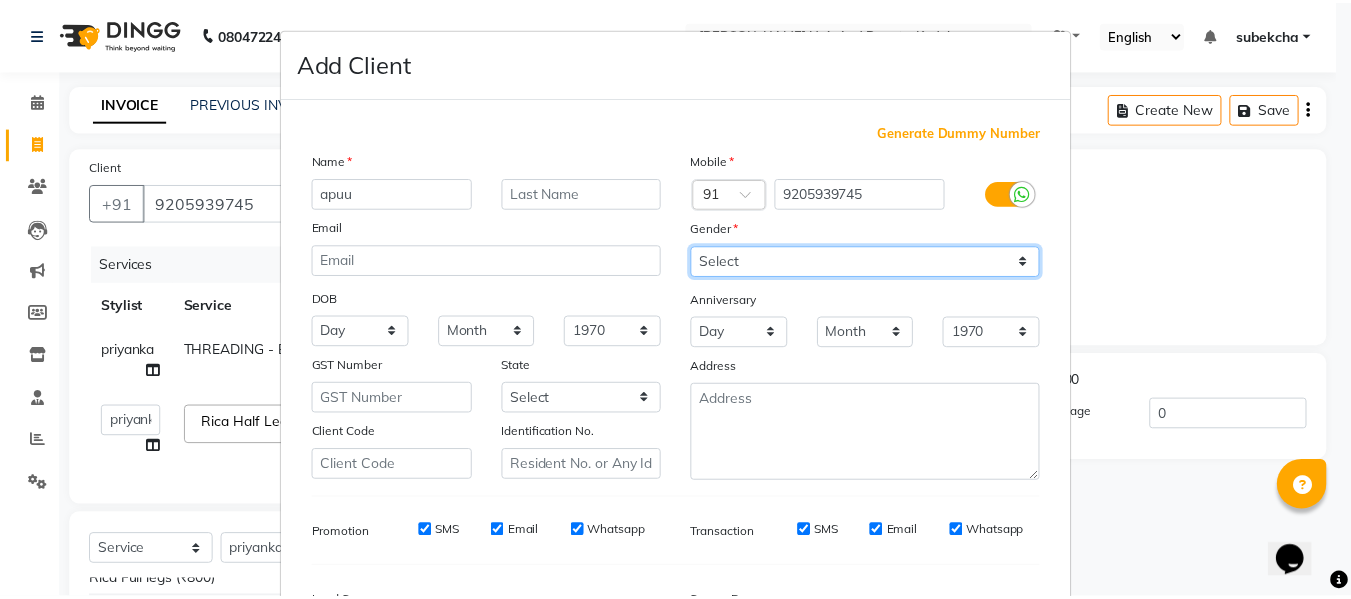 scroll, scrollTop: 250, scrollLeft: 0, axis: vertical 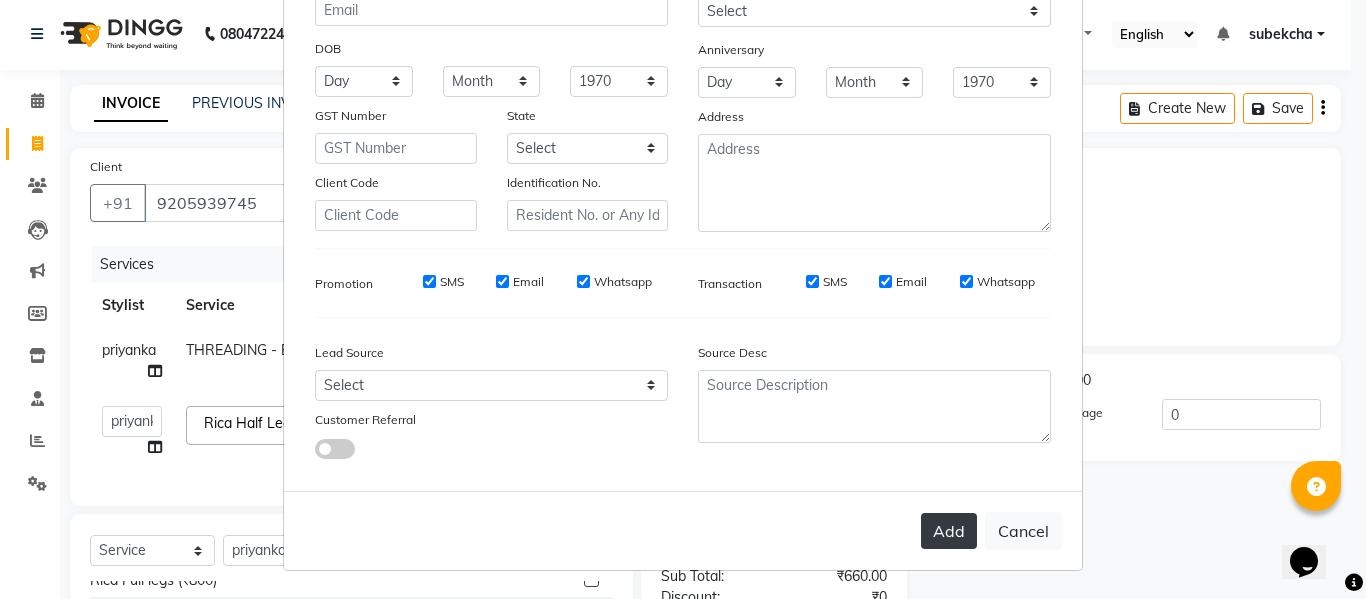 click on "Add" at bounding box center (949, 531) 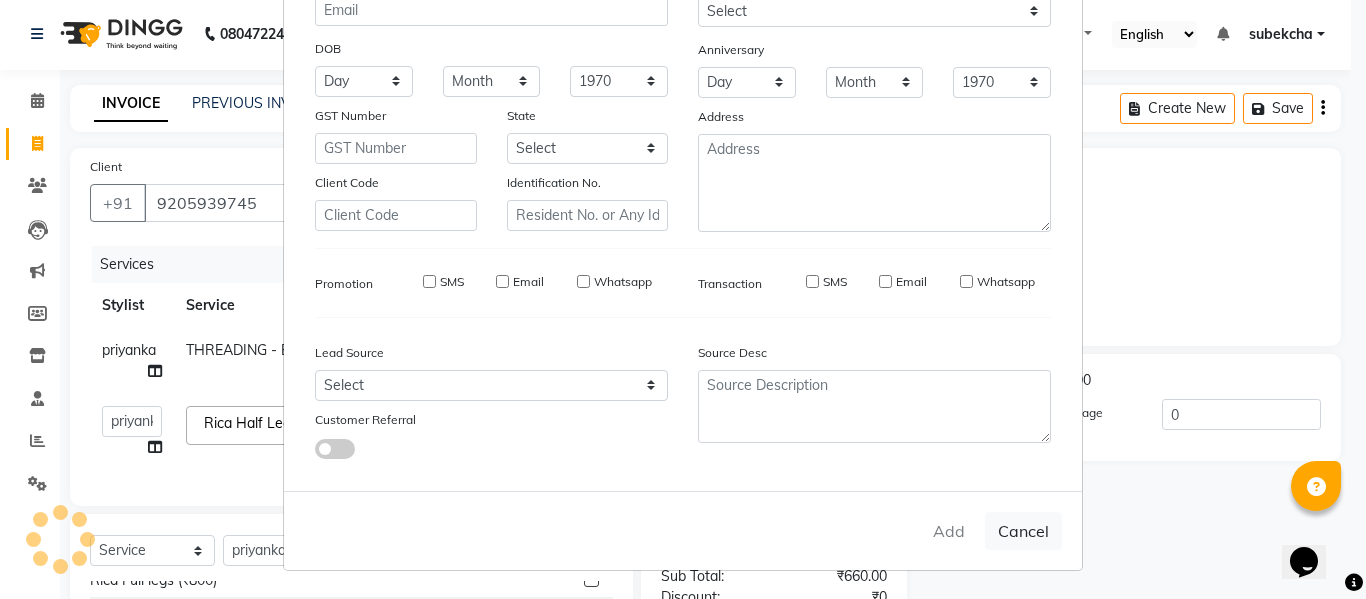 type 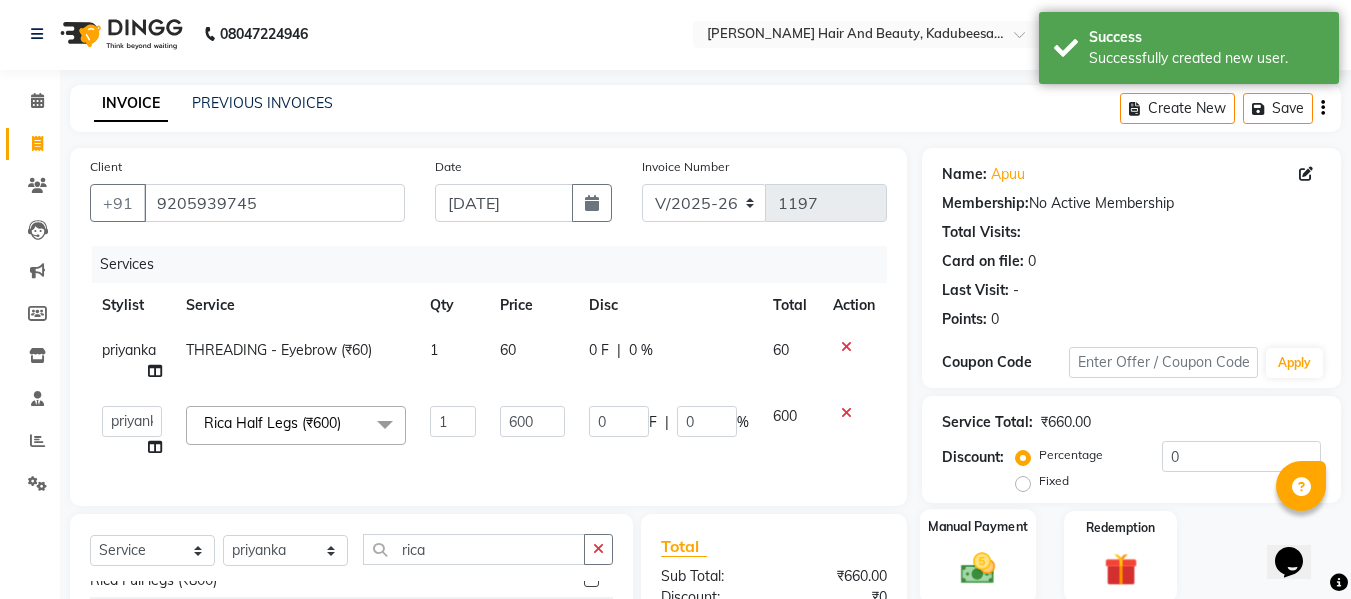 click on "Manual Payment" 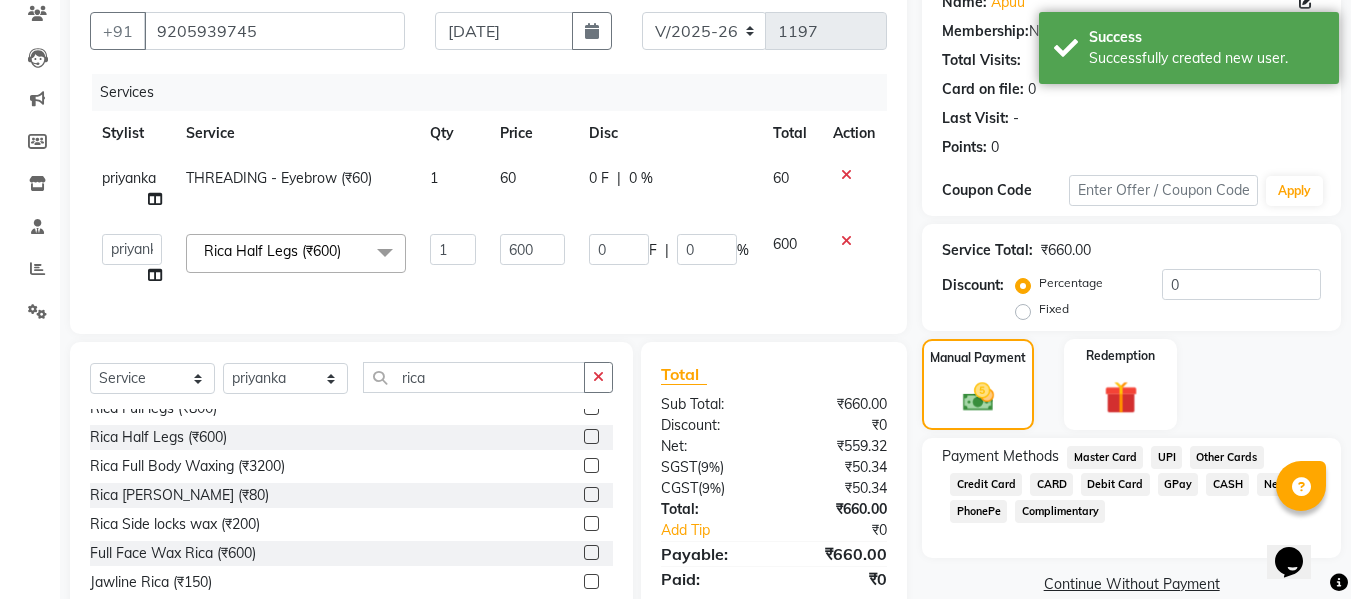 scroll, scrollTop: 257, scrollLeft: 0, axis: vertical 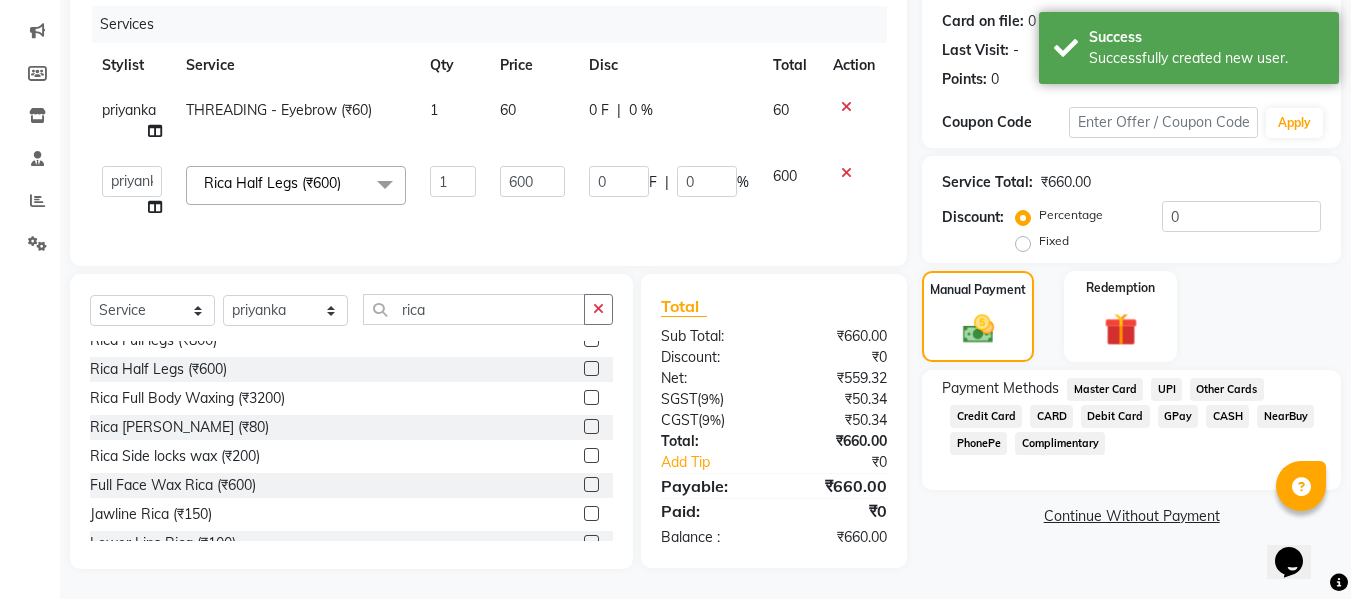 click on "GPay" 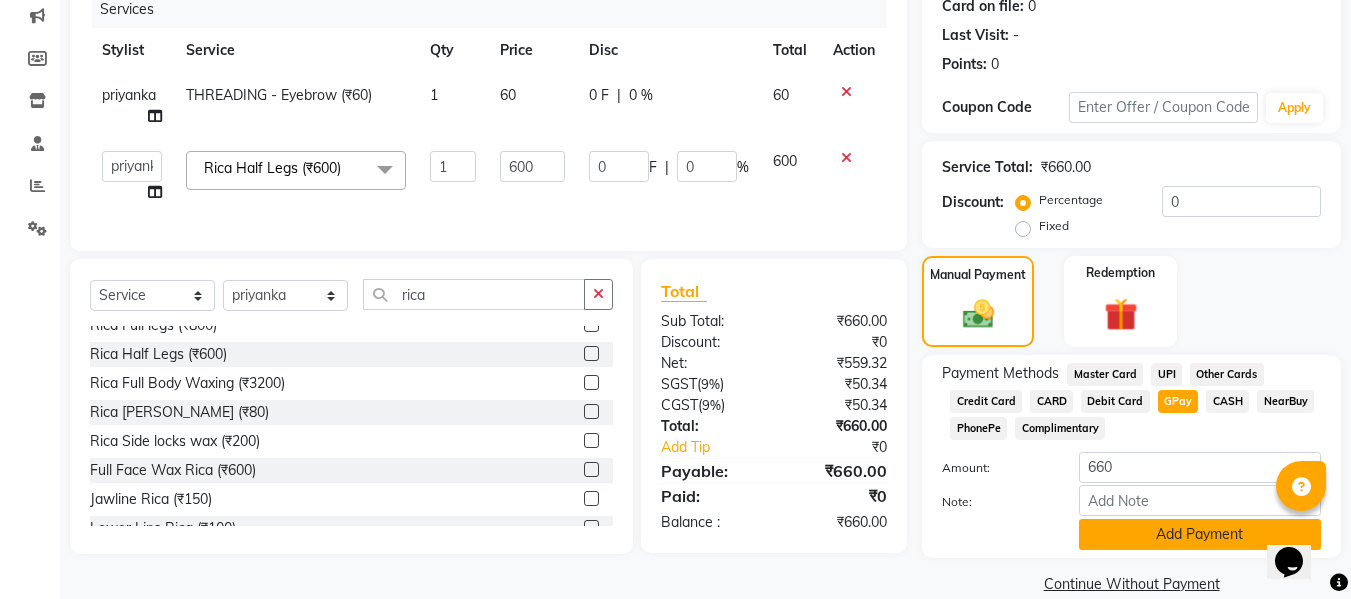 click on "Add Payment" 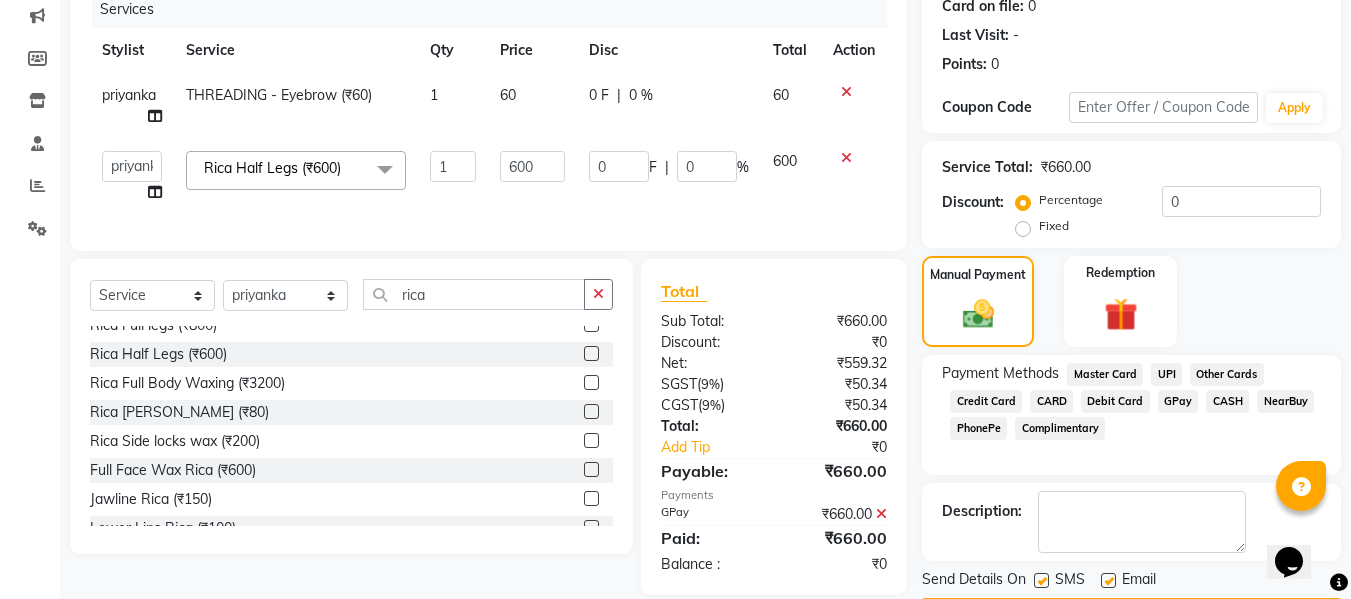 scroll, scrollTop: 317, scrollLeft: 0, axis: vertical 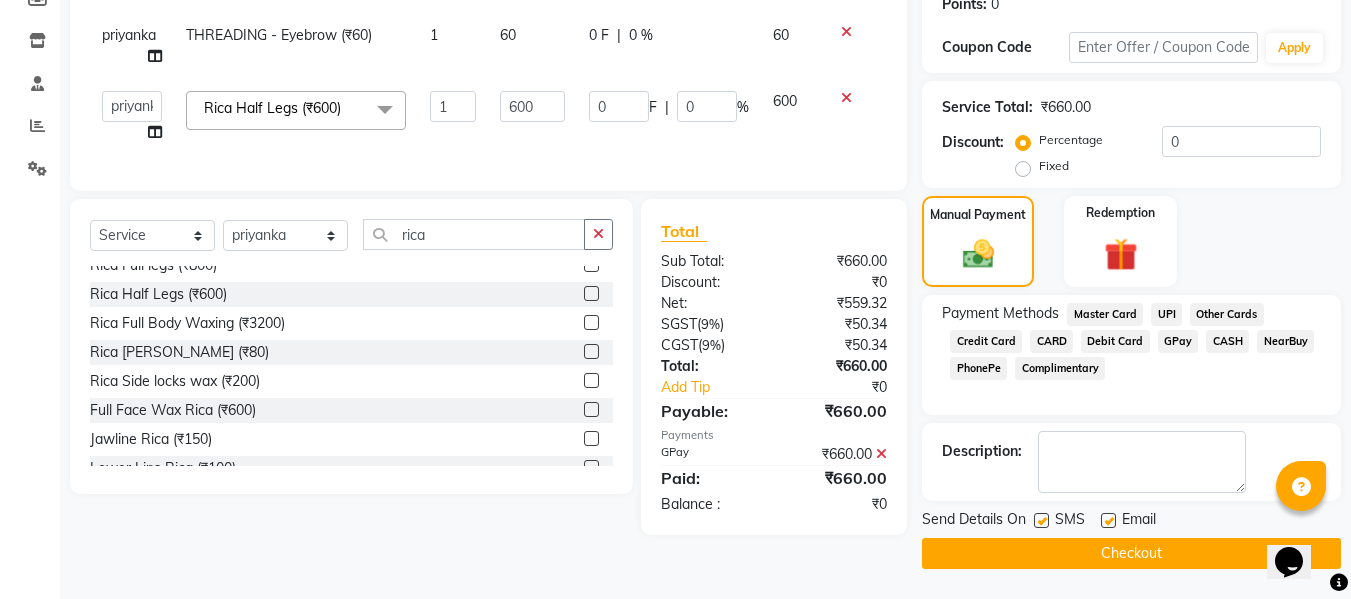 click on "Checkout" 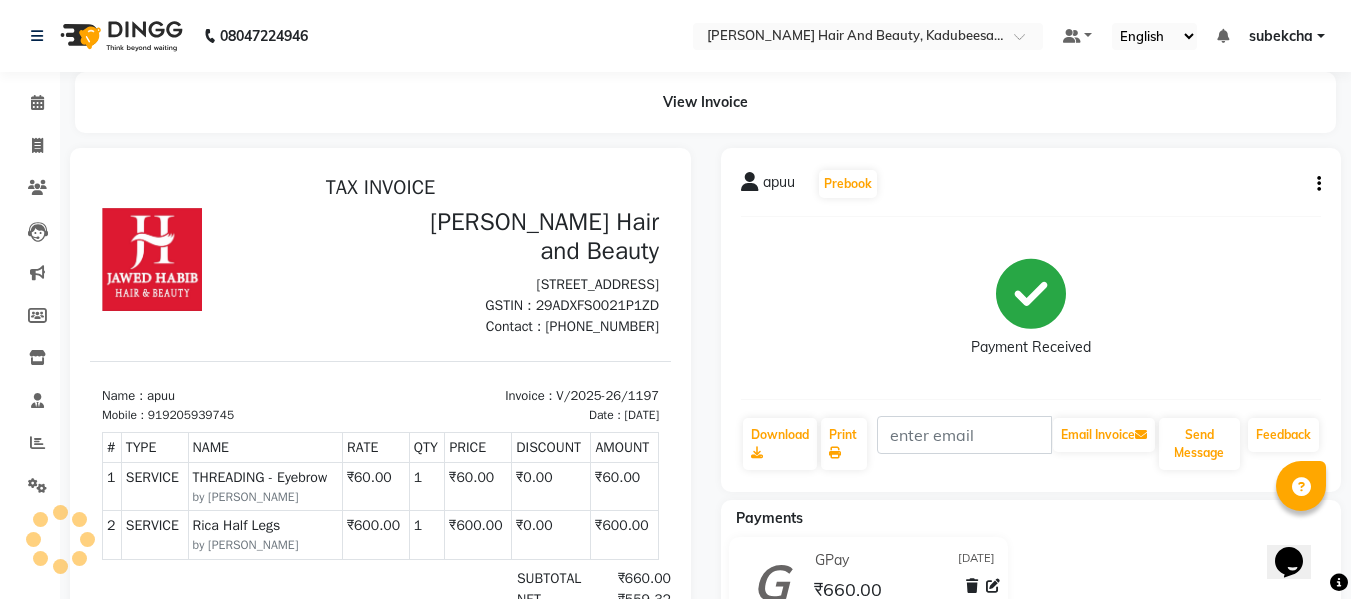 scroll, scrollTop: 0, scrollLeft: 0, axis: both 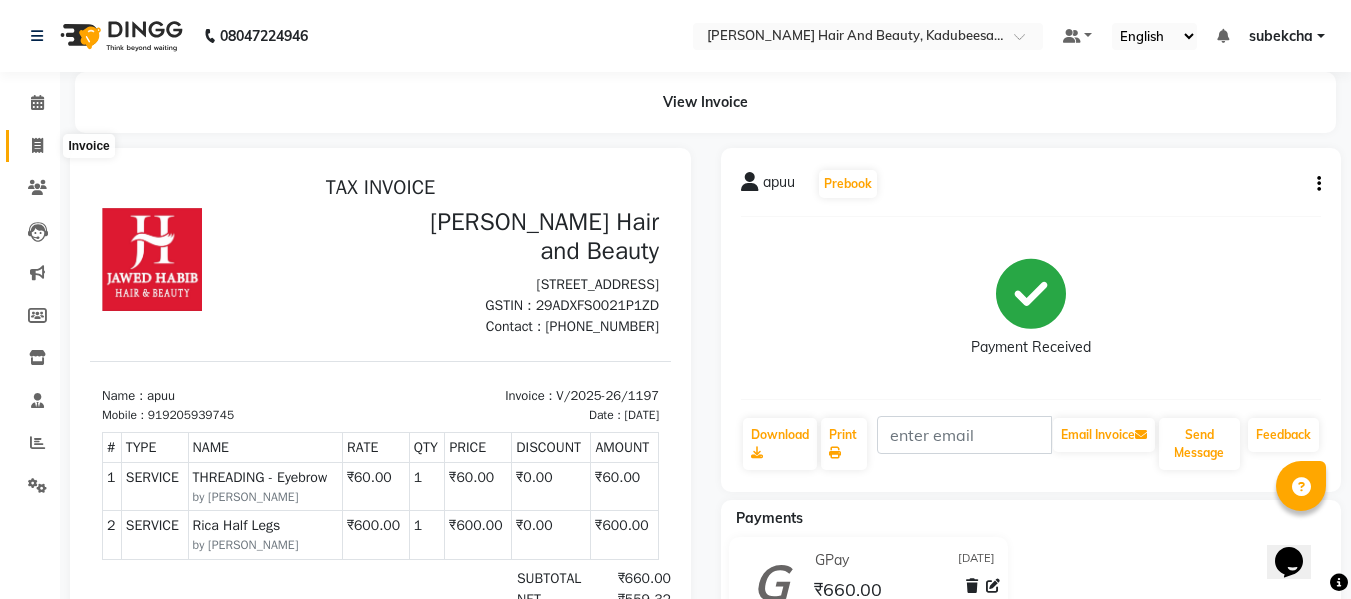 click 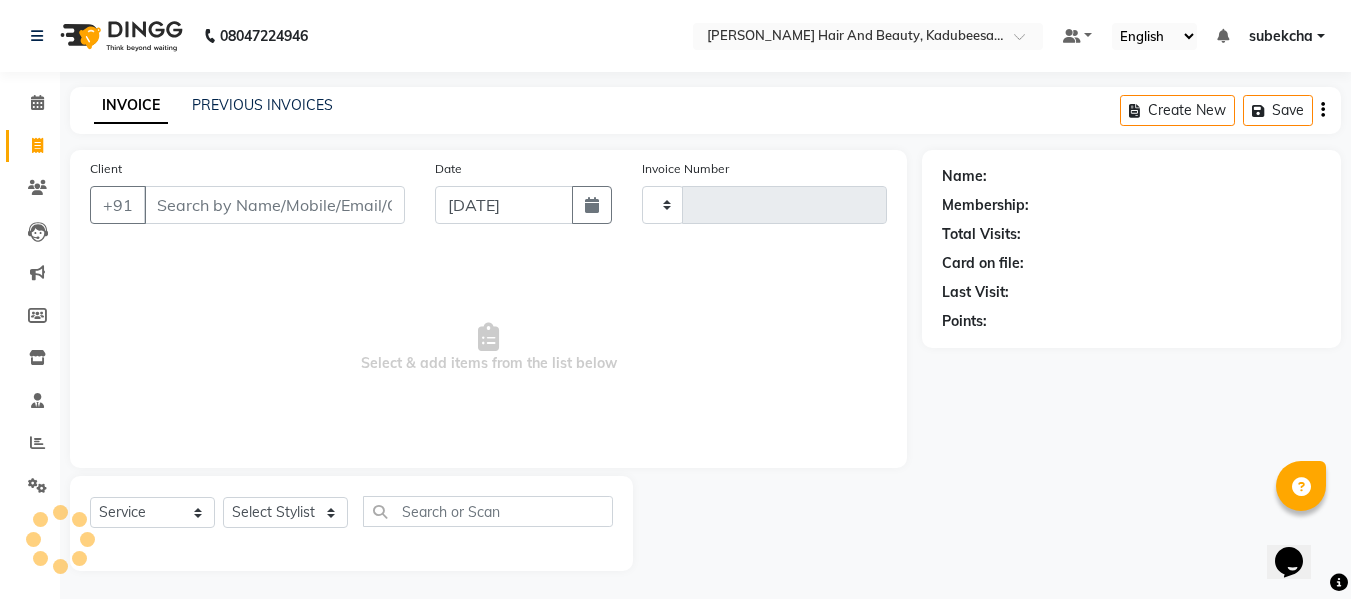 scroll, scrollTop: 2, scrollLeft: 0, axis: vertical 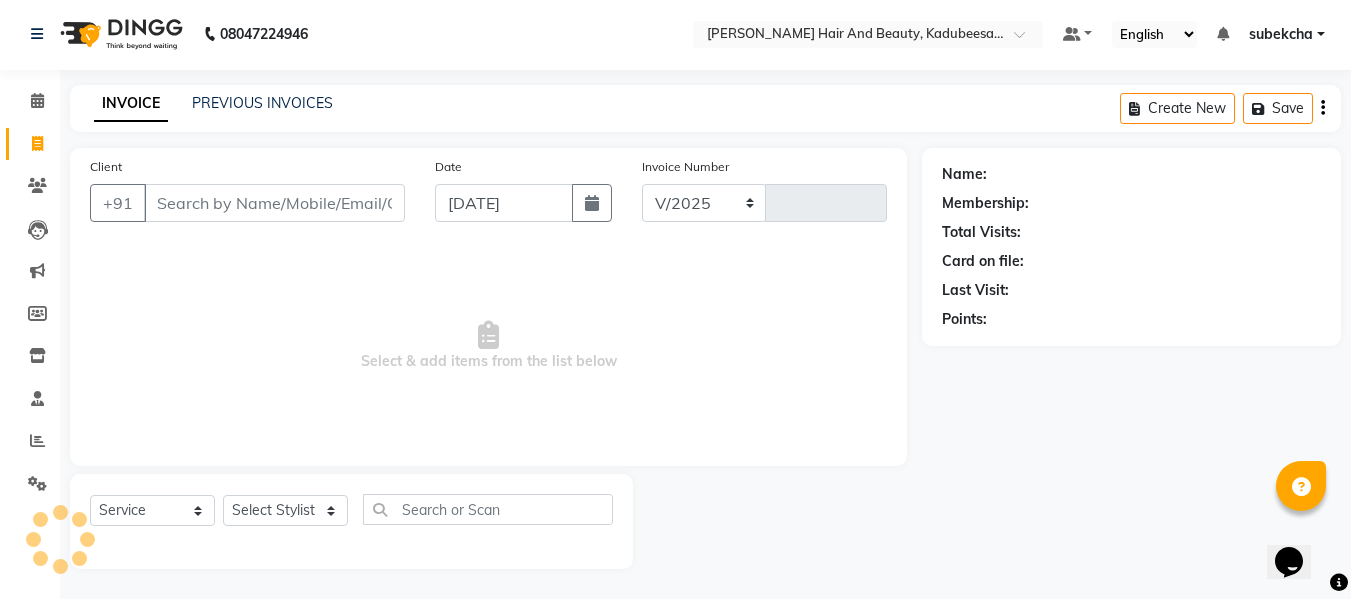 select on "7013" 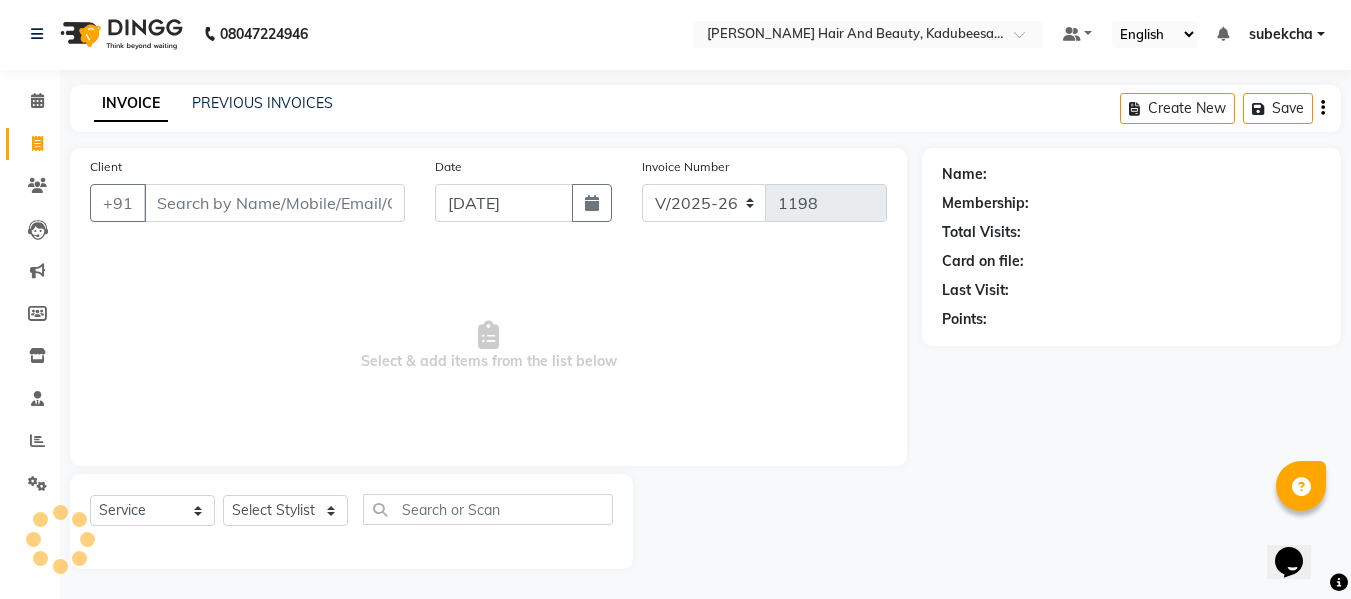 drag, startPoint x: 31, startPoint y: 139, endPoint x: 168, endPoint y: 200, distance: 149.96666 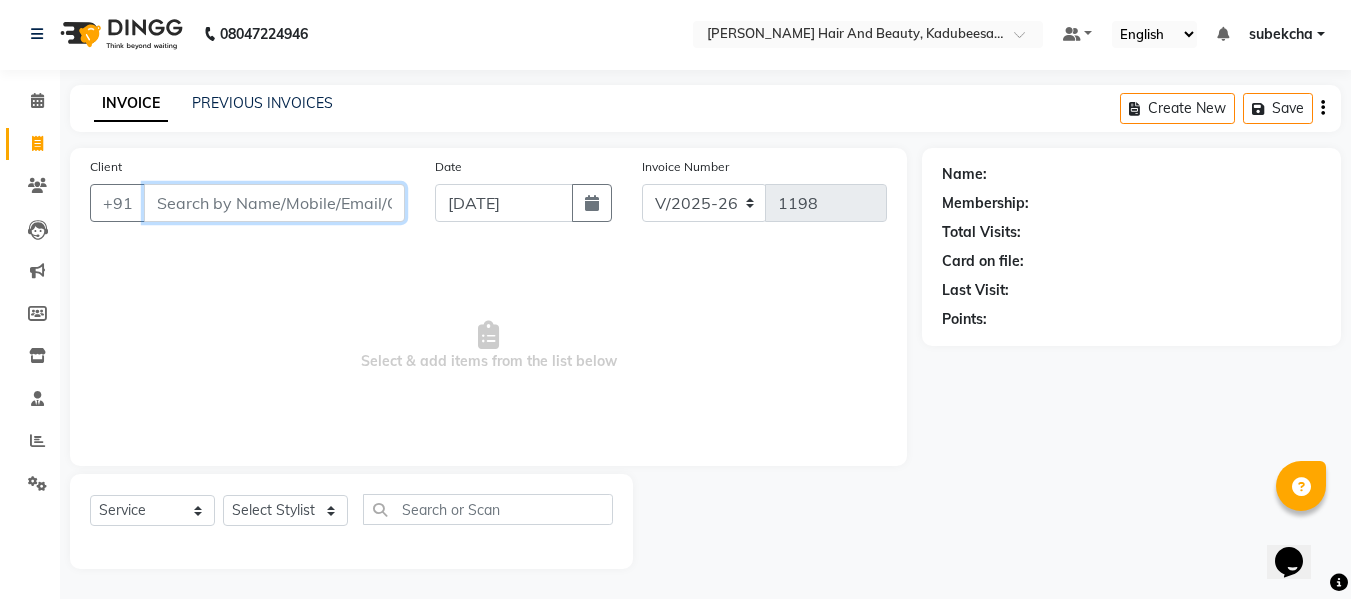 click on "Client" at bounding box center (274, 203) 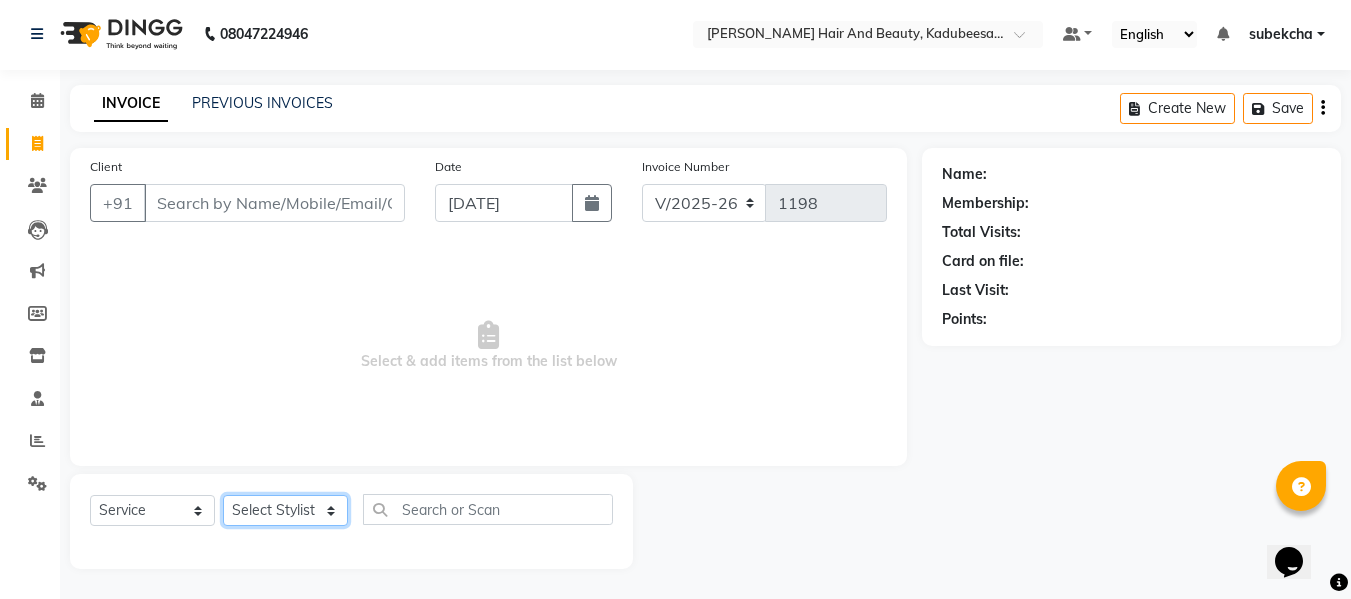 click on "Select Stylist aita [PERSON_NAME]  priyanka [PERSON_NAME] Salon Manager Sanit subekcha [PERSON_NAME]" 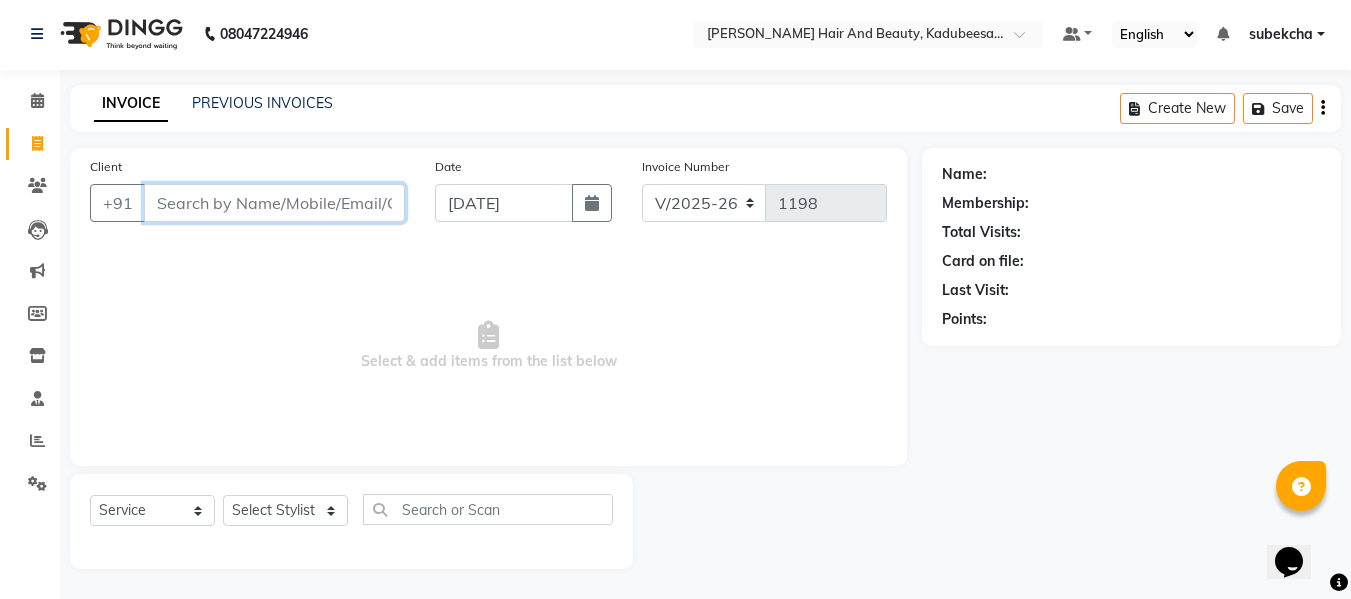 click on "Client" at bounding box center (274, 203) 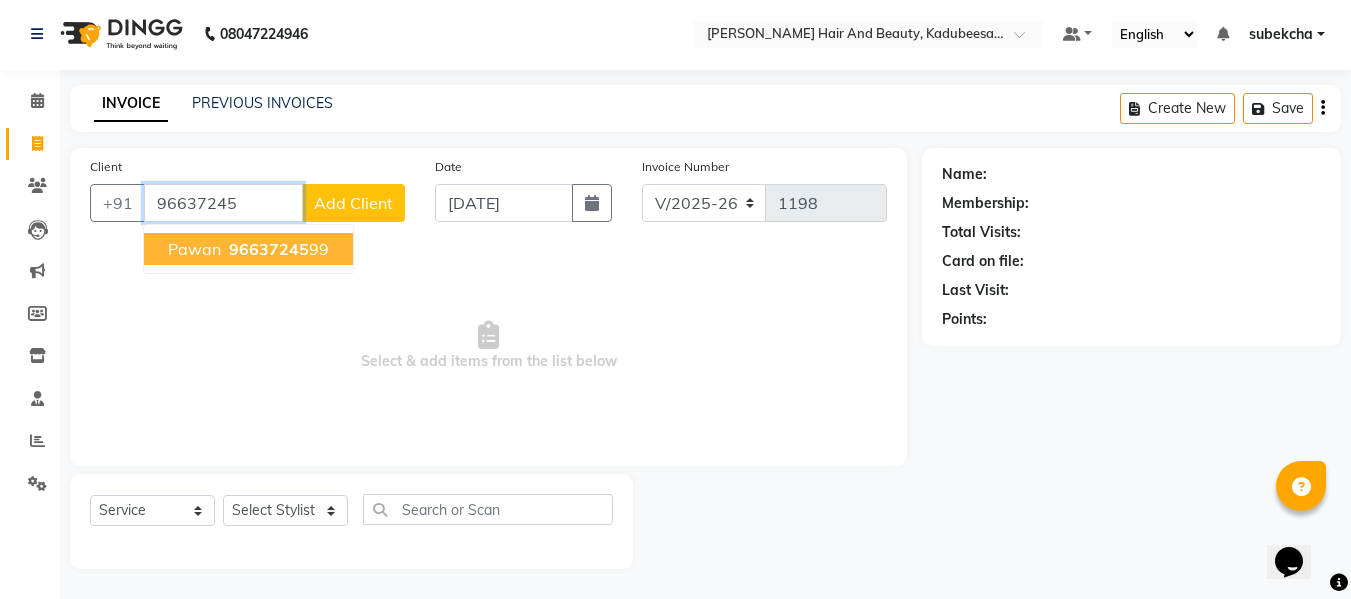 click on "pawan" at bounding box center (194, 249) 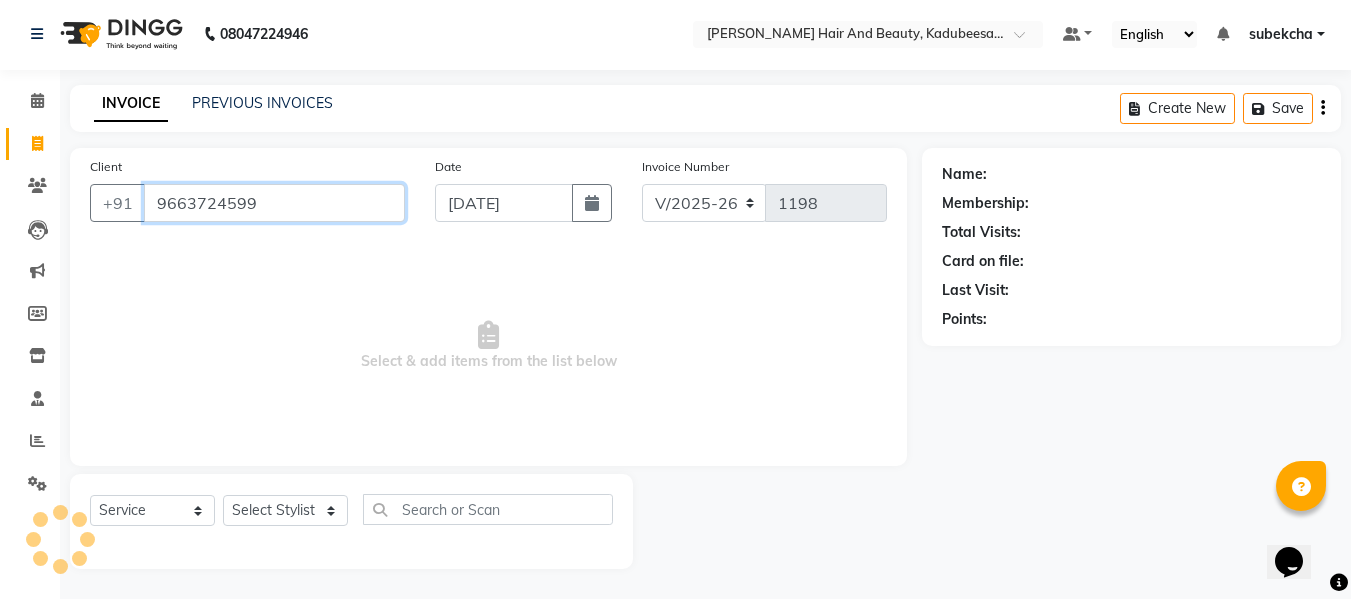 type on "9663724599" 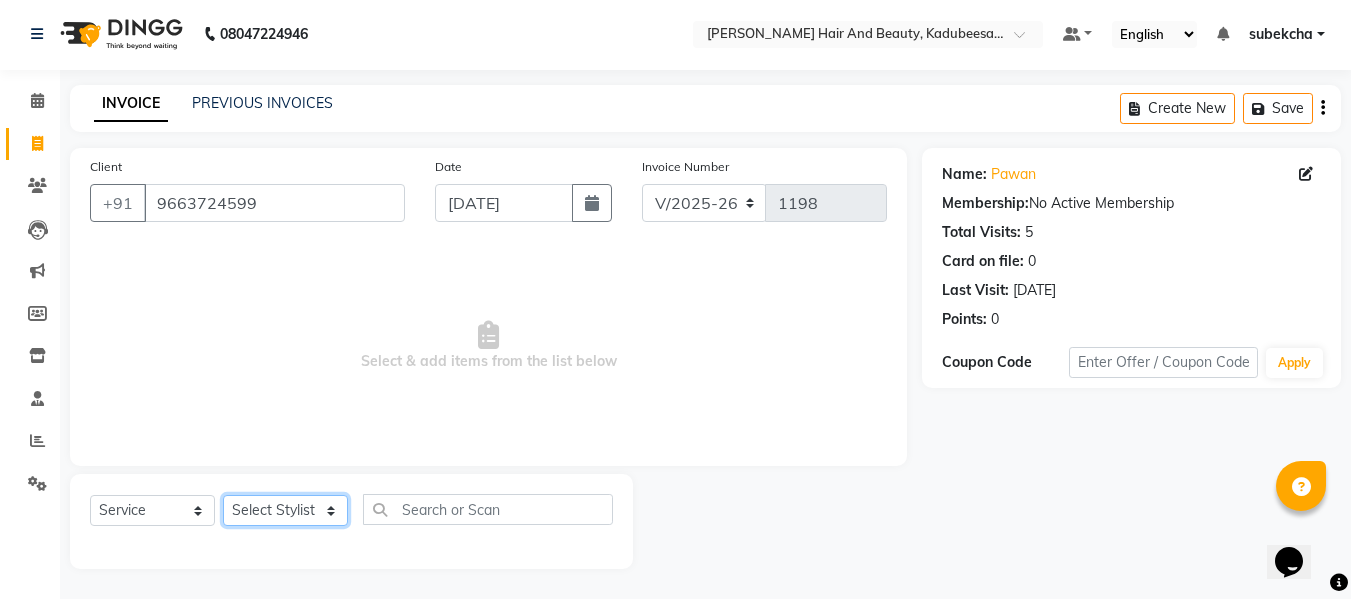 click on "Select Stylist aita [PERSON_NAME]  priyanka [PERSON_NAME] Salon Manager Sanit subekcha [PERSON_NAME]" 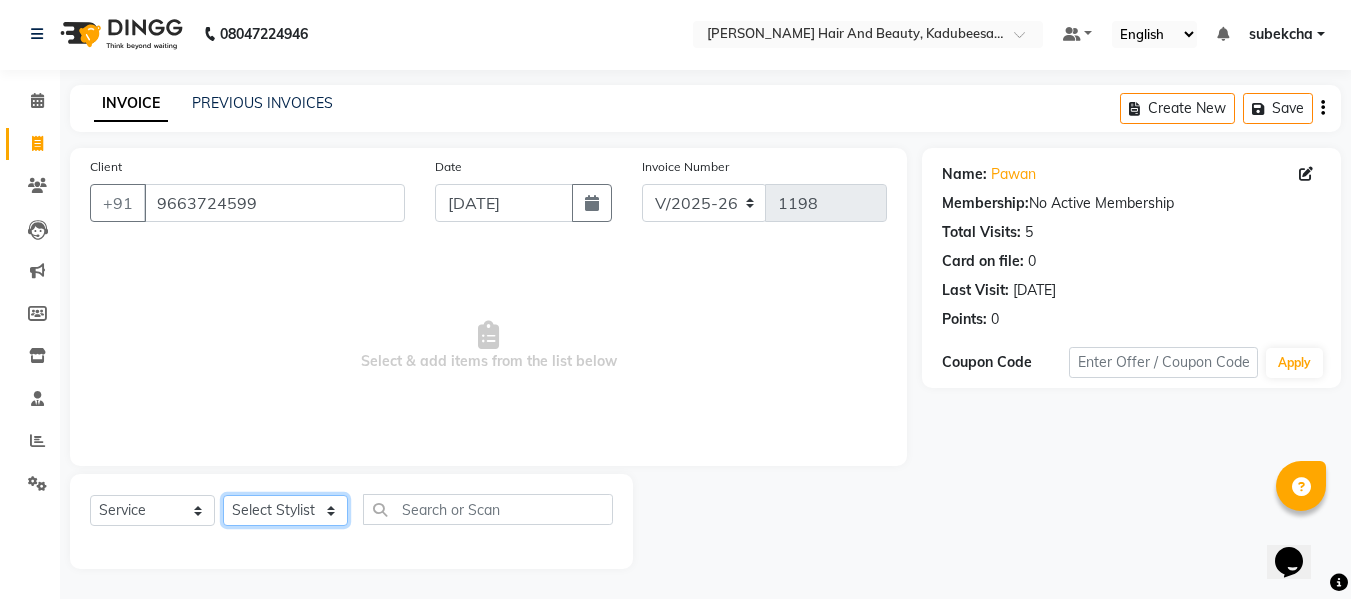 select on "68037" 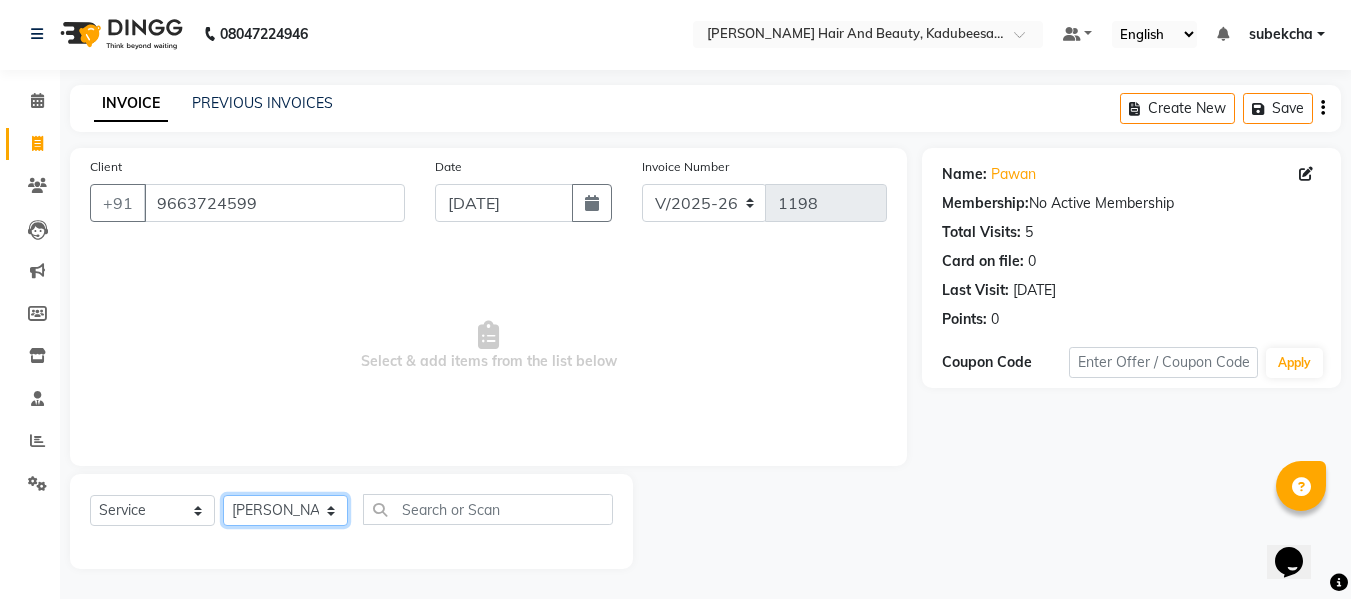 click on "Select Stylist aita [PERSON_NAME]  priyanka [PERSON_NAME] Salon Manager Sanit subekcha [PERSON_NAME]" 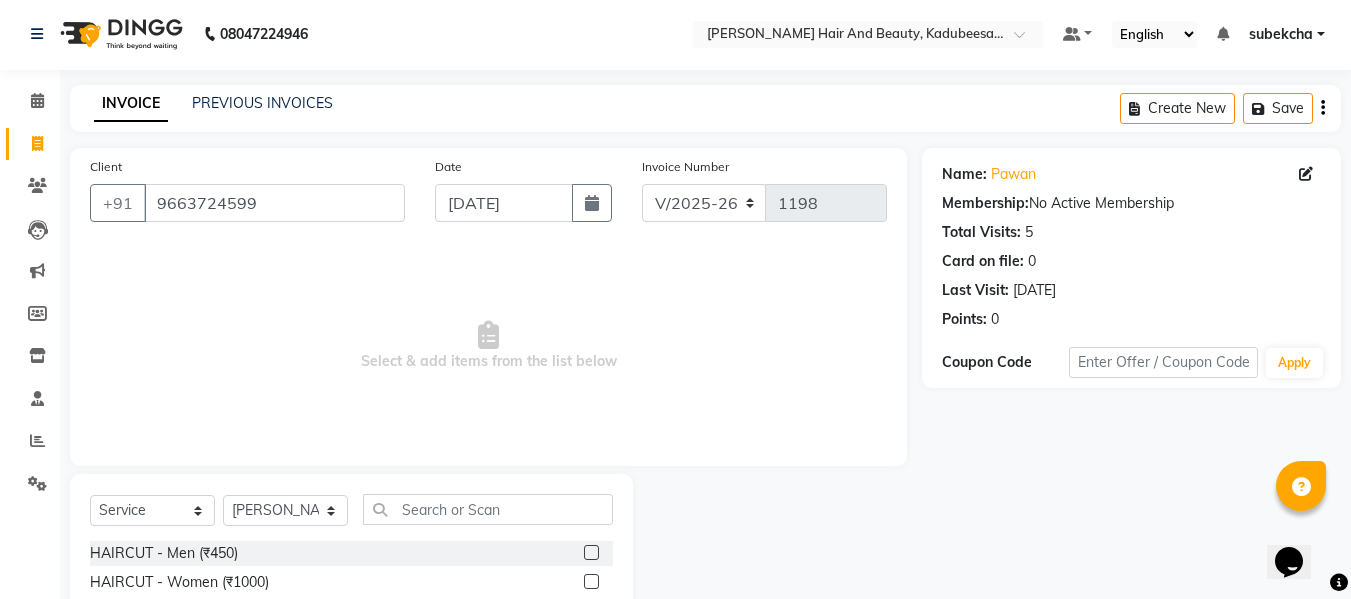 click 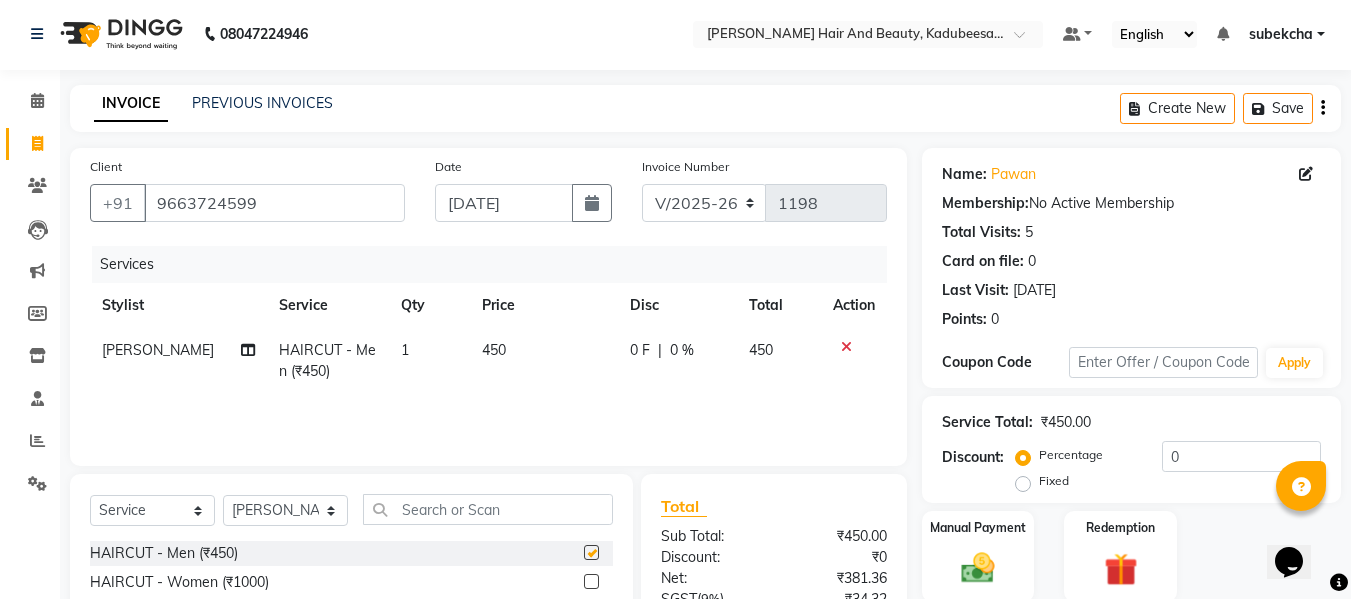 checkbox on "false" 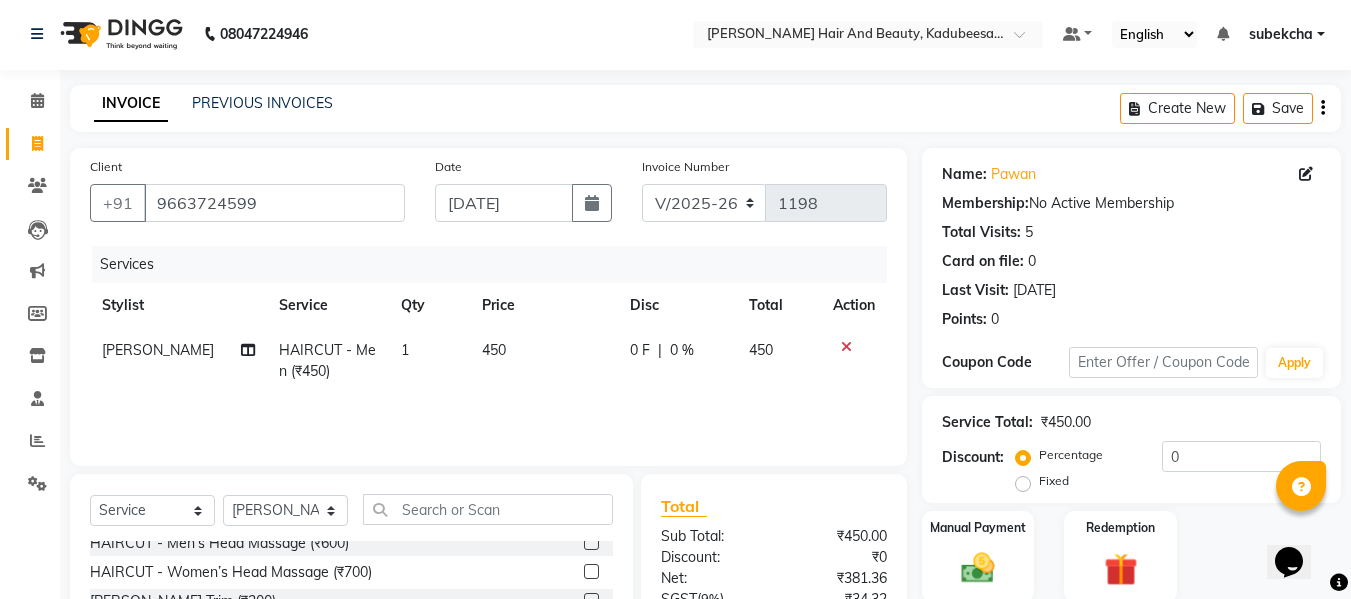 scroll, scrollTop: 200, scrollLeft: 0, axis: vertical 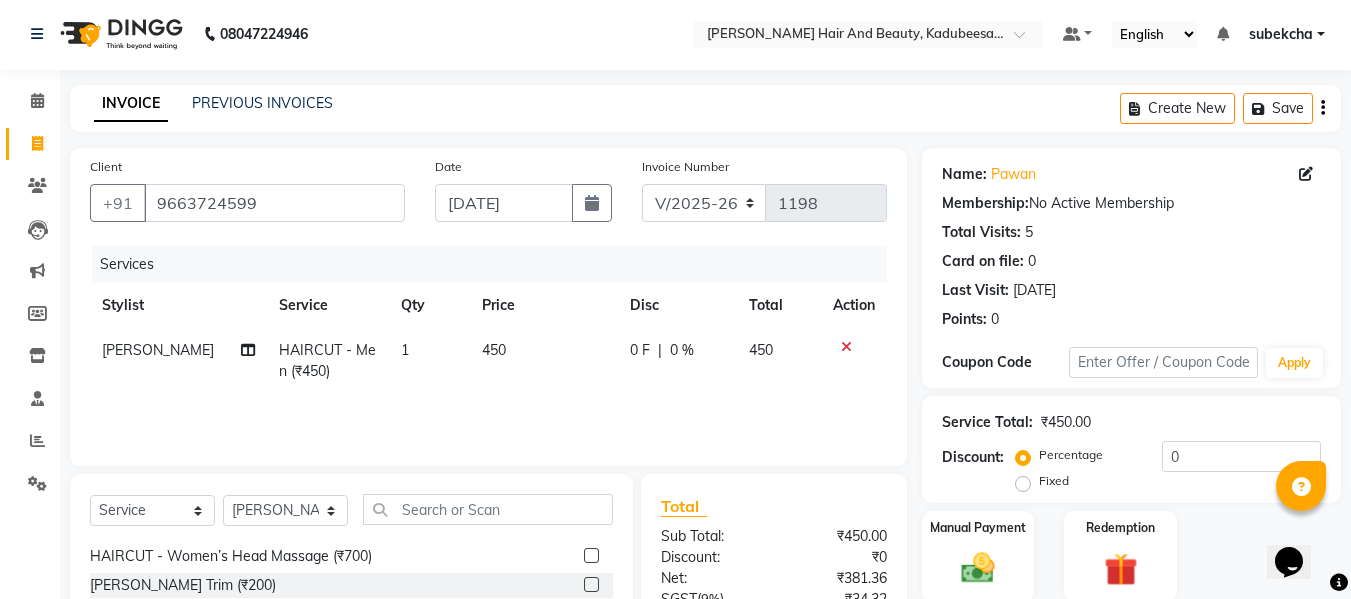 click on "[PERSON_NAME] Trim (₹200)" 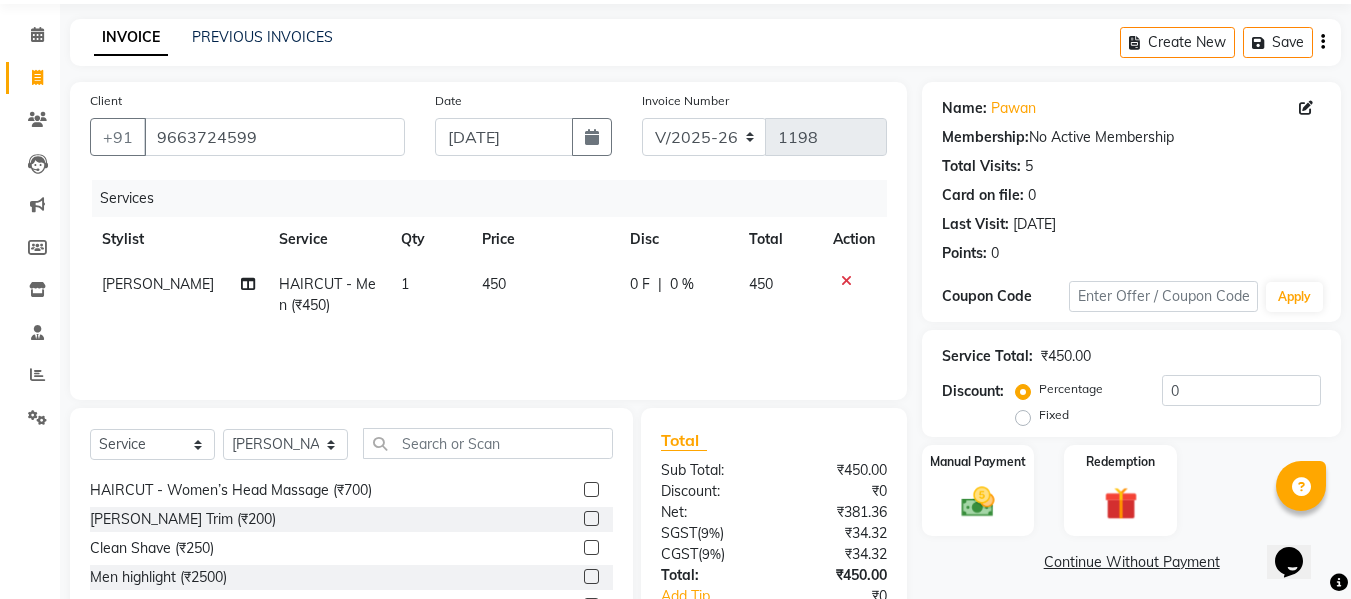 click on "0 F | 0 %" 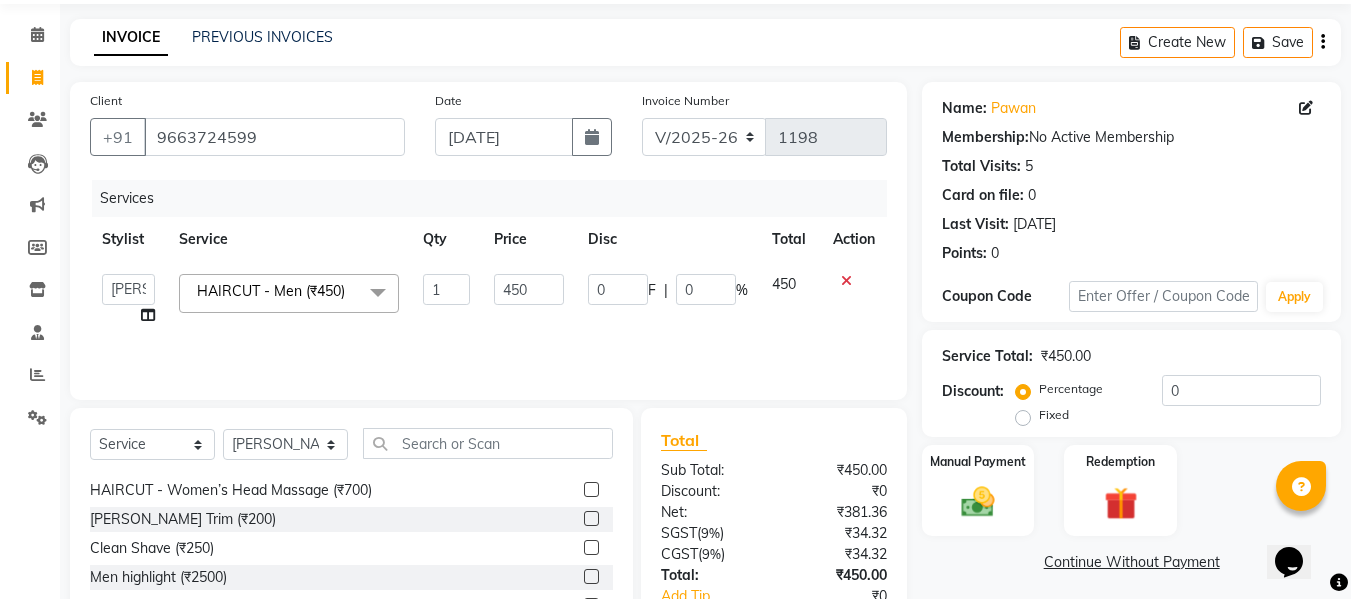 click 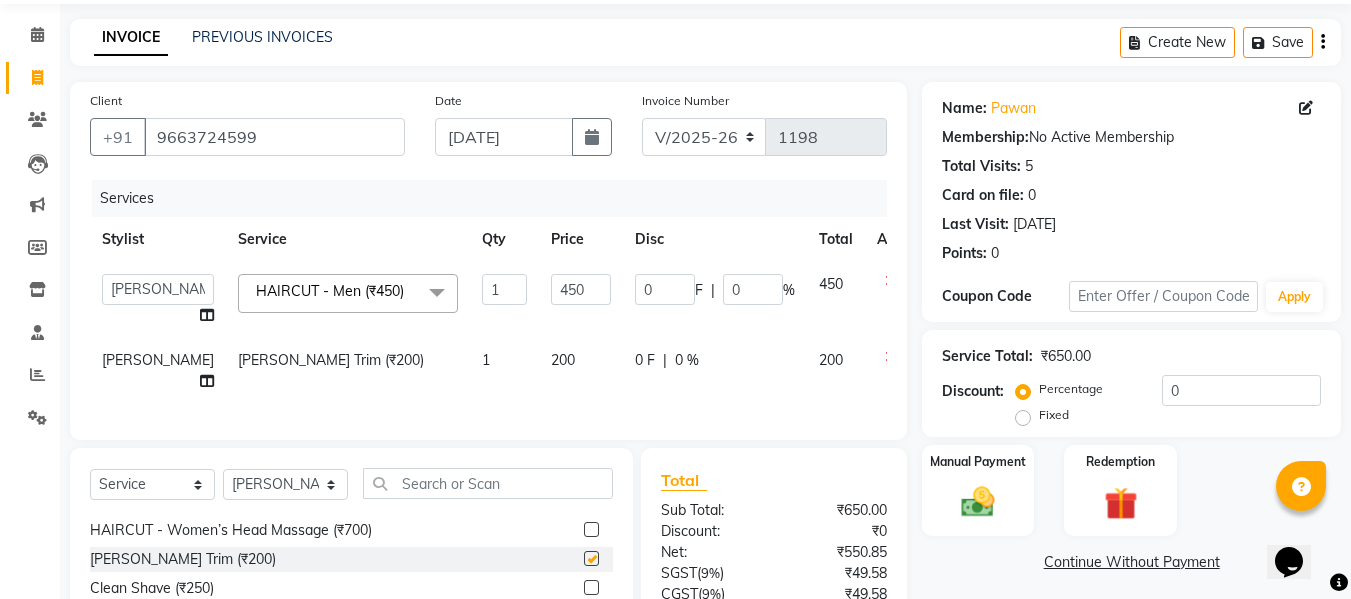 checkbox on "false" 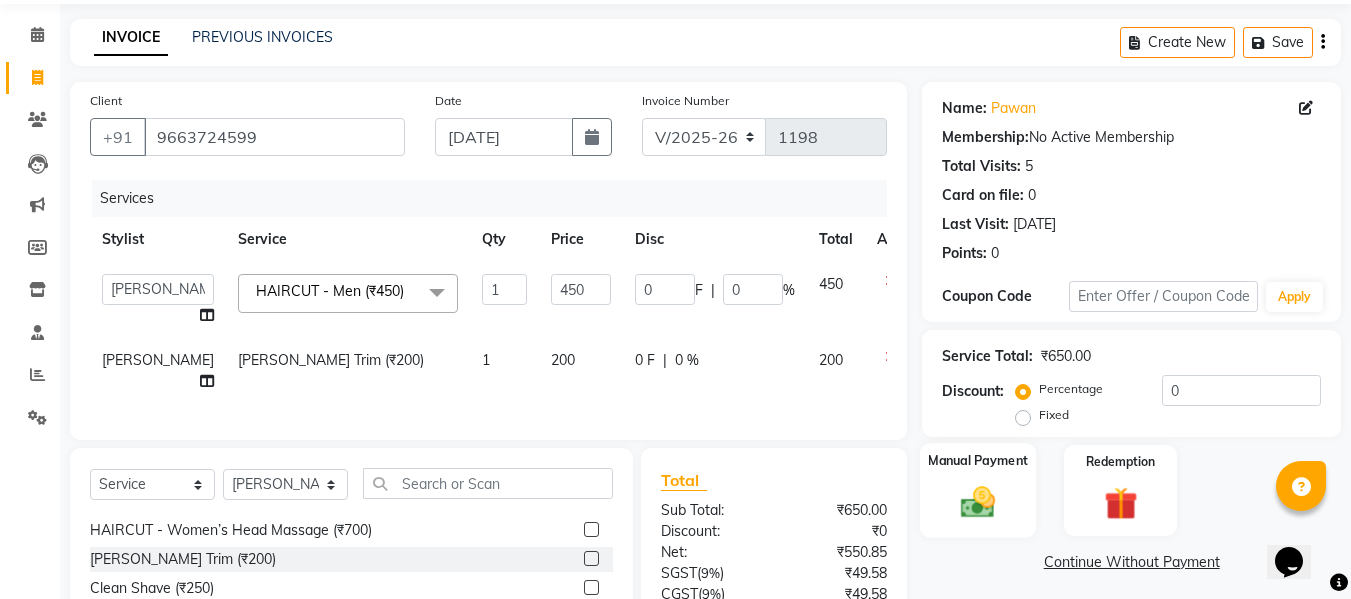 click on "Manual Payment" 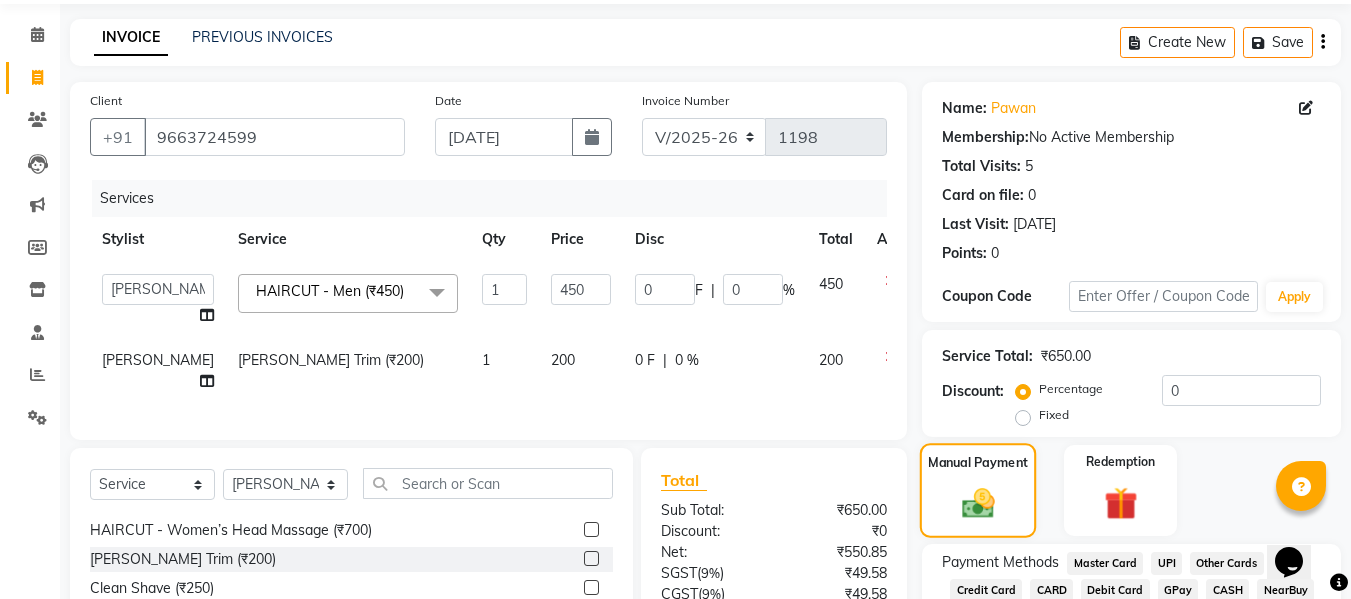 scroll, scrollTop: 236, scrollLeft: 0, axis: vertical 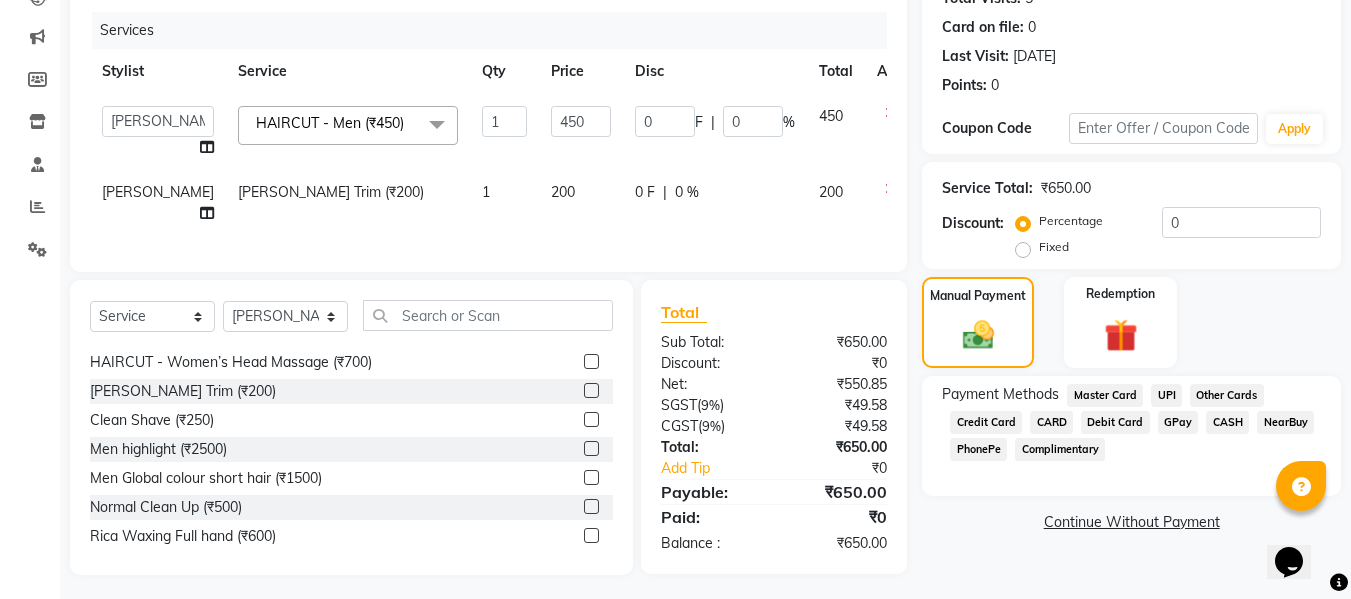 click on "GPay" 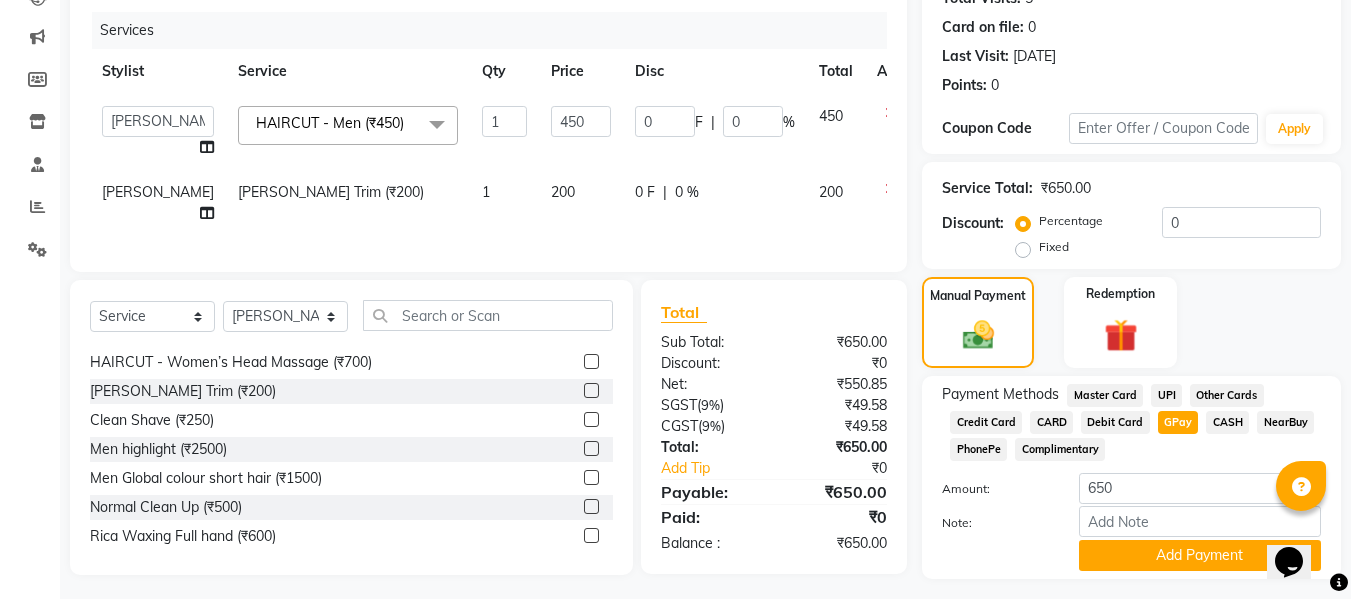 scroll, scrollTop: 287, scrollLeft: 0, axis: vertical 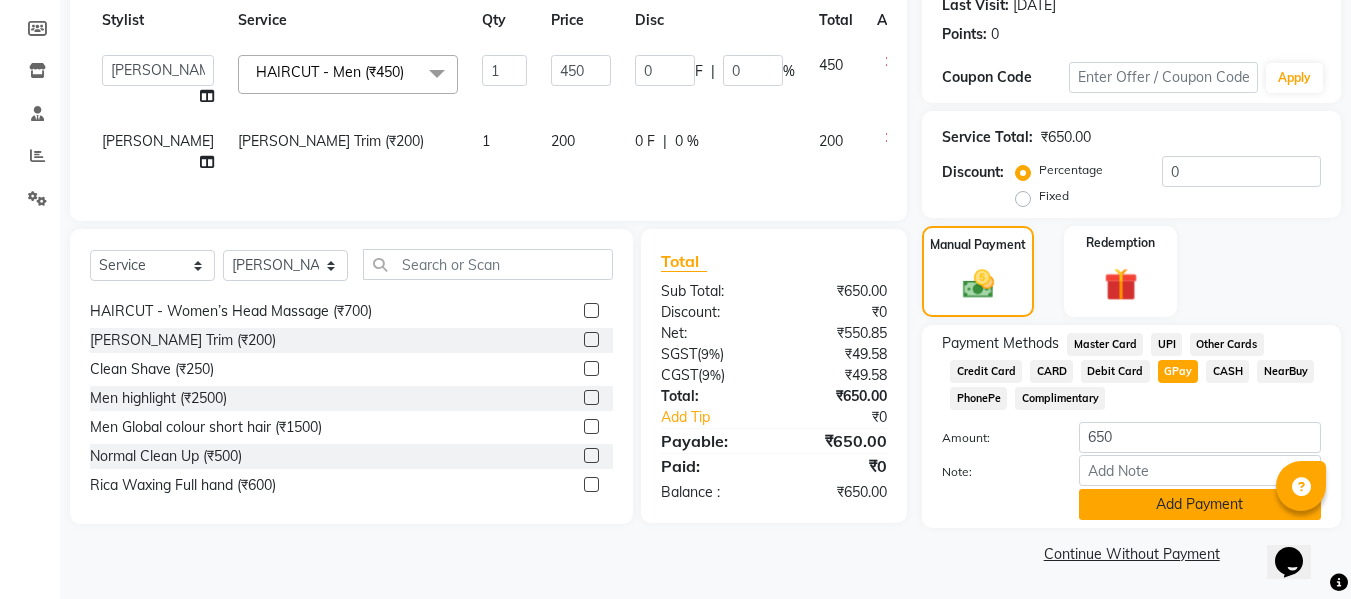 click on "Add Payment" 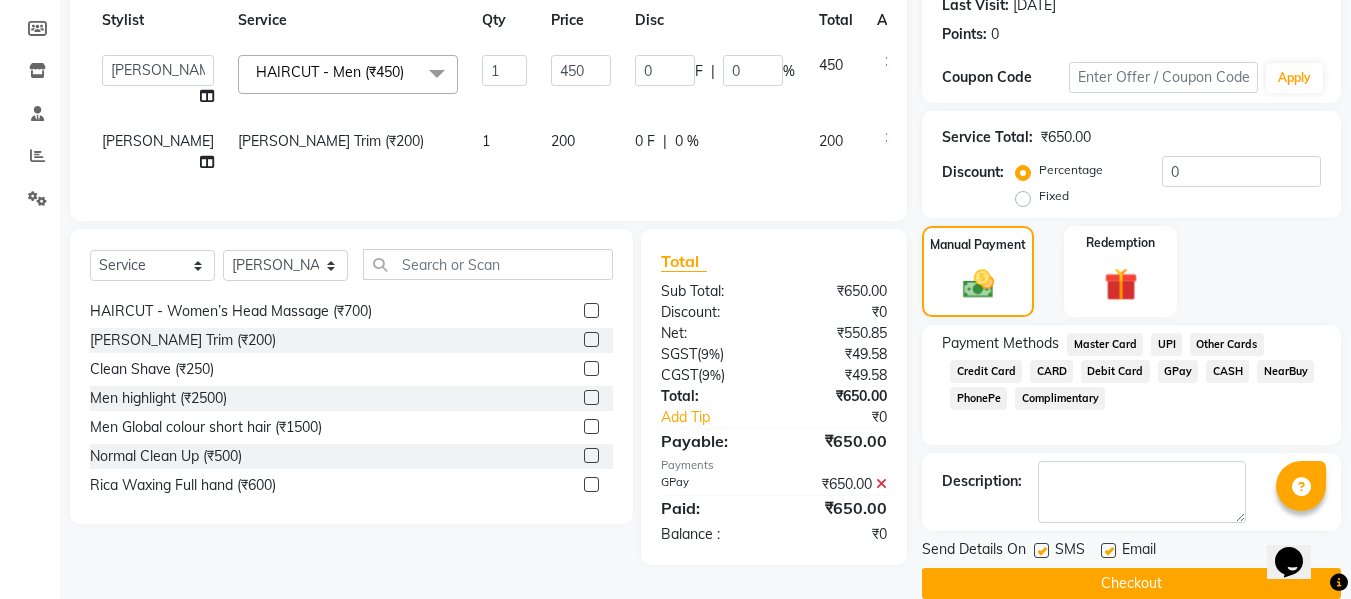 click on "Checkout" 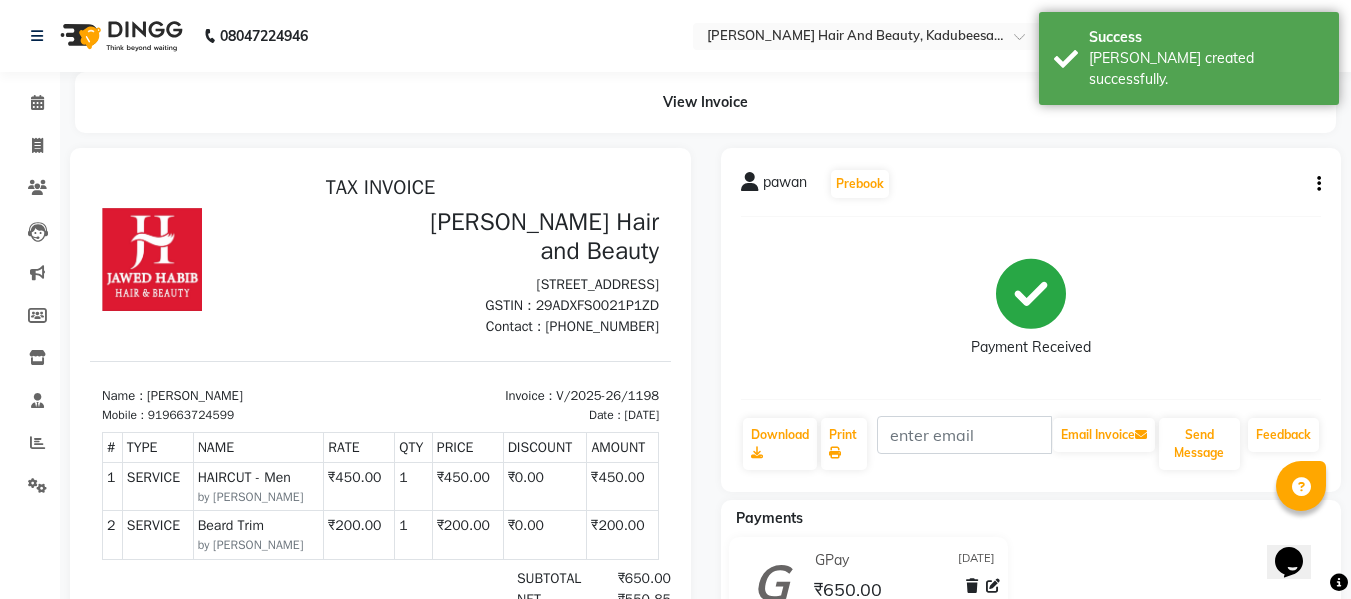 scroll, scrollTop: 0, scrollLeft: 0, axis: both 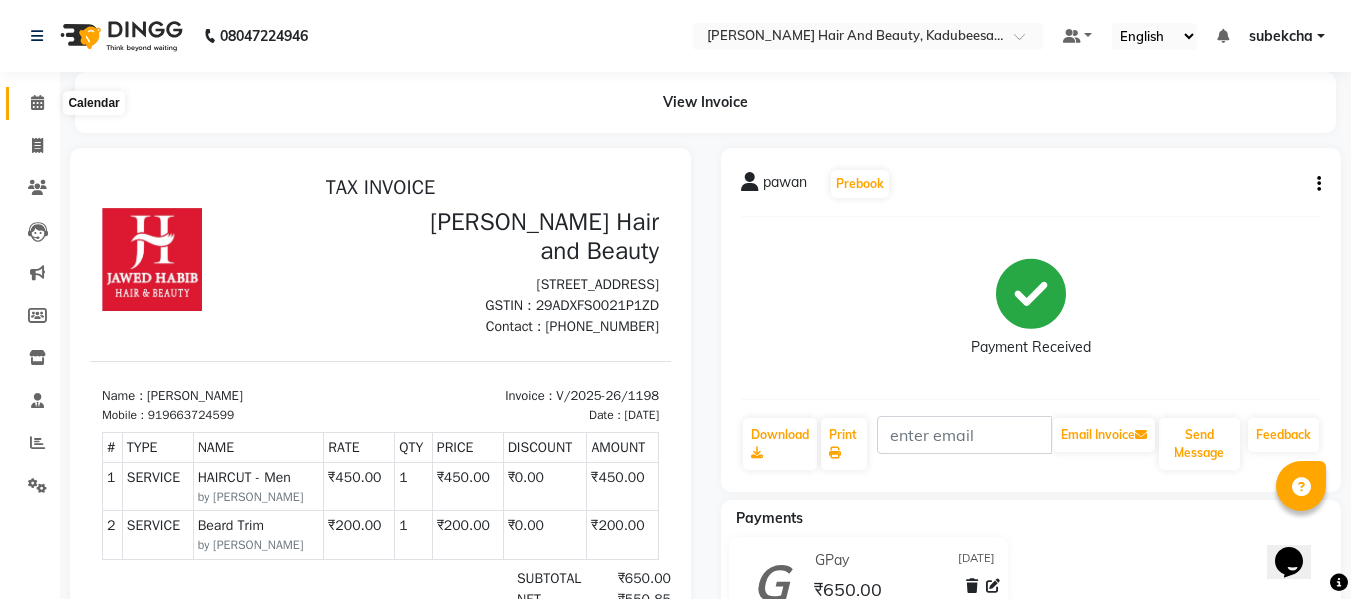 click 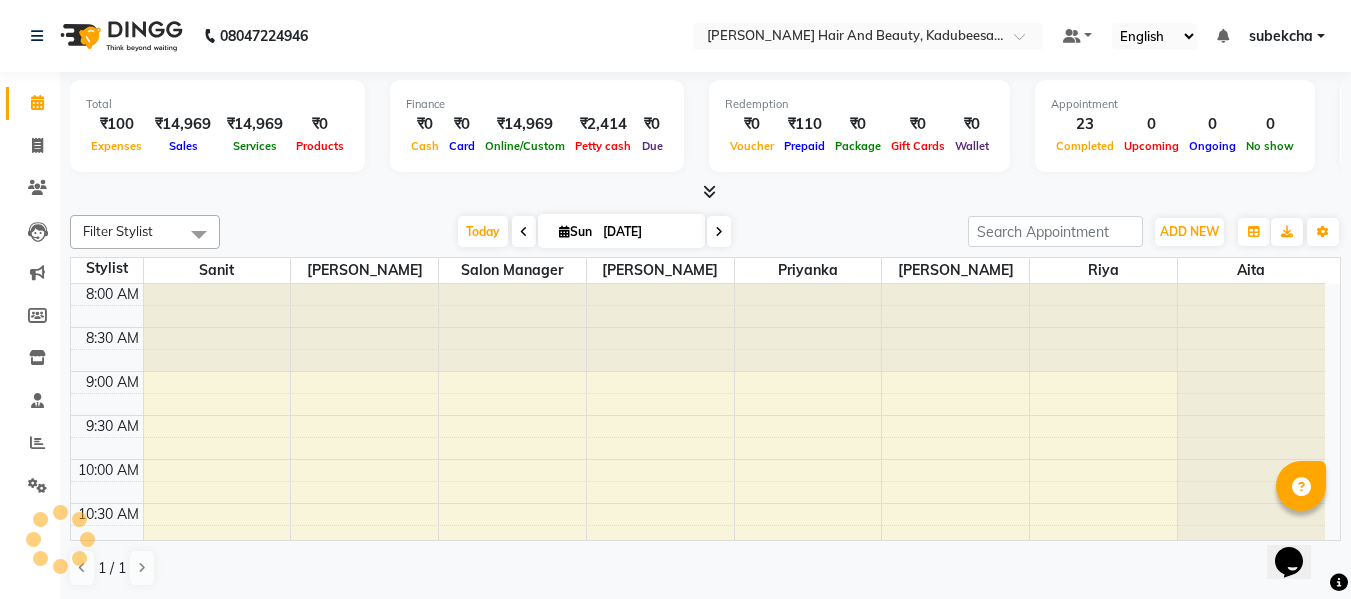 scroll, scrollTop: 849, scrollLeft: 0, axis: vertical 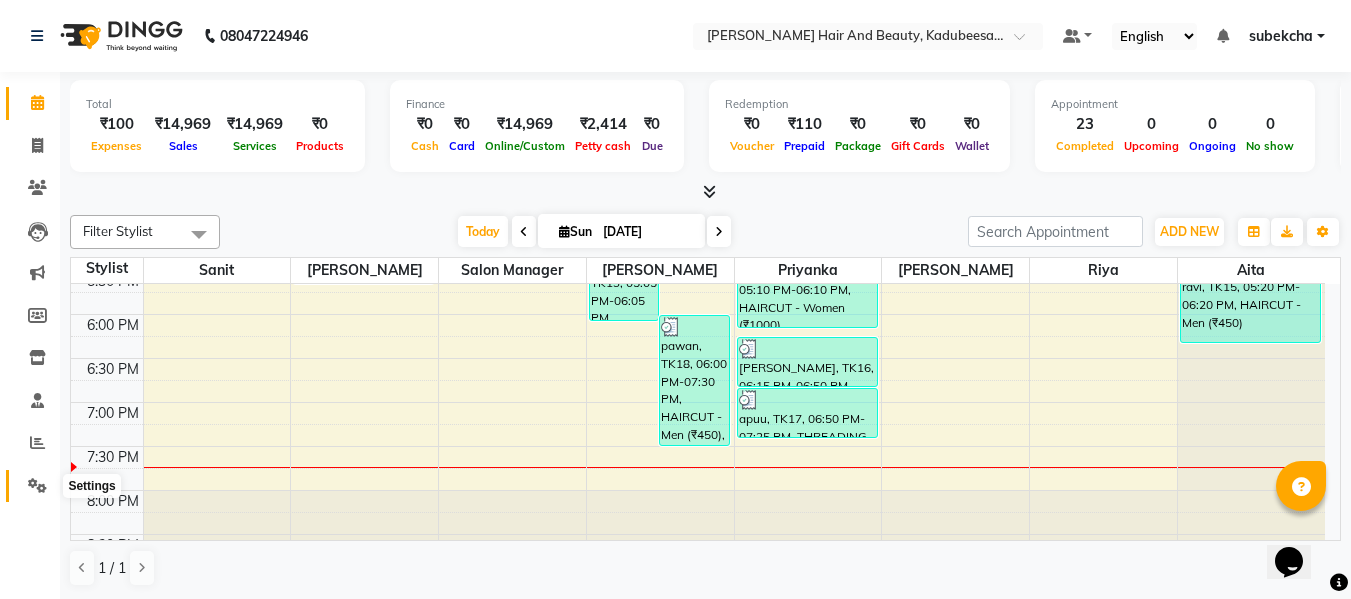 click 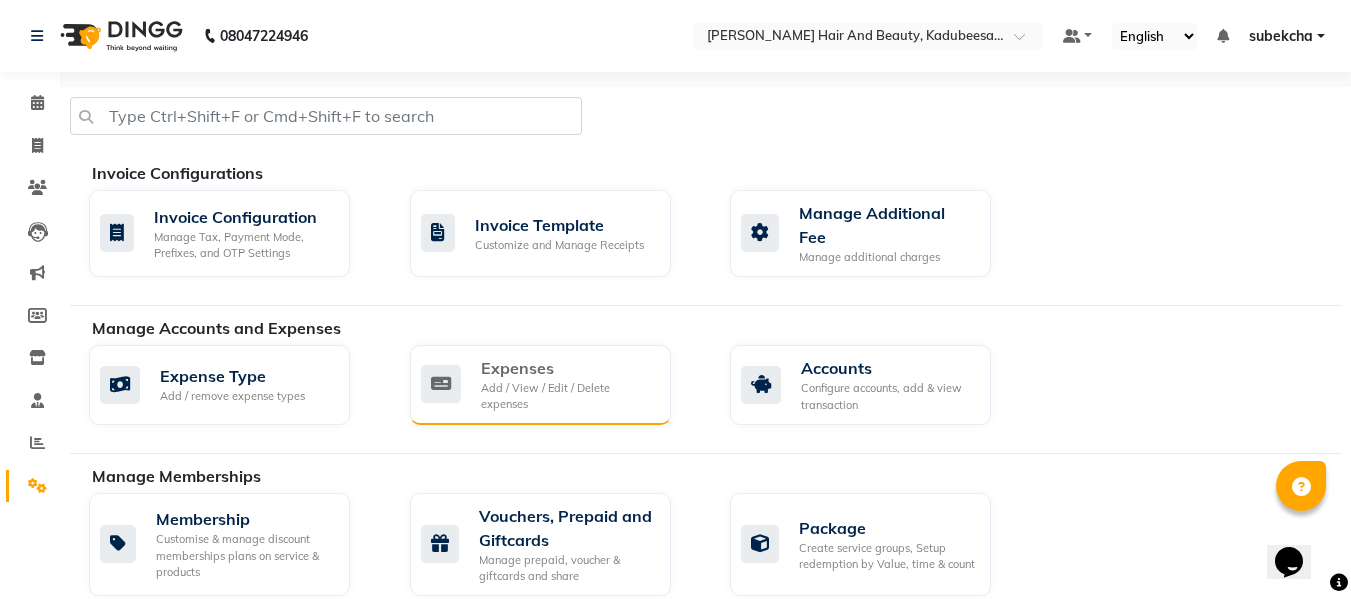 click on "Expenses" 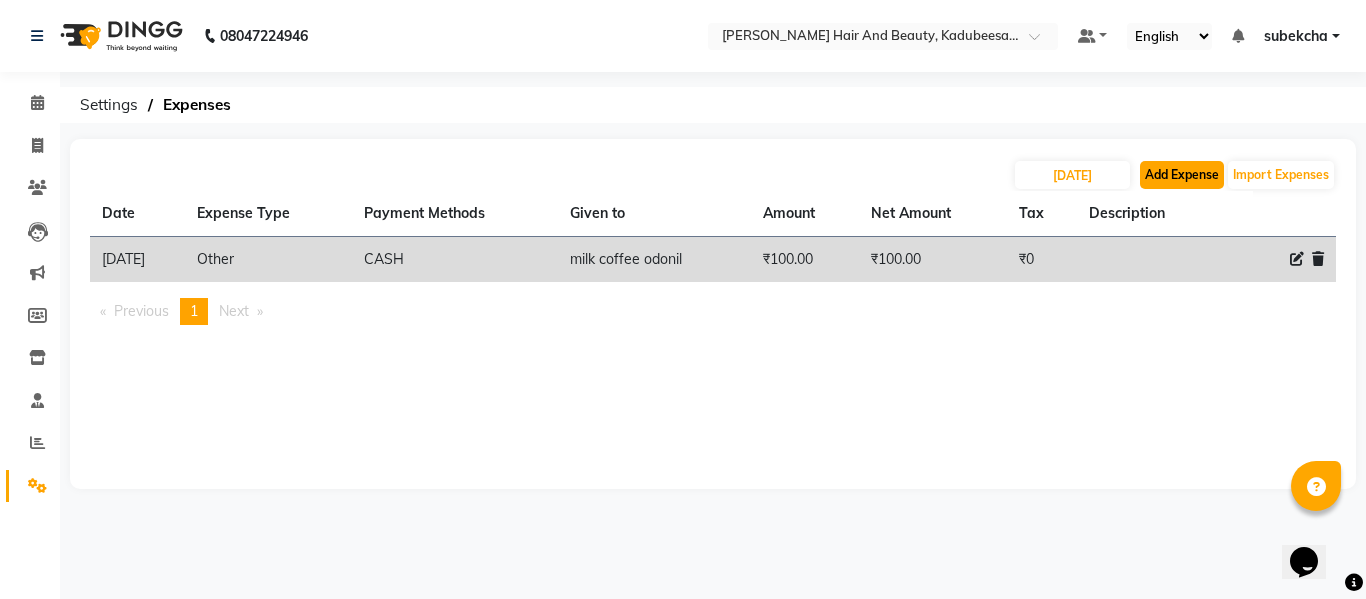 click on "Add Expense" 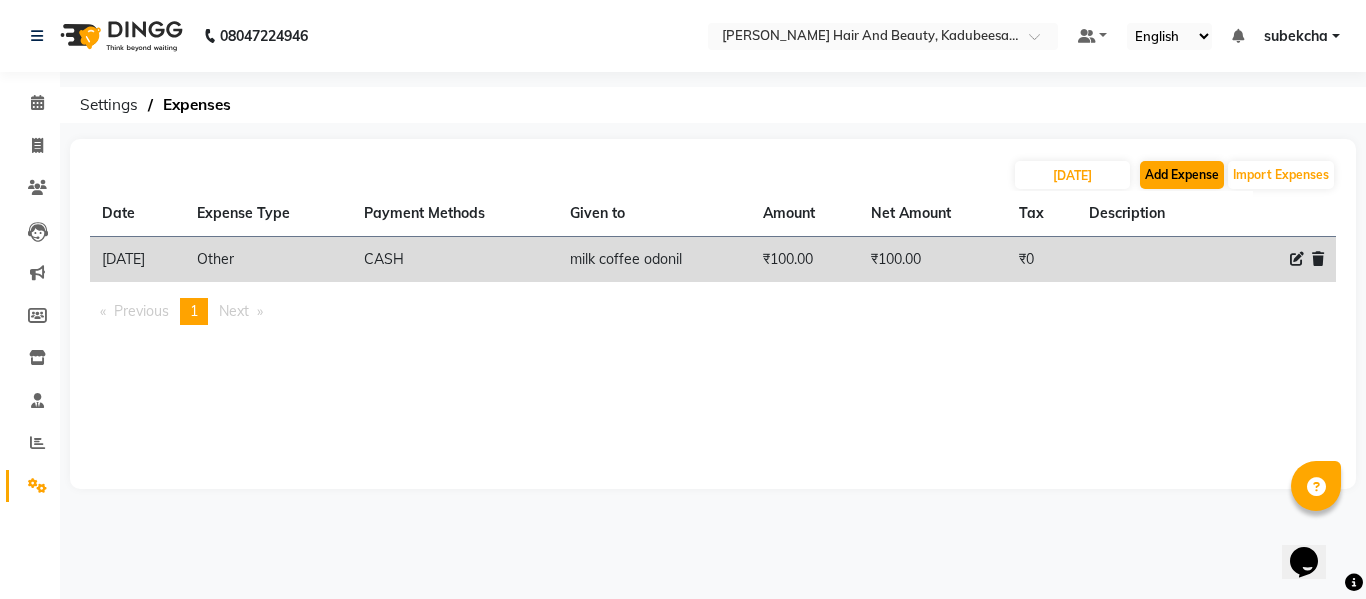 select on "1" 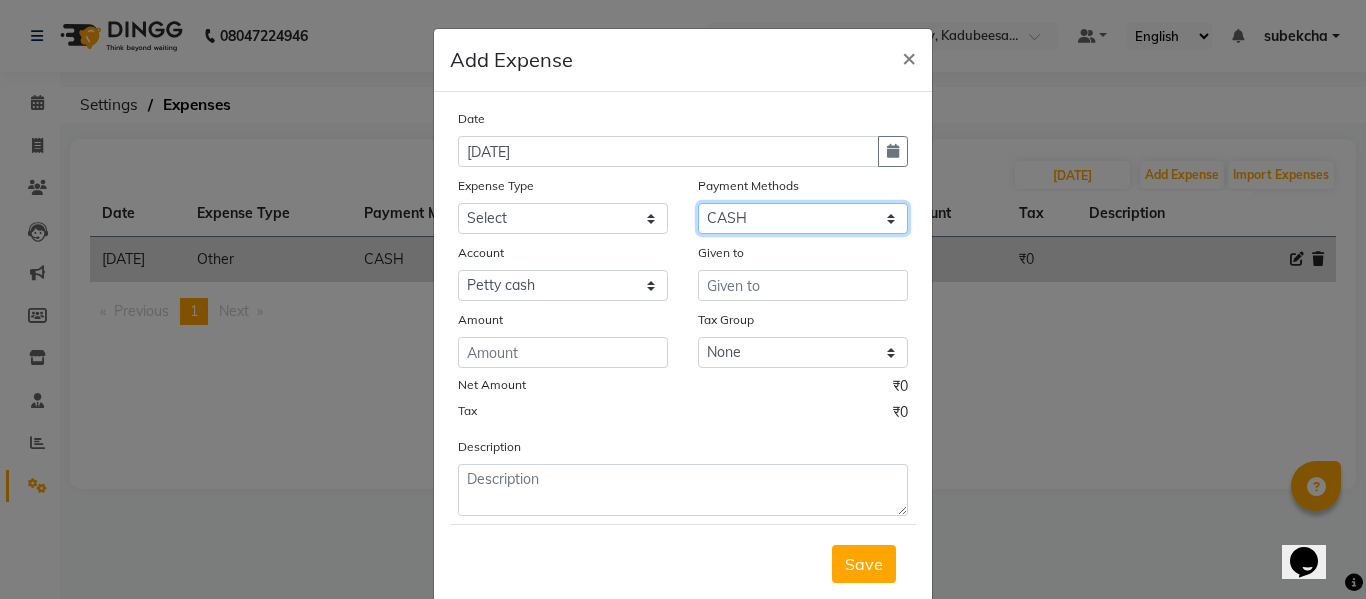 click on "Select Master Card Prepaid UPI Other Cards Credit Card CARD Debit Card GPay CASH Voucher NearBuy PhonePe Gift Card Complimentary Package" 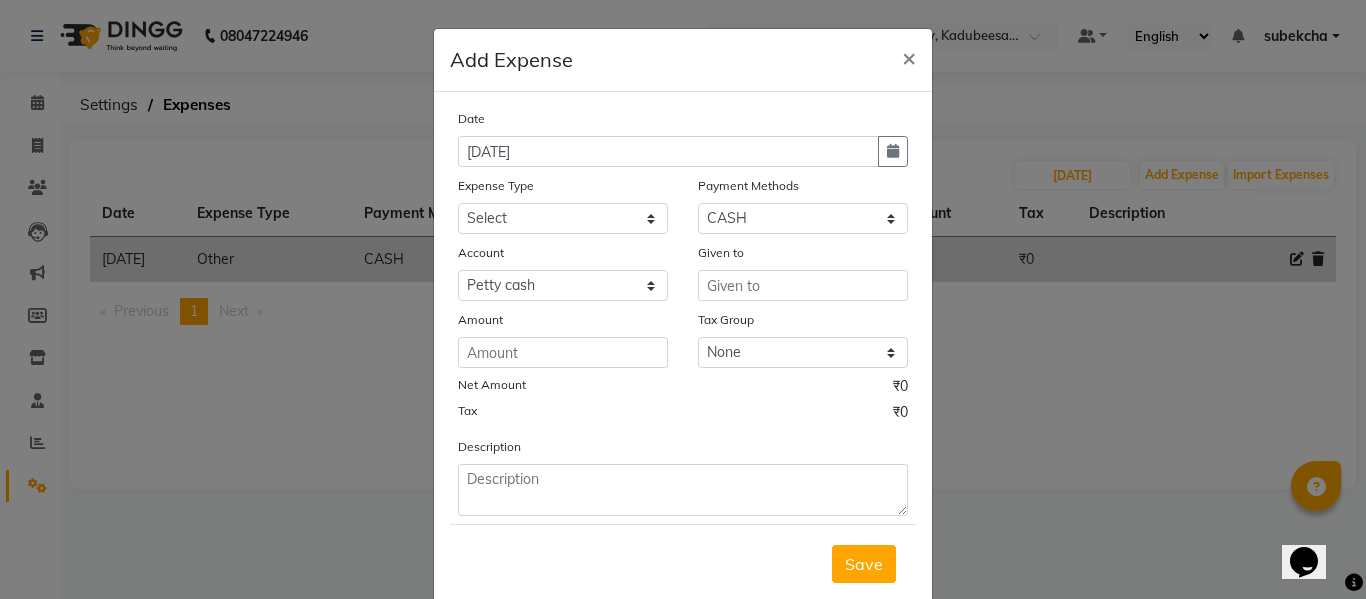 click on "Net Amount ₹0" 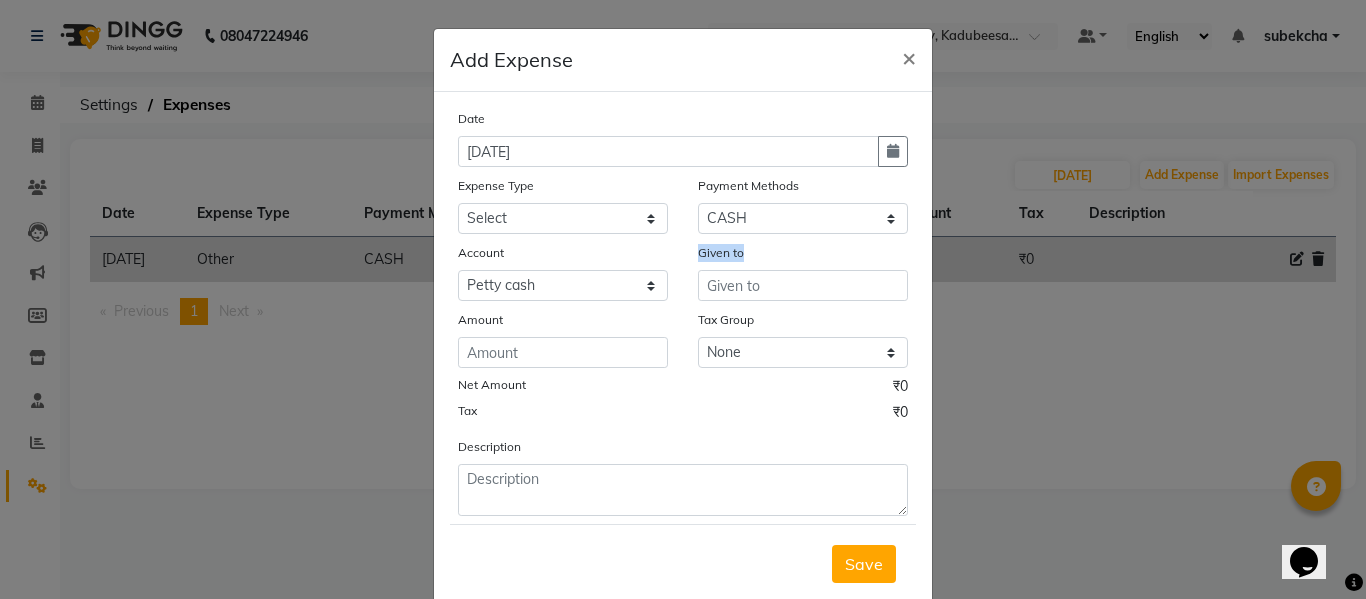 drag, startPoint x: 785, startPoint y: 268, endPoint x: 765, endPoint y: 285, distance: 26.24881 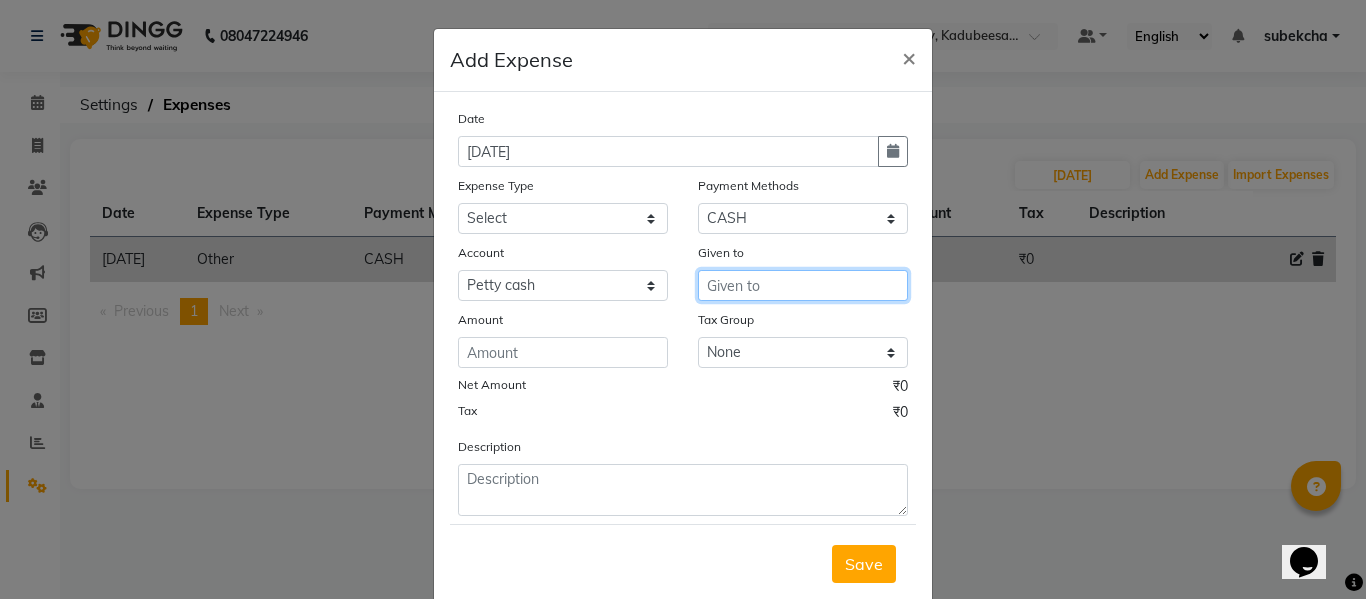 click at bounding box center (803, 285) 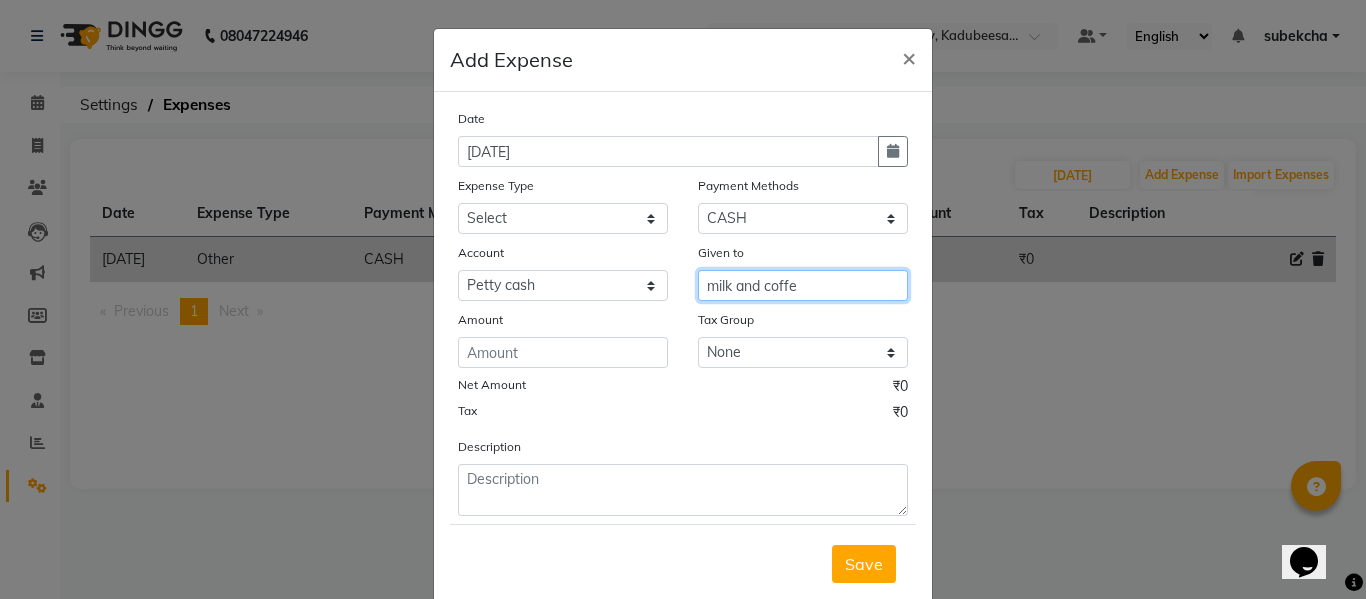 type on "milk and coffe" 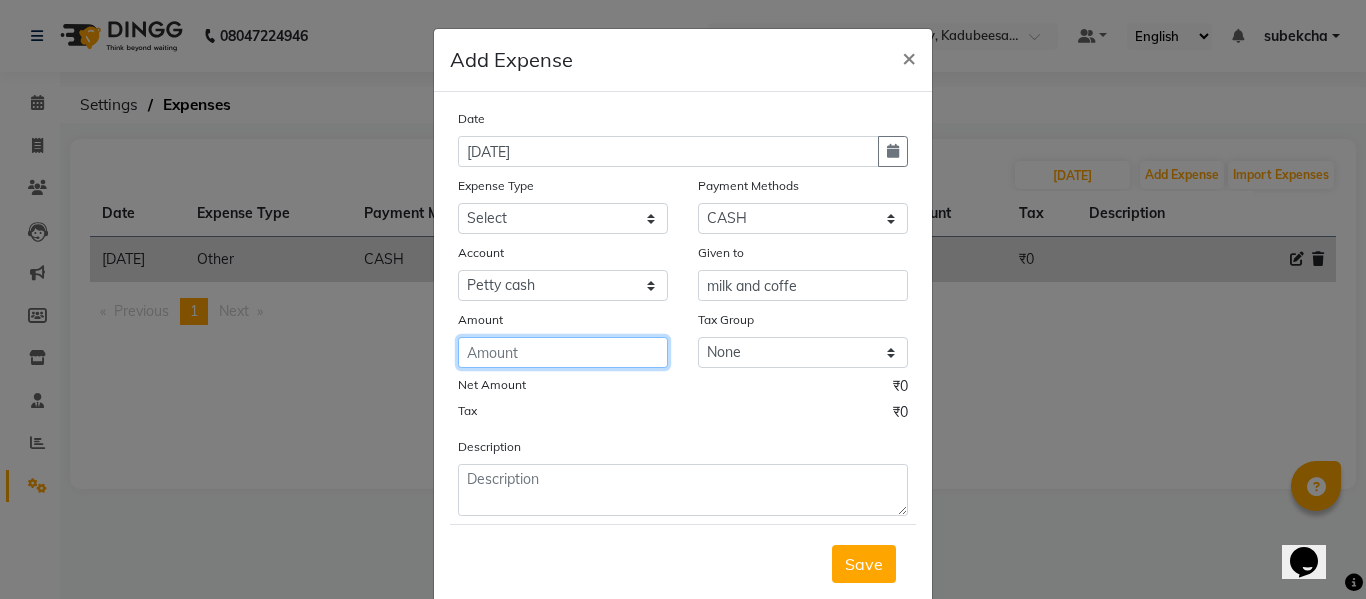 click 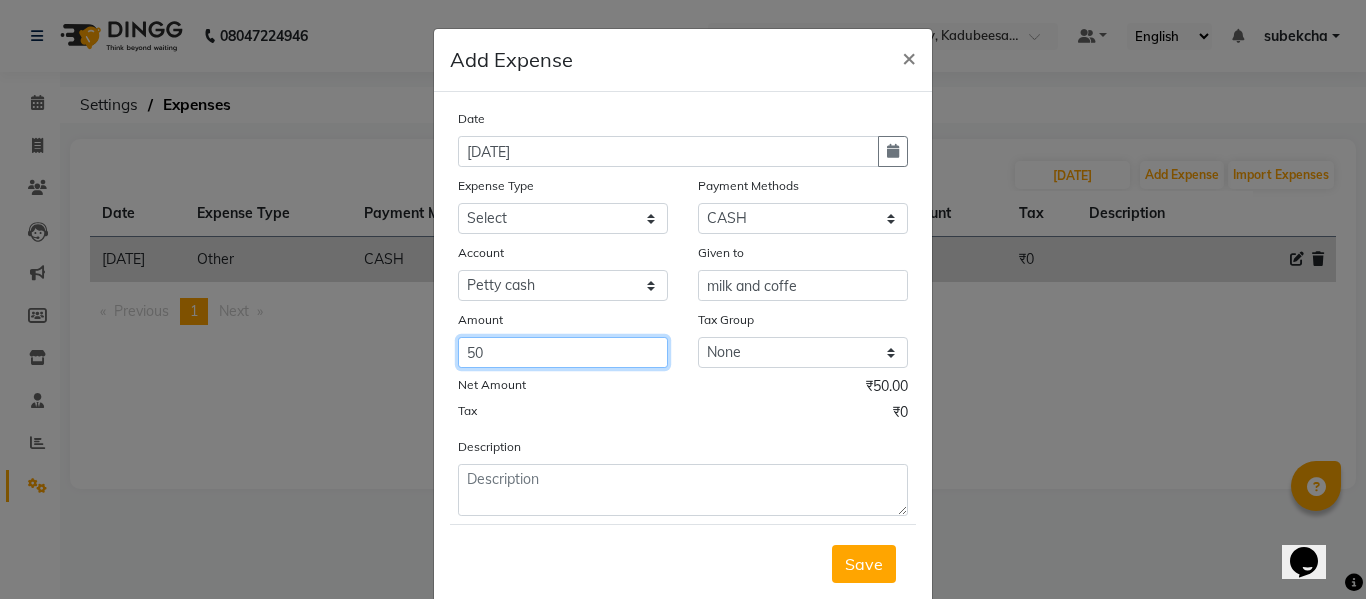 type on "50" 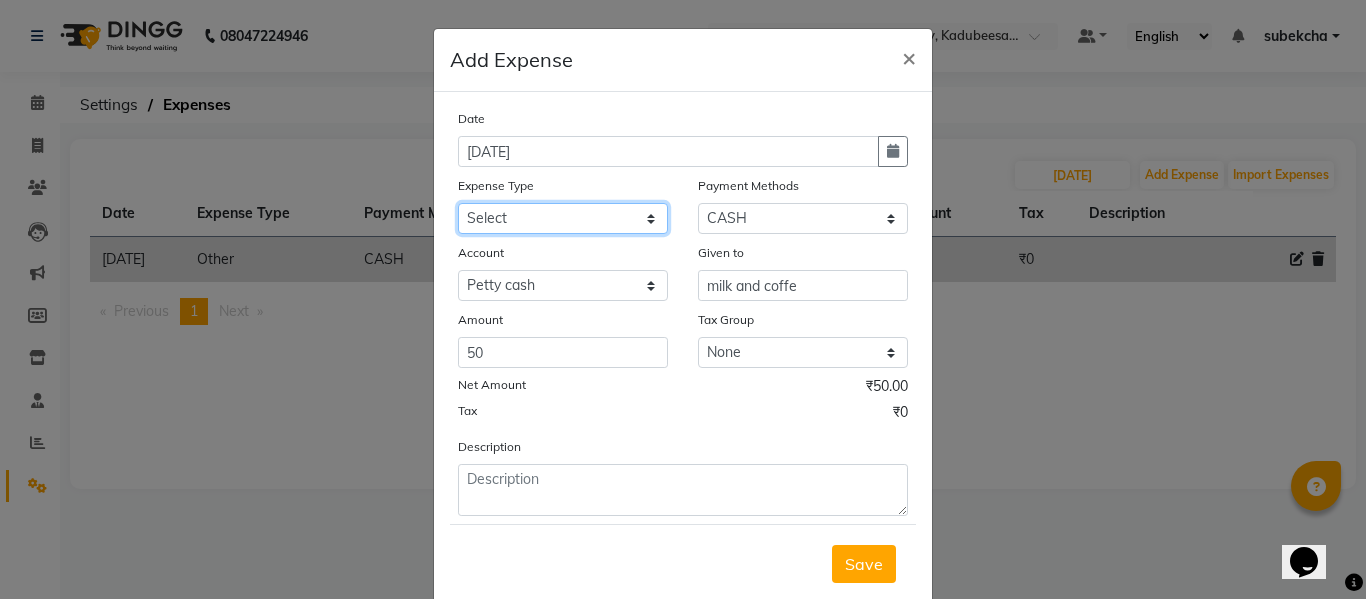 click on "Select Advance Salary Bank charges Car maintenance  Cash transfer to bank Cash transfer to hub Client Snacks Clinical charges Equipment Fuel Govt fee Incentive Insurance International purchase Loan Repayment Maintenance Marketing Miscellaneous MRA Other Pantry Product Rent Salary Staff Snacks Tax Tea & Refreshment Utilities Water" 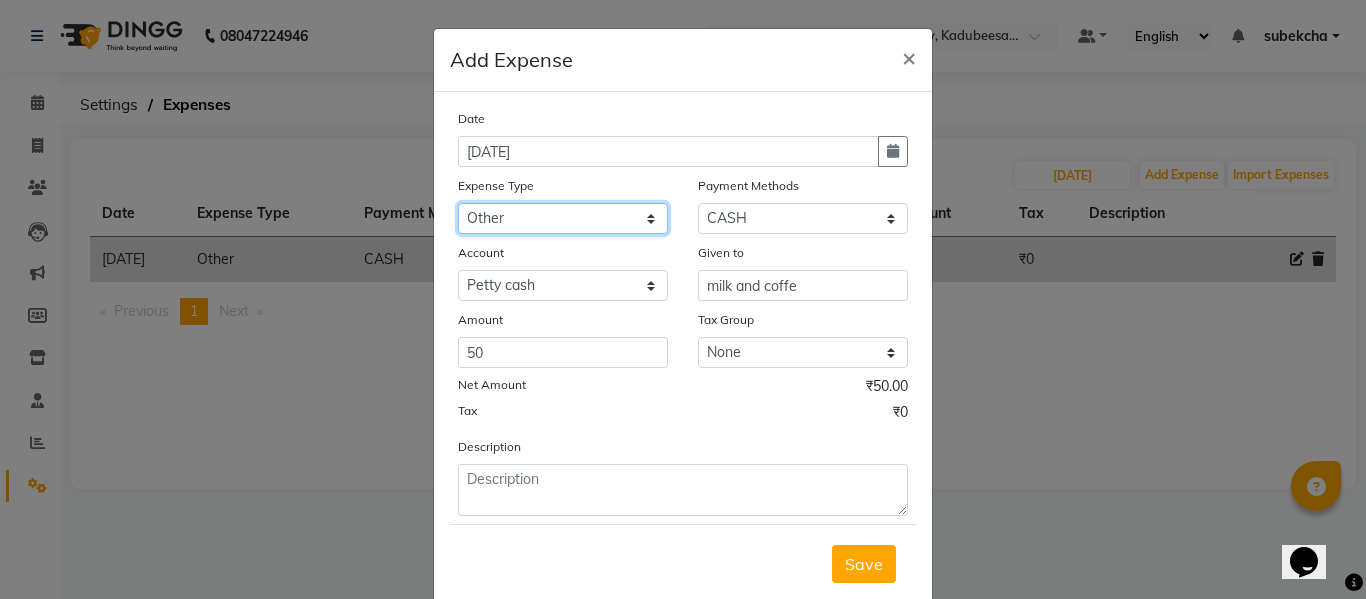 click on "Select Advance Salary Bank charges Car maintenance  Cash transfer to bank Cash transfer to hub Client Snacks Clinical charges Equipment Fuel Govt fee Incentive Insurance International purchase Loan Repayment Maintenance Marketing Miscellaneous MRA Other Pantry Product Rent Salary Staff Snacks Tax Tea & Refreshment Utilities Water" 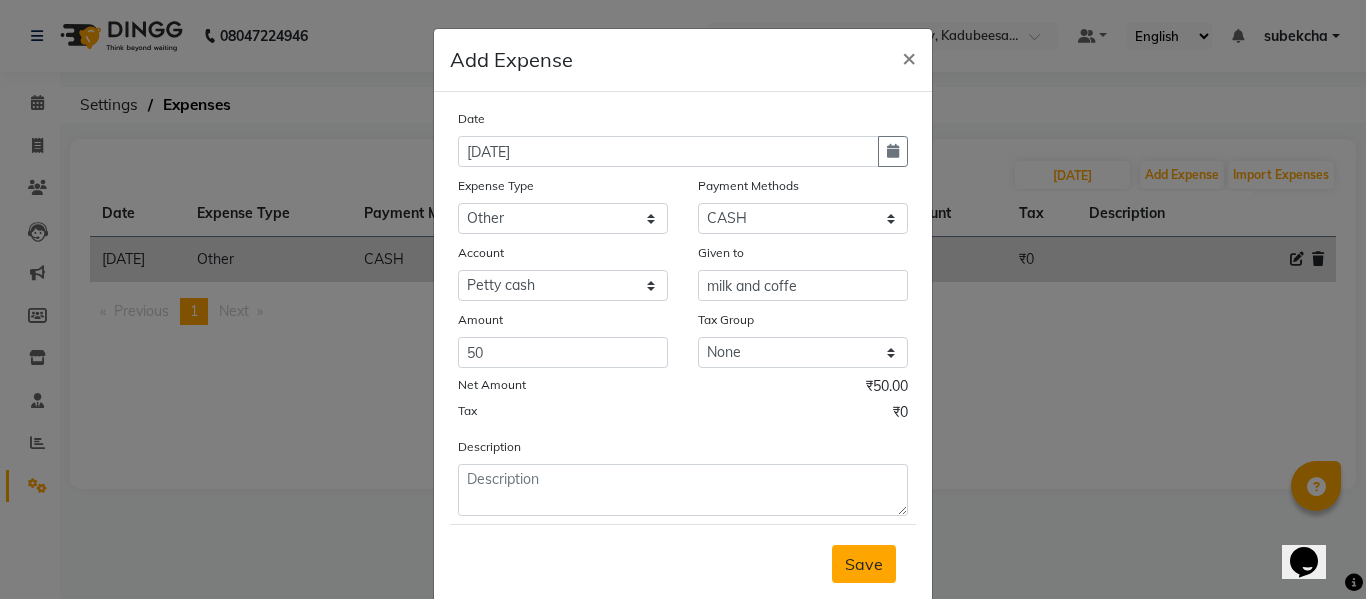 click on "Save" at bounding box center [864, 564] 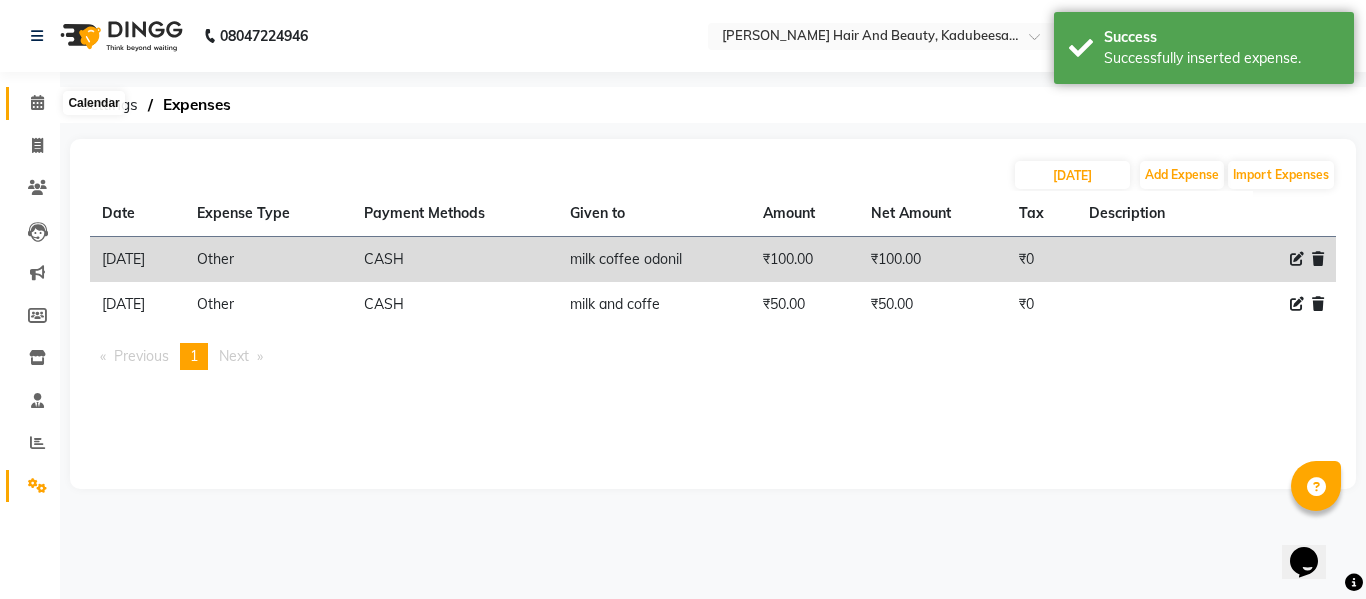 click 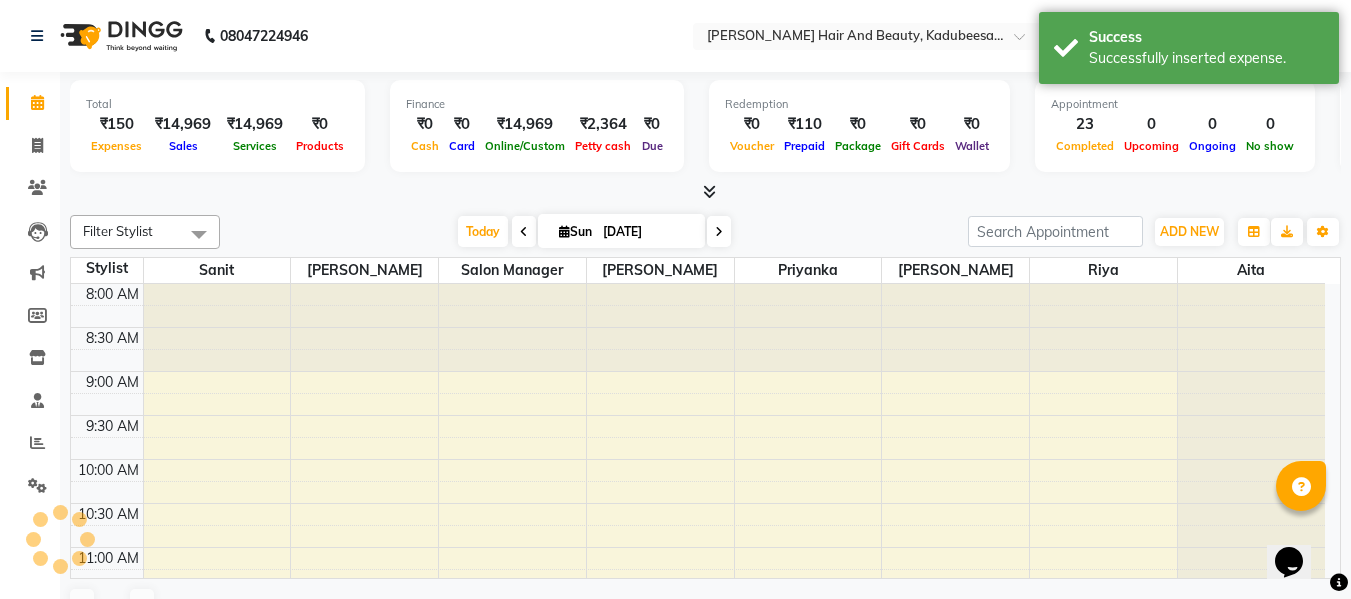 scroll, scrollTop: 849, scrollLeft: 0, axis: vertical 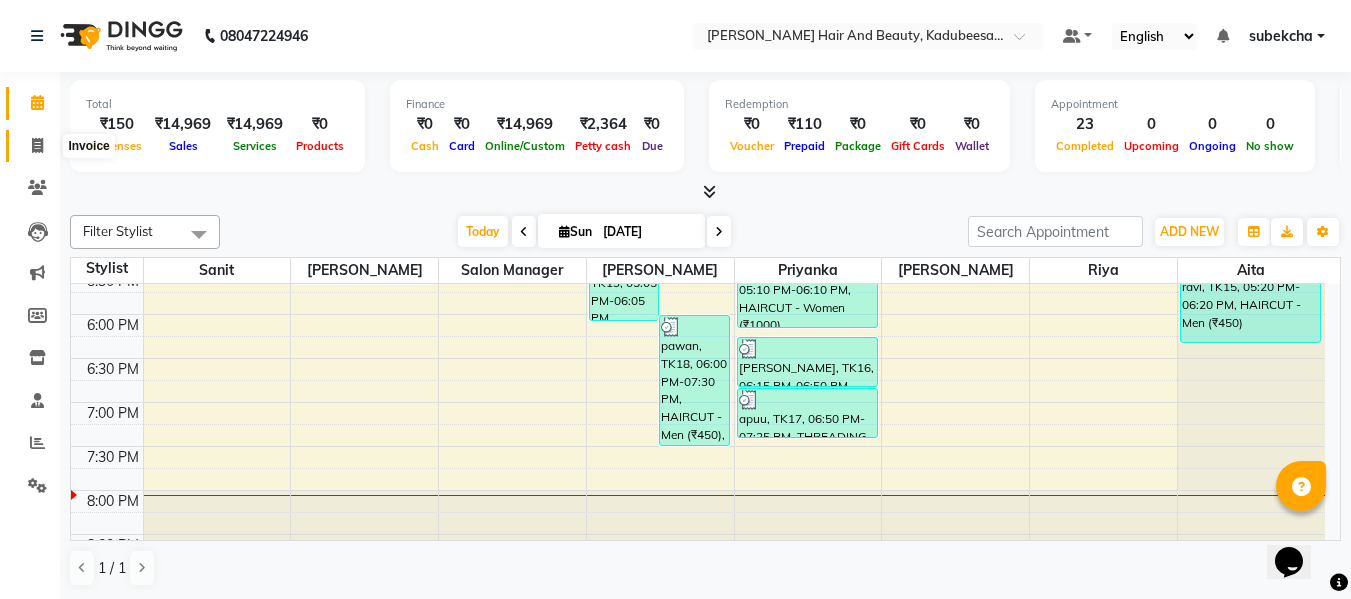 click 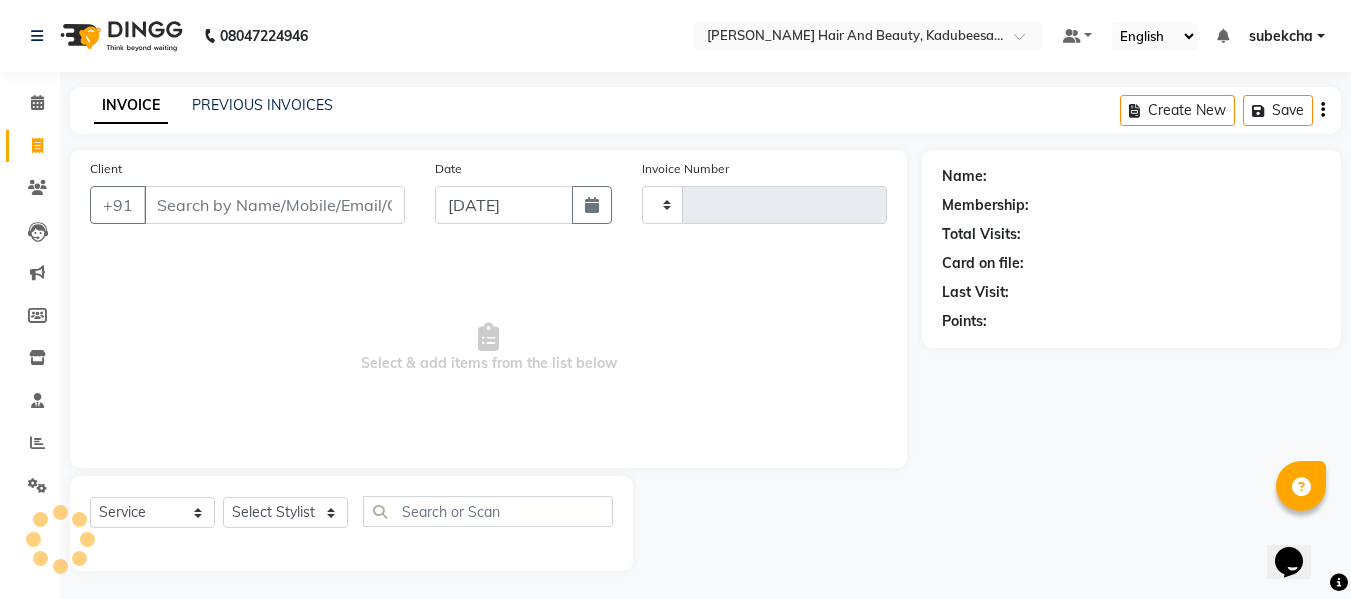 type on "1199" 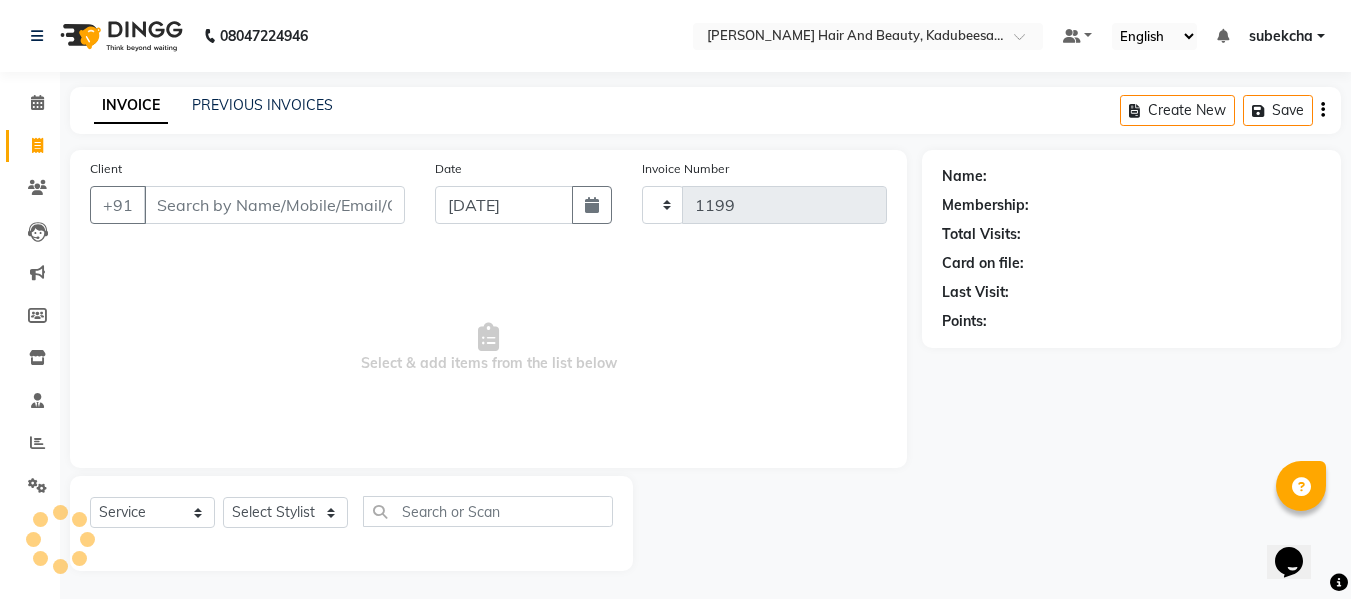 select on "7013" 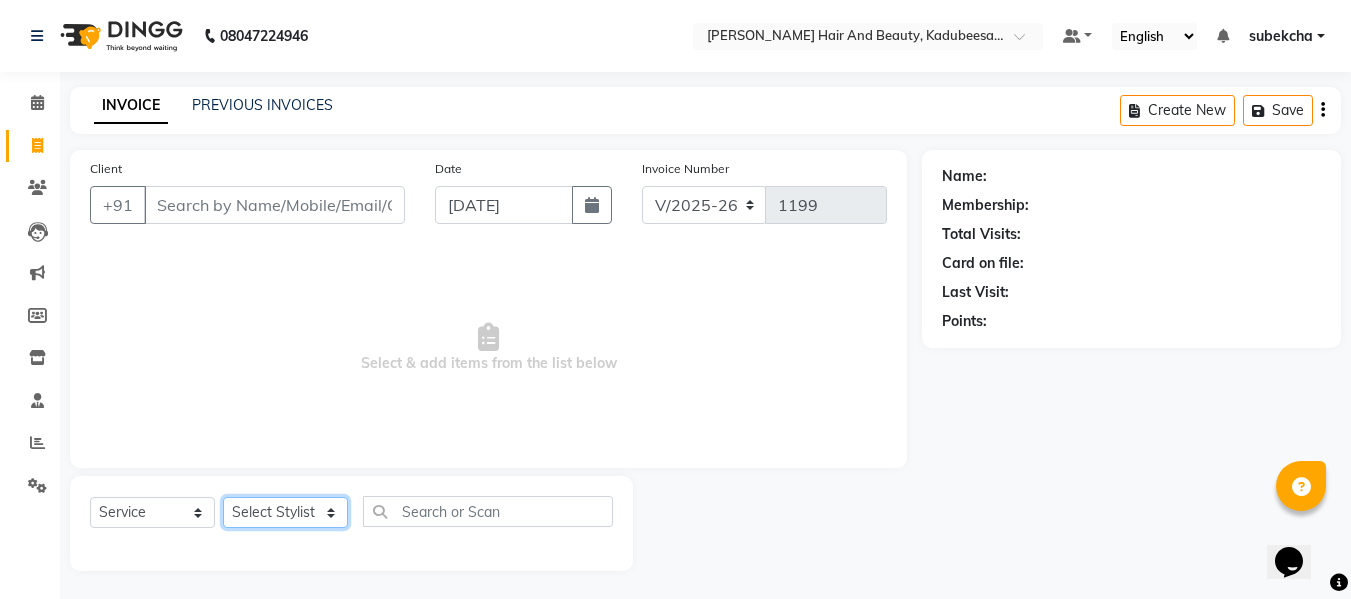 click on "Select Stylist aita [PERSON_NAME]  priyanka [PERSON_NAME] Salon Manager Sanit subekcha [PERSON_NAME]" 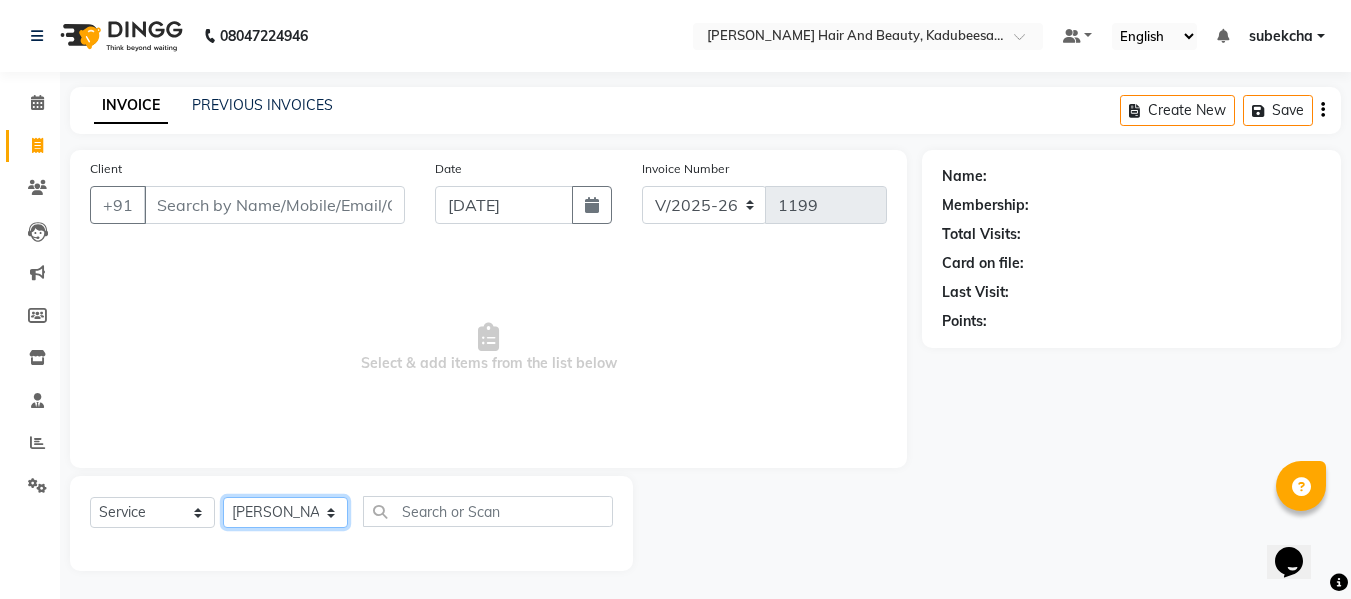 click on "Select Stylist aita [PERSON_NAME]  priyanka [PERSON_NAME] Salon Manager Sanit subekcha [PERSON_NAME]" 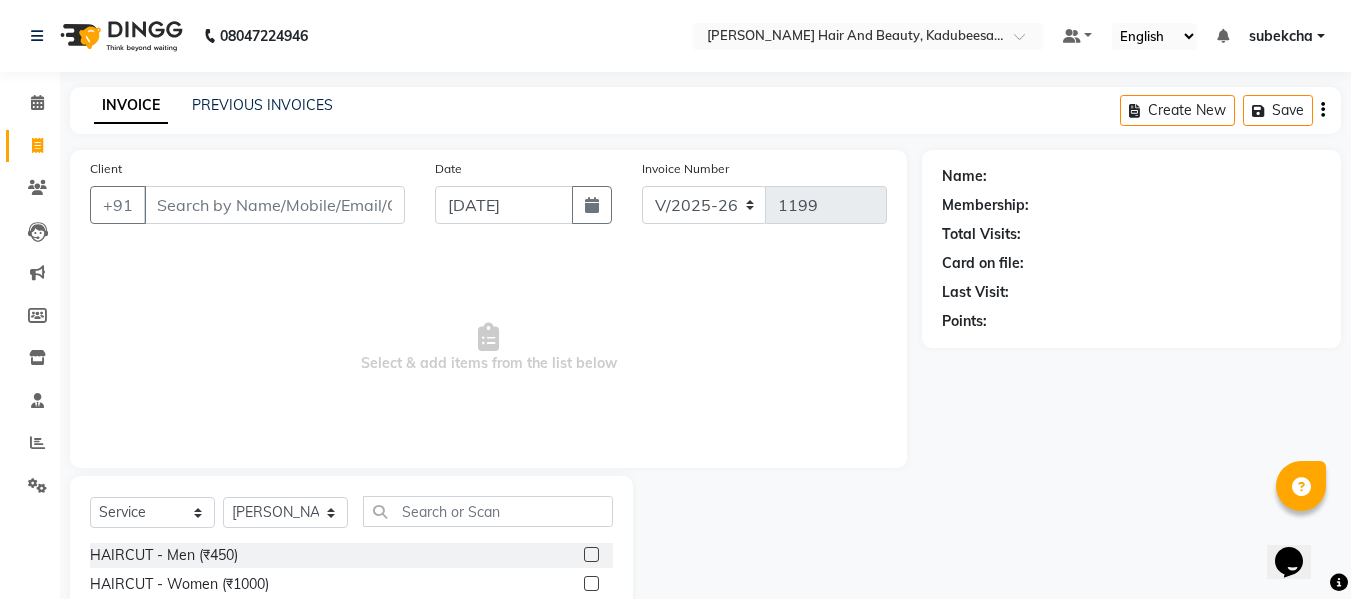 click 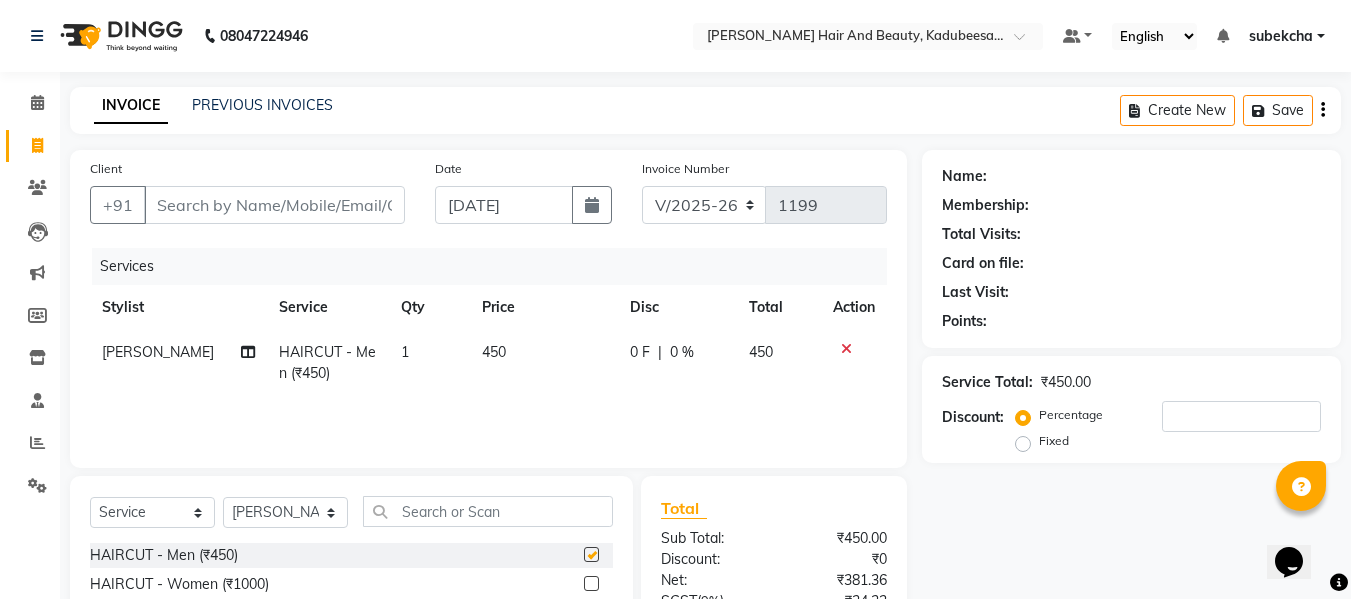 checkbox on "false" 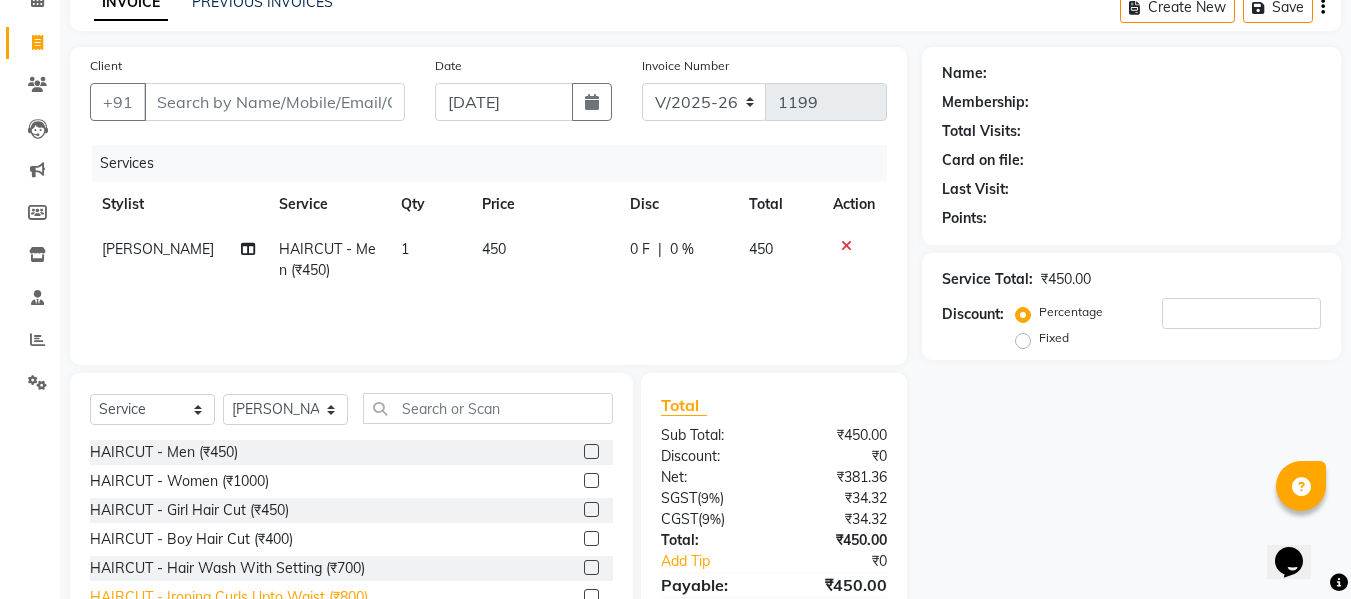 scroll, scrollTop: 200, scrollLeft: 0, axis: vertical 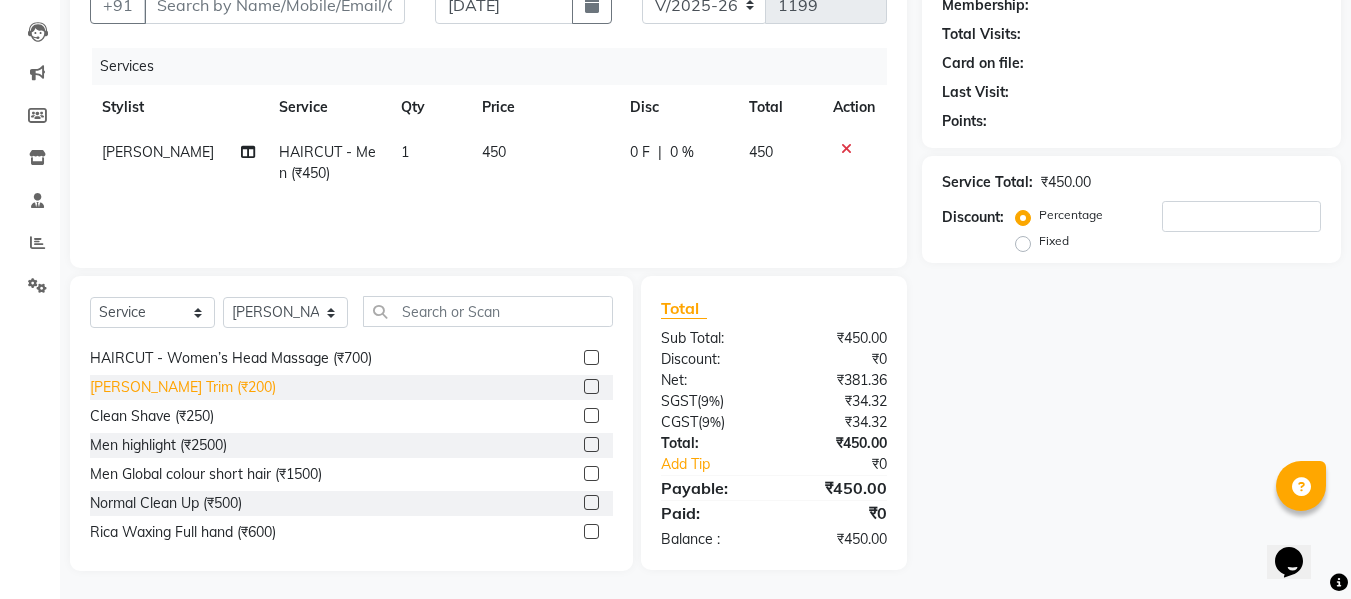 click on "[PERSON_NAME] Trim (₹200)" 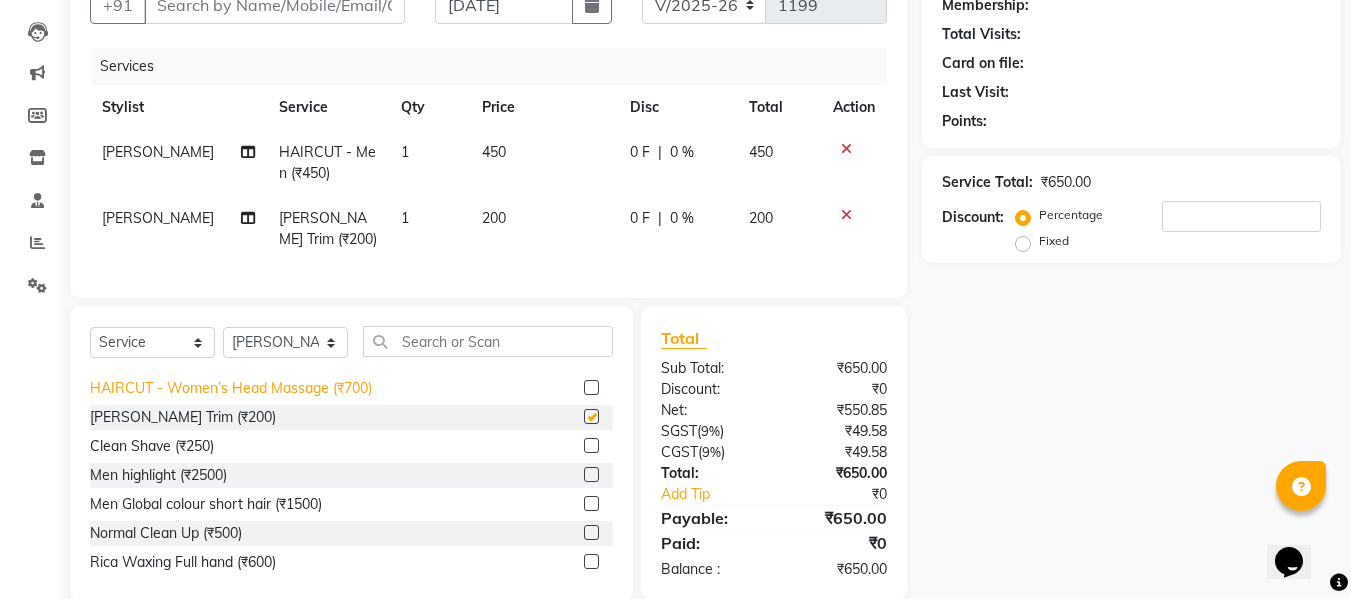 checkbox on "false" 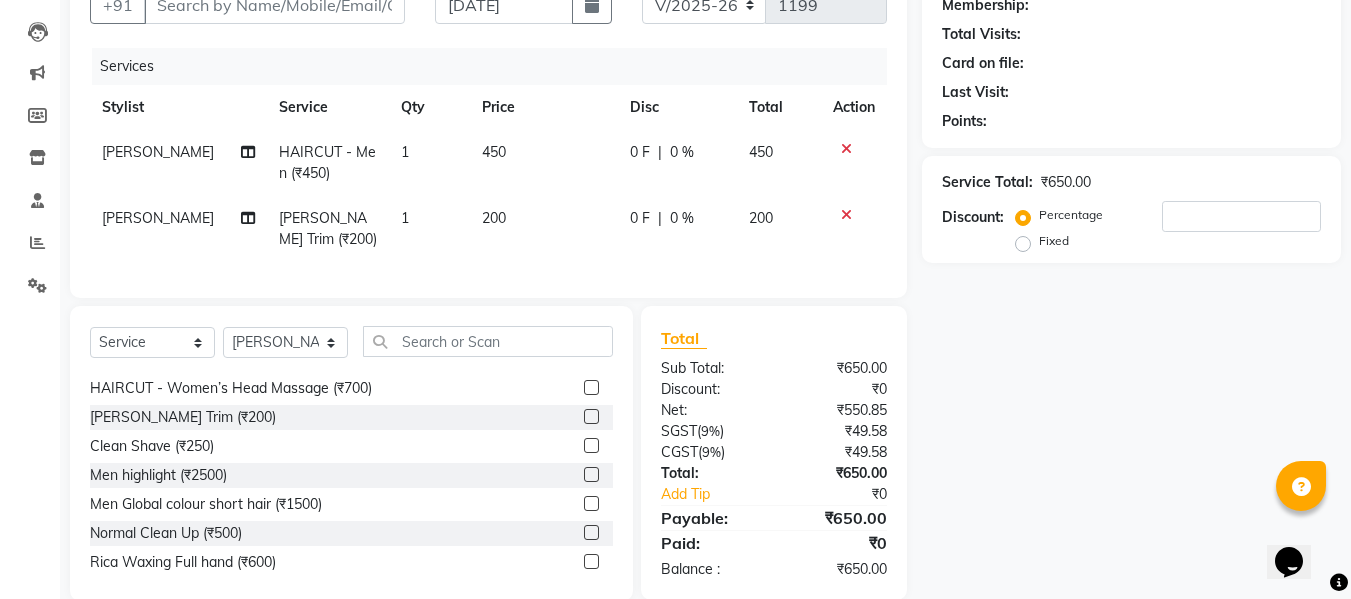 click on "450" 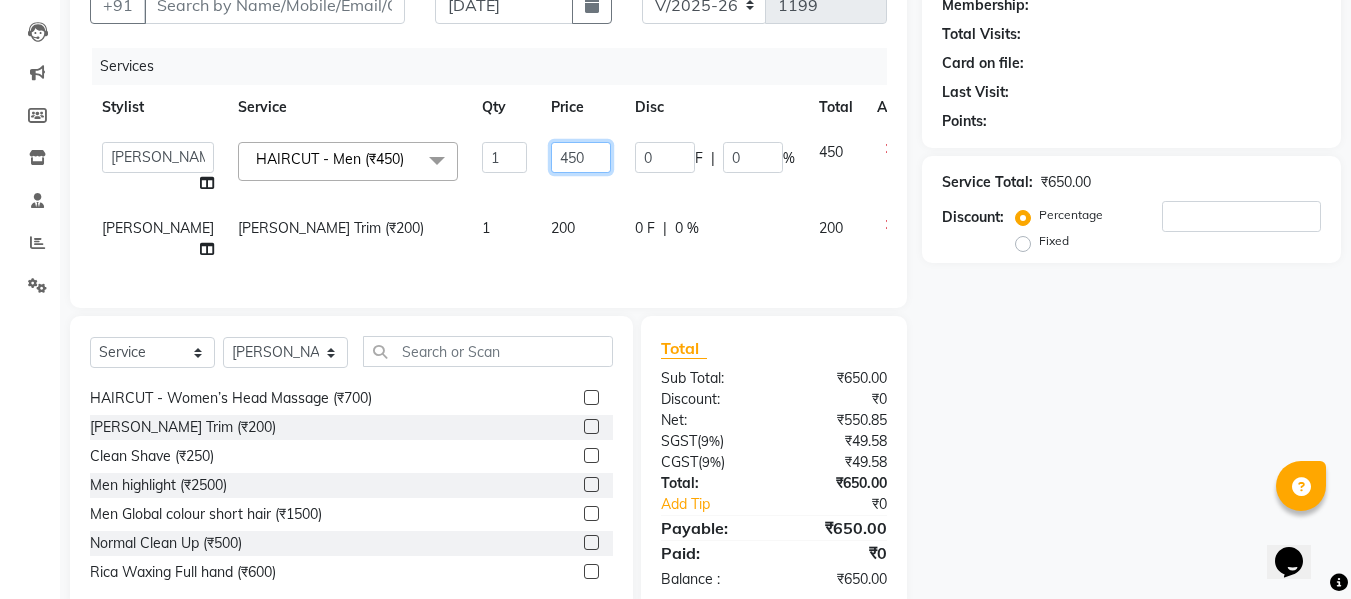 click on "450" 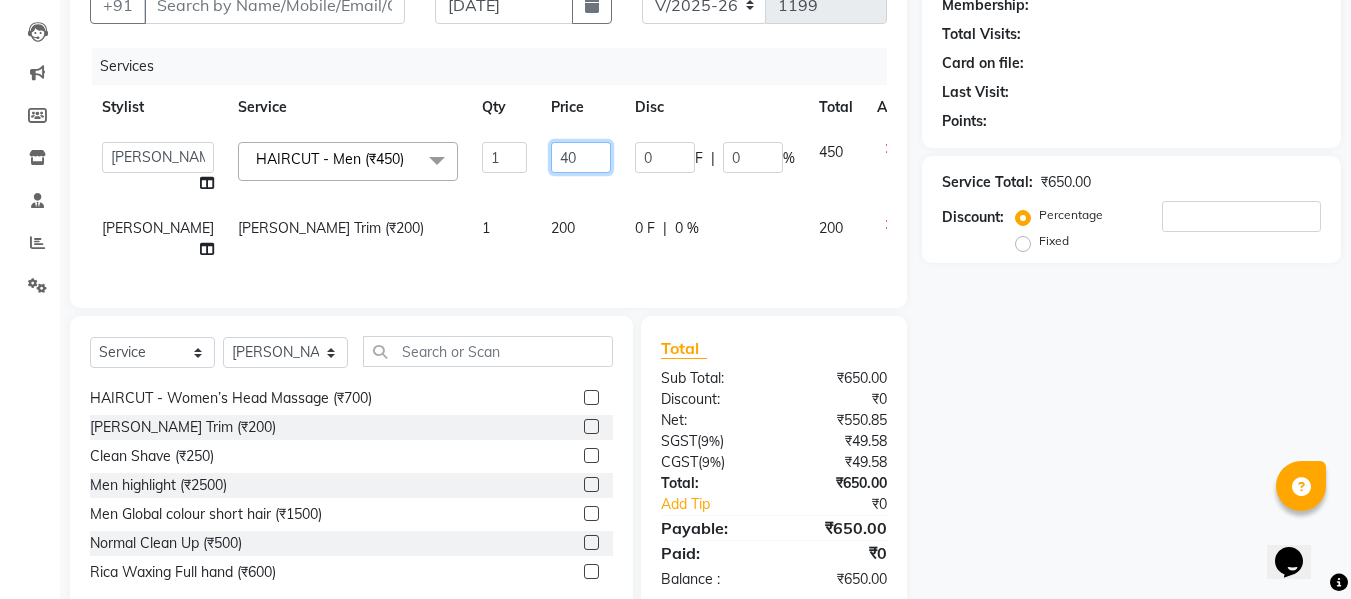 type on "400" 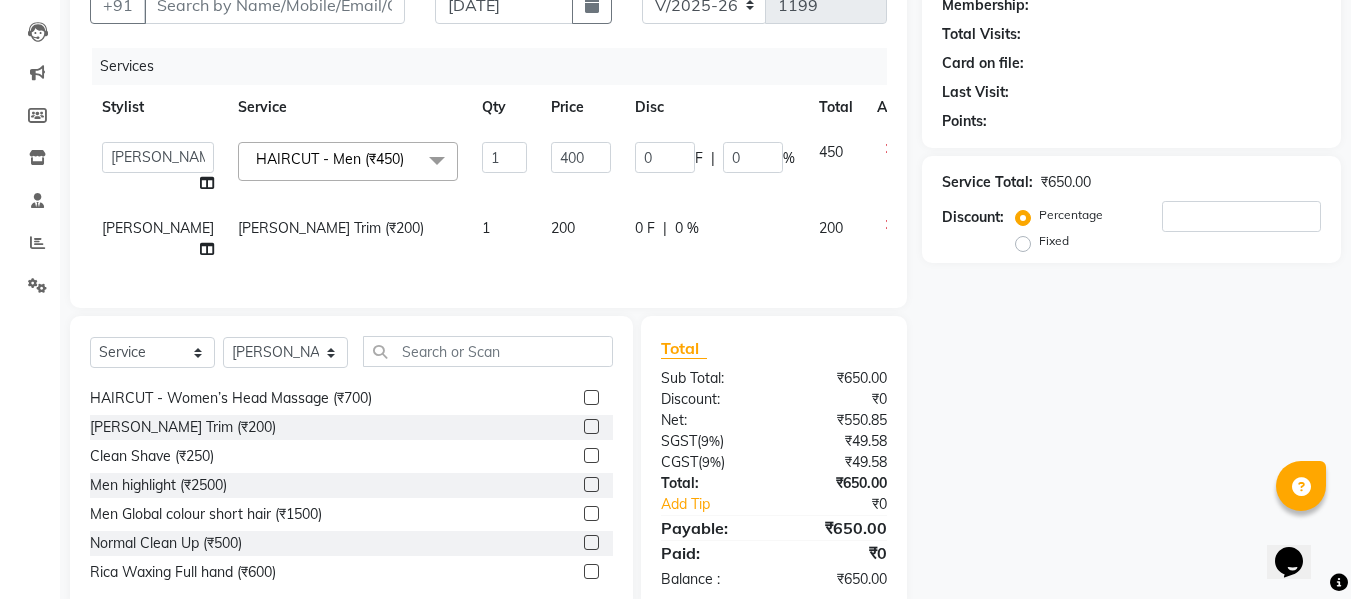 click on "200" 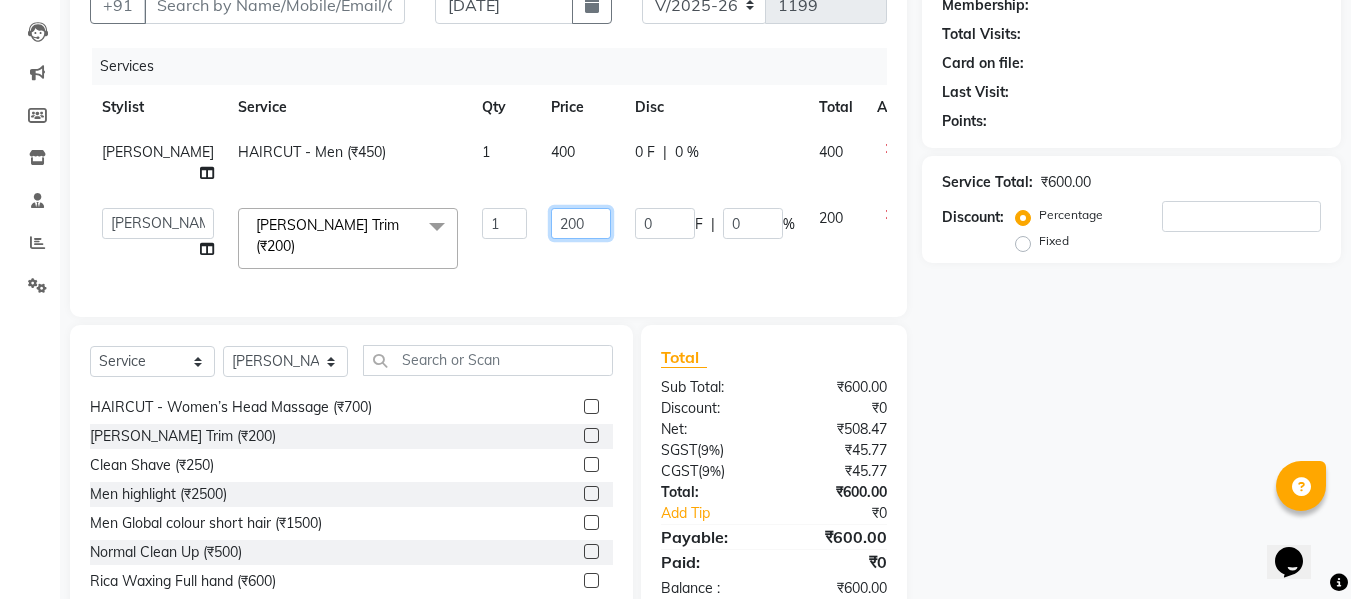 click on "200" 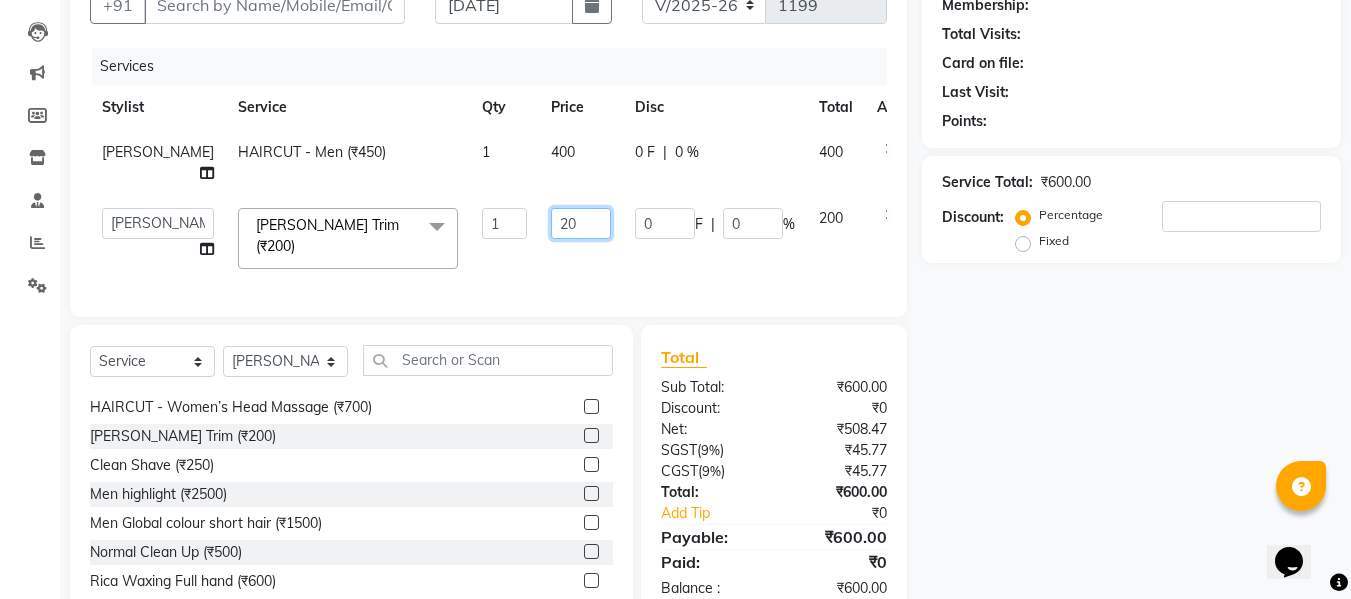 type on "2" 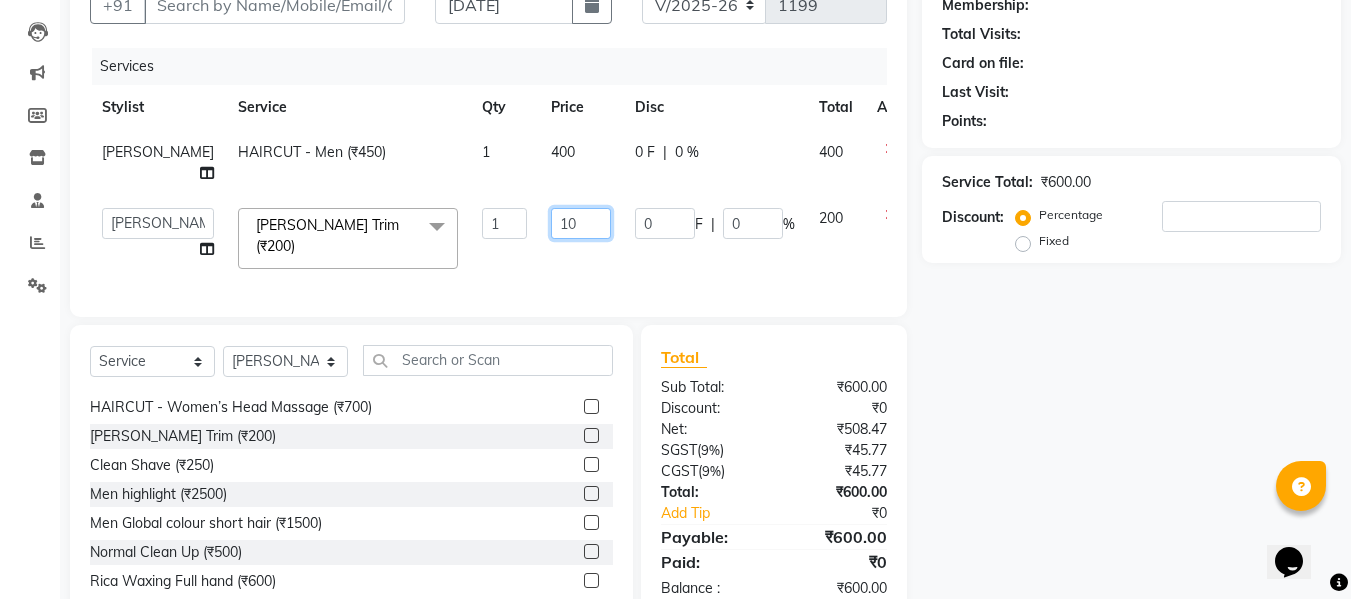 type on "100" 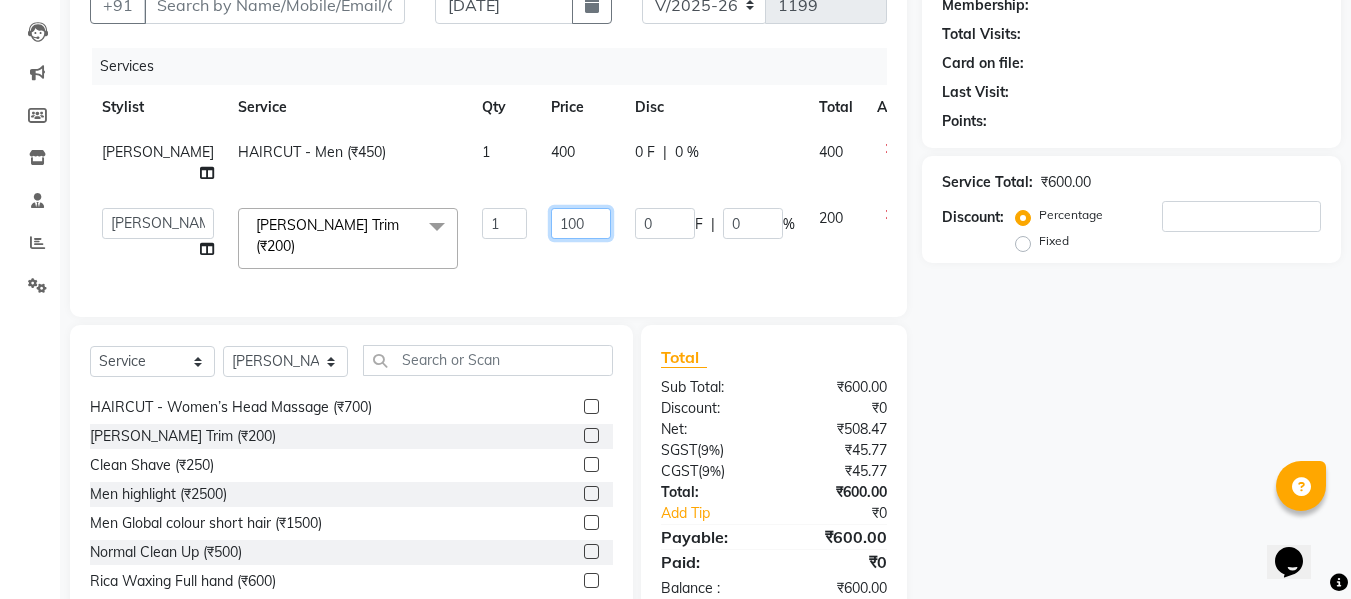 scroll, scrollTop: 0, scrollLeft: 0, axis: both 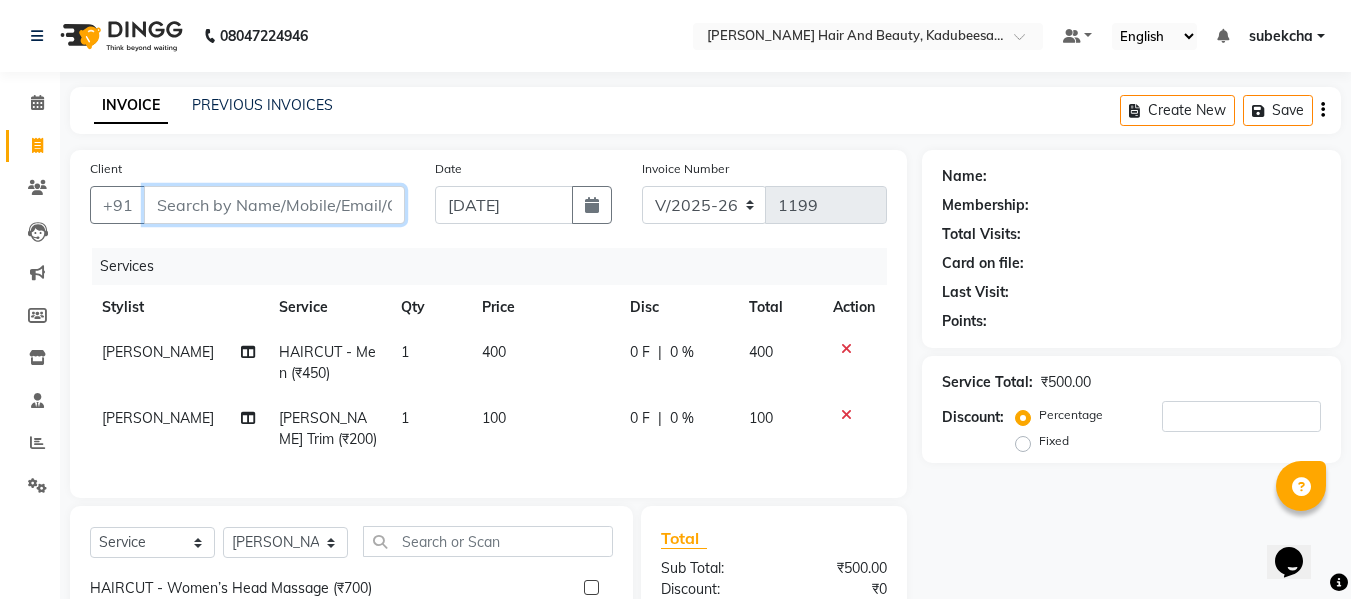 click on "Client" at bounding box center [274, 205] 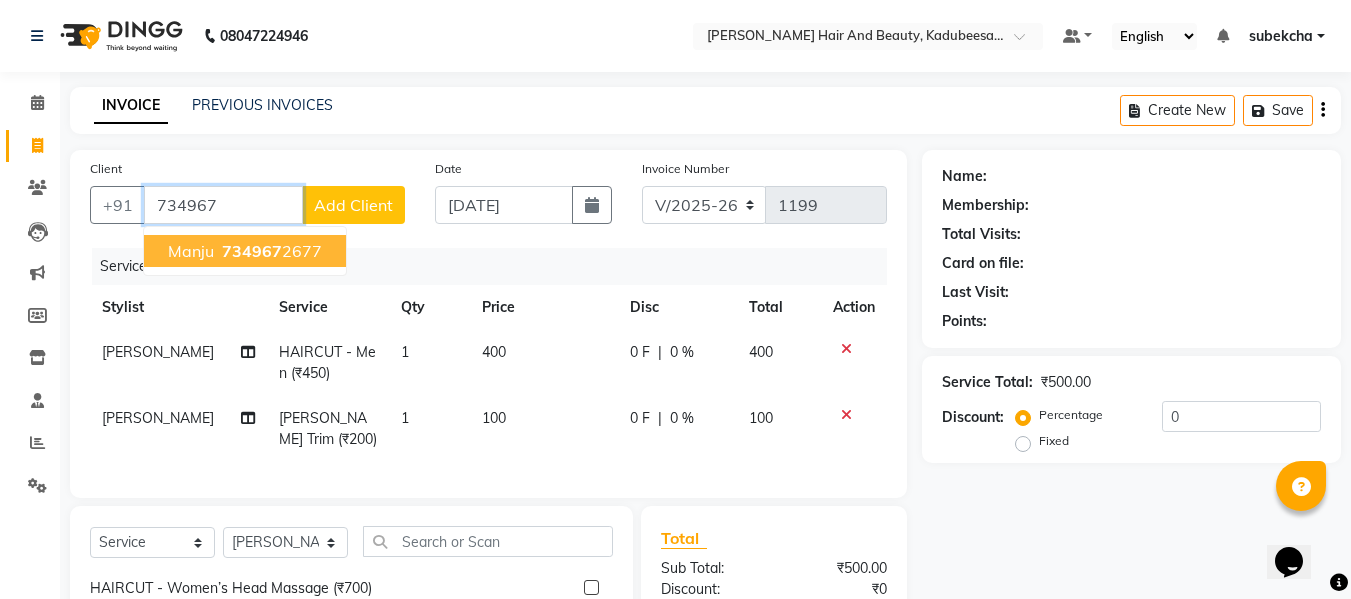 click on "manju   734967 2677" at bounding box center (245, 251) 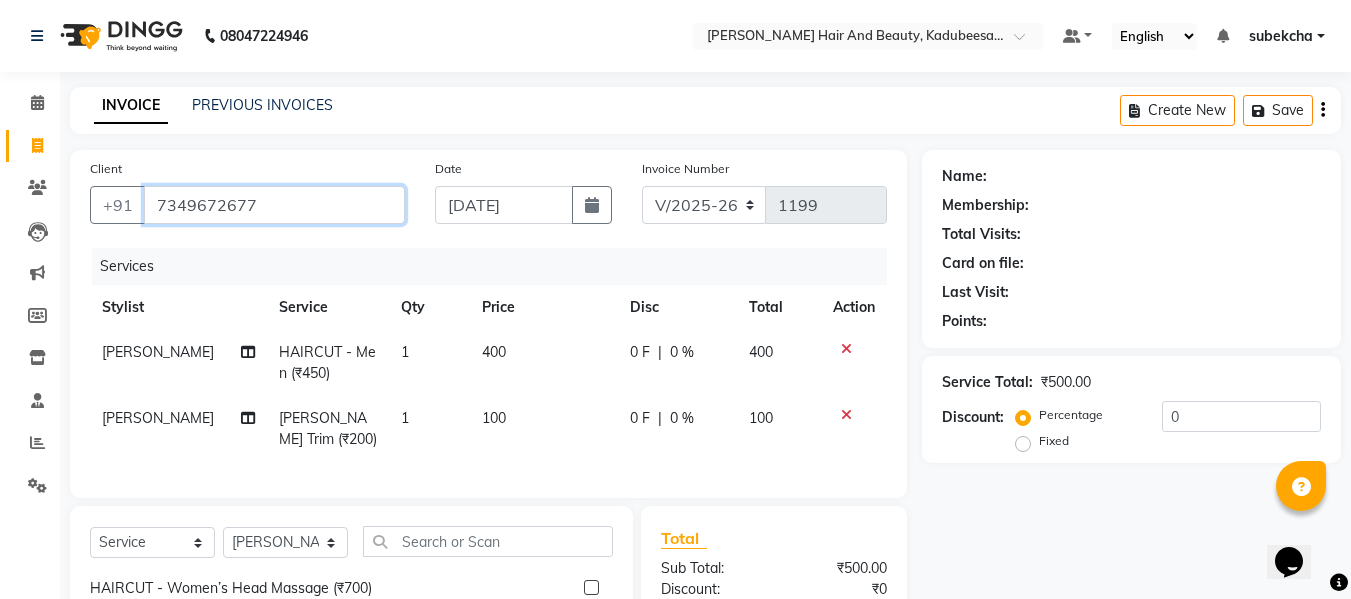 type on "7349672677" 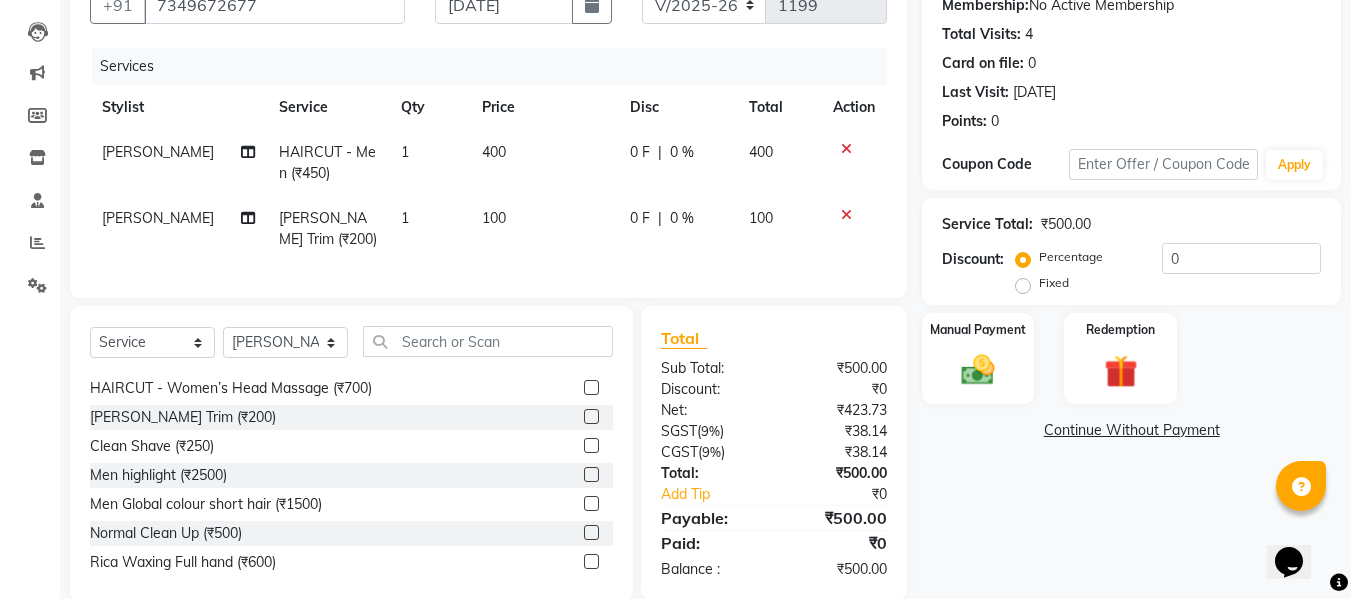 scroll, scrollTop: 247, scrollLeft: 0, axis: vertical 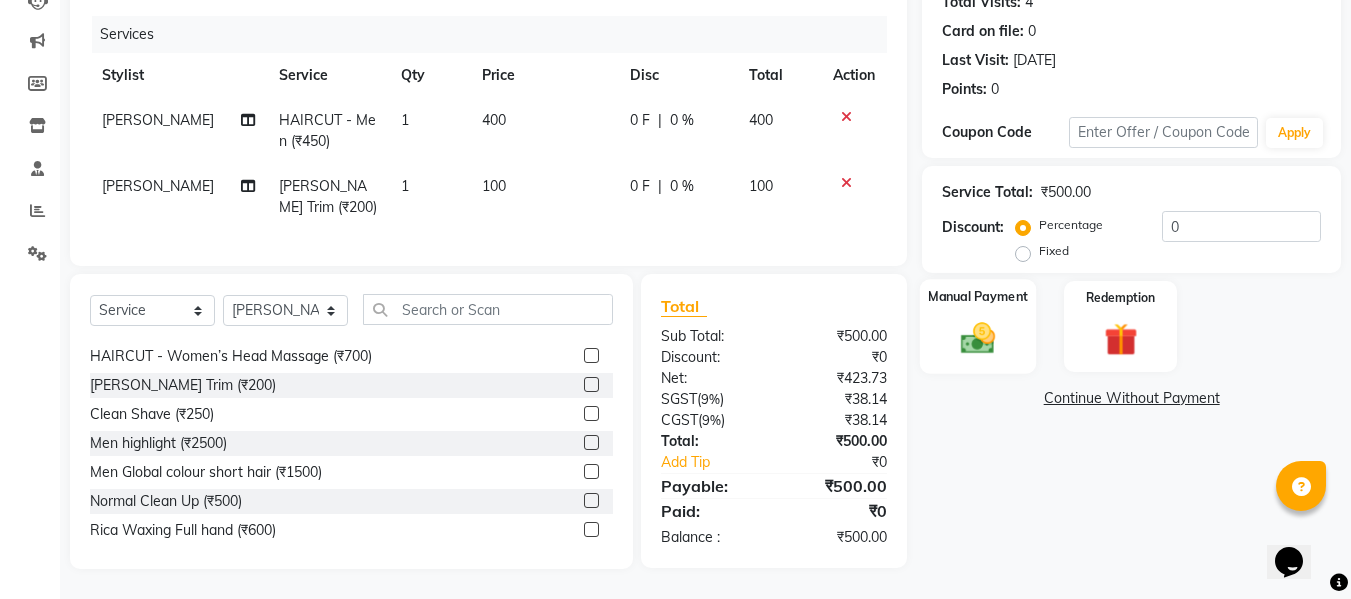 click 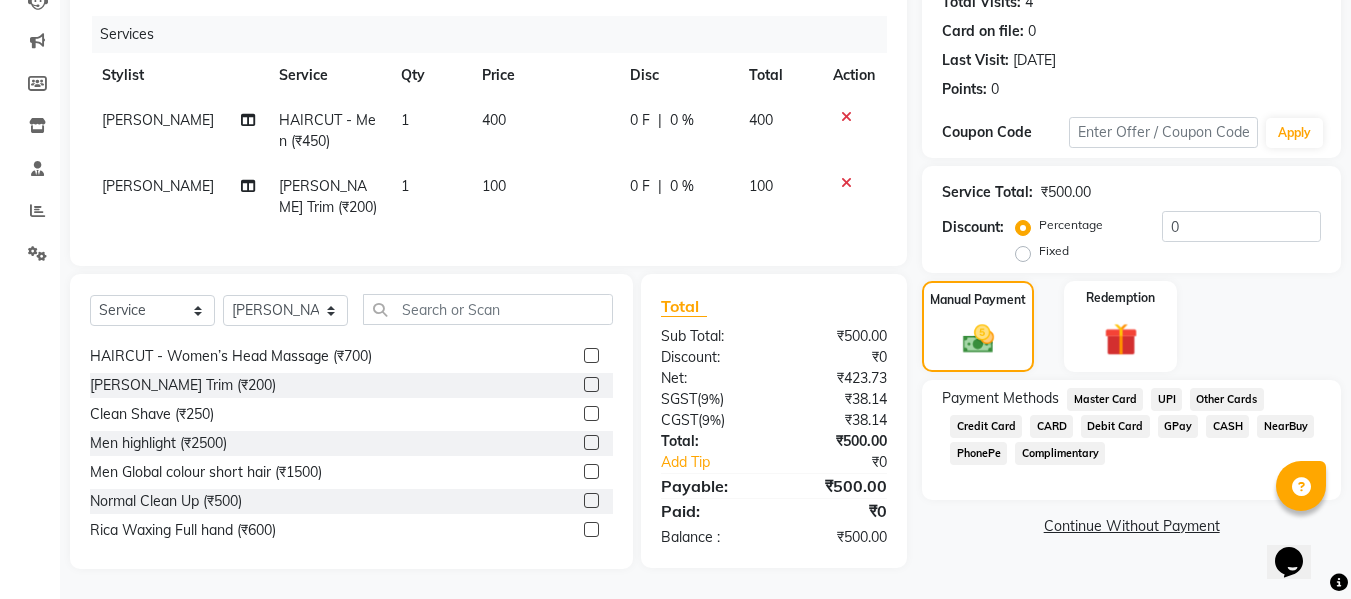 click on "UPI" 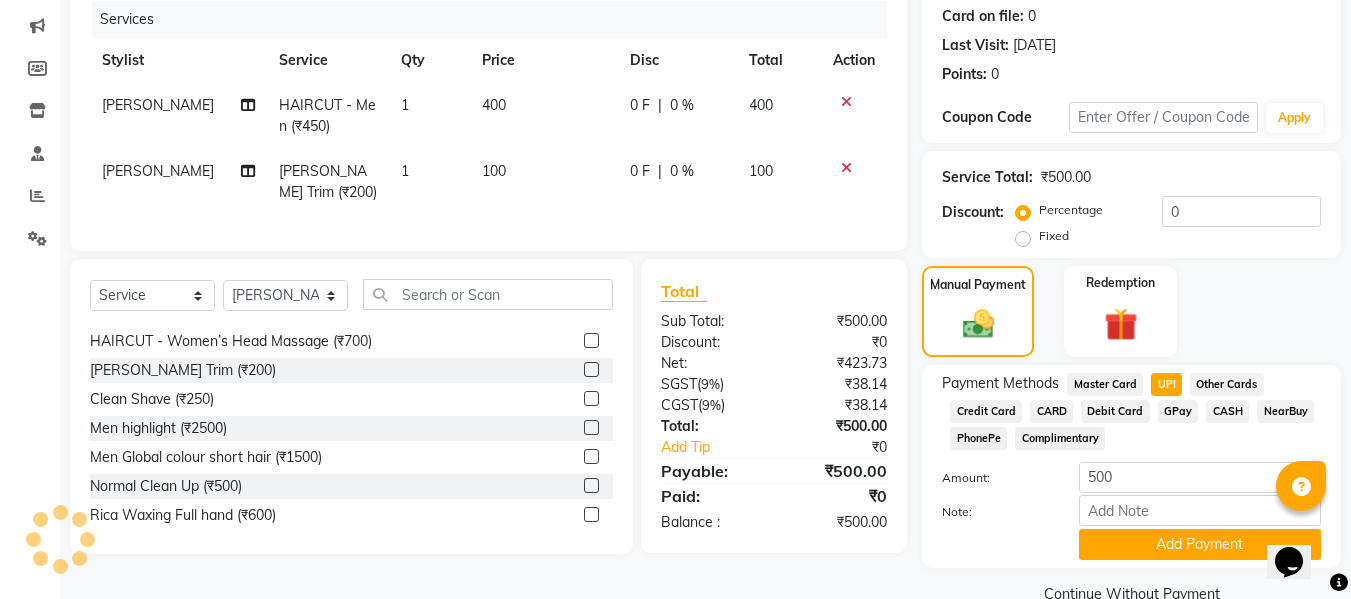 scroll, scrollTop: 287, scrollLeft: 0, axis: vertical 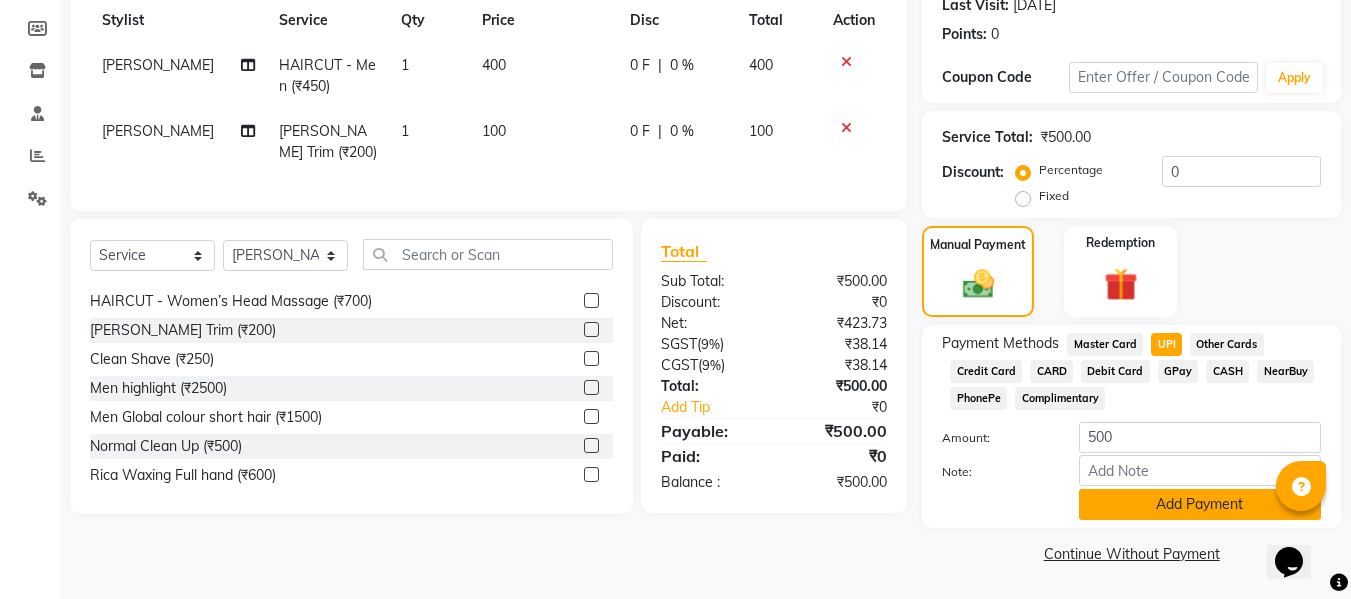 click on "Add Payment" 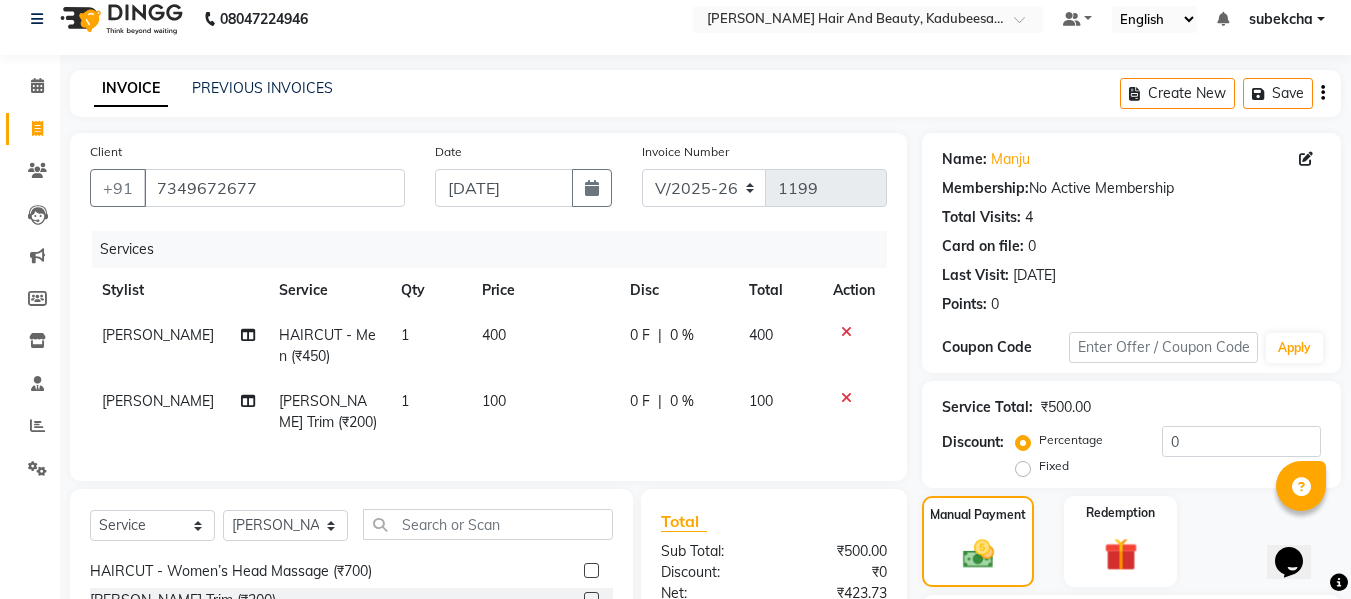 scroll, scrollTop: 317, scrollLeft: 0, axis: vertical 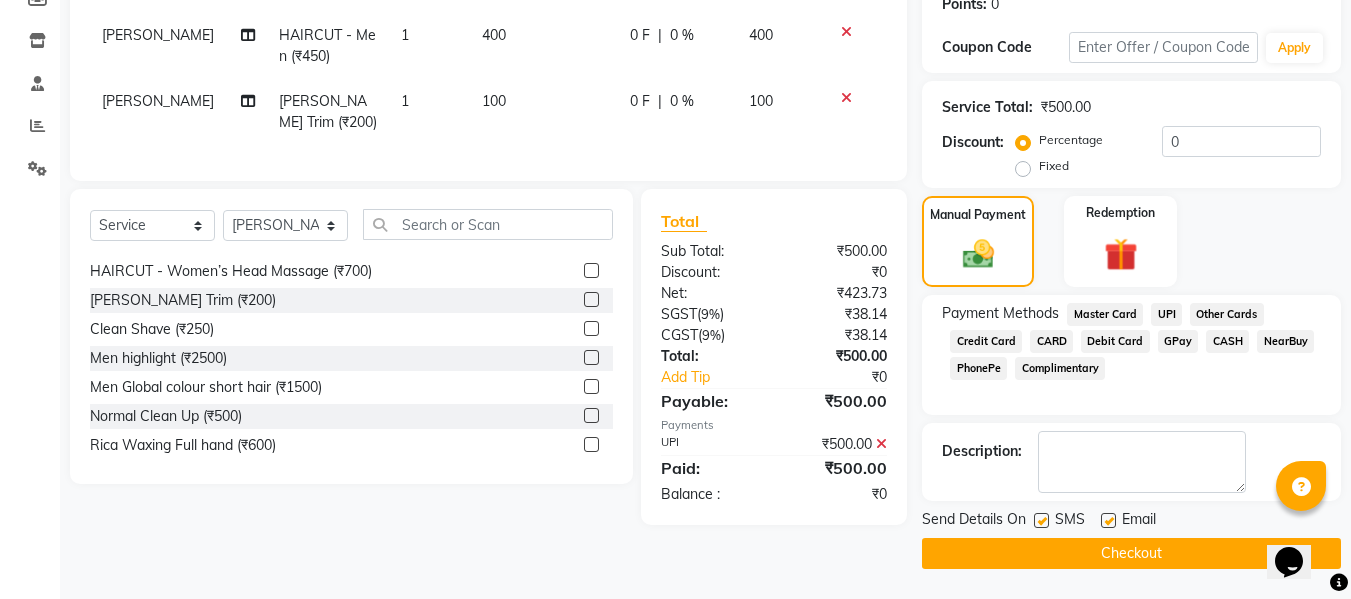 click on "Checkout" 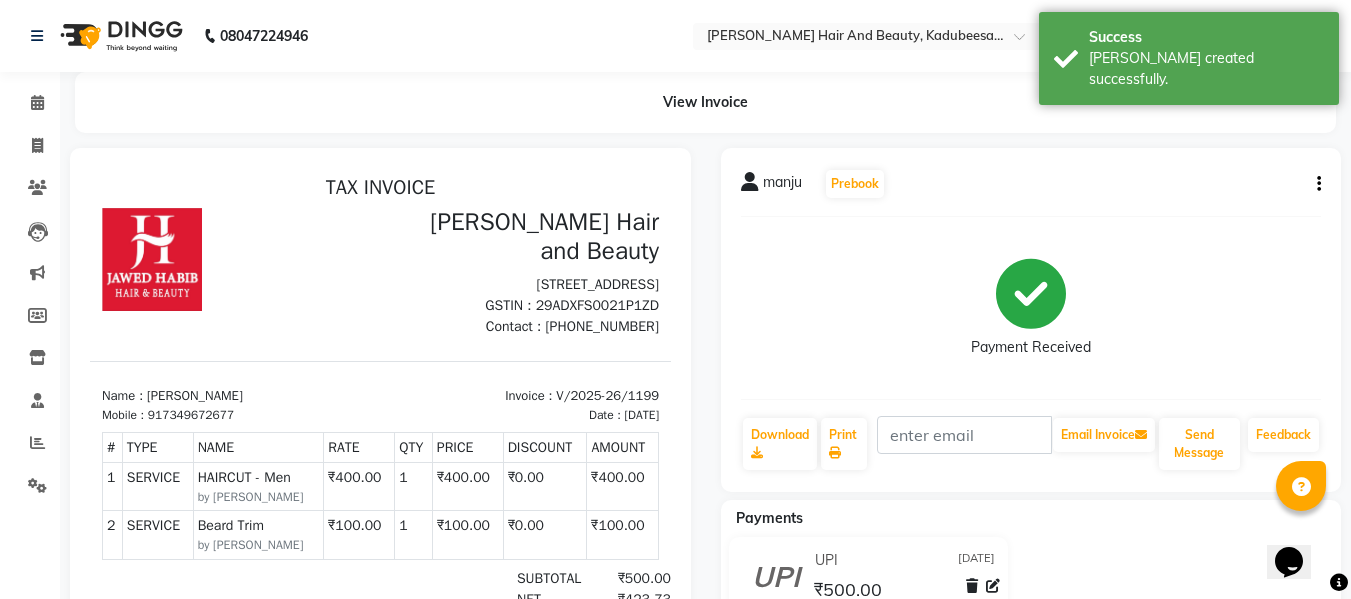 scroll, scrollTop: 0, scrollLeft: 0, axis: both 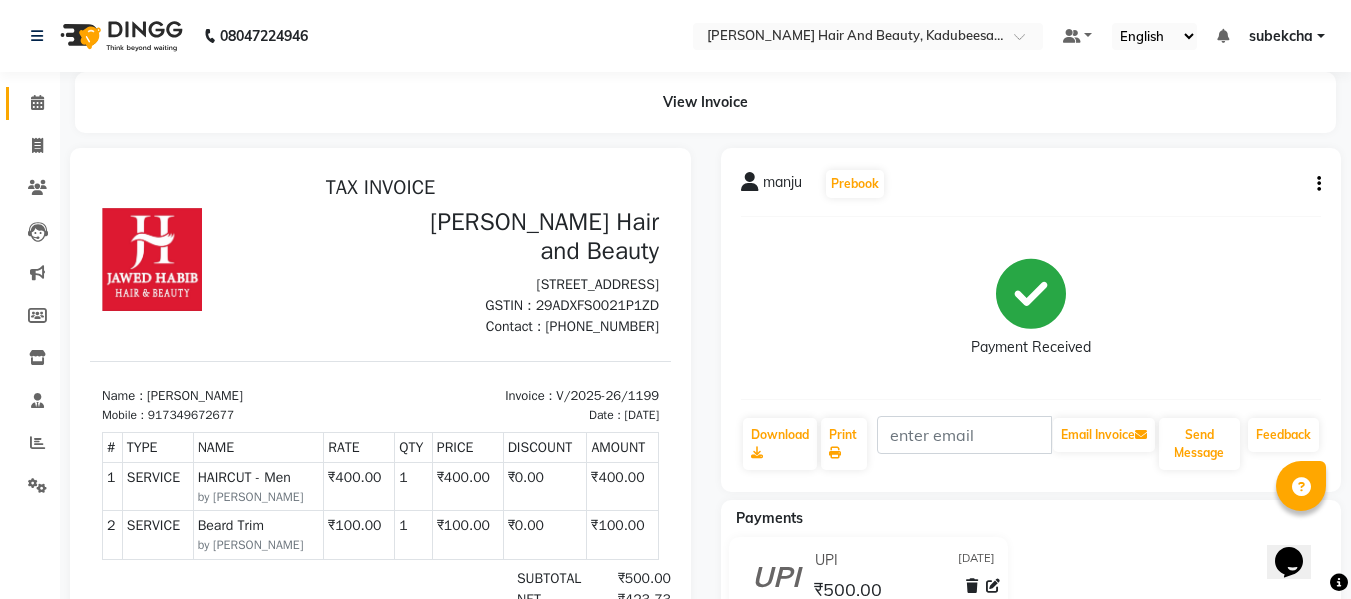 click on "Calendar" 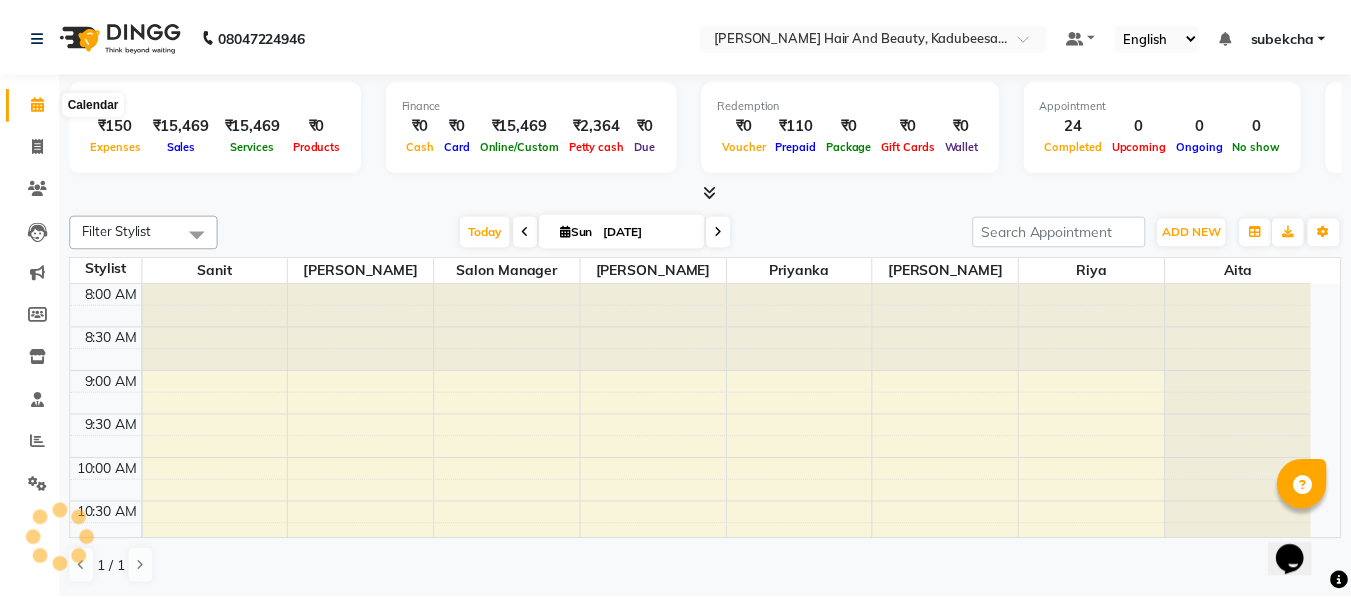 scroll, scrollTop: 849, scrollLeft: 0, axis: vertical 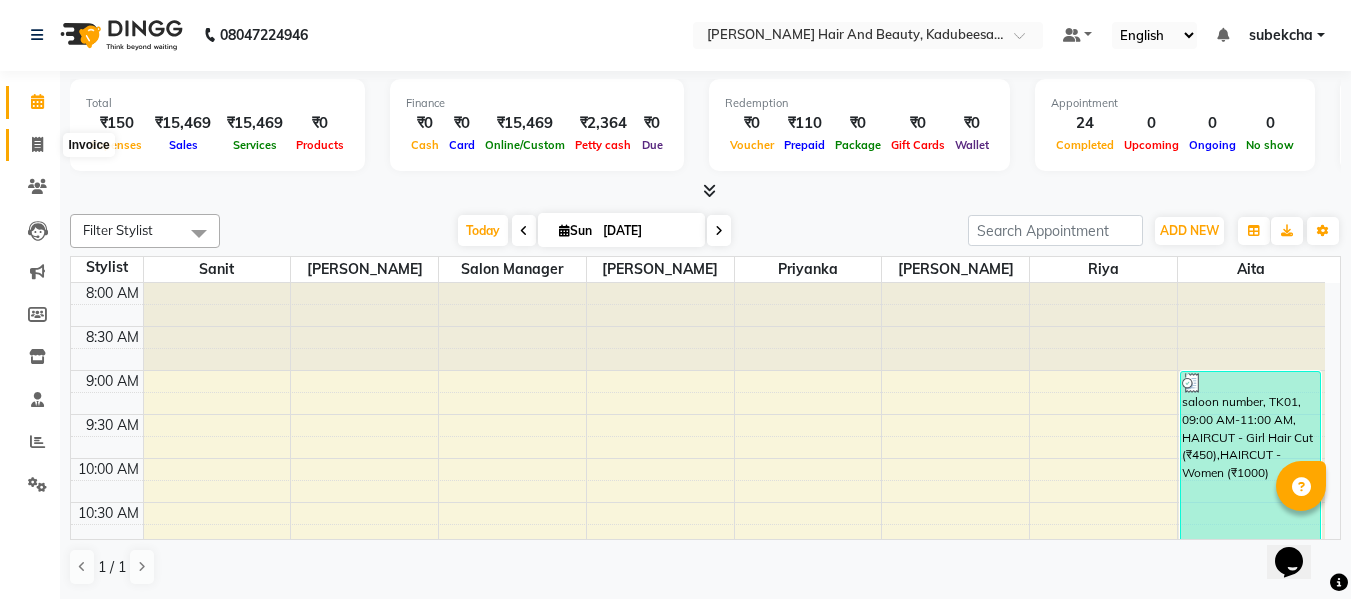 click 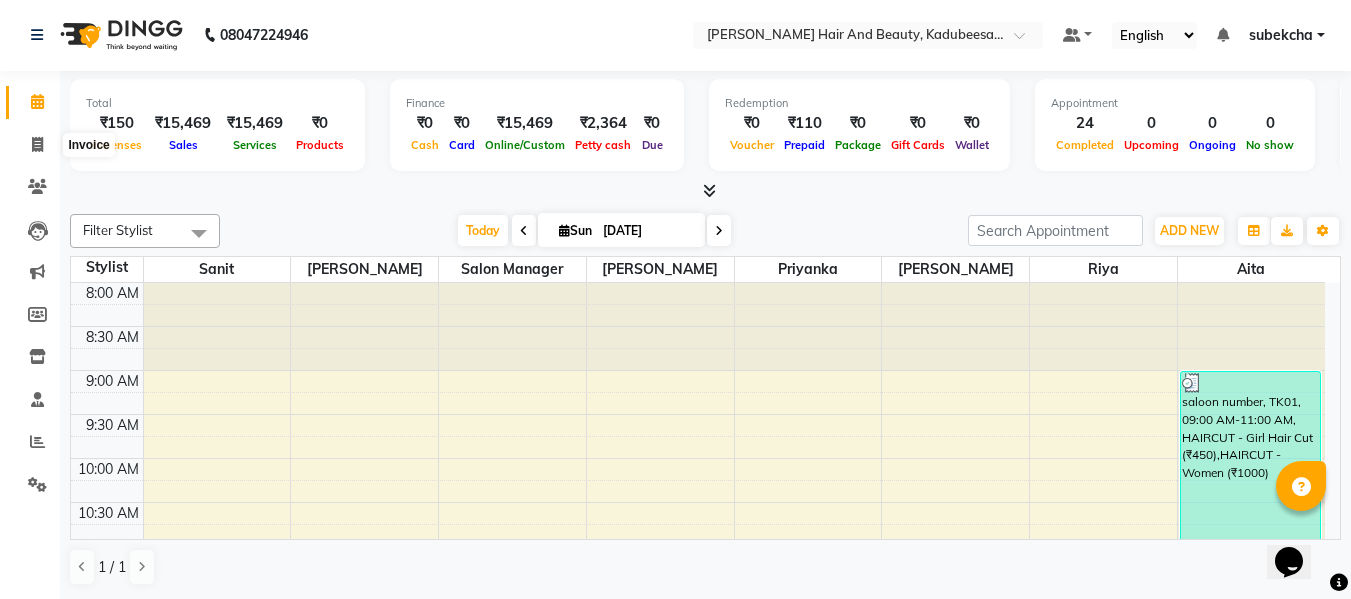 select on "service" 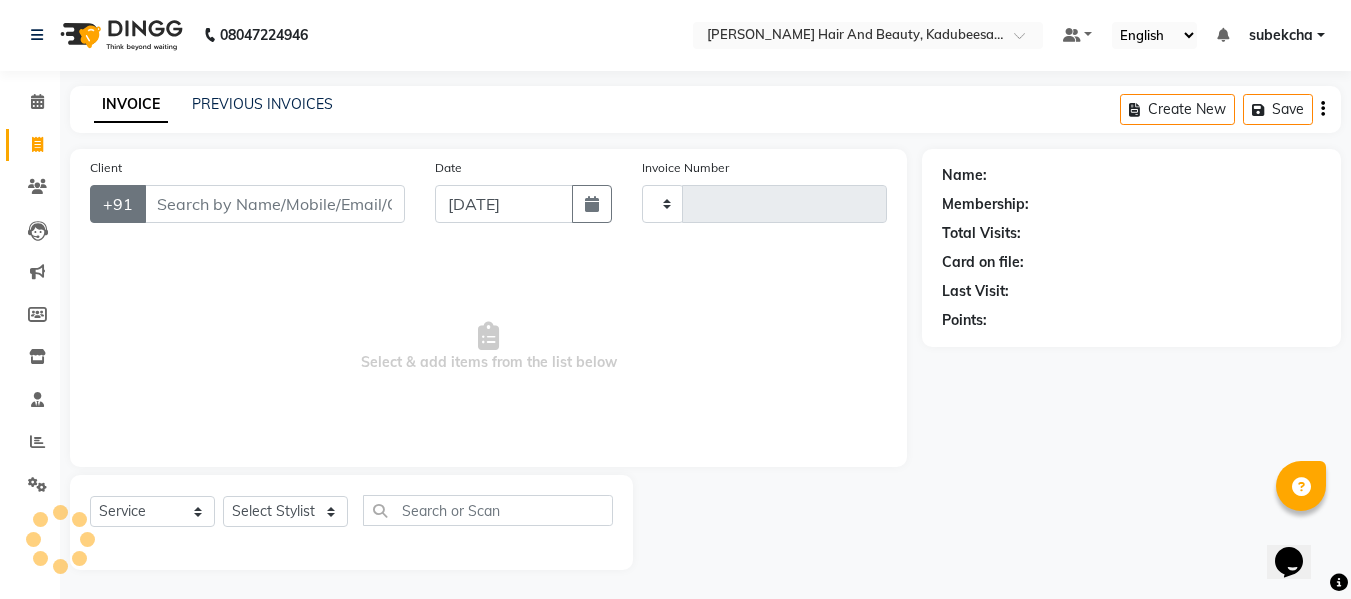 type on "1200" 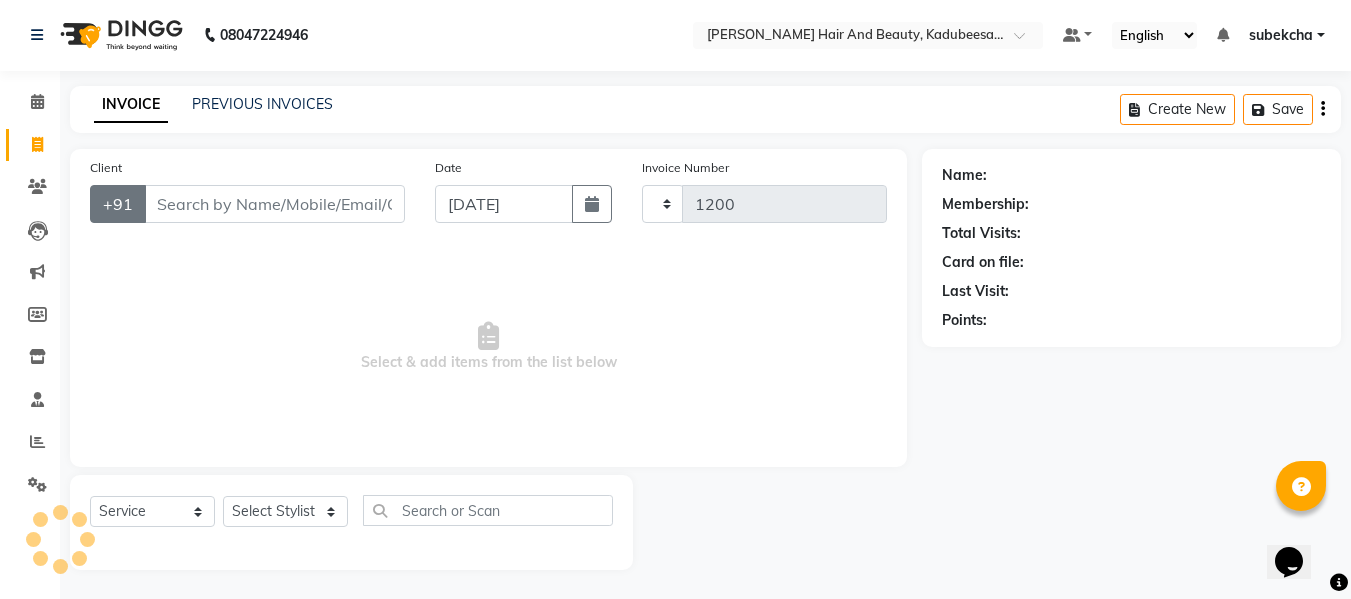 select on "7013" 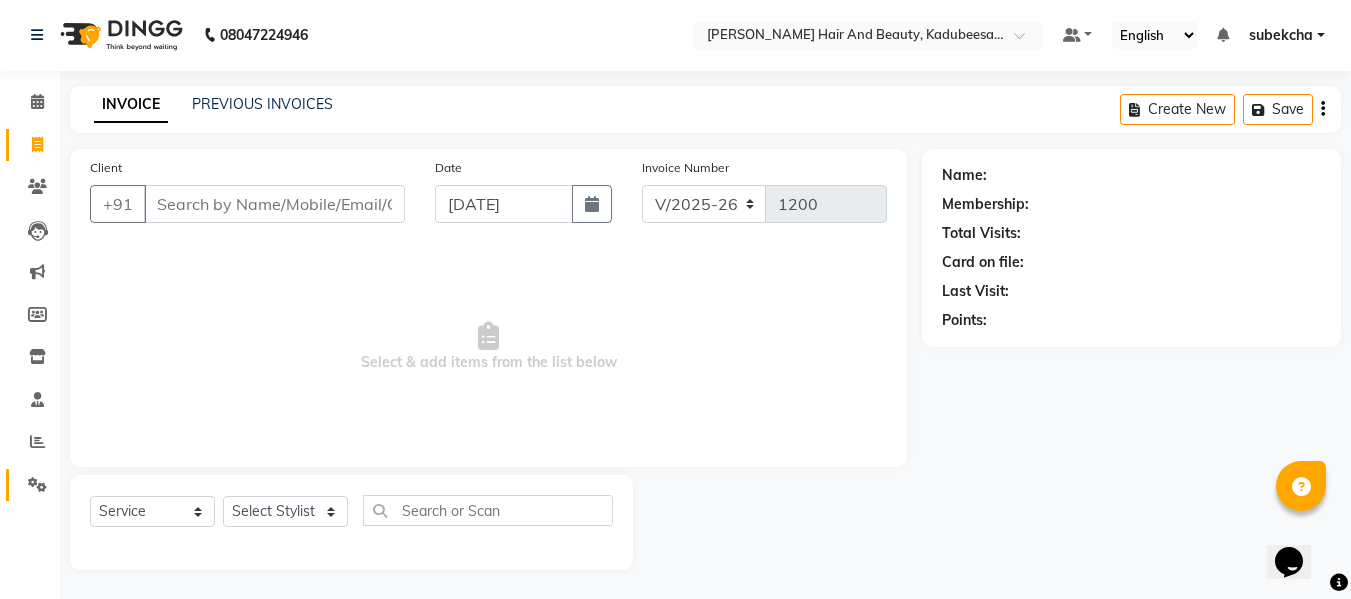 click on "Settings" 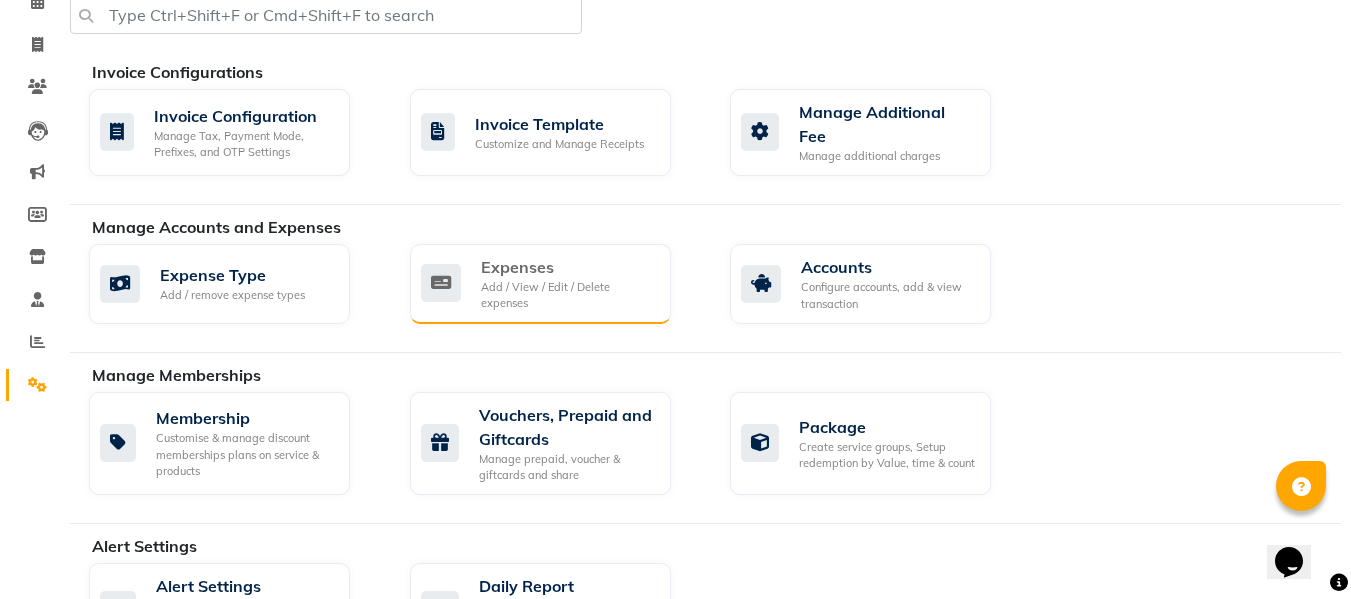 scroll, scrollTop: 0, scrollLeft: 0, axis: both 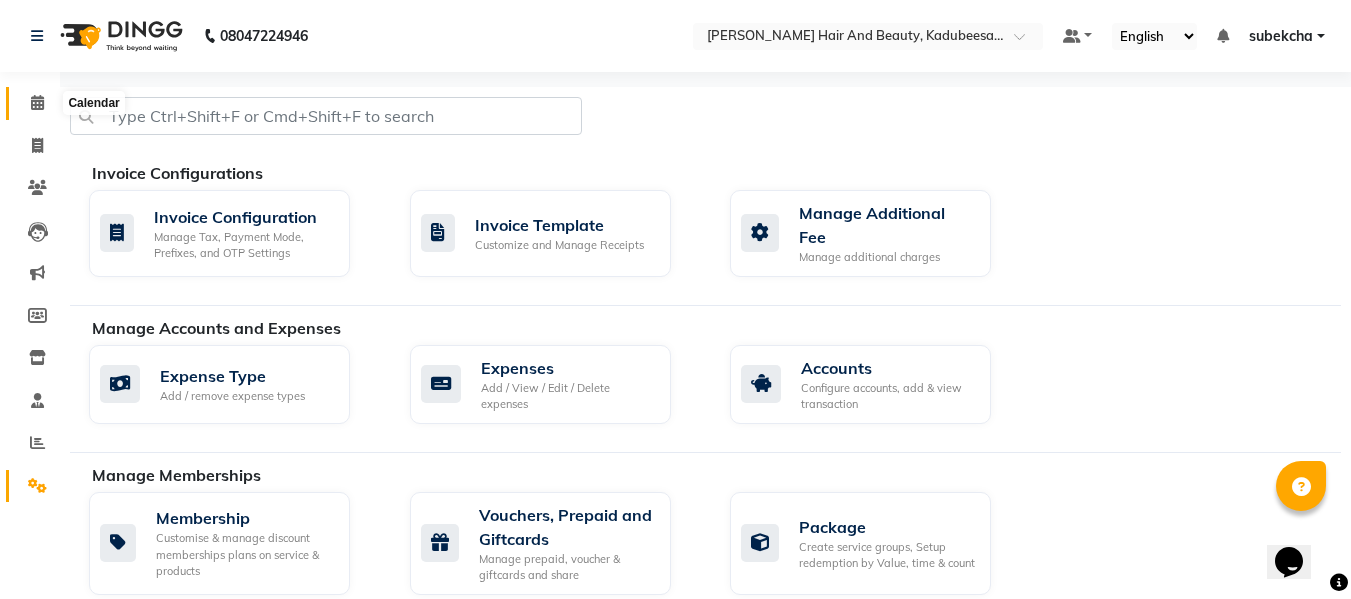 click 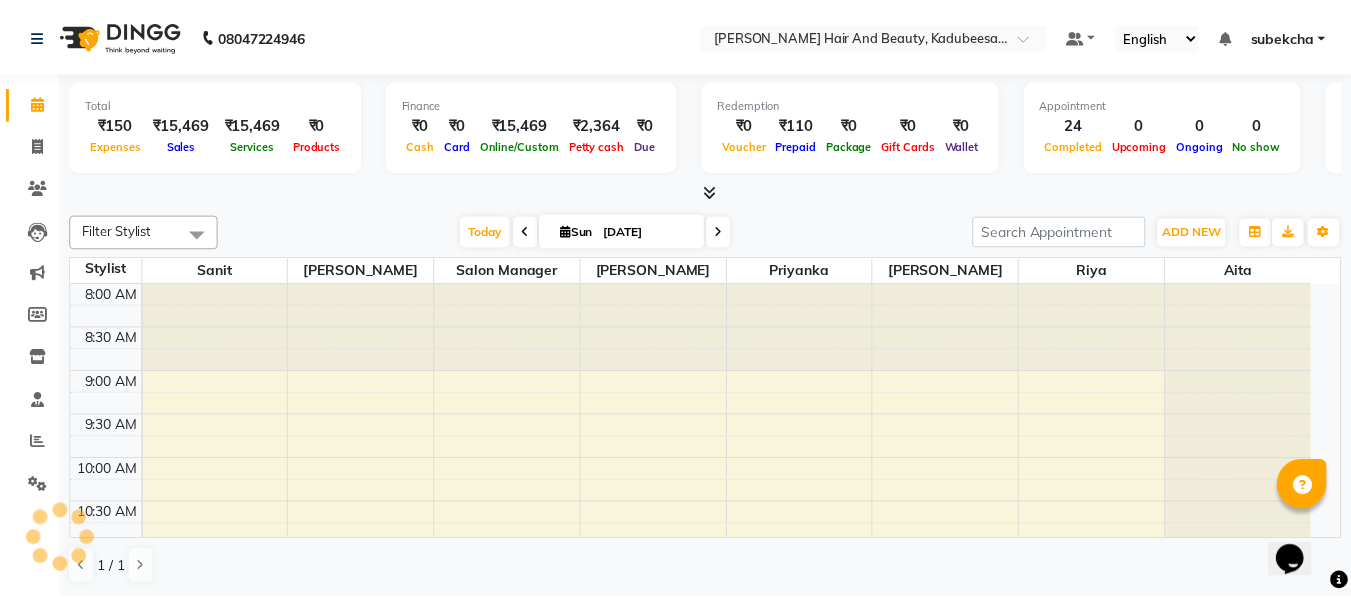 scroll, scrollTop: 849, scrollLeft: 0, axis: vertical 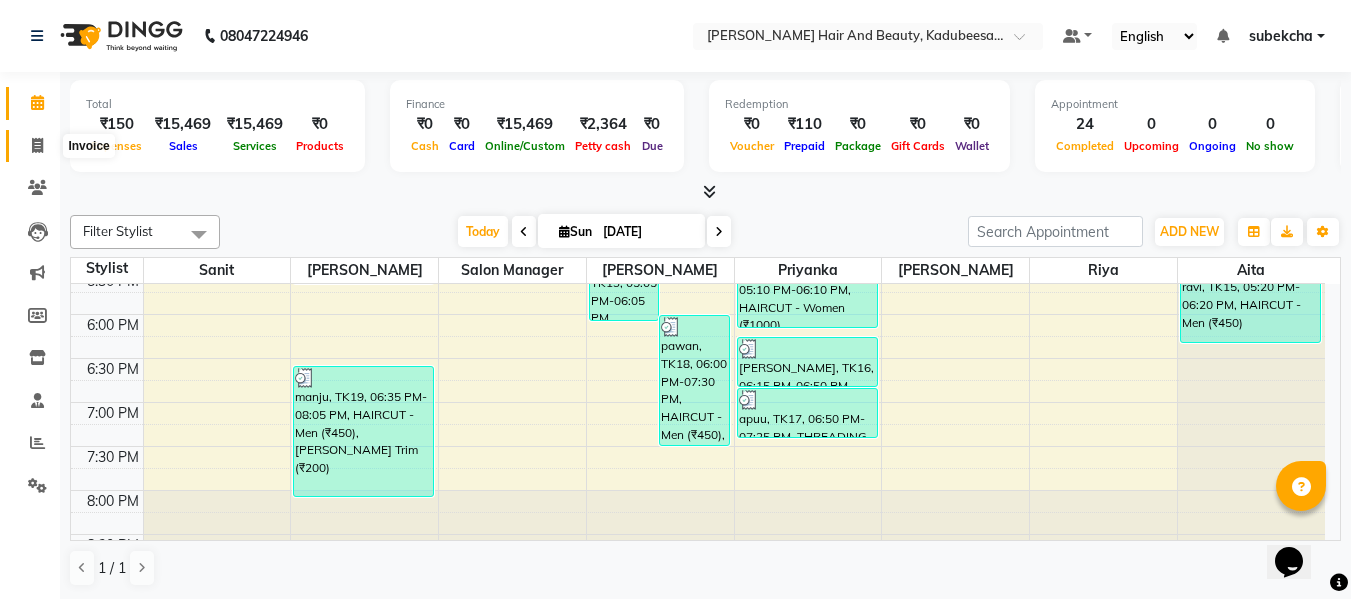 click 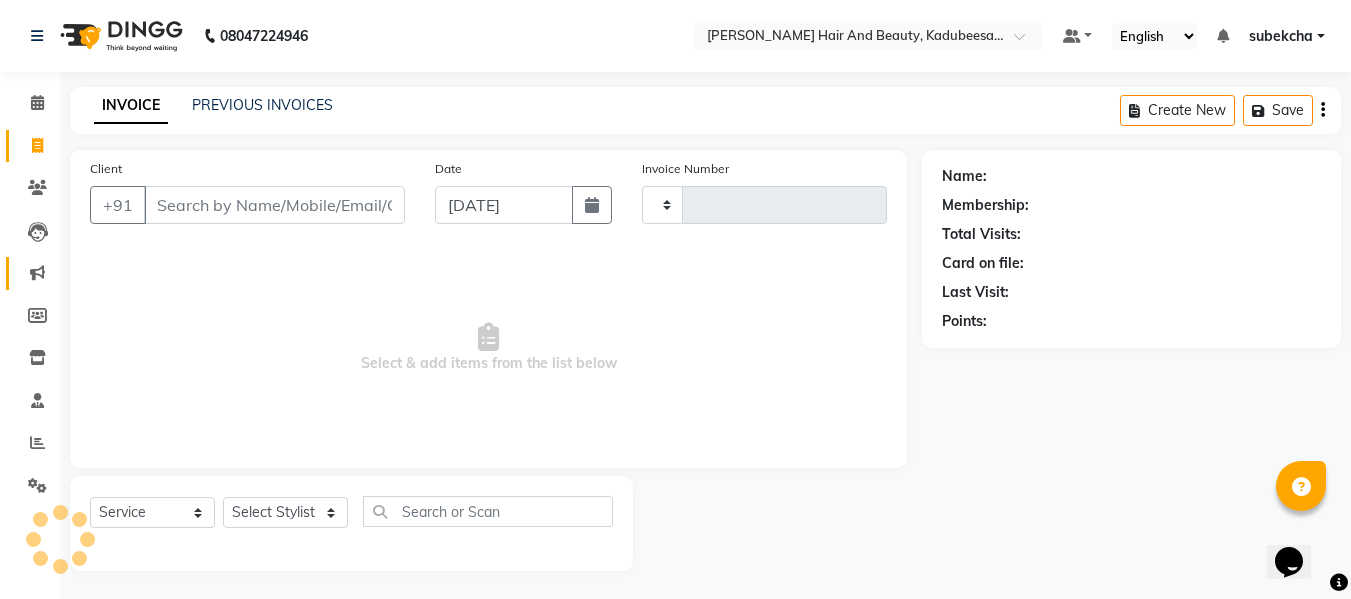 type on "1200" 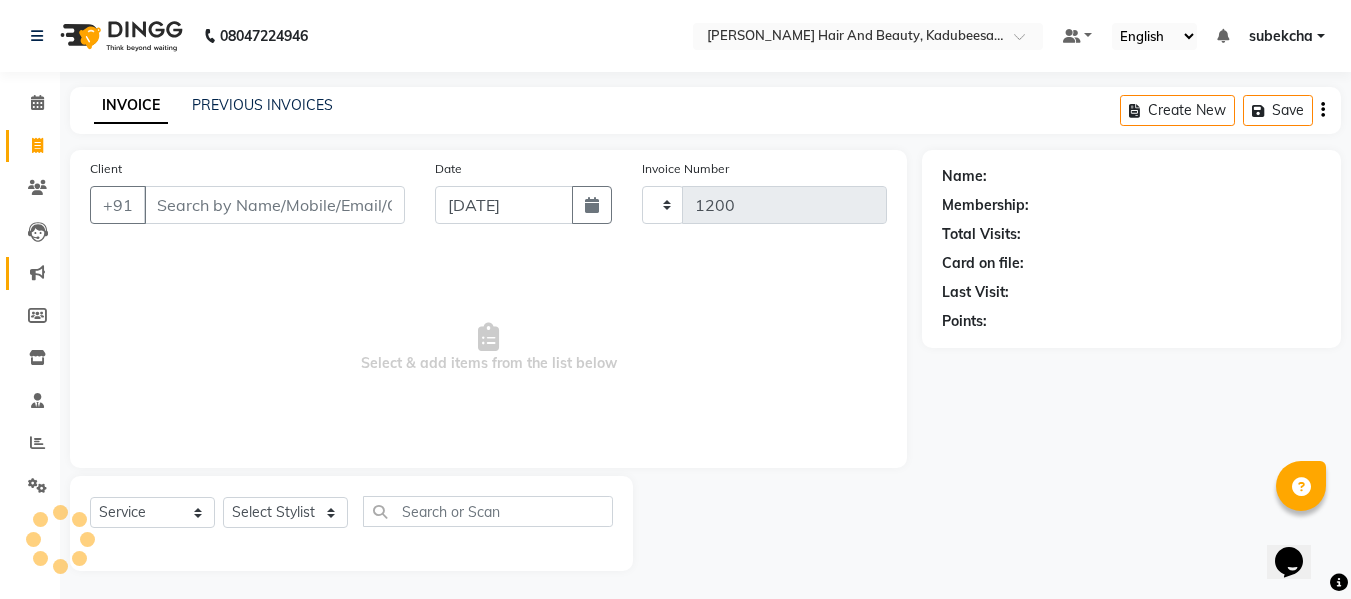 select on "7013" 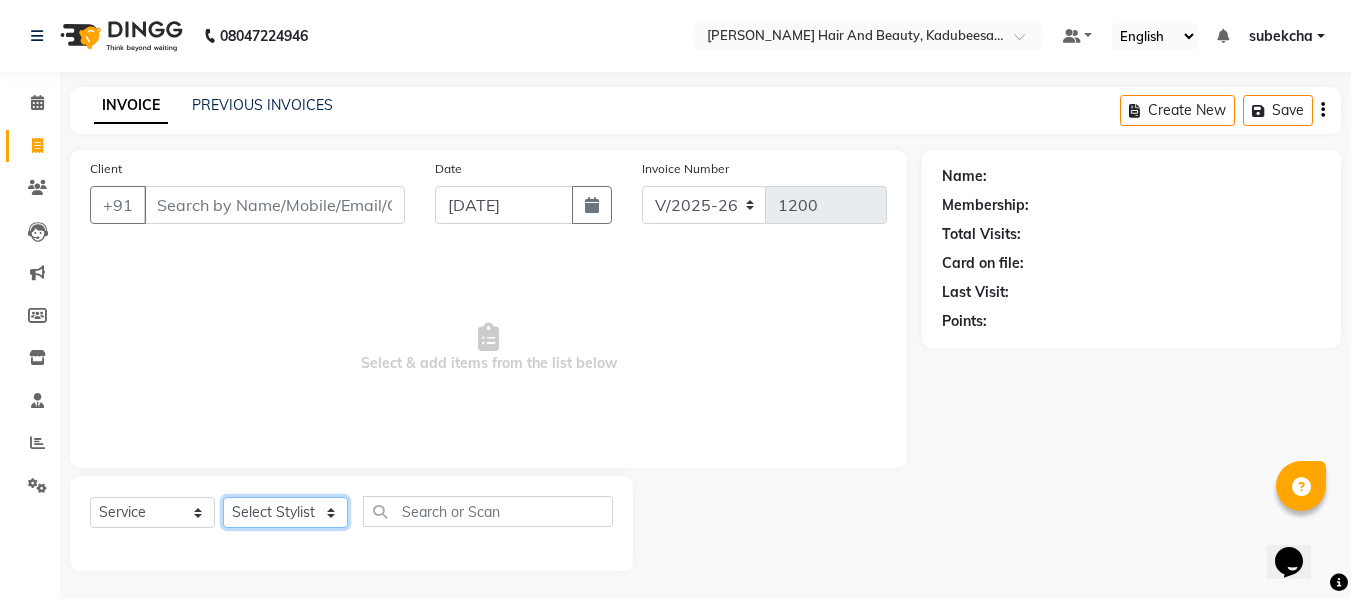 drag, startPoint x: 288, startPoint y: 518, endPoint x: 288, endPoint y: 497, distance: 21 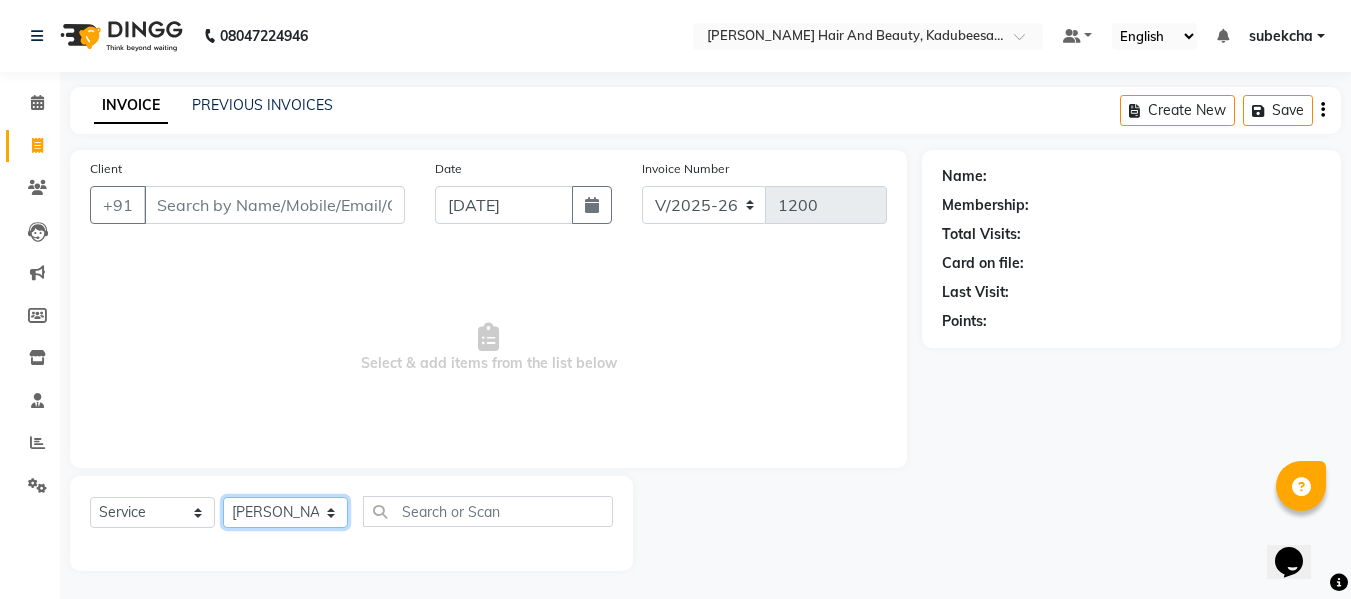 click on "Select Stylist aita [PERSON_NAME]  priyanka [PERSON_NAME] Salon Manager Sanit subekcha [PERSON_NAME]" 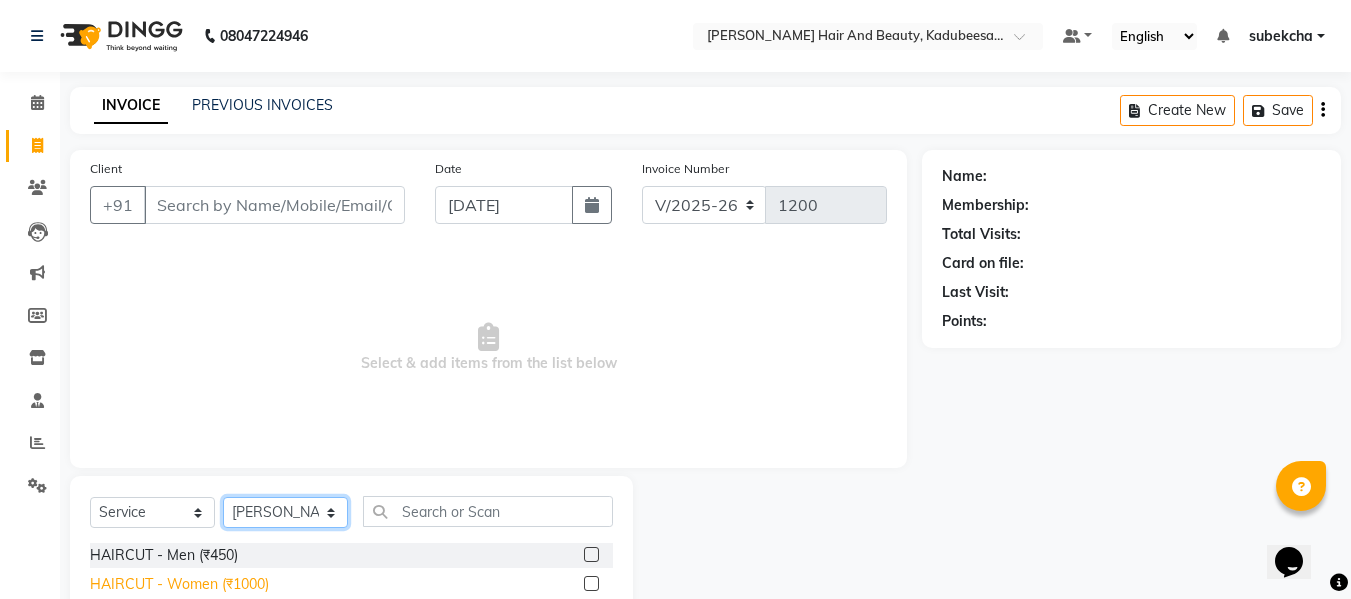 scroll, scrollTop: 202, scrollLeft: 0, axis: vertical 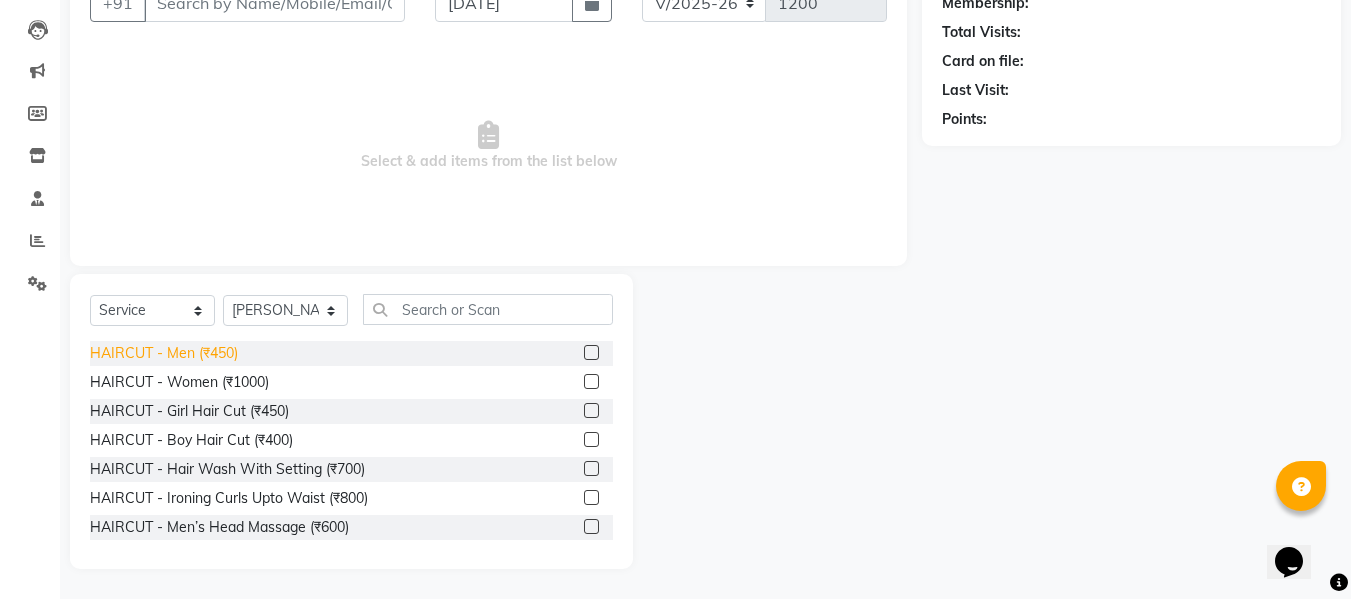 click on "HAIRCUT - Men (₹450)" 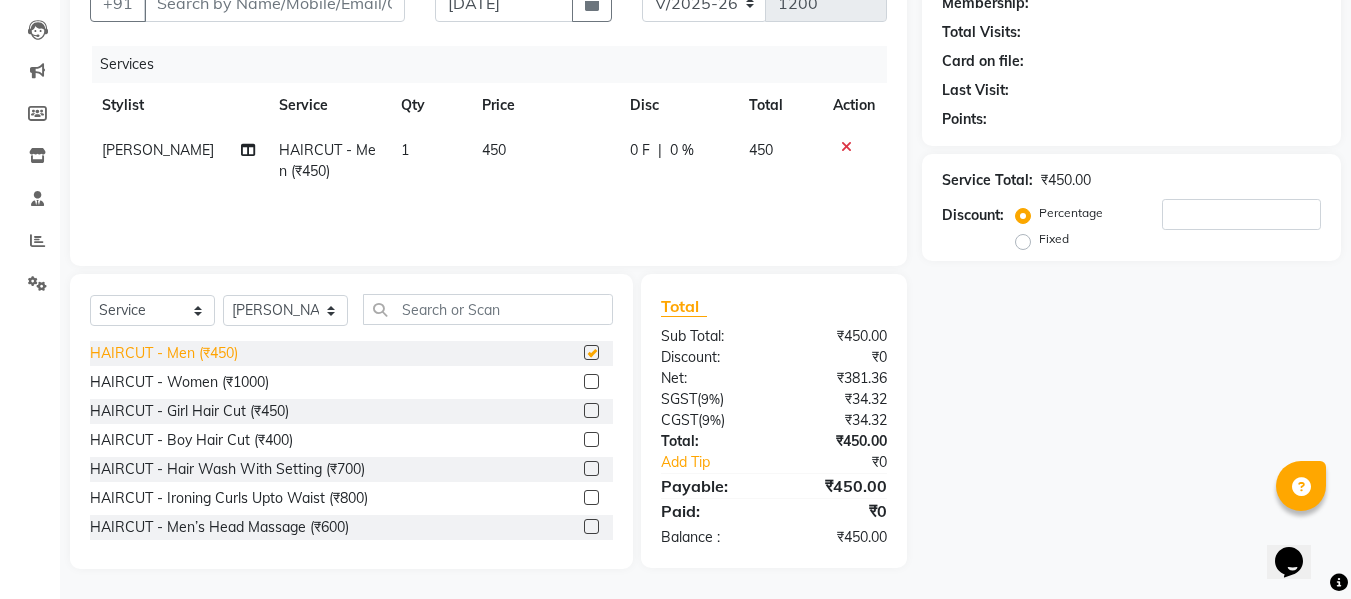 checkbox on "false" 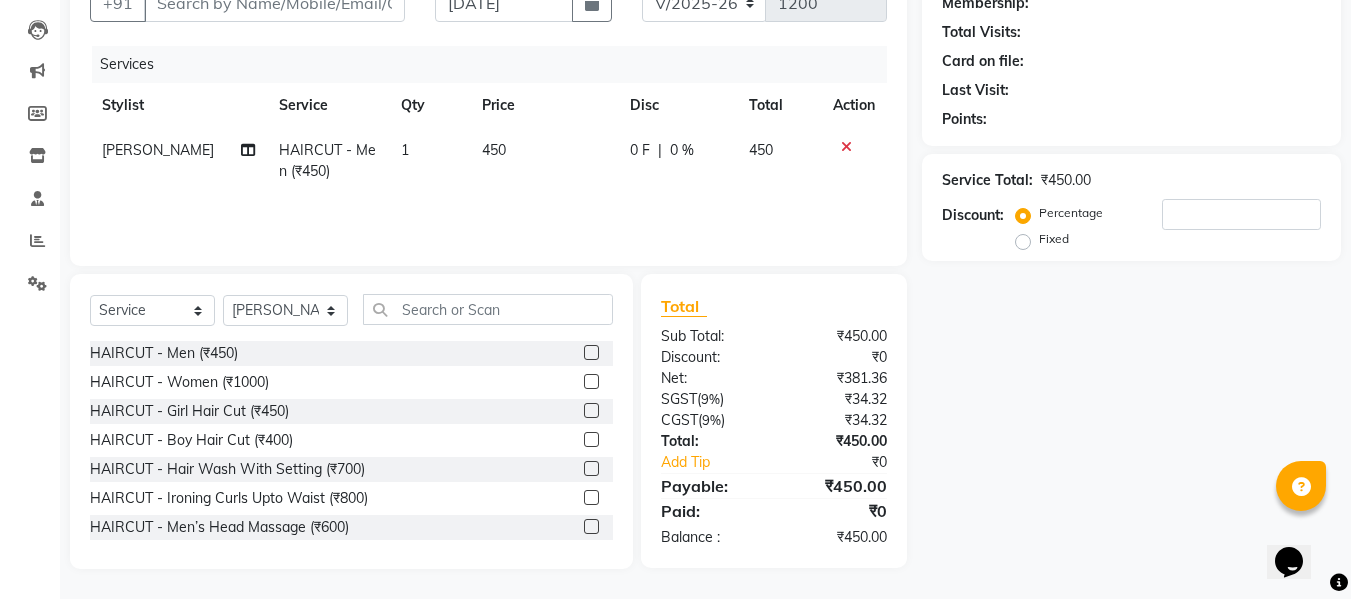 scroll, scrollTop: 2, scrollLeft: 0, axis: vertical 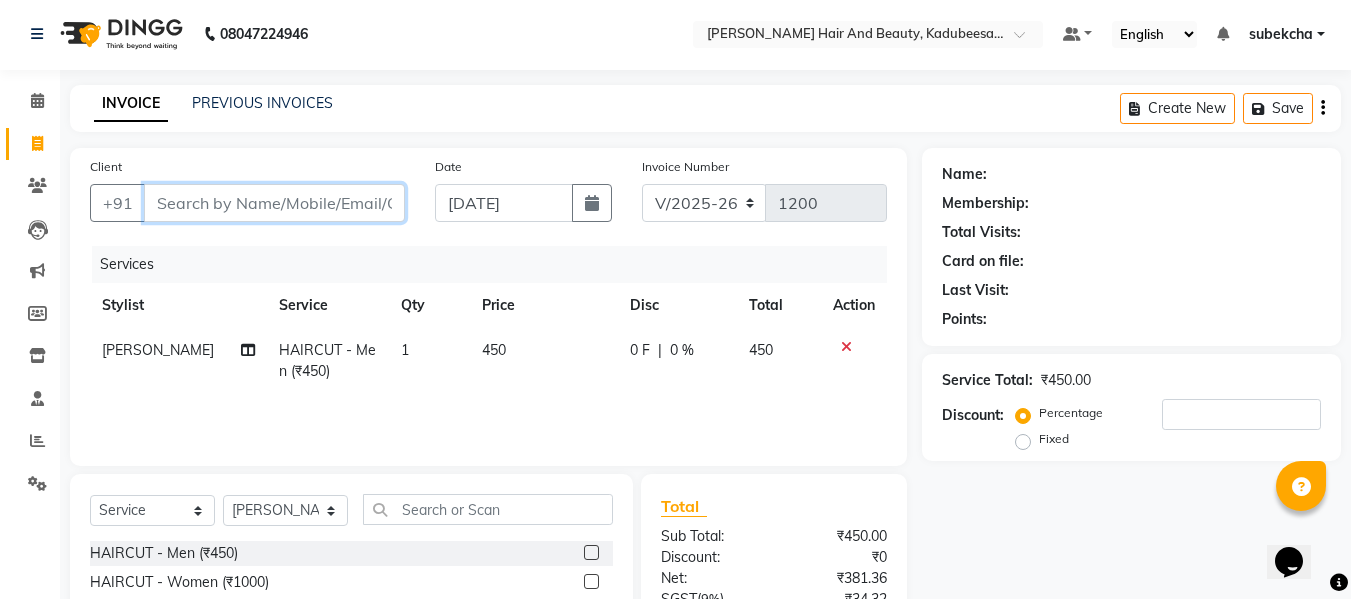 click on "Client" at bounding box center (274, 203) 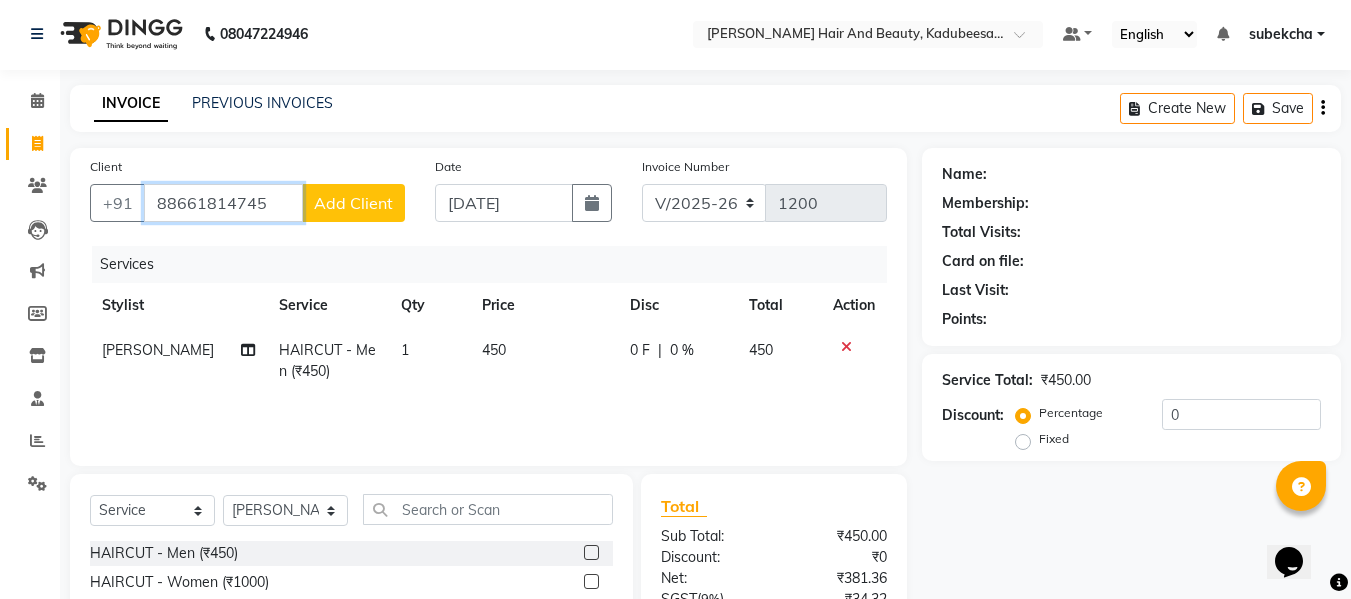 click on "88661814745" at bounding box center (223, 203) 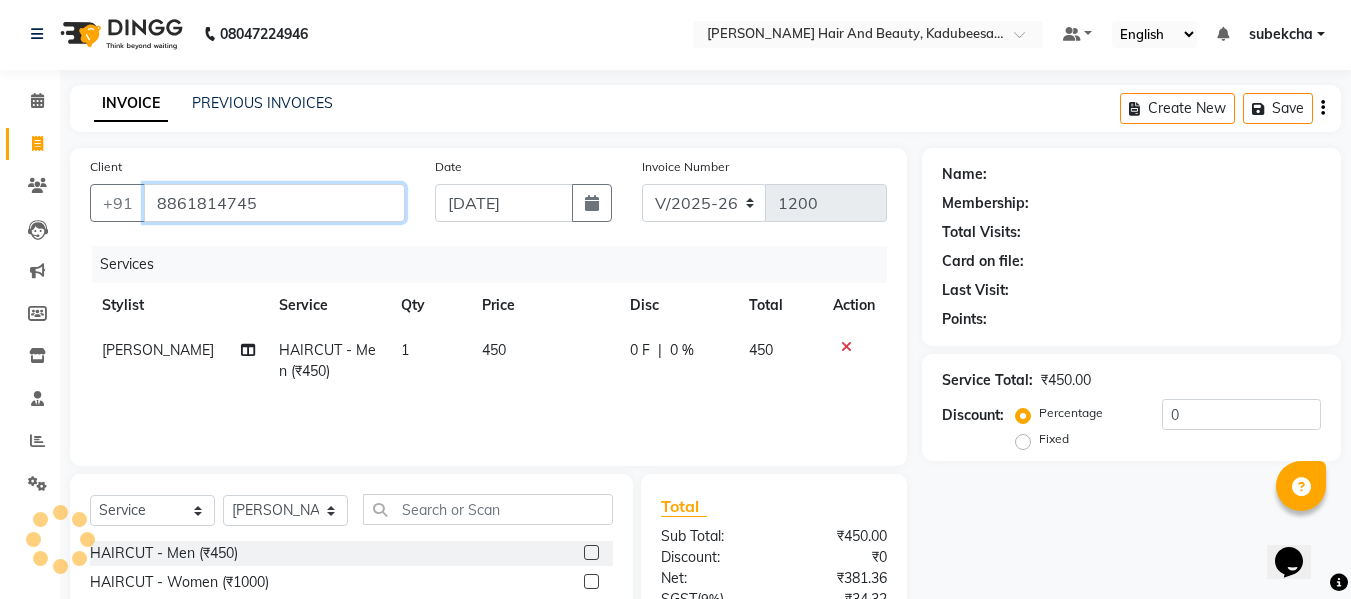 type on "8861814745" 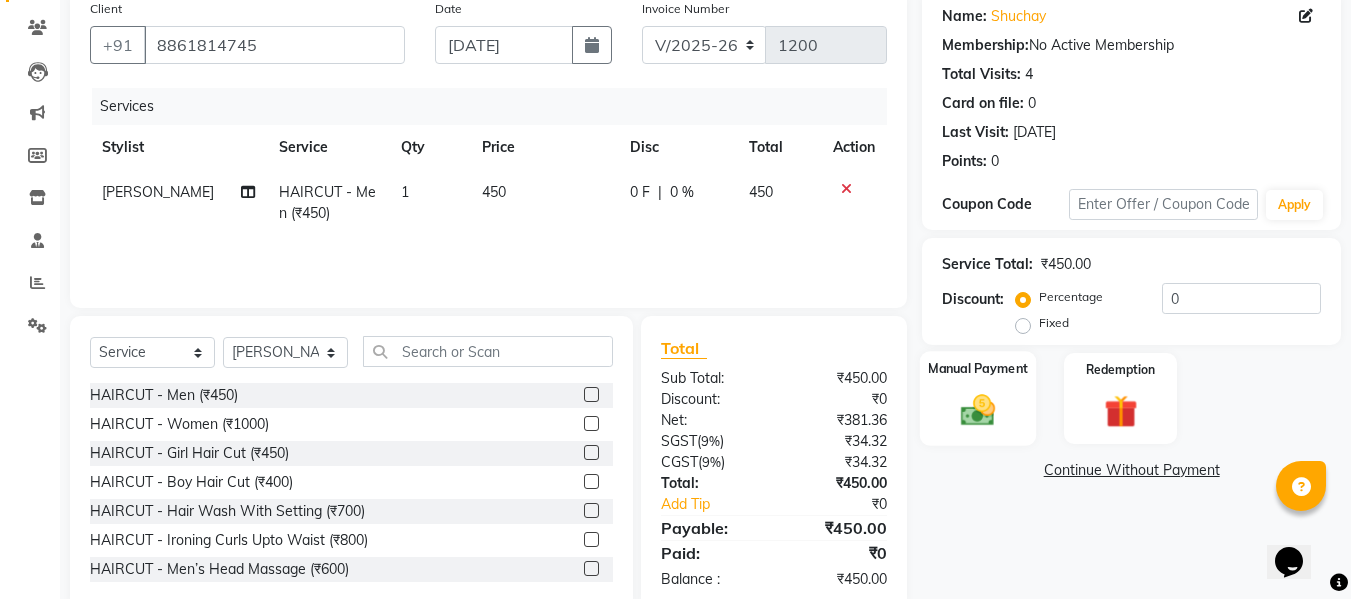 scroll, scrollTop: 202, scrollLeft: 0, axis: vertical 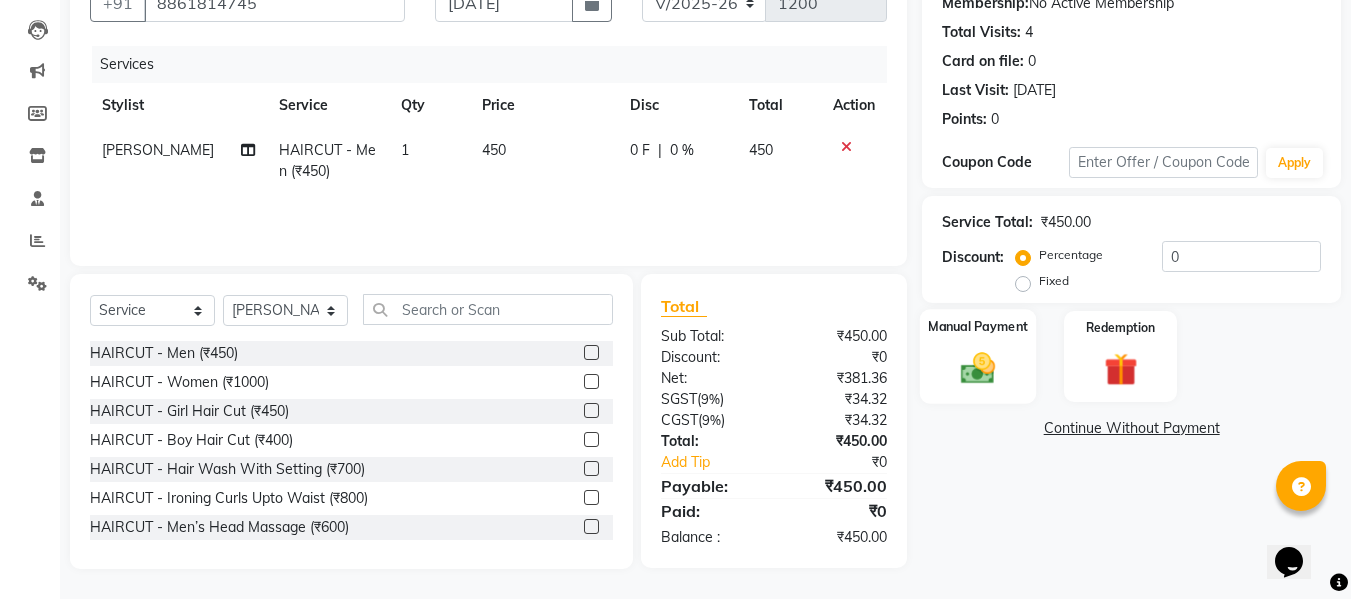 click on "Manual Payment" 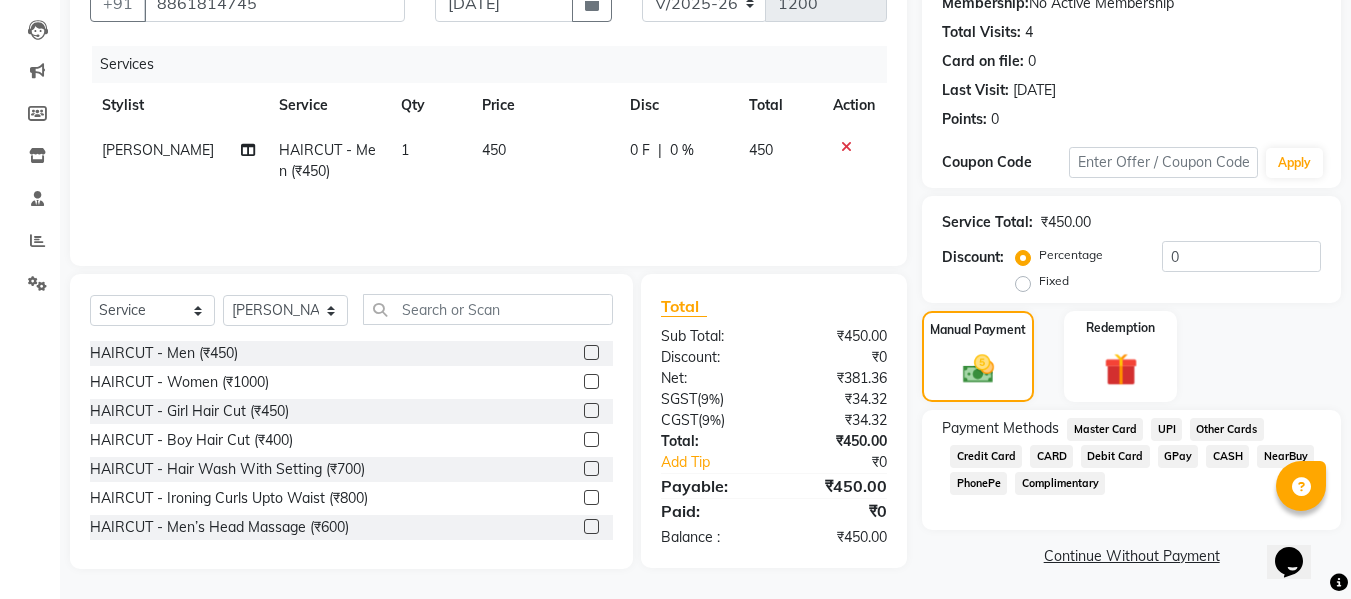 click on "UPI" 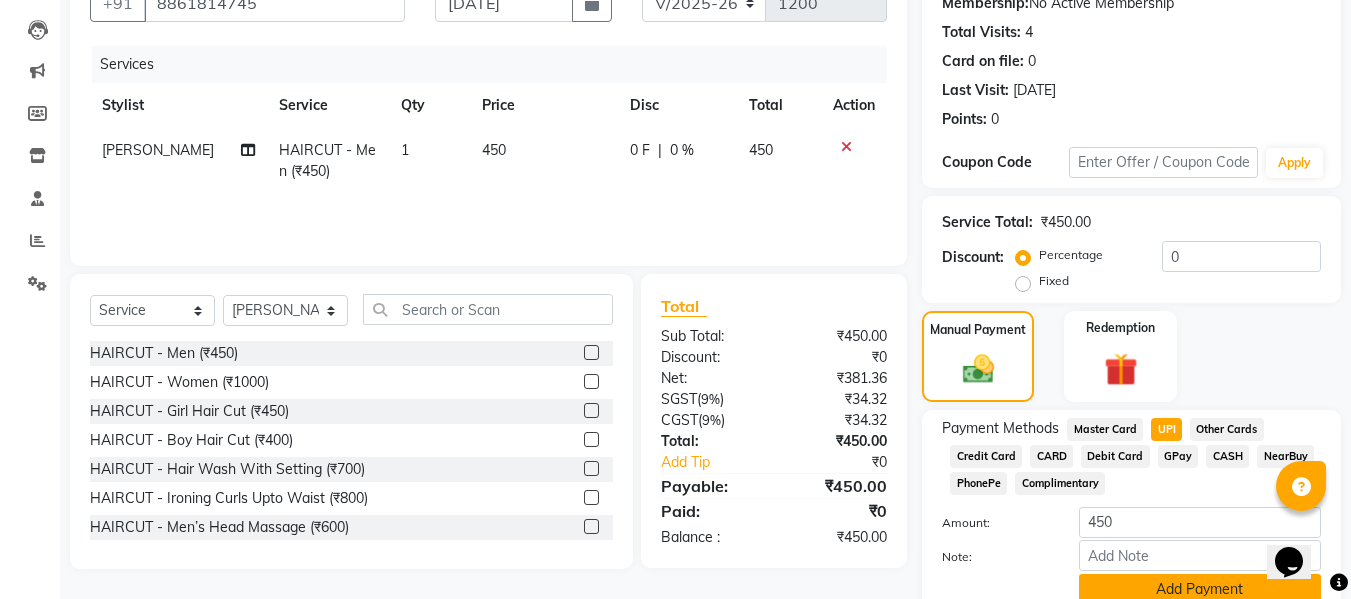 scroll, scrollTop: 287, scrollLeft: 0, axis: vertical 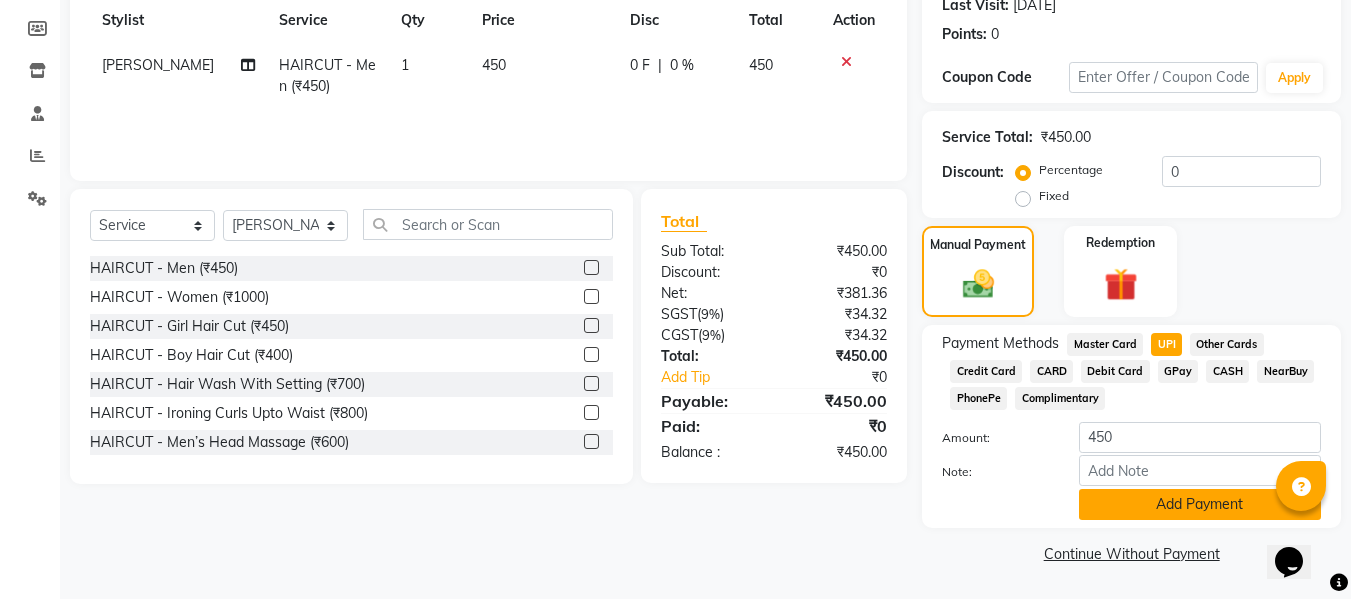 click on "Add Payment" 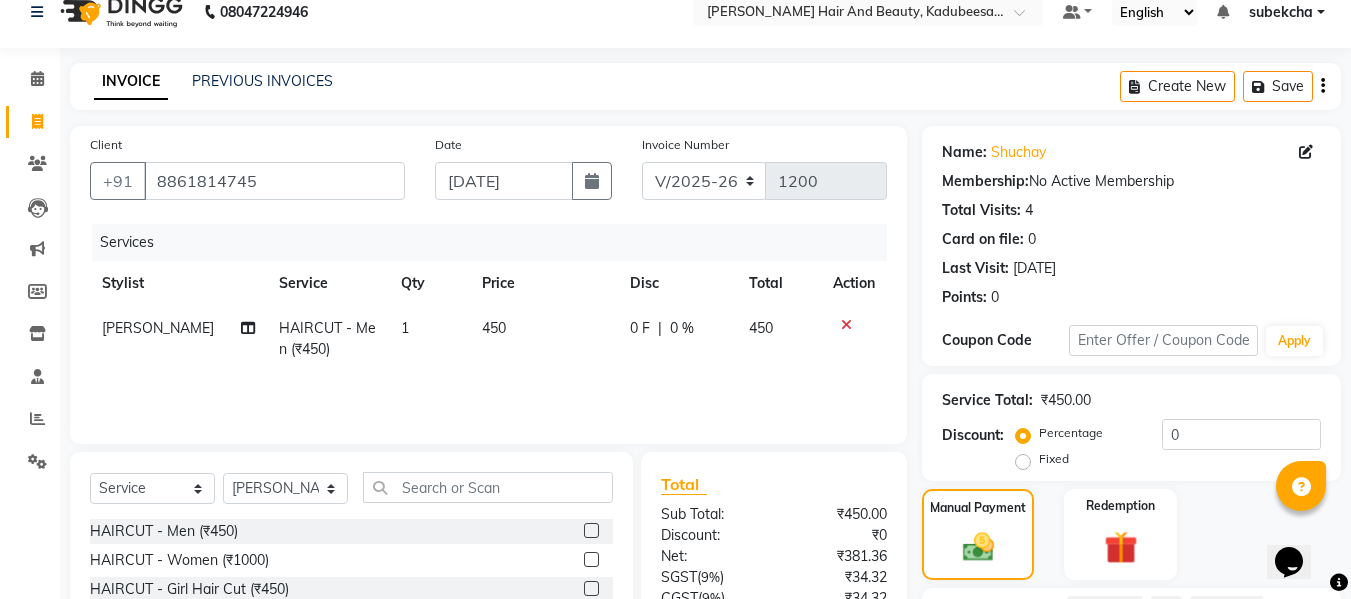 scroll, scrollTop: 0, scrollLeft: 0, axis: both 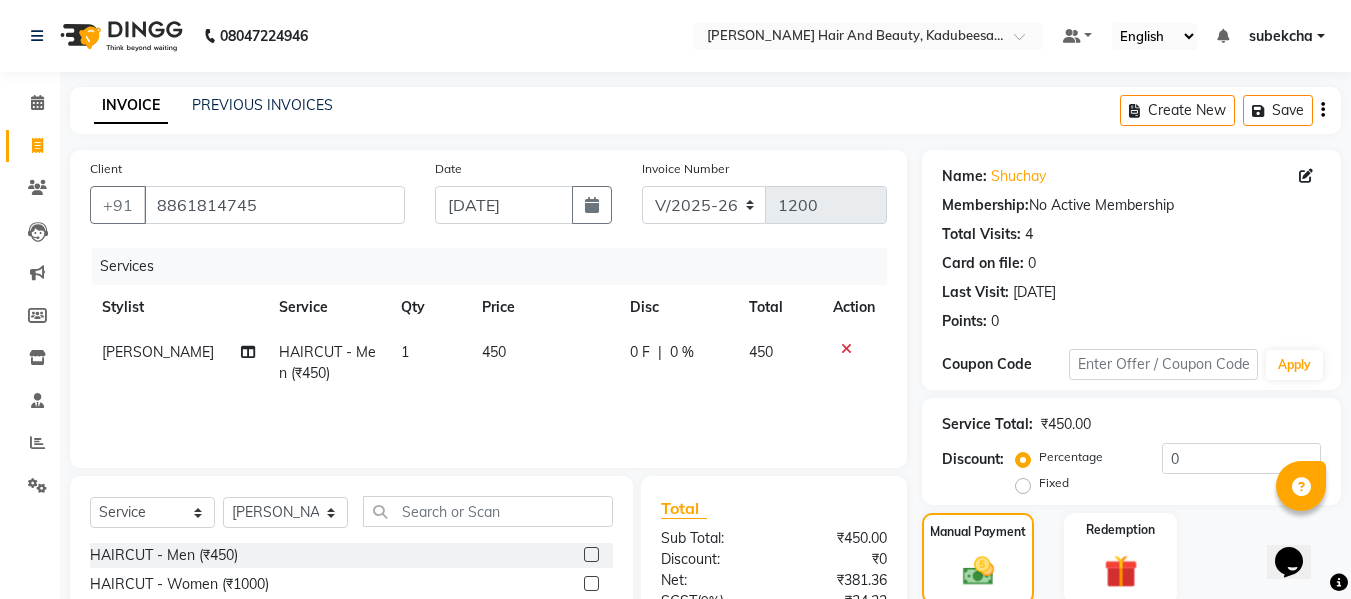 click on "450" 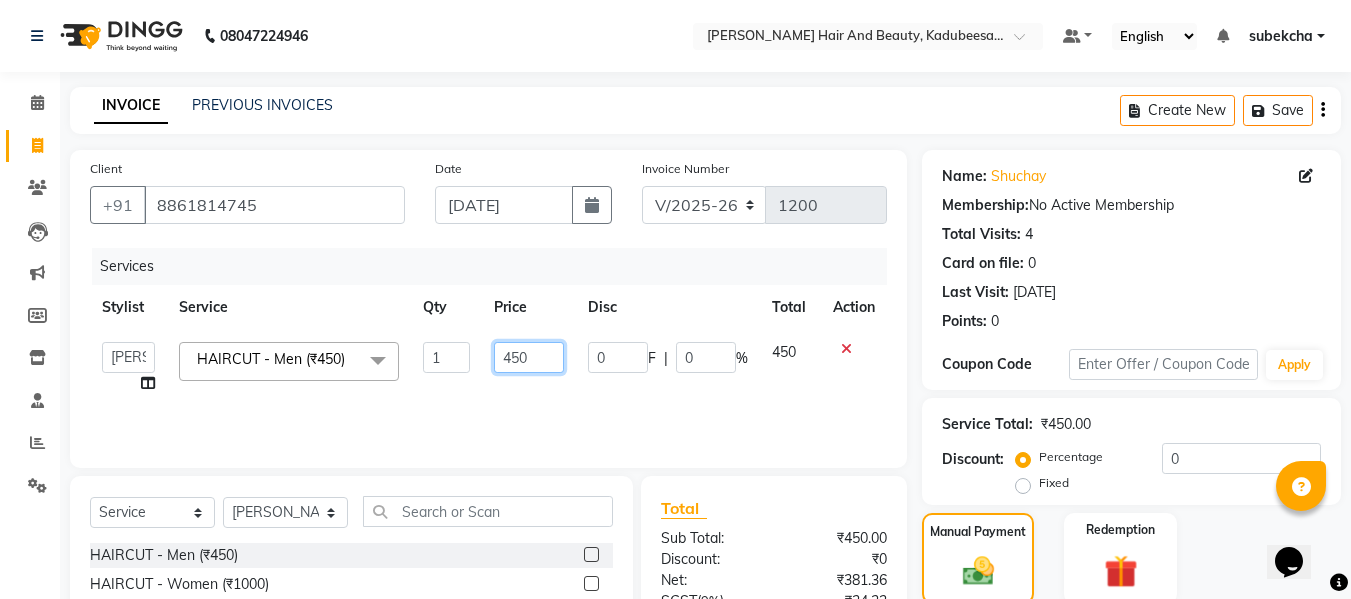 click on "450" 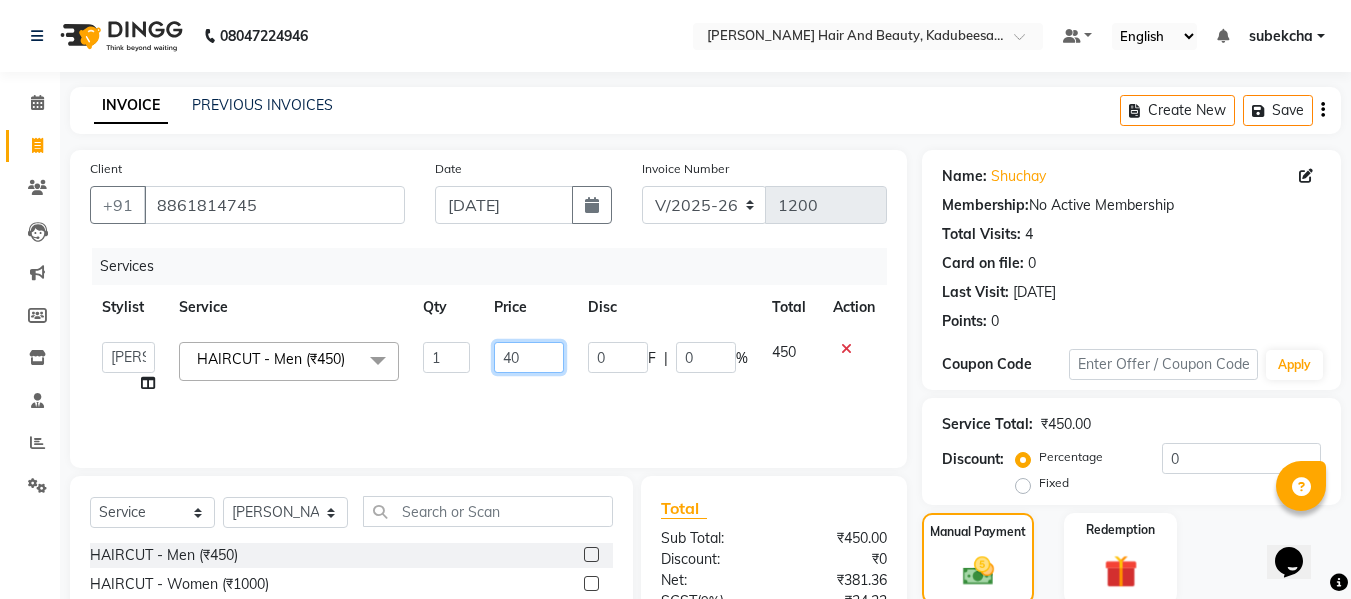 type on "400" 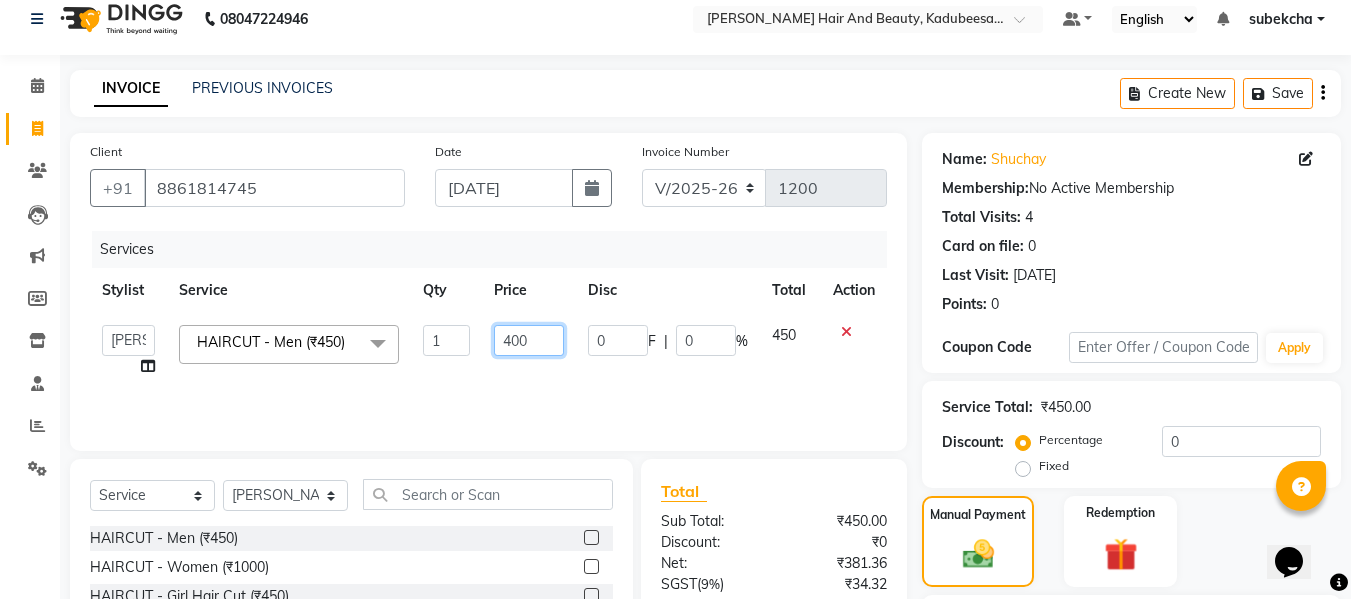 scroll, scrollTop: 217, scrollLeft: 0, axis: vertical 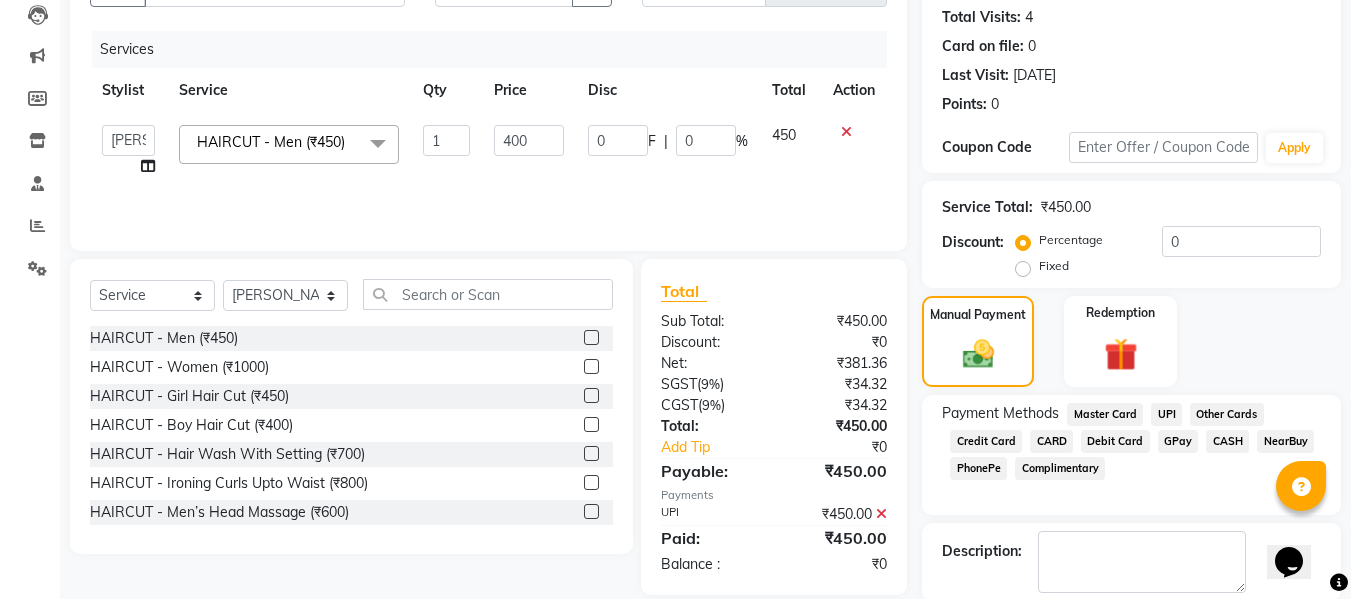 click on "450" 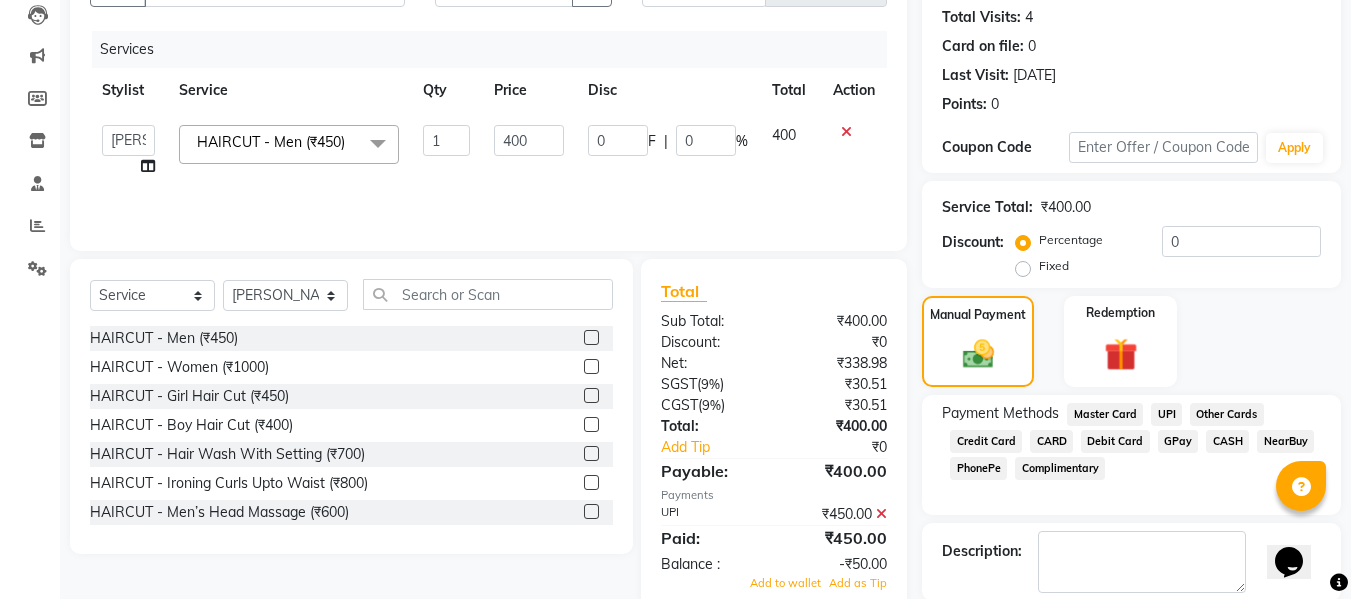 scroll, scrollTop: 317, scrollLeft: 0, axis: vertical 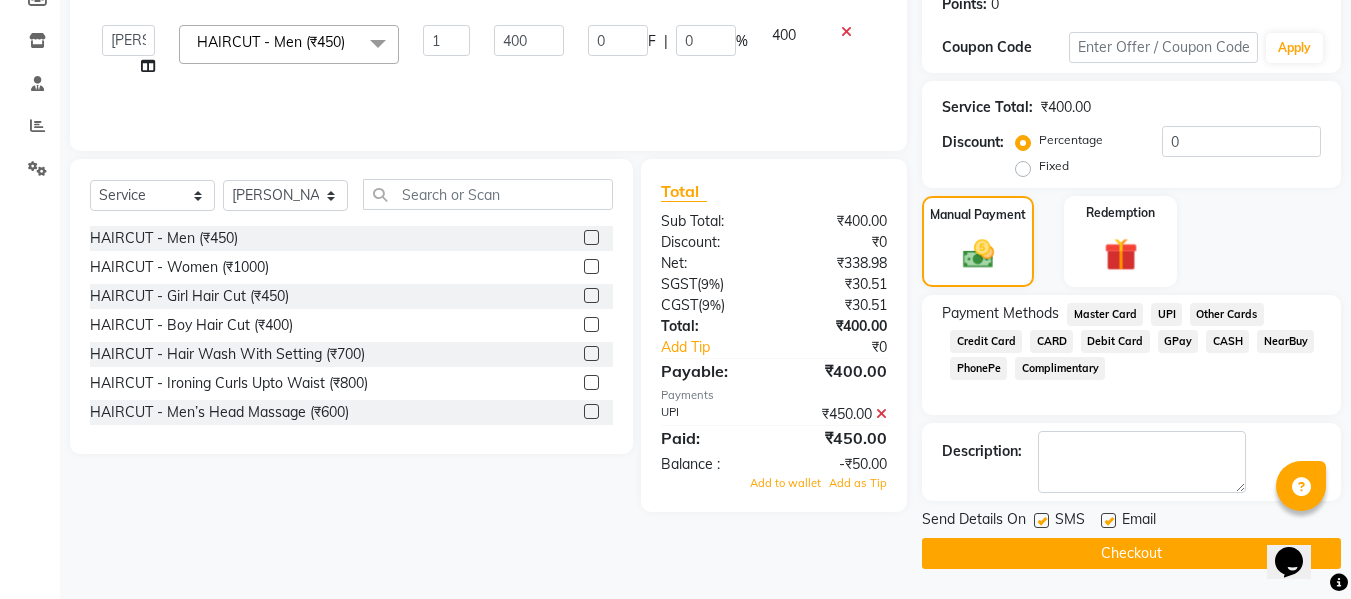 click on "Checkout" 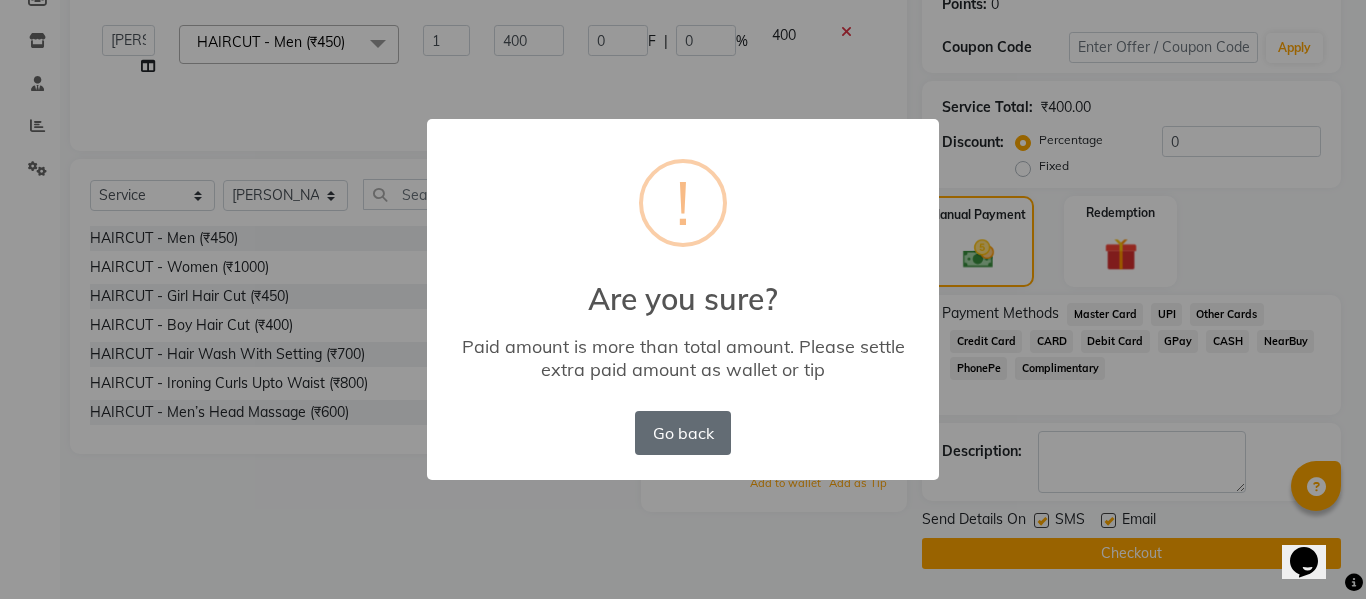 click on "Go back" at bounding box center [683, 433] 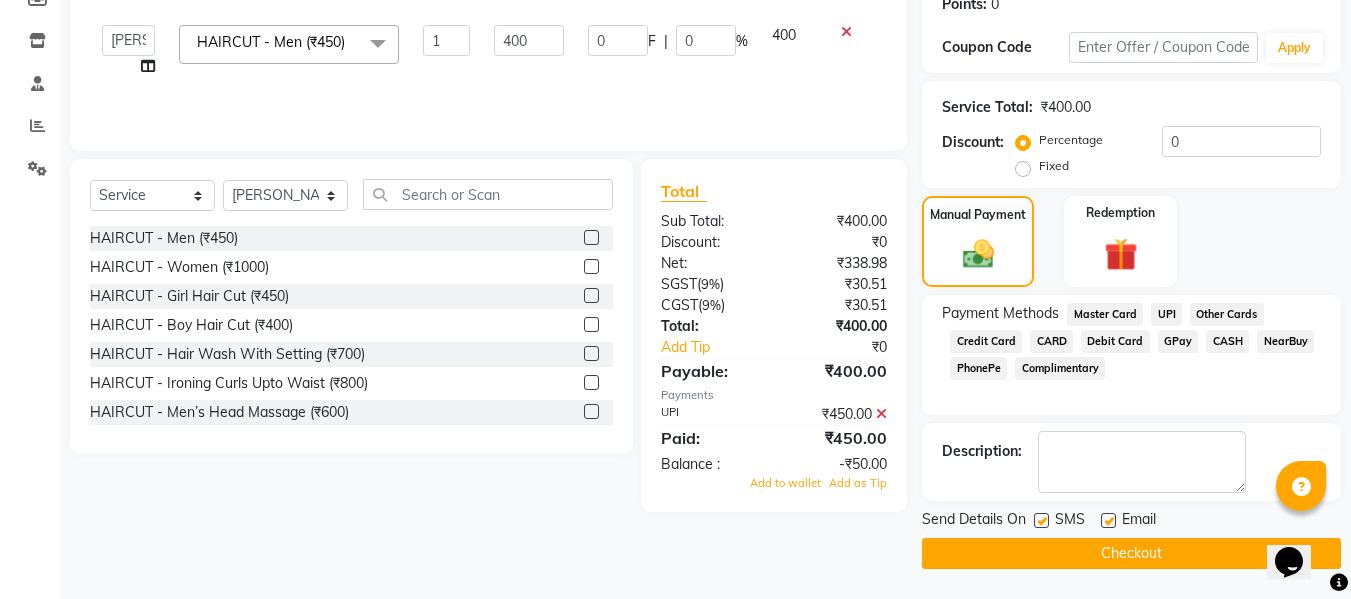 click 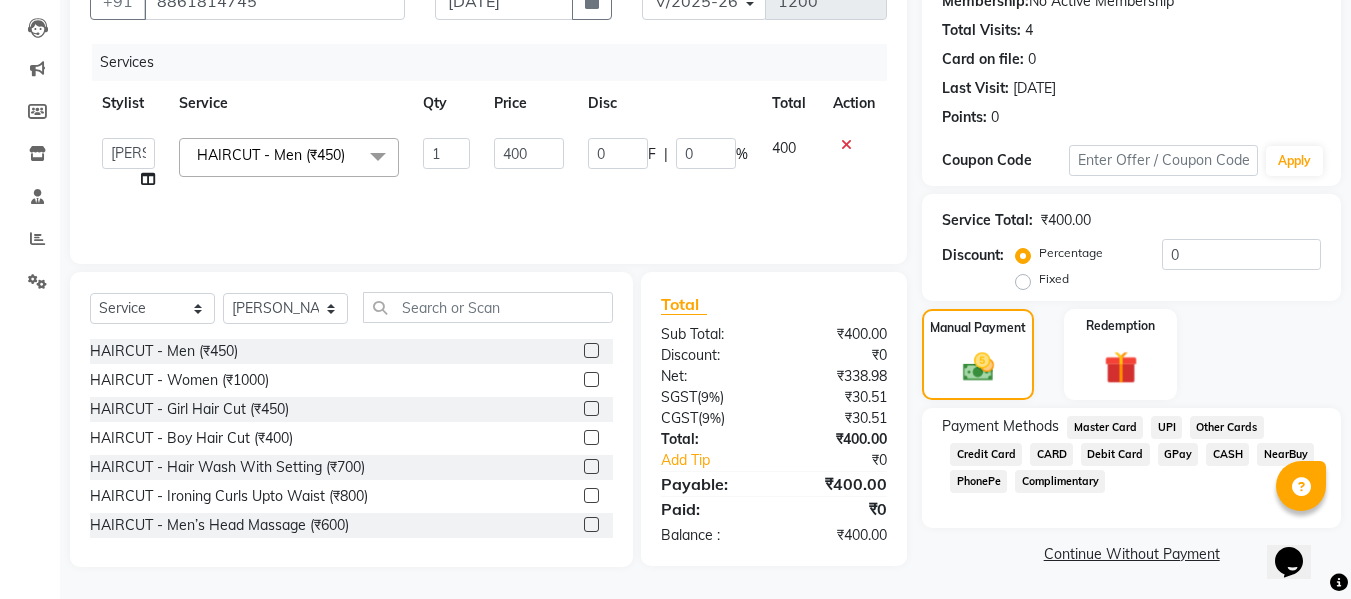 click on "UPI" 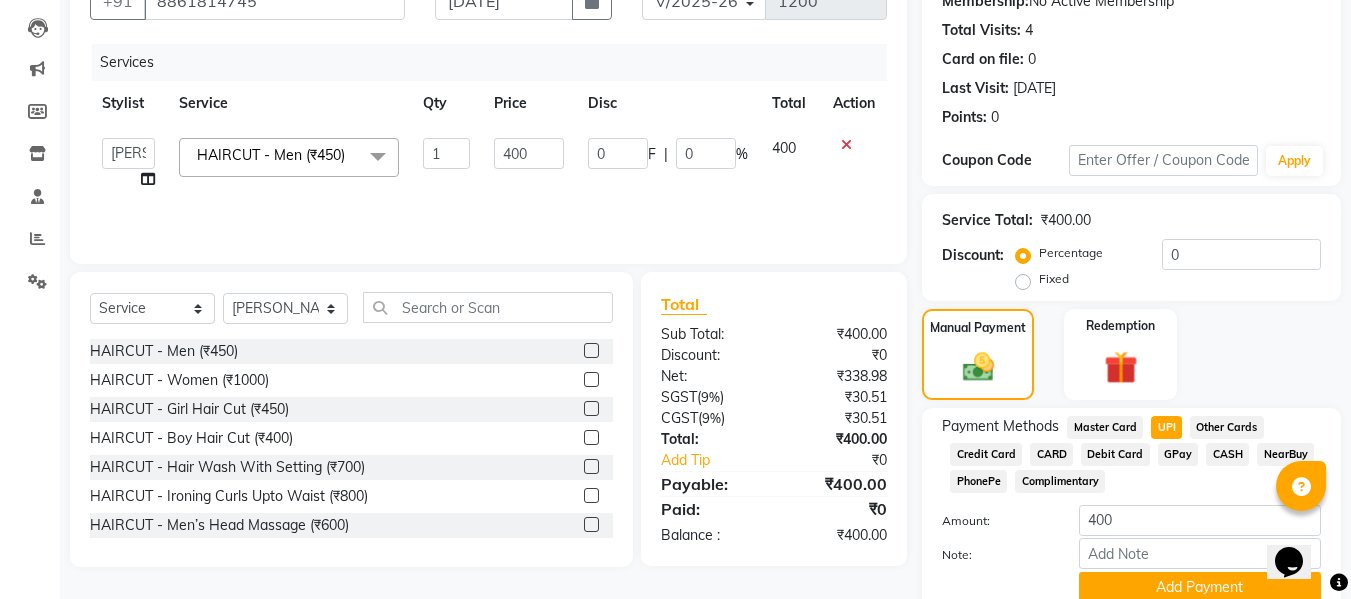 scroll, scrollTop: 287, scrollLeft: 0, axis: vertical 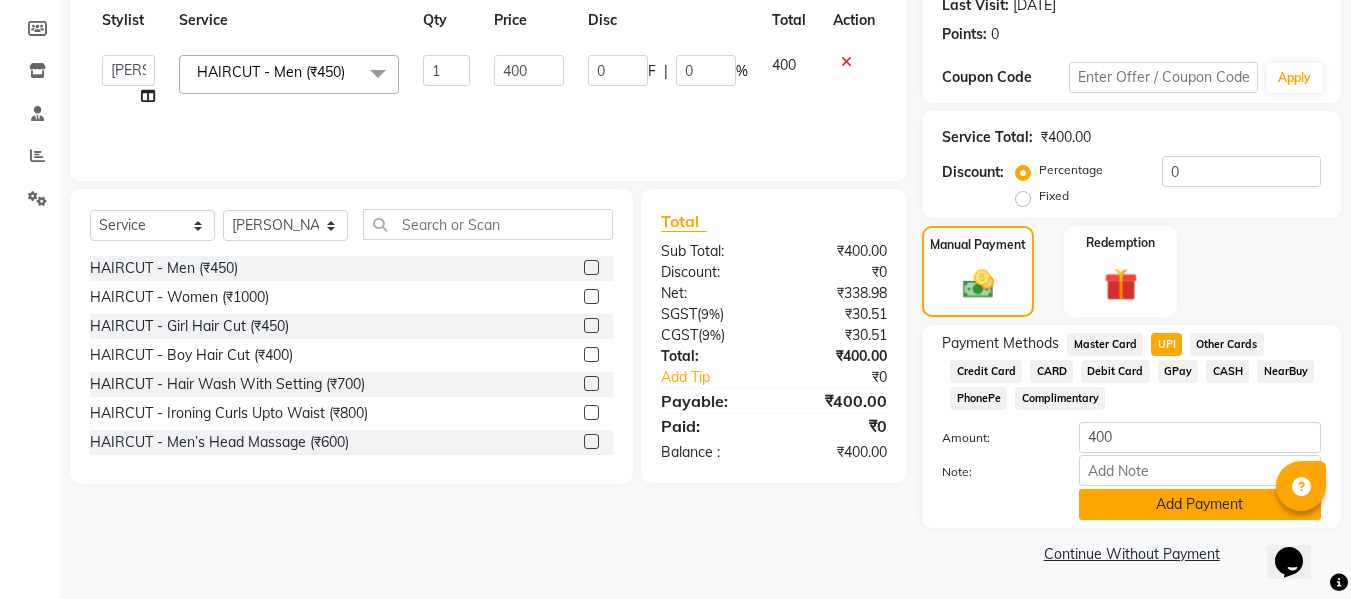 click on "Add Payment" 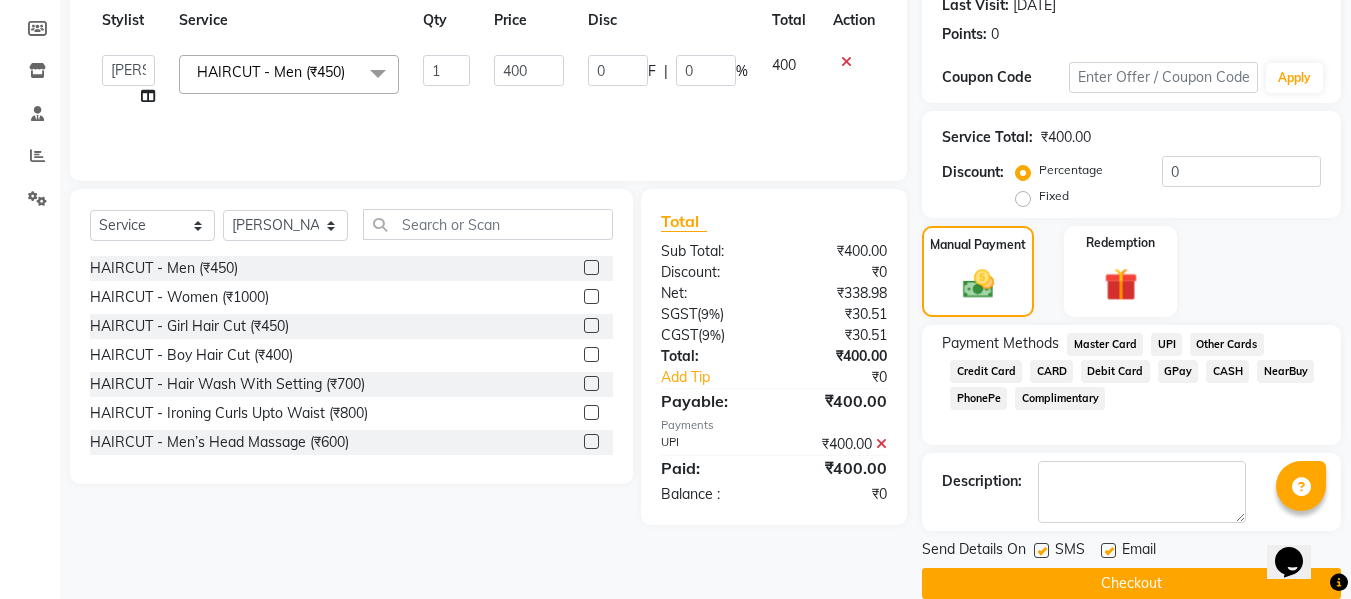 scroll, scrollTop: 317, scrollLeft: 0, axis: vertical 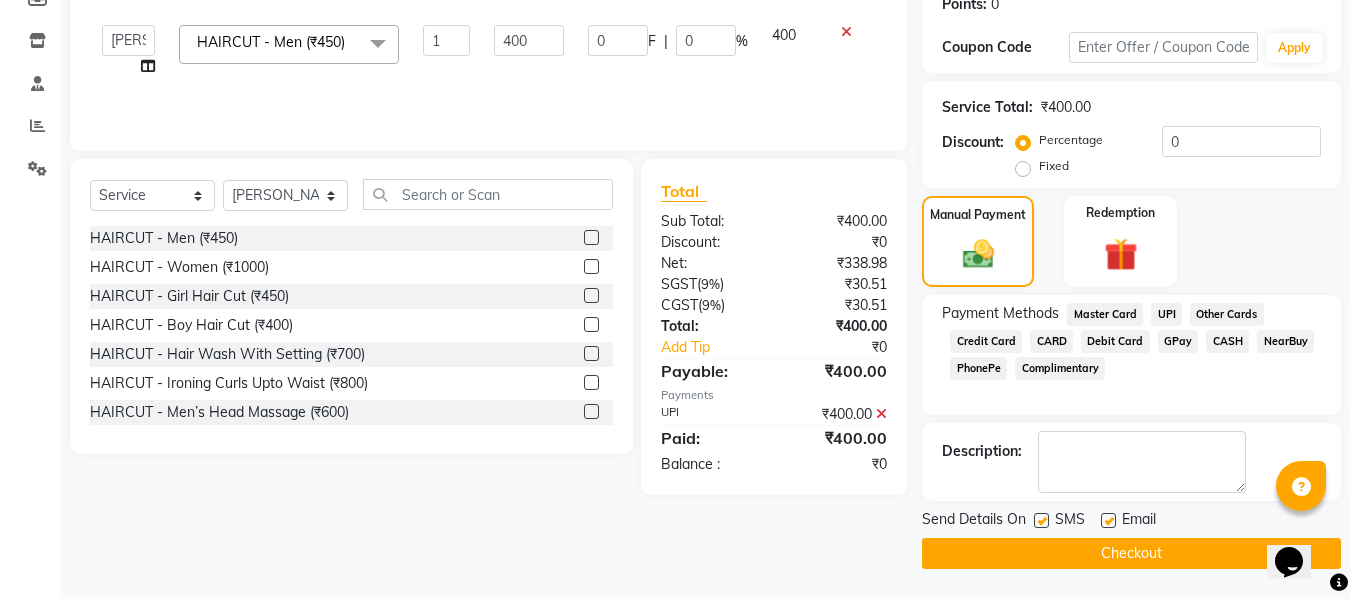 click on "Checkout" 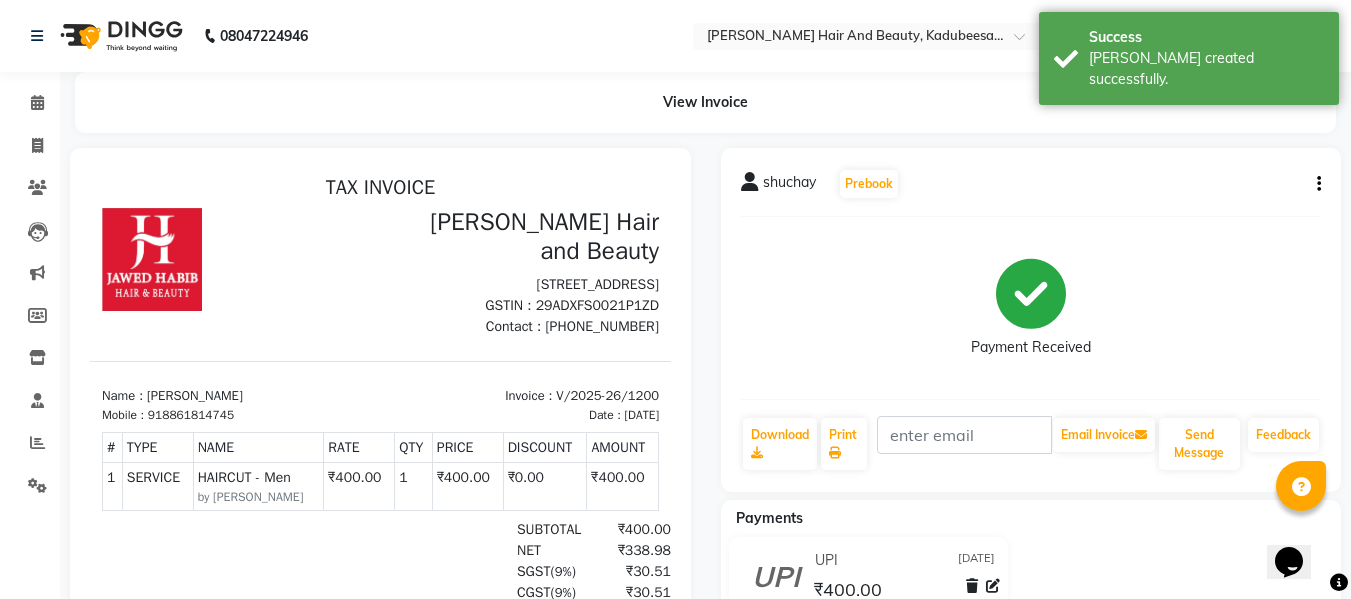scroll, scrollTop: 0, scrollLeft: 0, axis: both 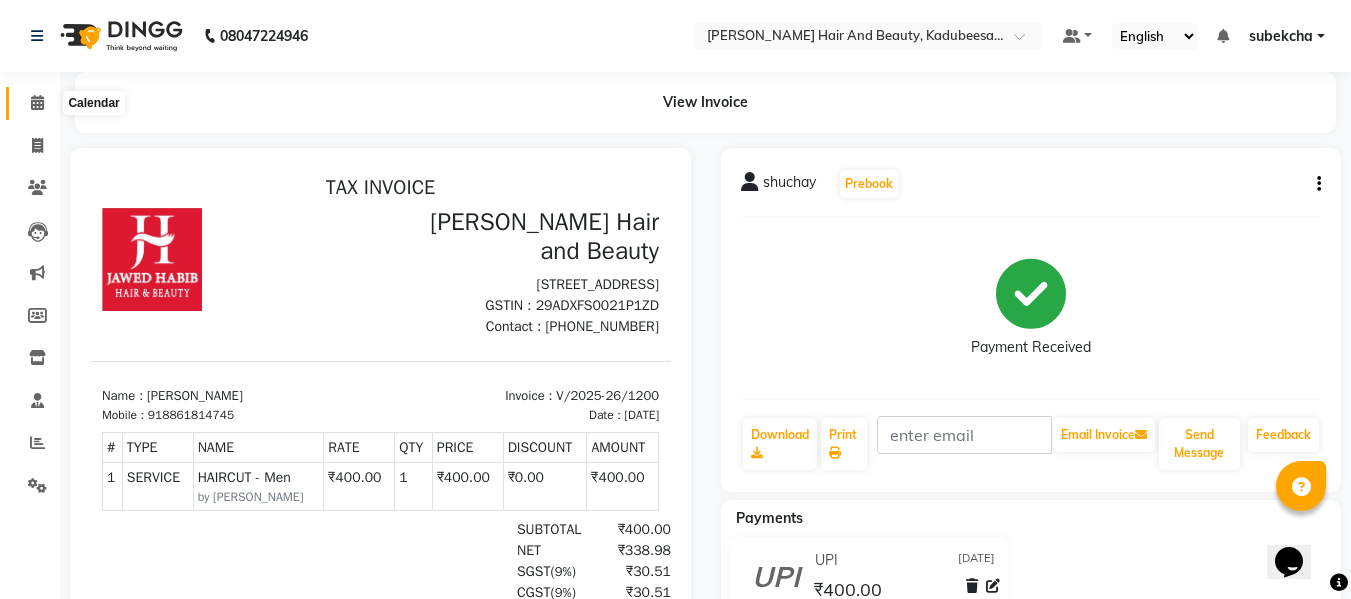 click 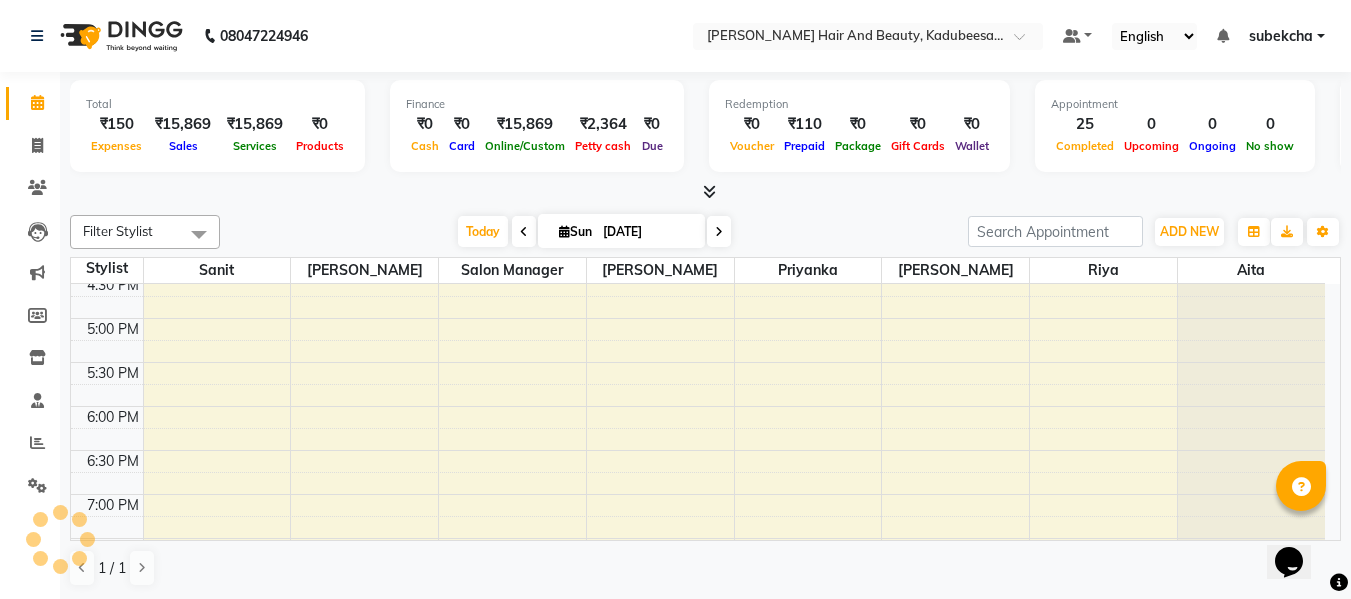 scroll, scrollTop: 0, scrollLeft: 0, axis: both 